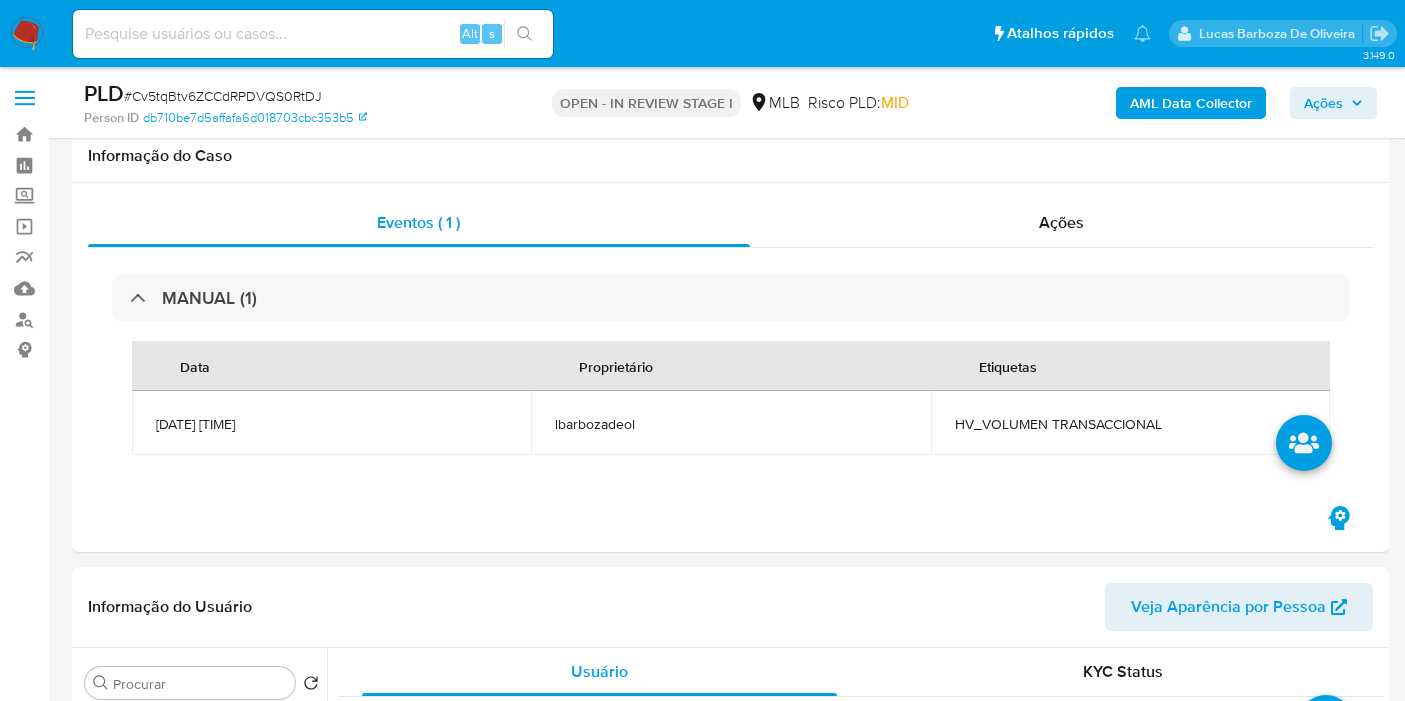 scroll, scrollTop: 426, scrollLeft: 0, axis: vertical 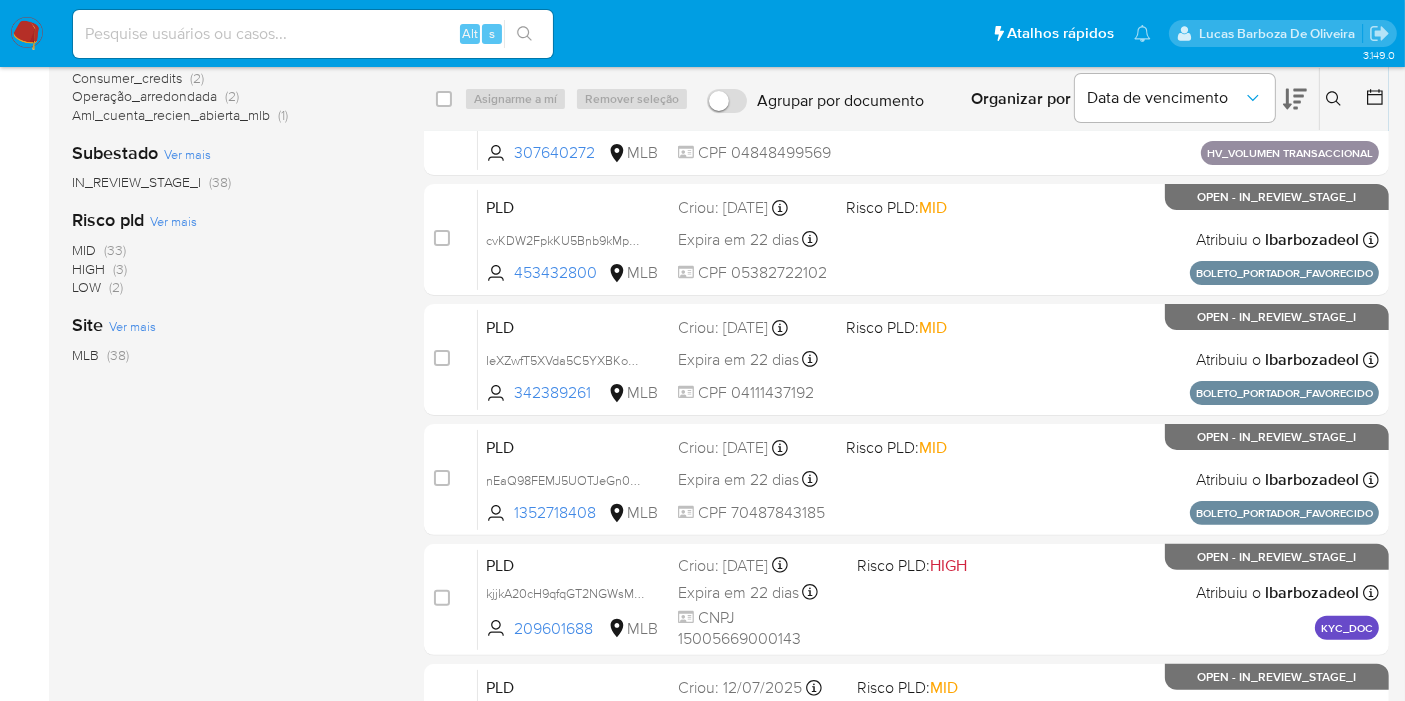 click on "(3)" at bounding box center (120, 269) 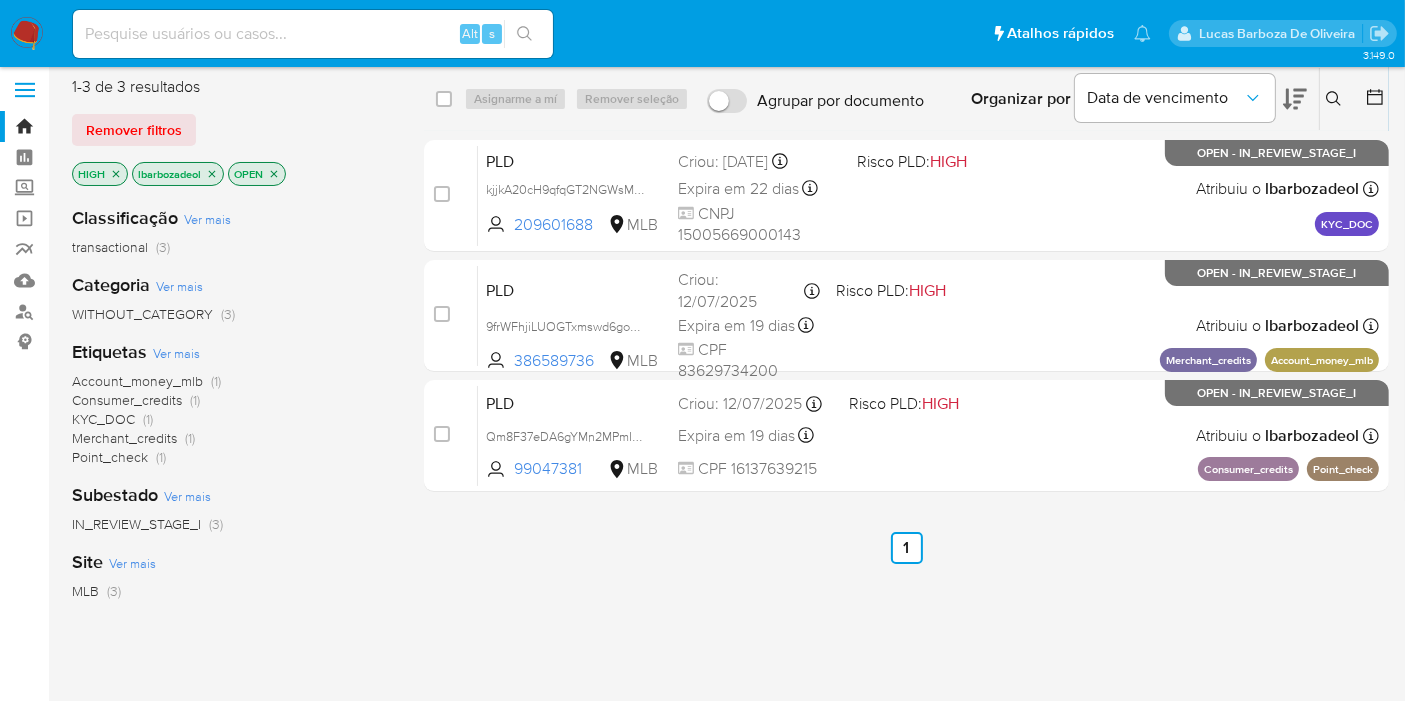 scroll, scrollTop: 0, scrollLeft: 0, axis: both 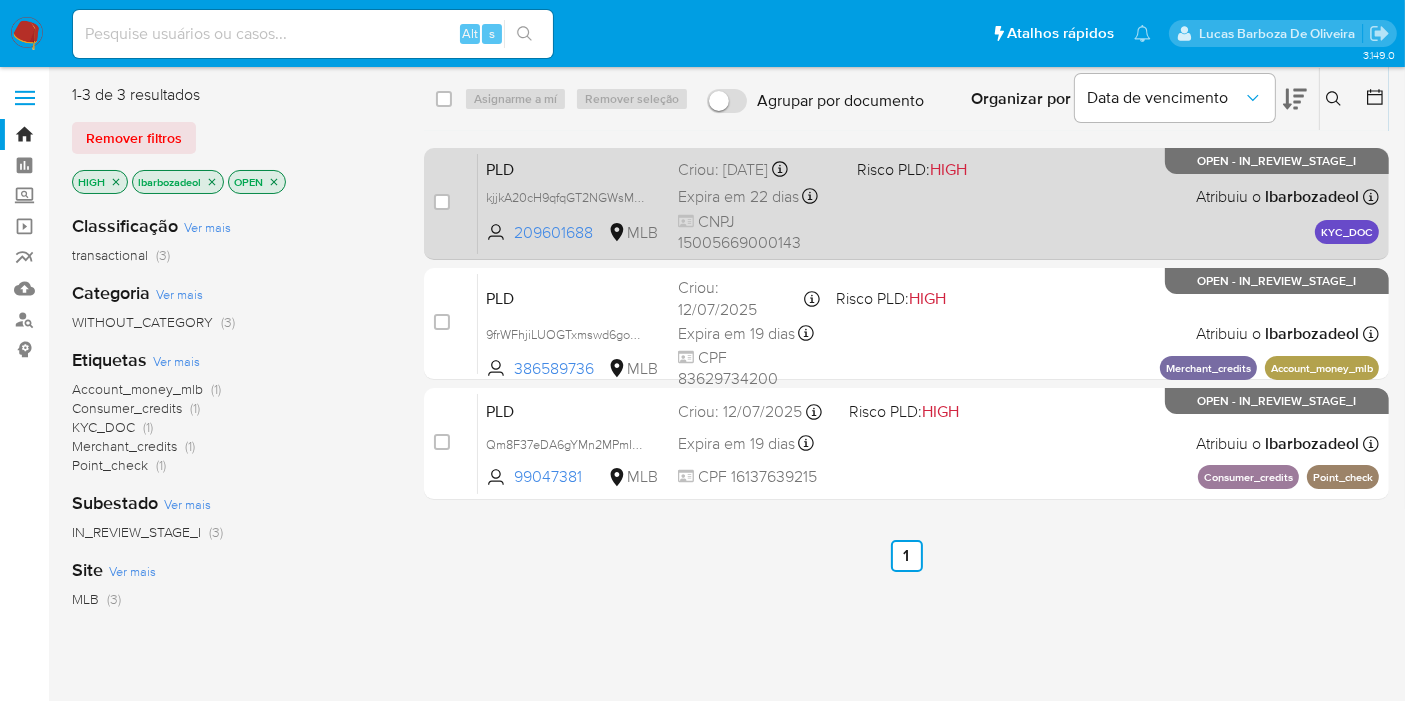 click on "PLD kjjkA20cH9qfqGT2NGWsMcf4 209601688 MLB Risco PLD:  HIGH Criou: 14/07/2025   Criou: 14/07/2025 15:30:14 Expira em 22 dias   Expira em 28/08/2025 15:30:14 CNPJ   15005669000143 Atribuiu o   lbarbozadeol   Asignado el: 14/07/2025 15:30:14 KYC_DOC OPEN - IN_REVIEW_STAGE_I" at bounding box center [928, 203] 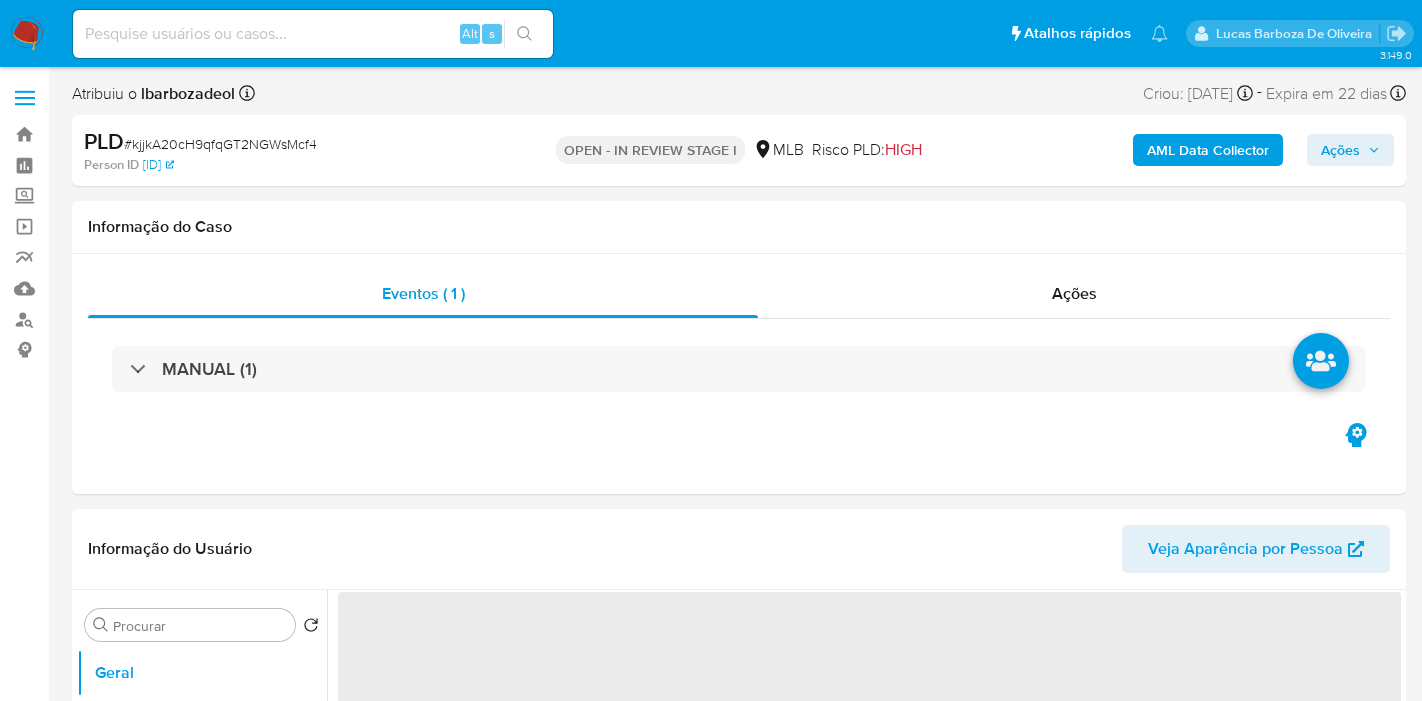 select on "10" 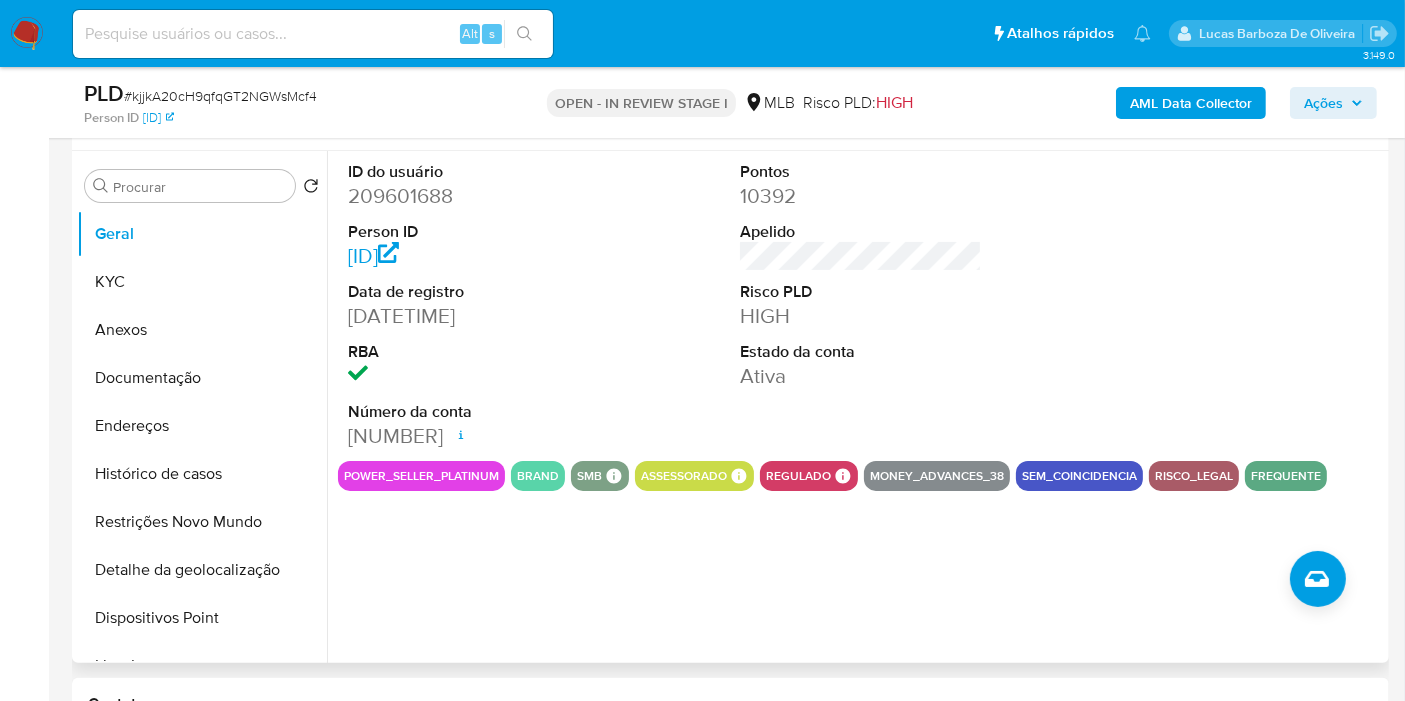 scroll, scrollTop: 333, scrollLeft: 0, axis: vertical 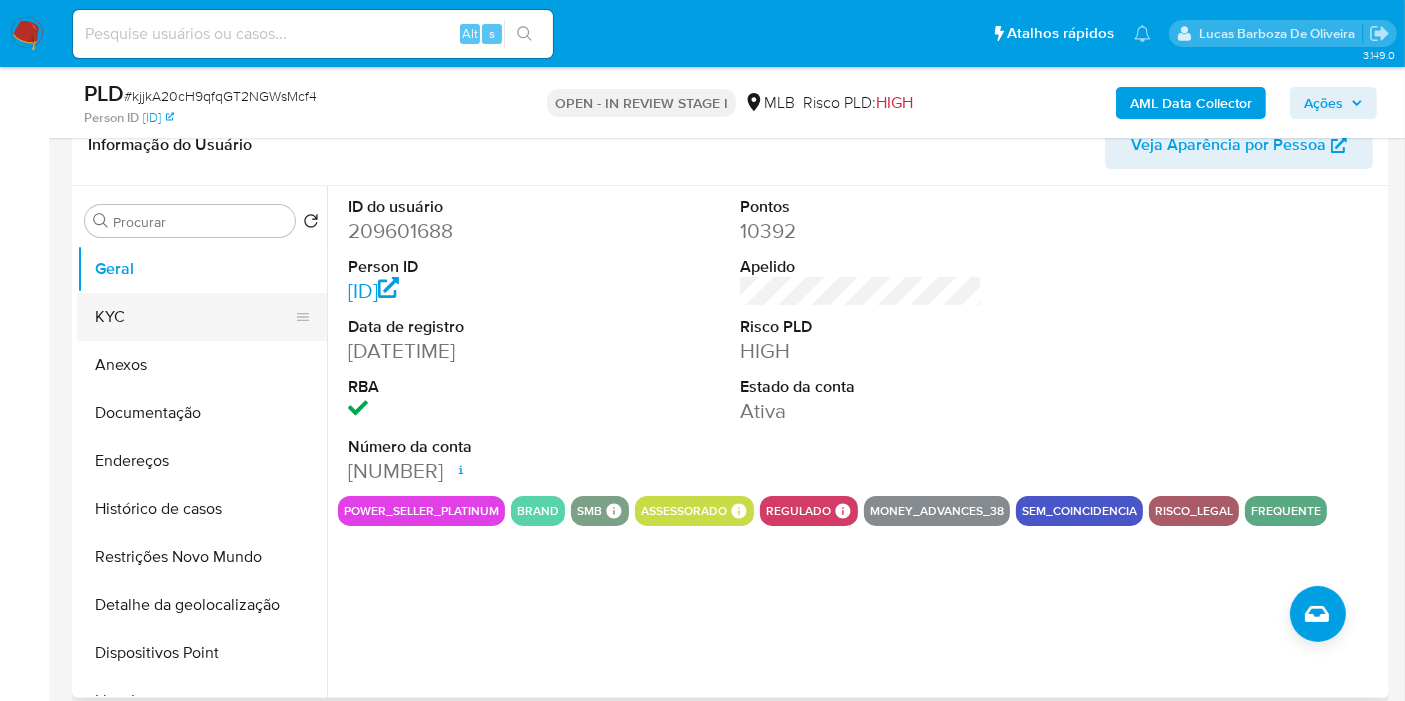 click on "KYC" at bounding box center (194, 317) 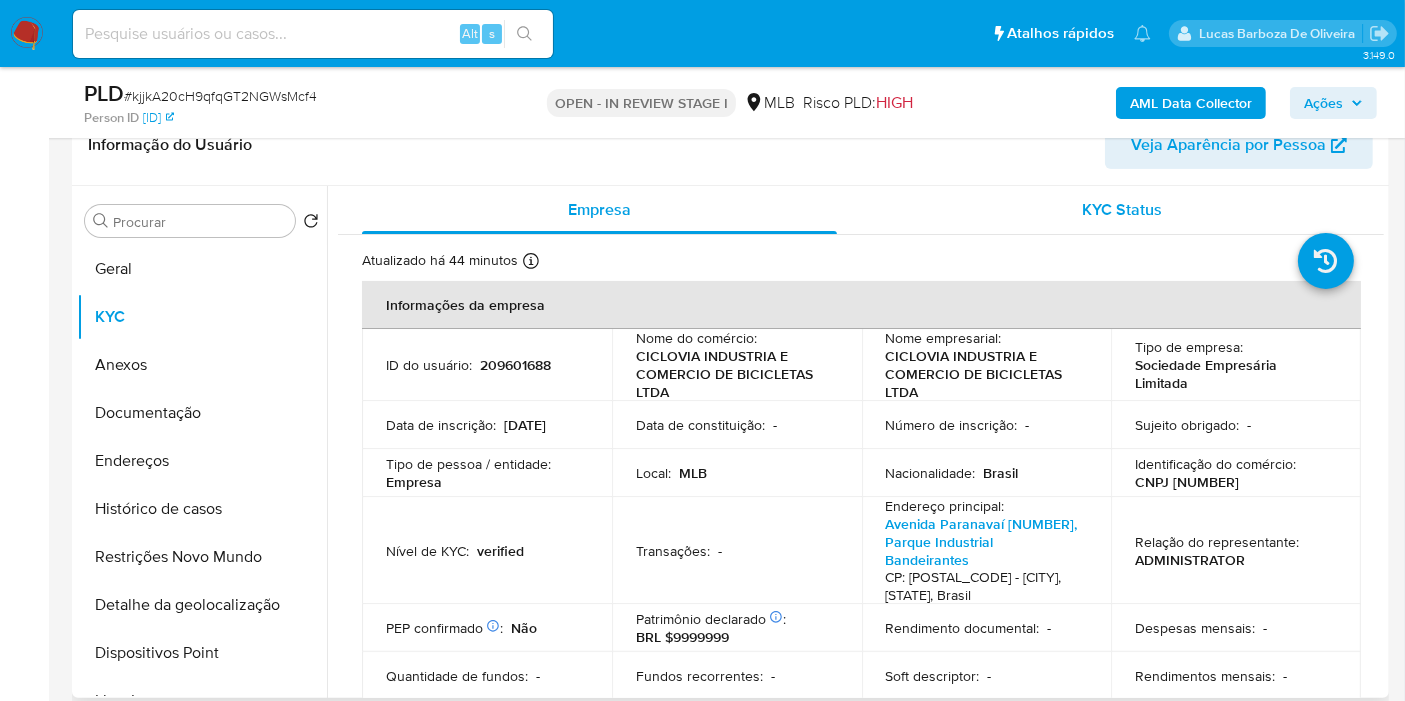 click on "KYC Status" at bounding box center (1123, 209) 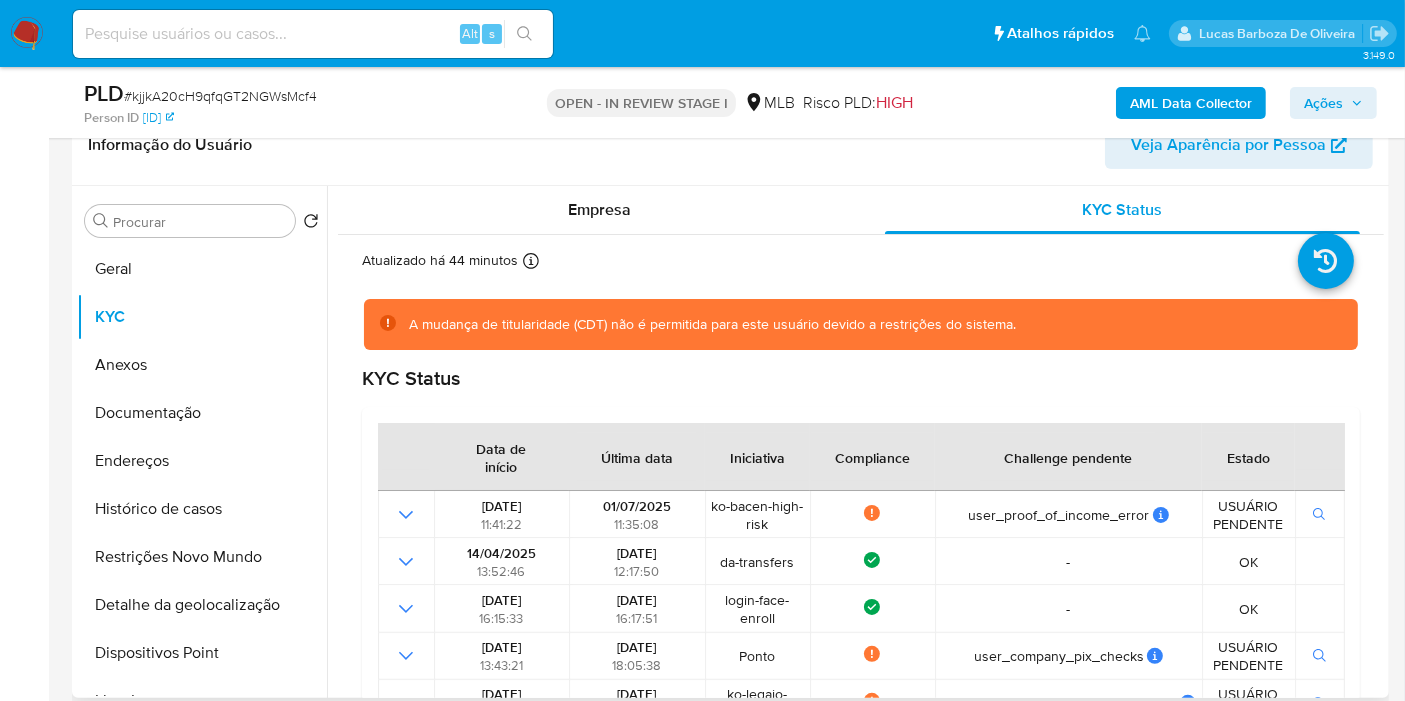 scroll, scrollTop: 0, scrollLeft: 0, axis: both 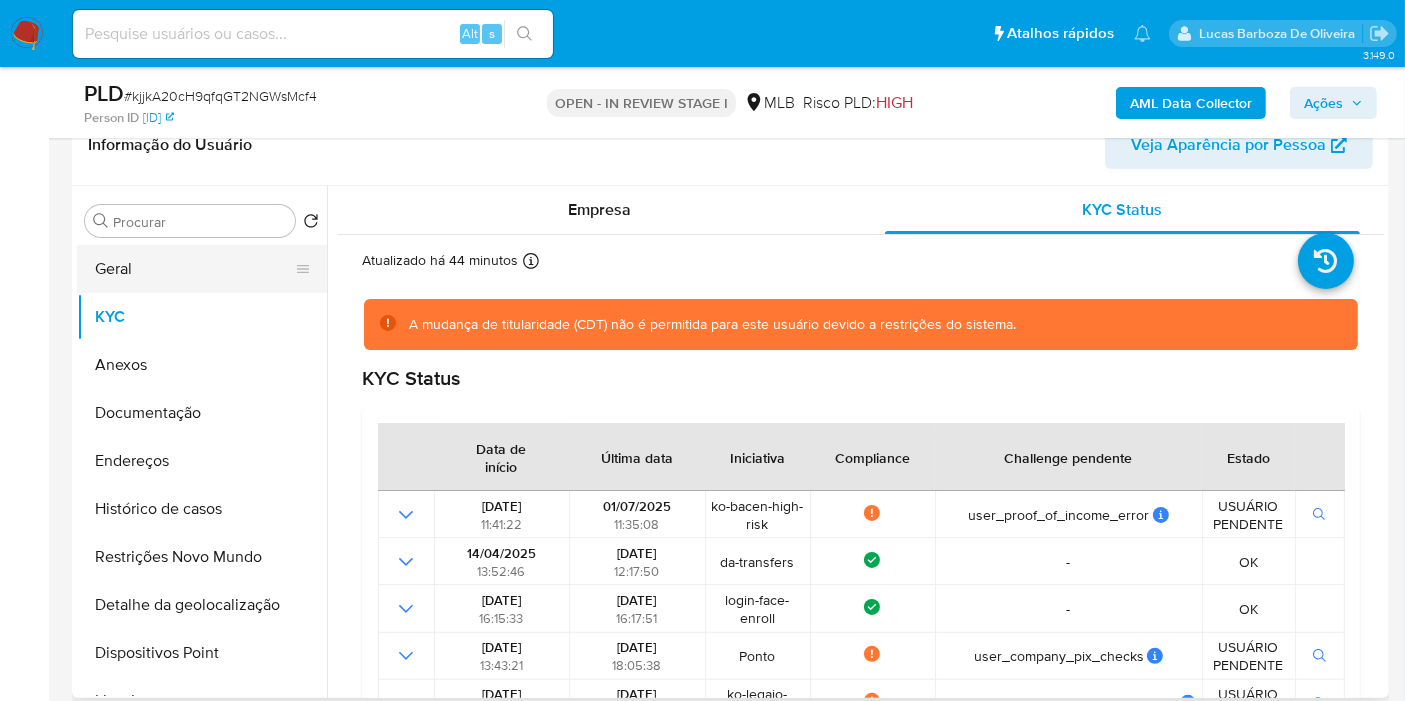 click on "Geral" at bounding box center (194, 269) 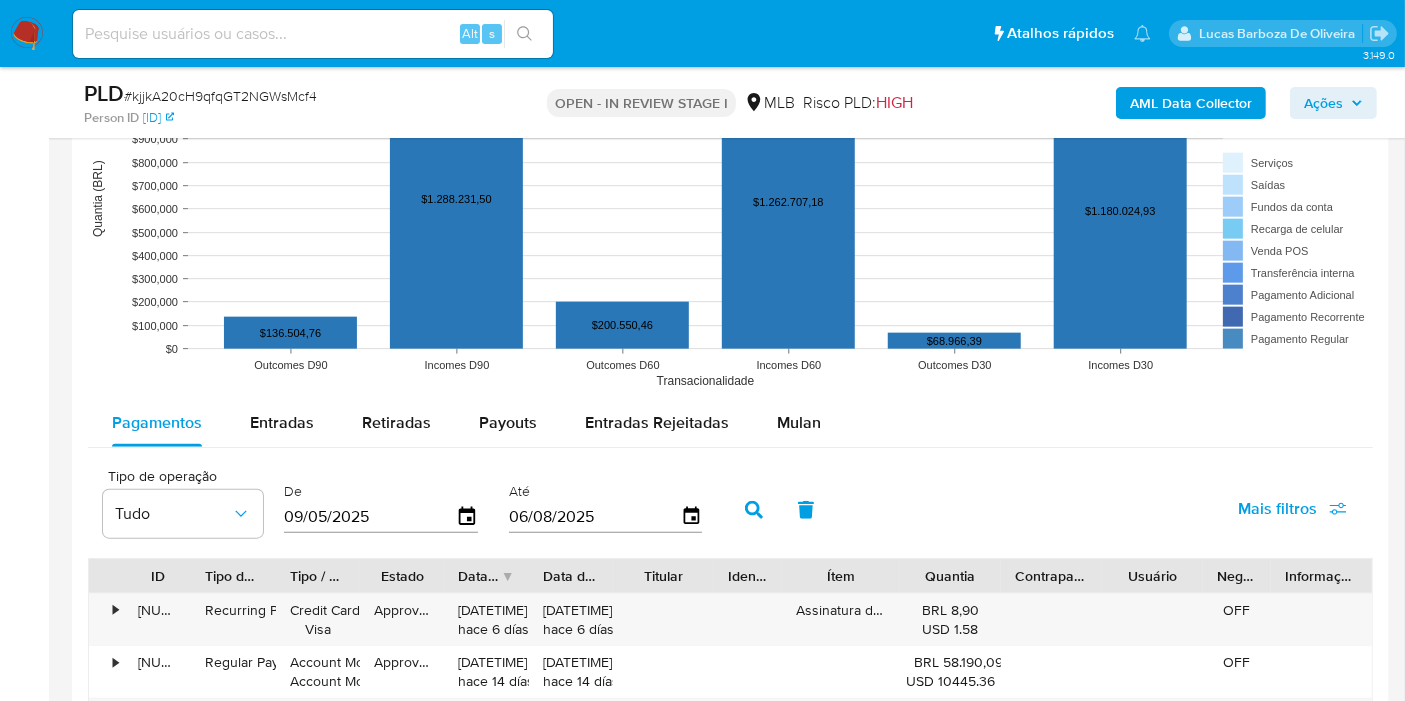 scroll, scrollTop: 2000, scrollLeft: 0, axis: vertical 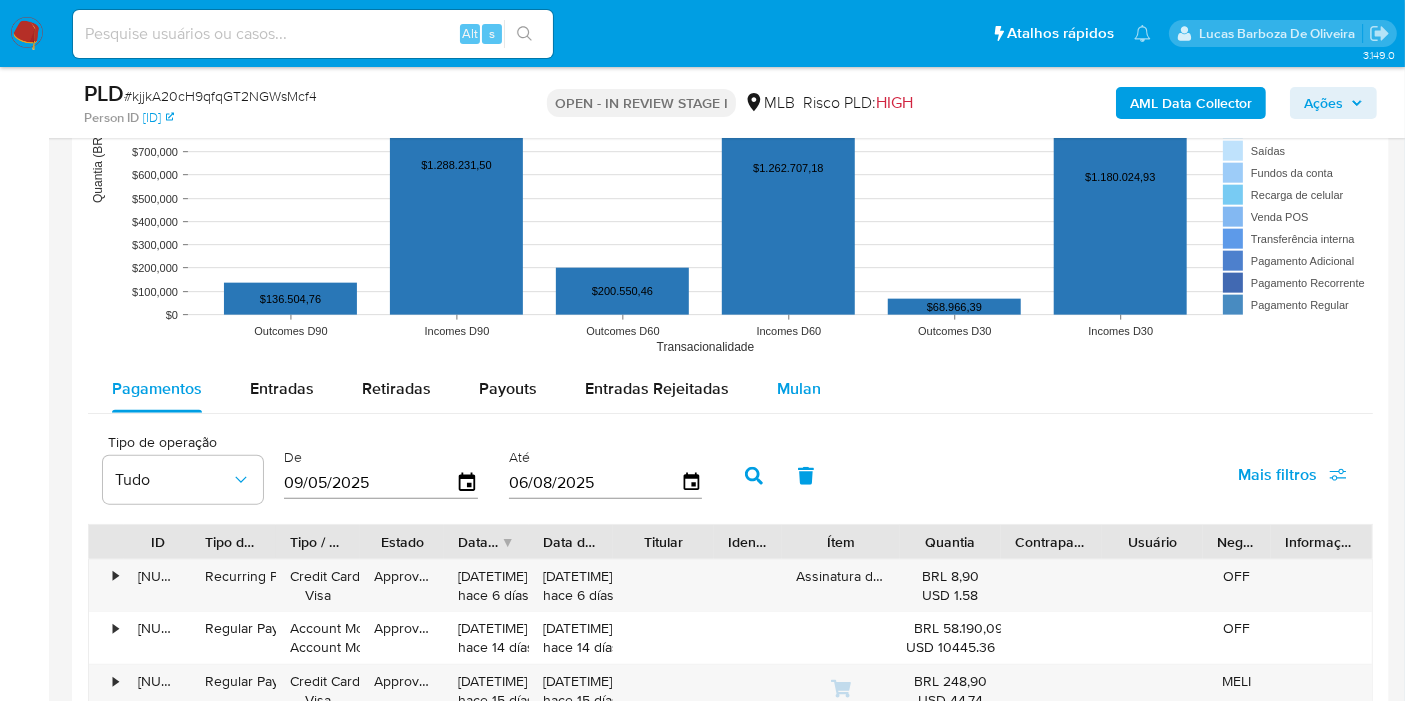 click on "Mulan" at bounding box center [799, 388] 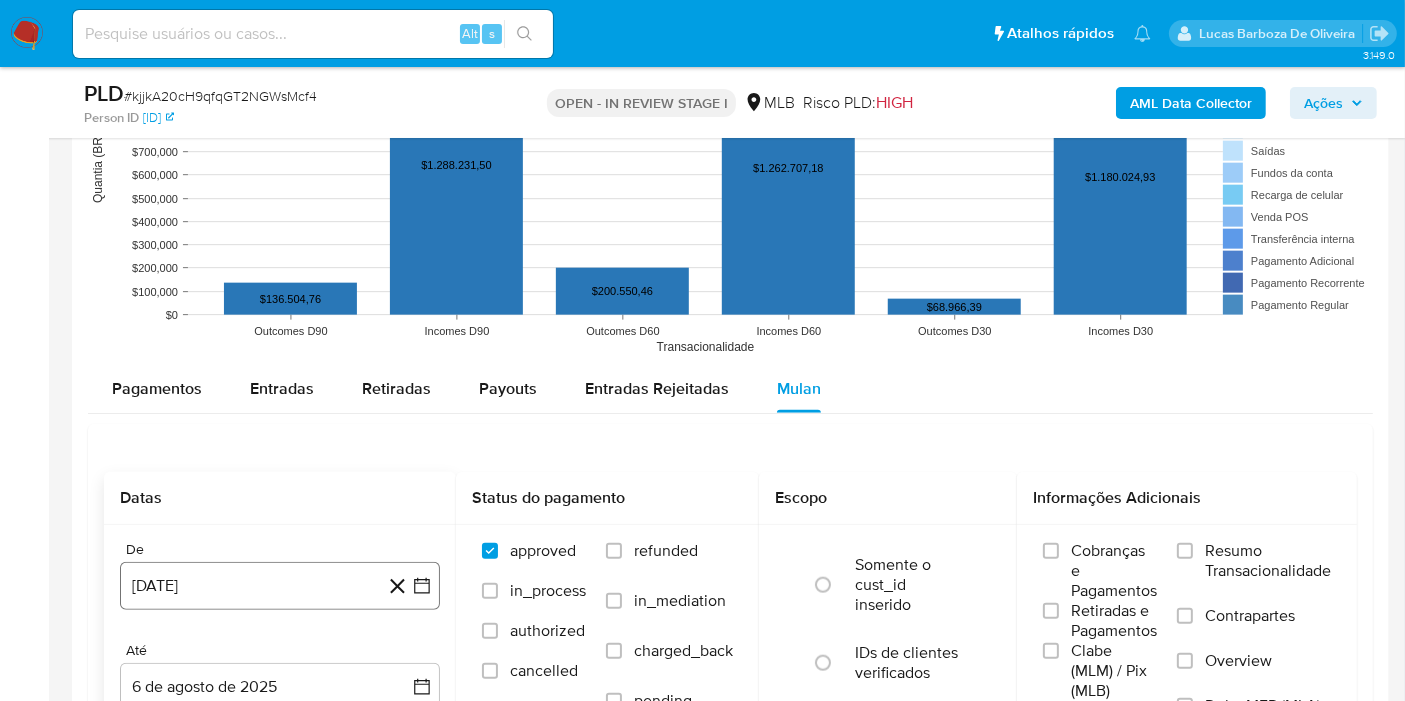 click on "6 de julio de 2024" at bounding box center (280, 586) 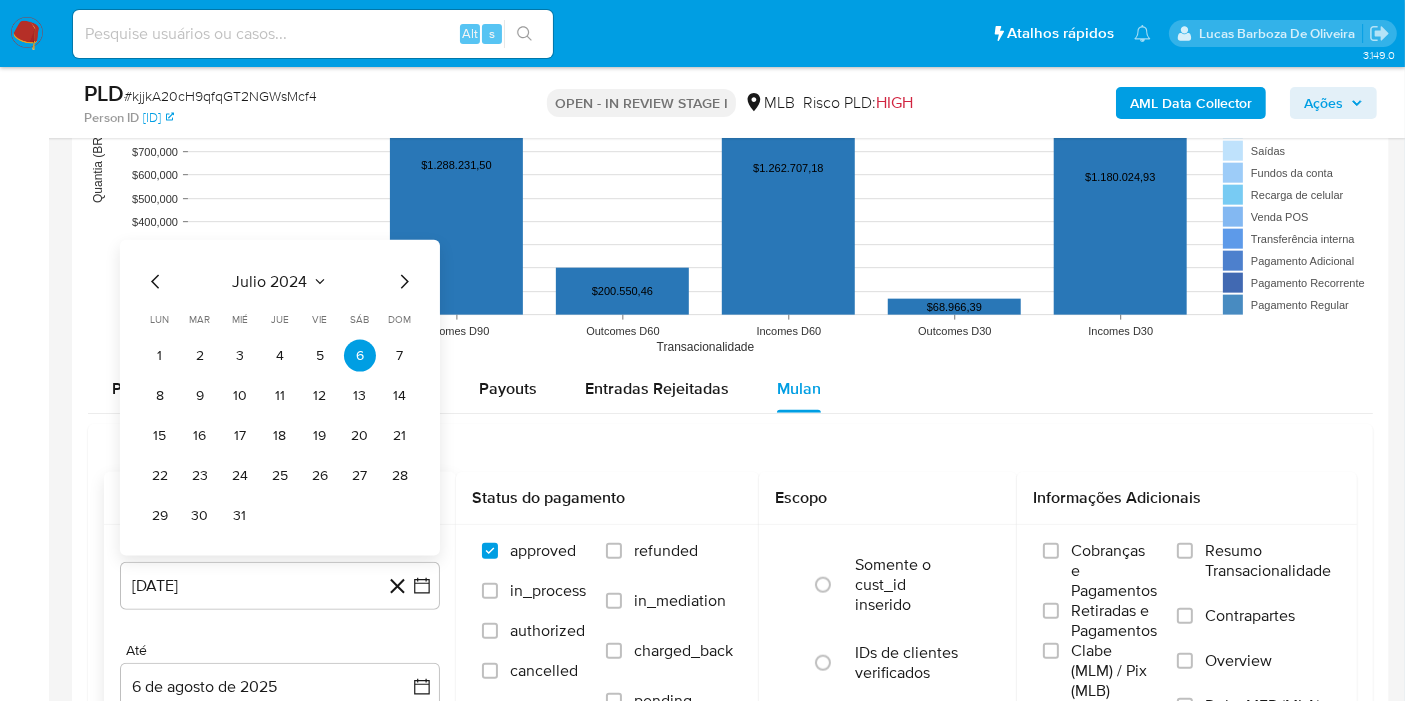 click on "julio 2024" at bounding box center [270, 282] 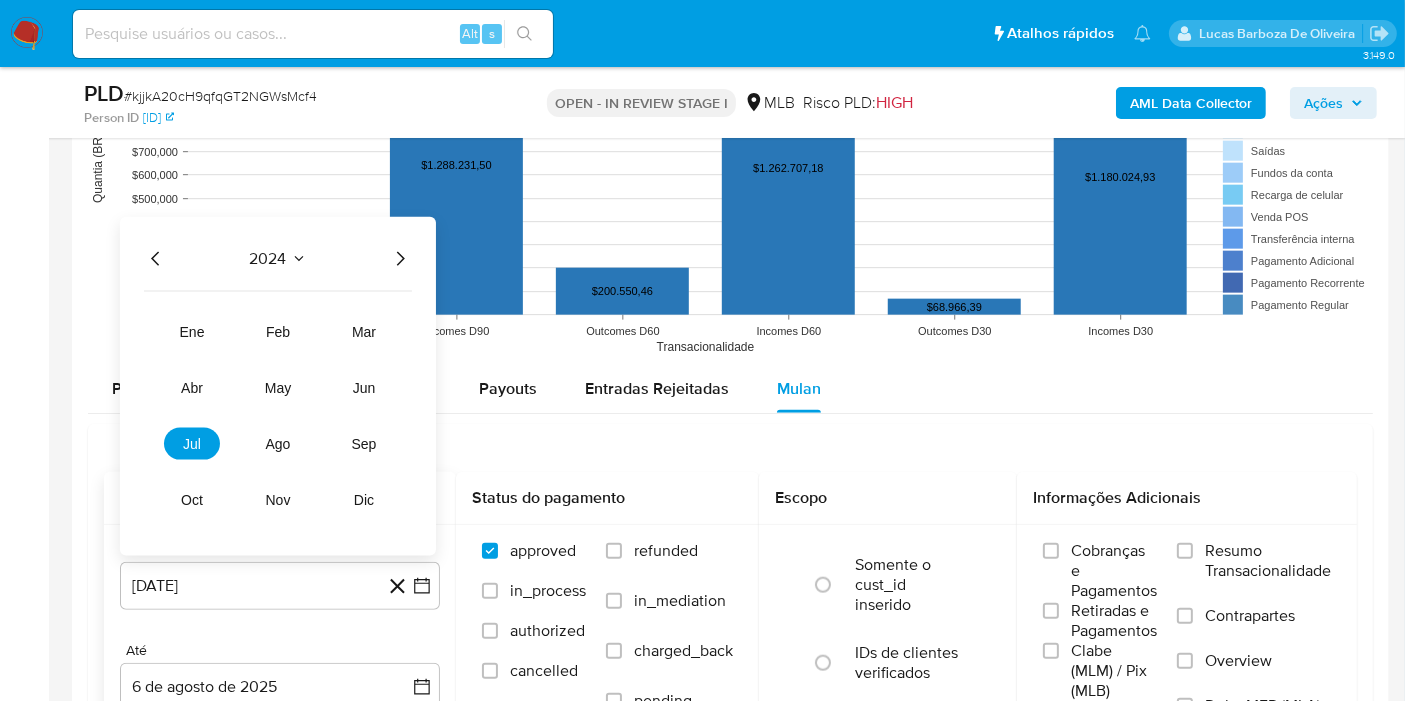 click 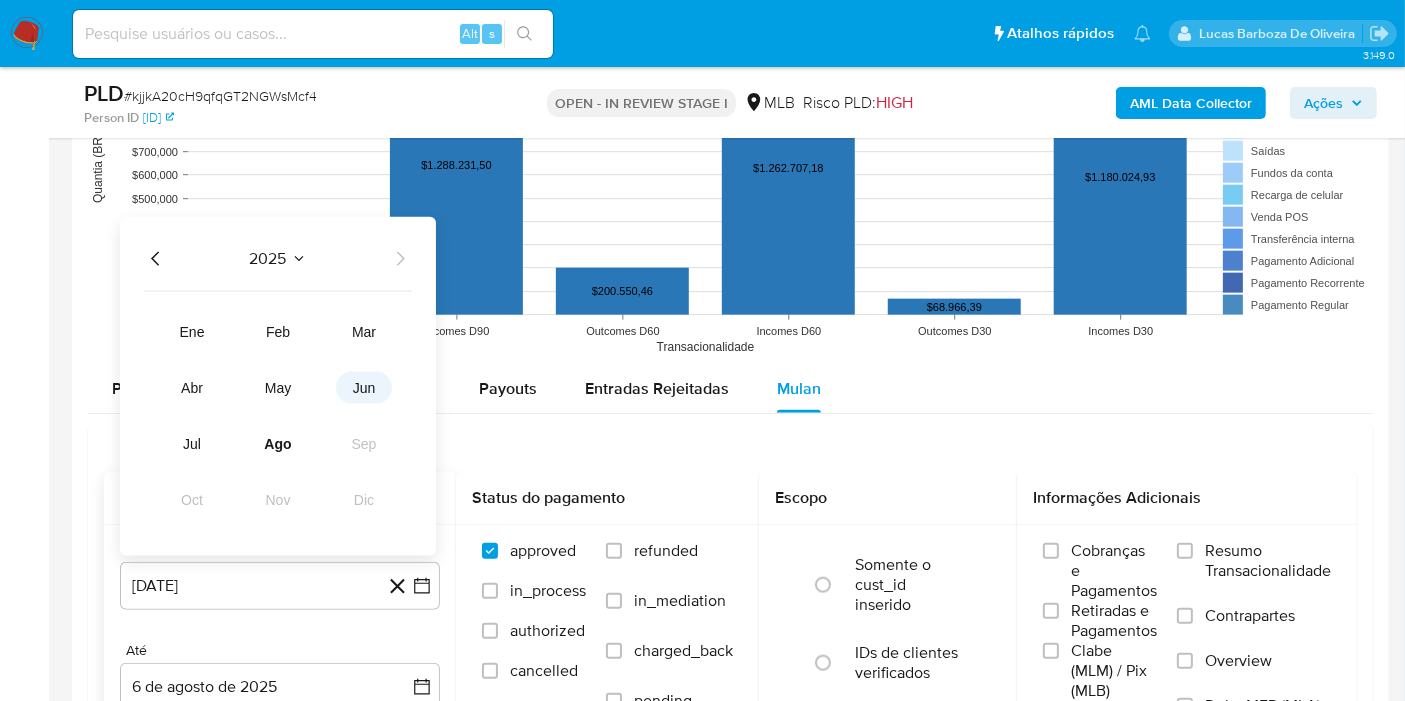 click on "jun" at bounding box center (364, 388) 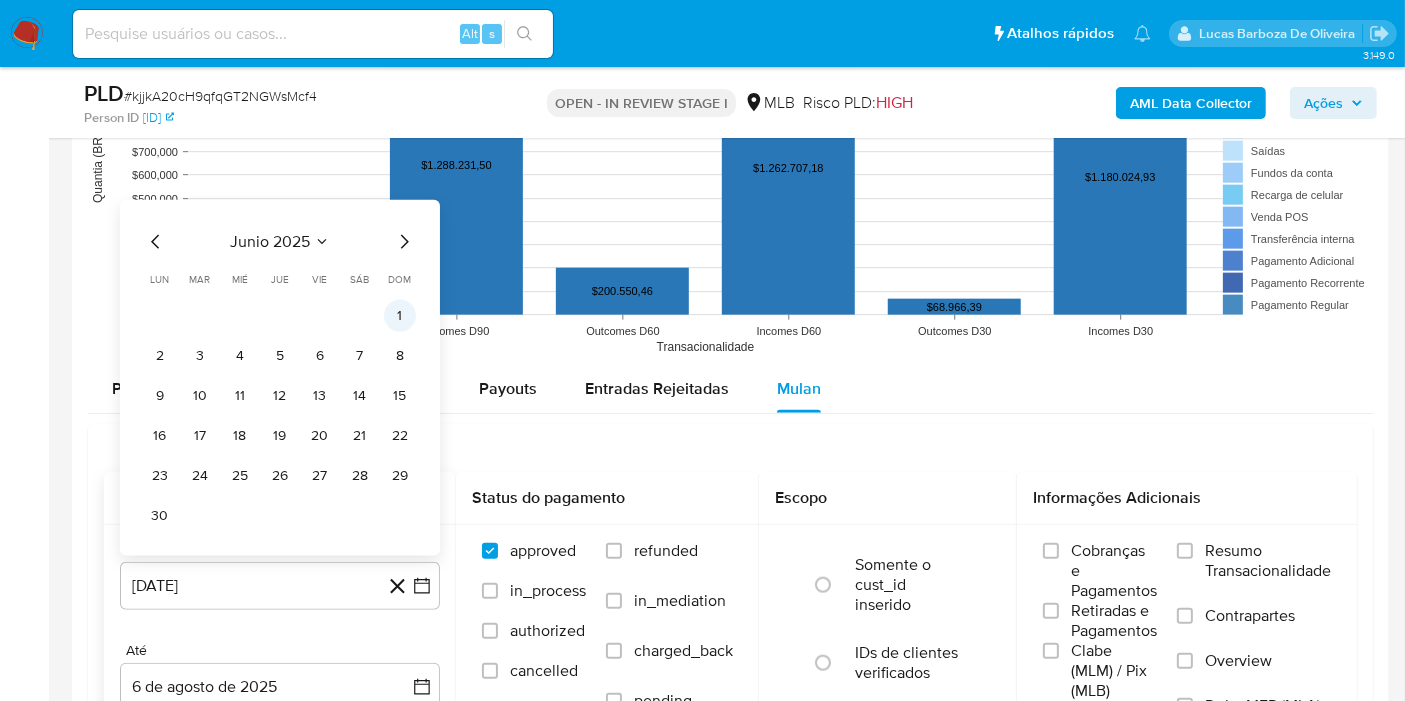 click on "1" at bounding box center [400, 316] 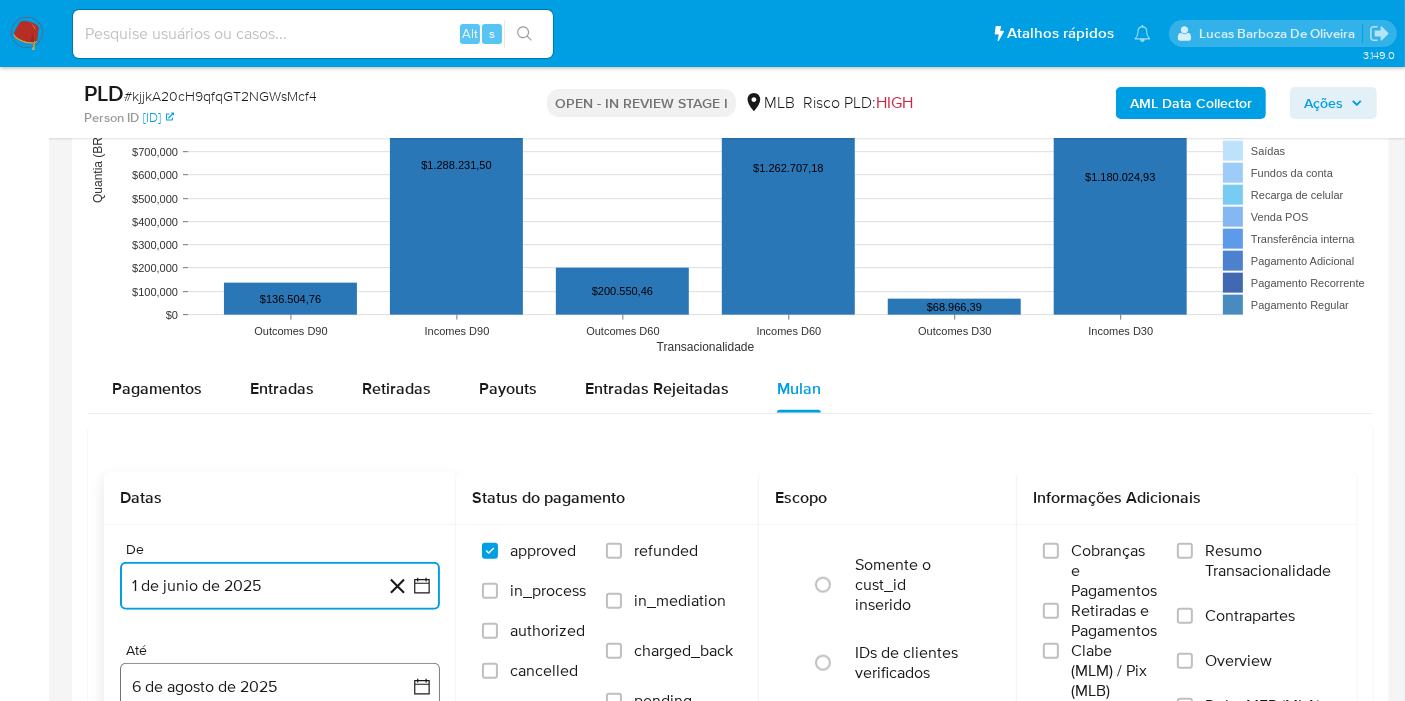 click on "6 de agosto de 2025" at bounding box center [280, 687] 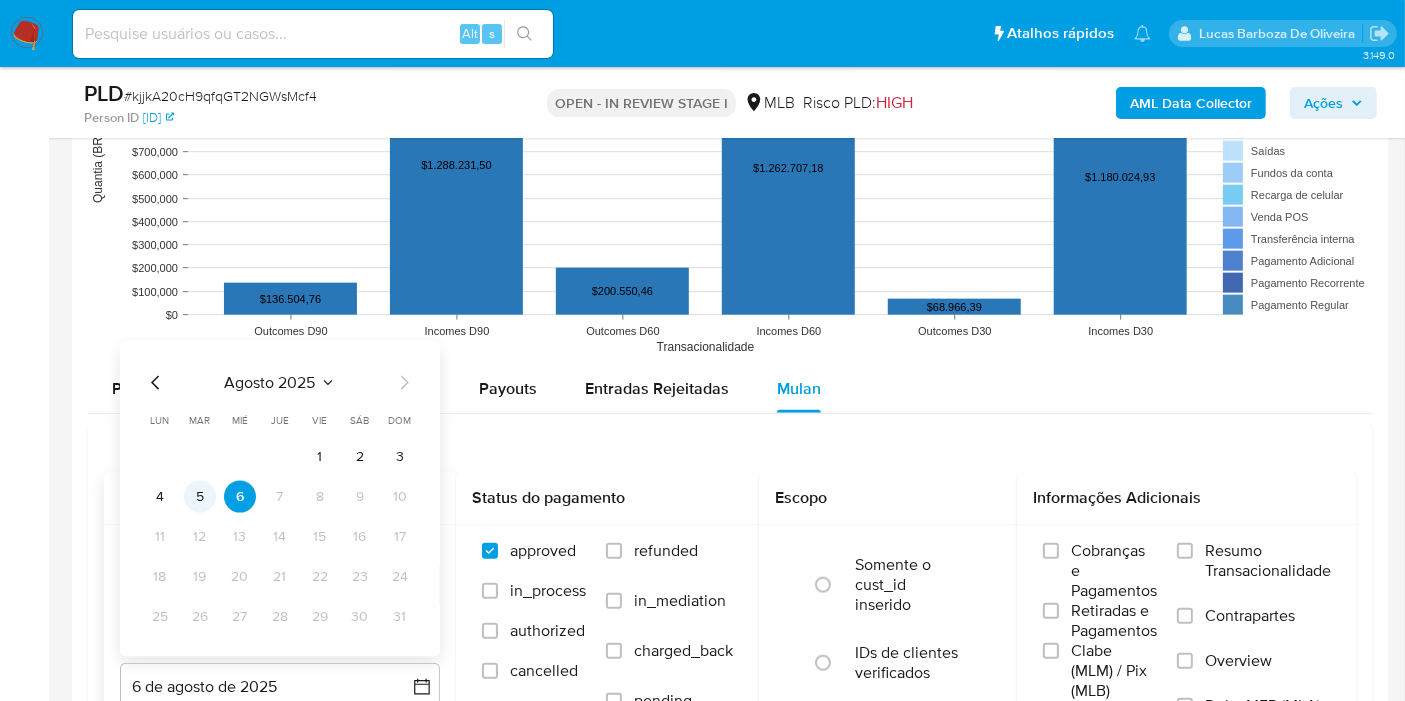 click on "5" at bounding box center (200, 497) 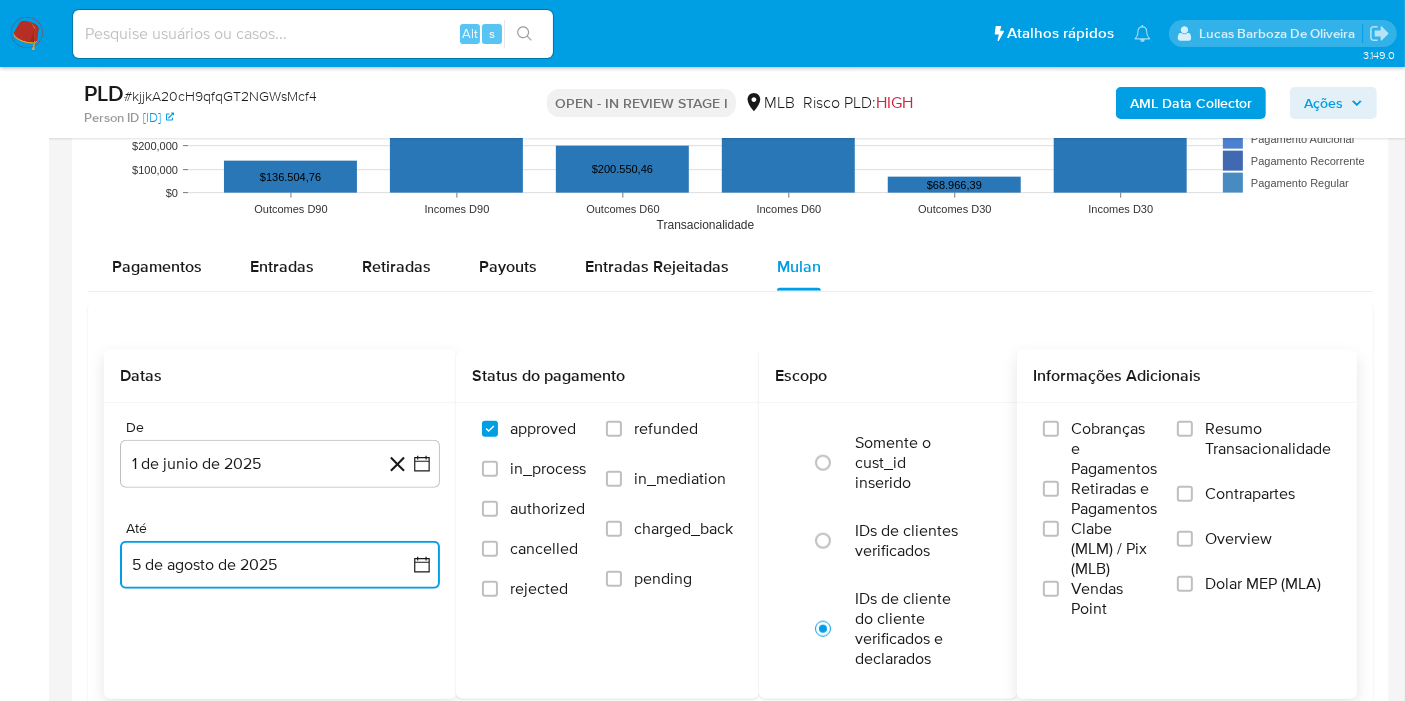 scroll, scrollTop: 2227, scrollLeft: 0, axis: vertical 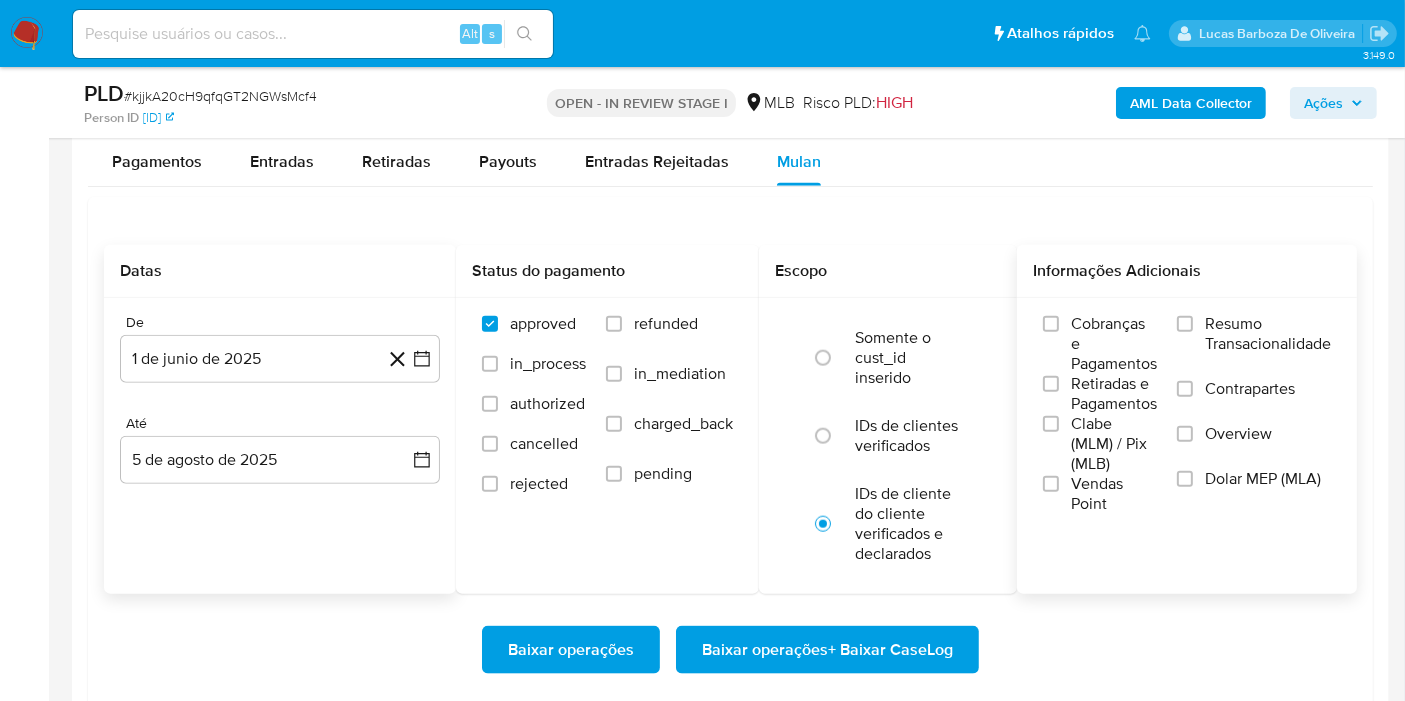 click on "Resumo Transacionalidade" at bounding box center (1268, 334) 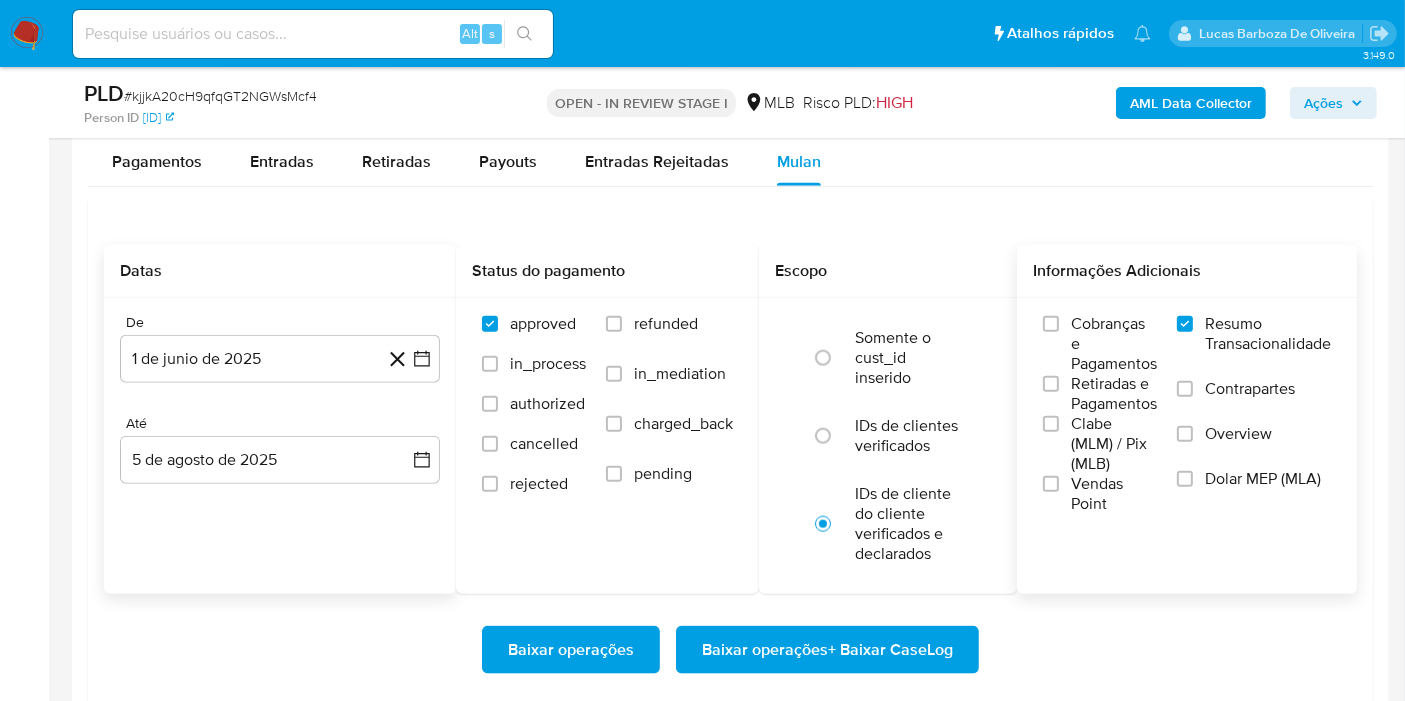 click on "Baixar operações  +   Baixar CaseLog" at bounding box center [827, 650] 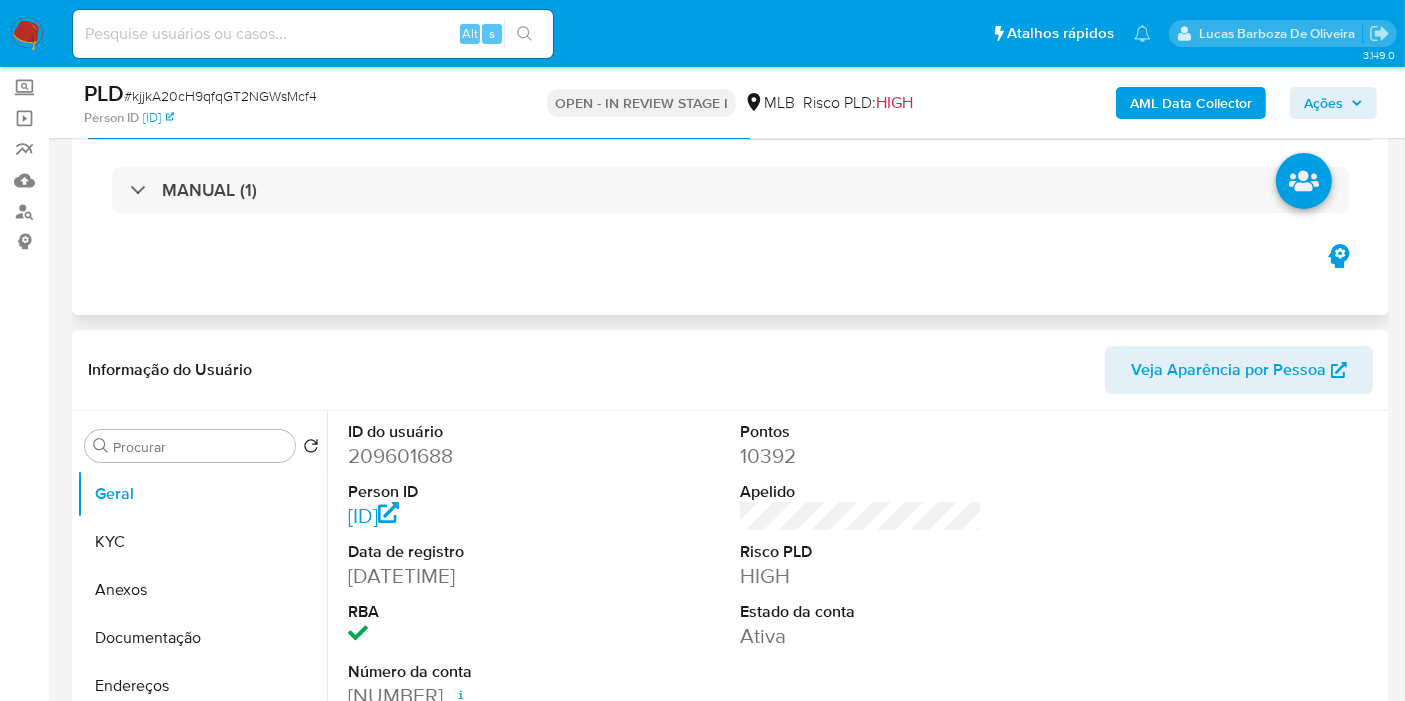 scroll, scrollTop: 74, scrollLeft: 0, axis: vertical 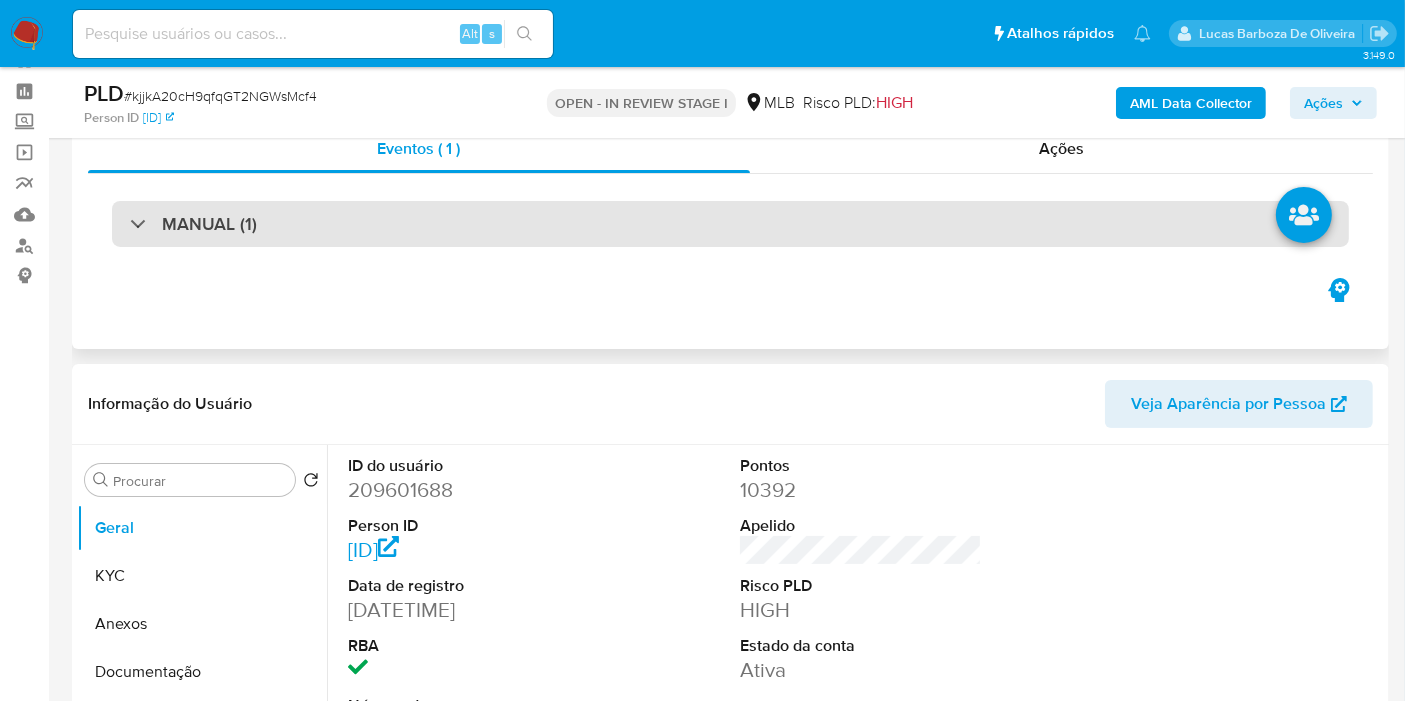 drag, startPoint x: 600, startPoint y: 199, endPoint x: 539, endPoint y: 240, distance: 73.4983 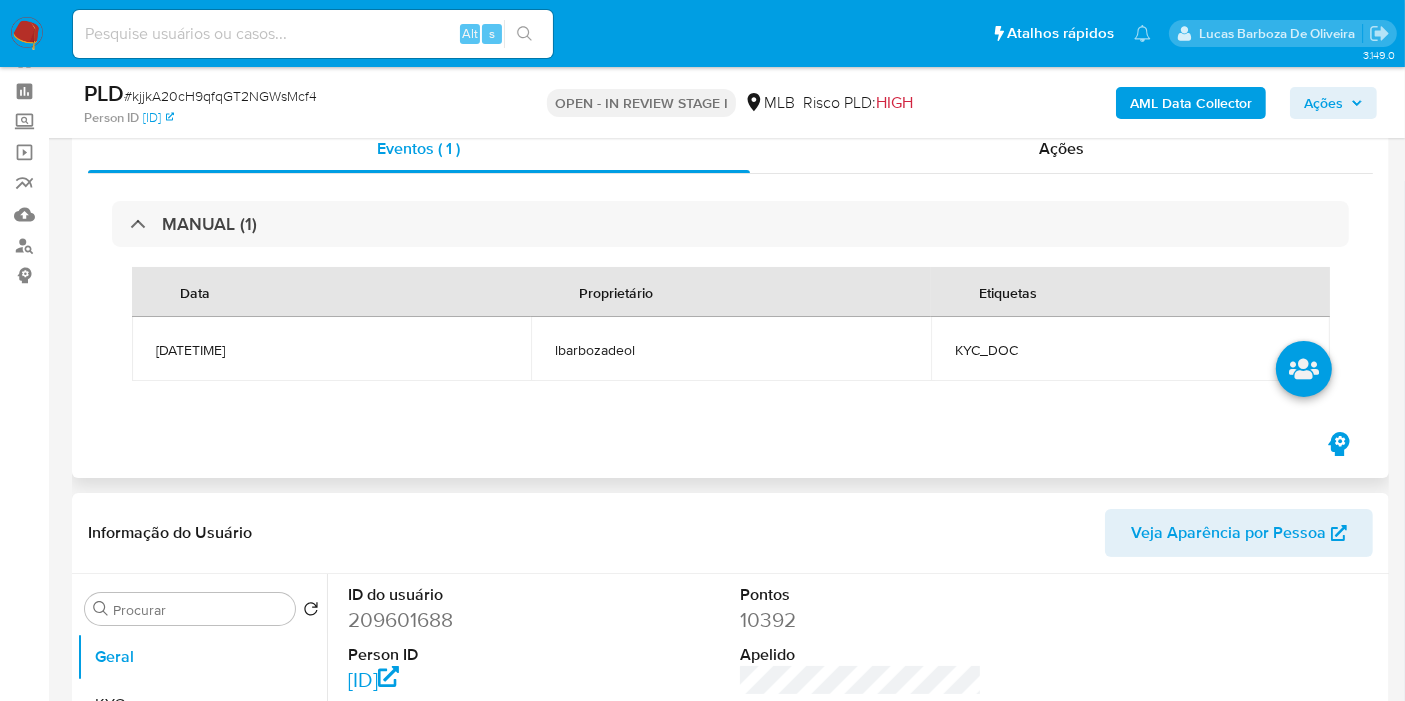 click on "KYC_DOC" at bounding box center (1130, 350) 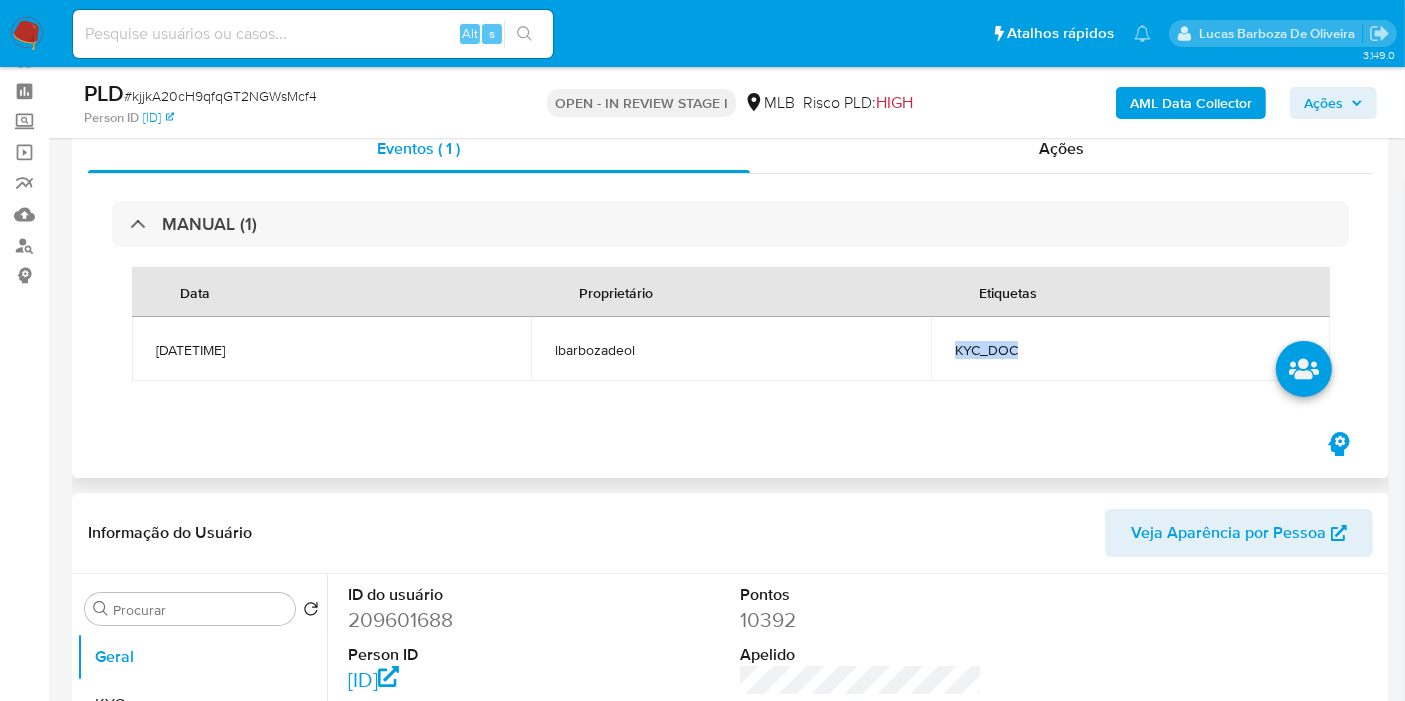 click on "KYC_DOC" at bounding box center [1130, 350] 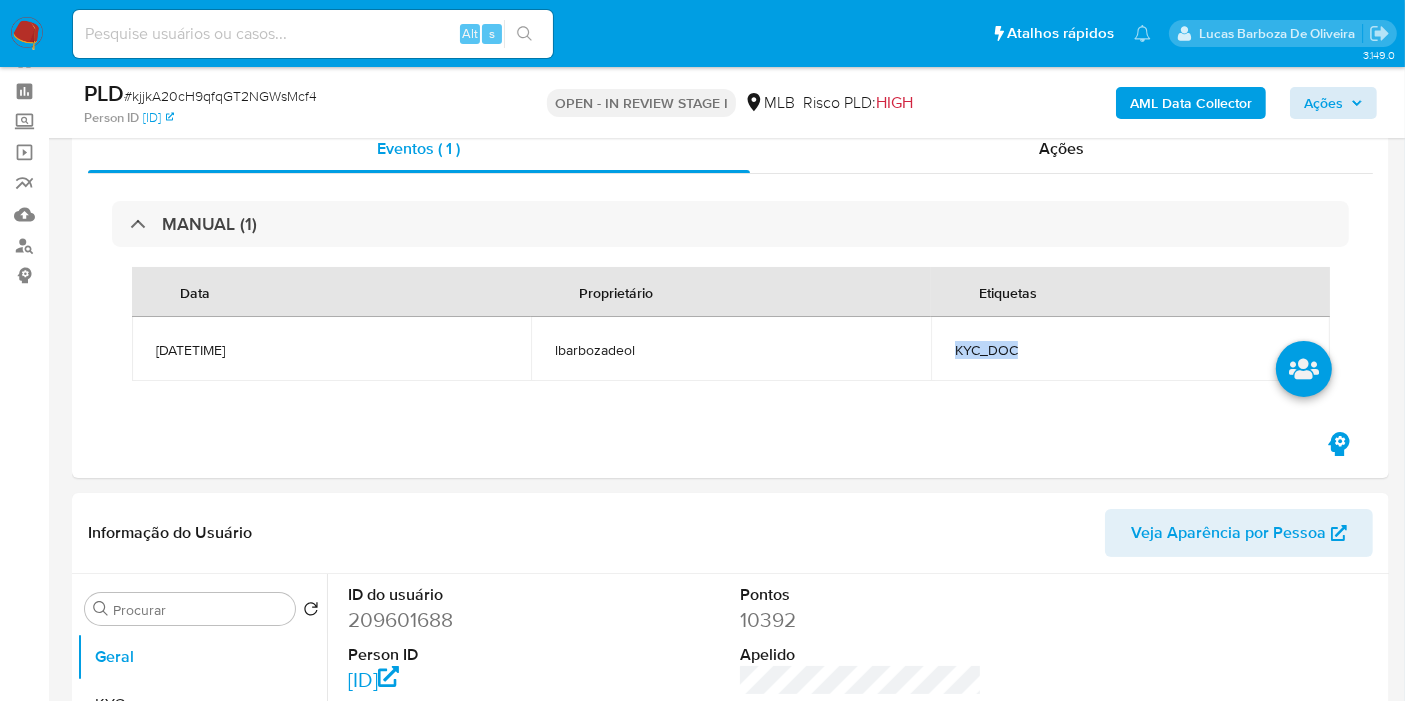 copy on "KYC_DOC" 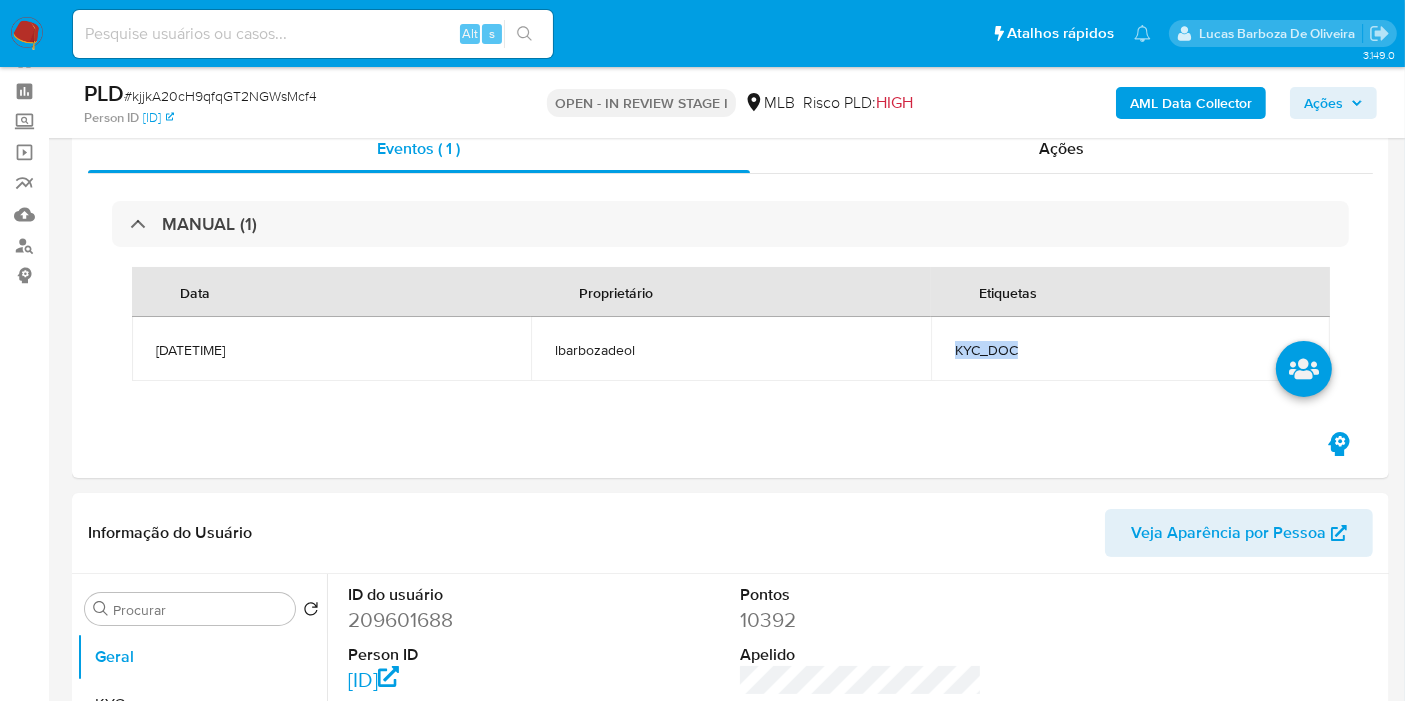 click on "Ações" at bounding box center (1323, 103) 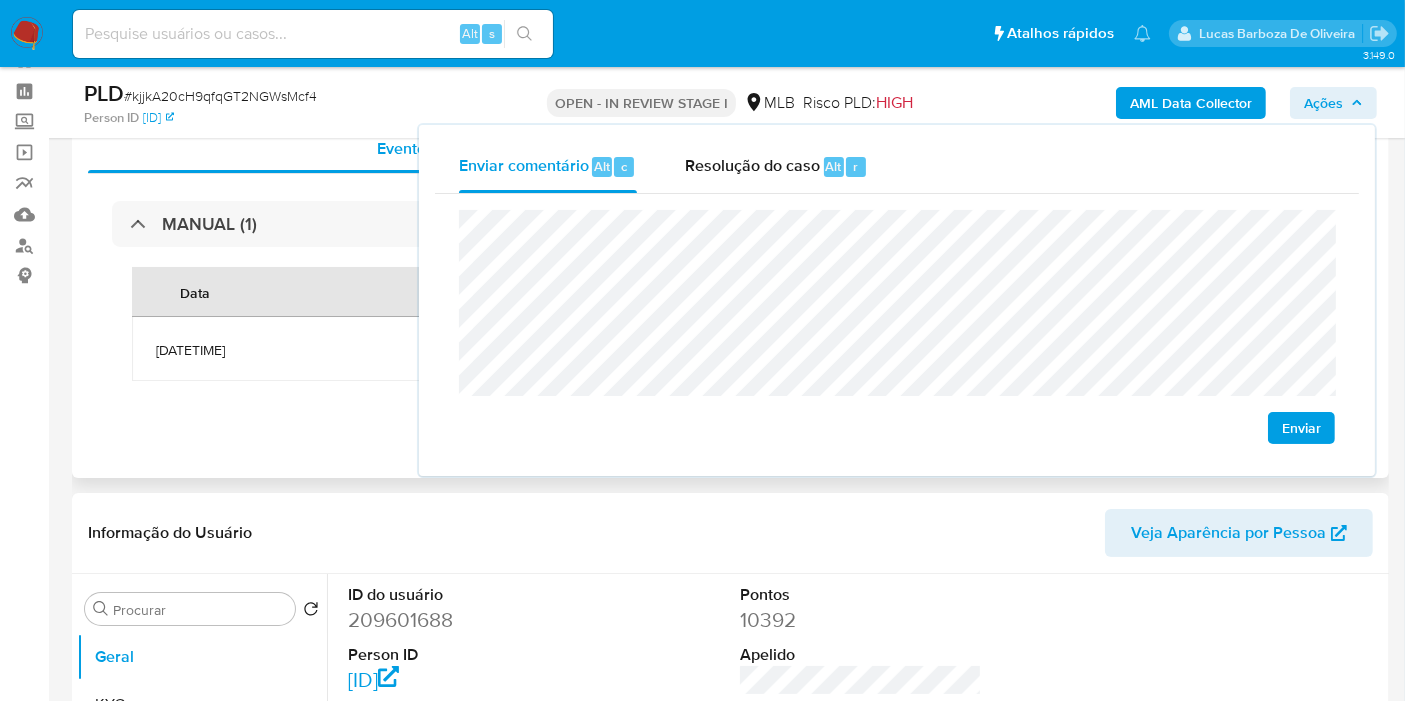 click on "MANUAL (1) Data Proprietário Etiquetas 14/07/2025 15:30:14 lbarbozadeol KYC_DOC" at bounding box center (730, 301) 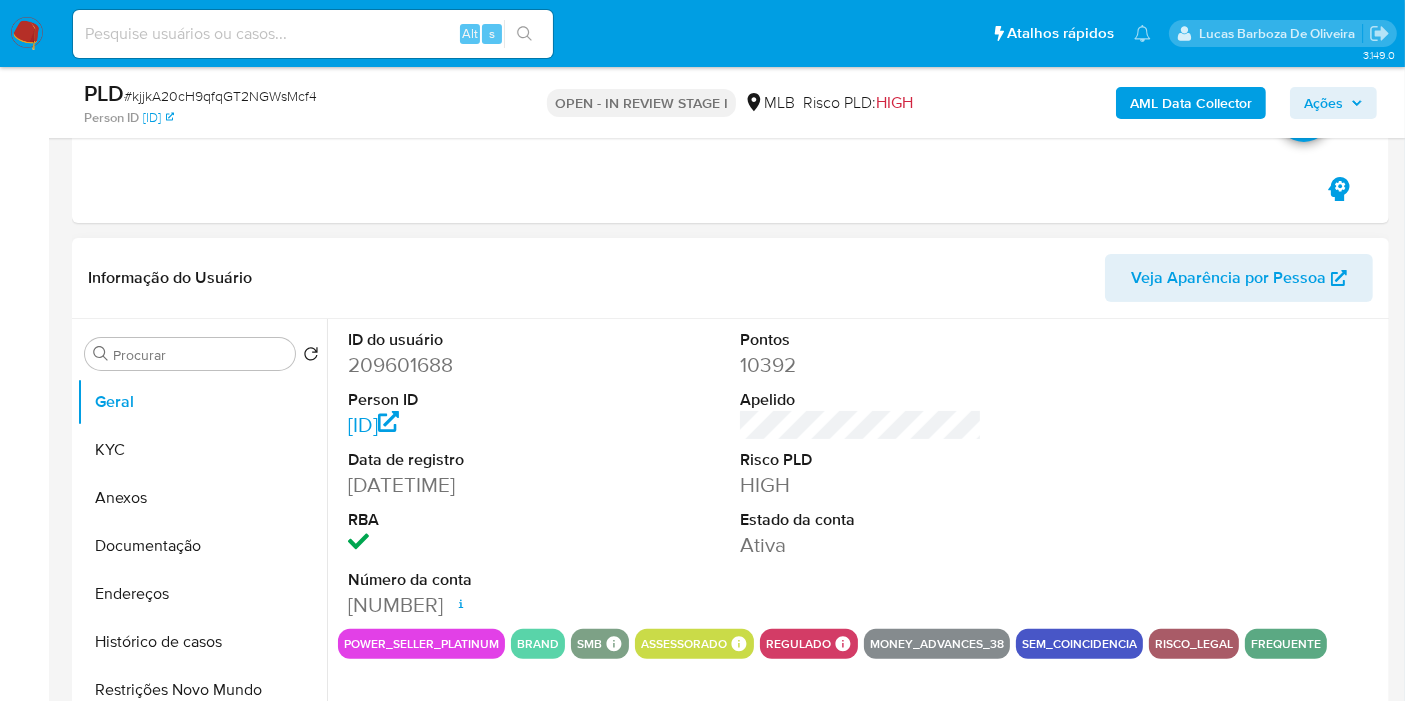 scroll, scrollTop: 408, scrollLeft: 0, axis: vertical 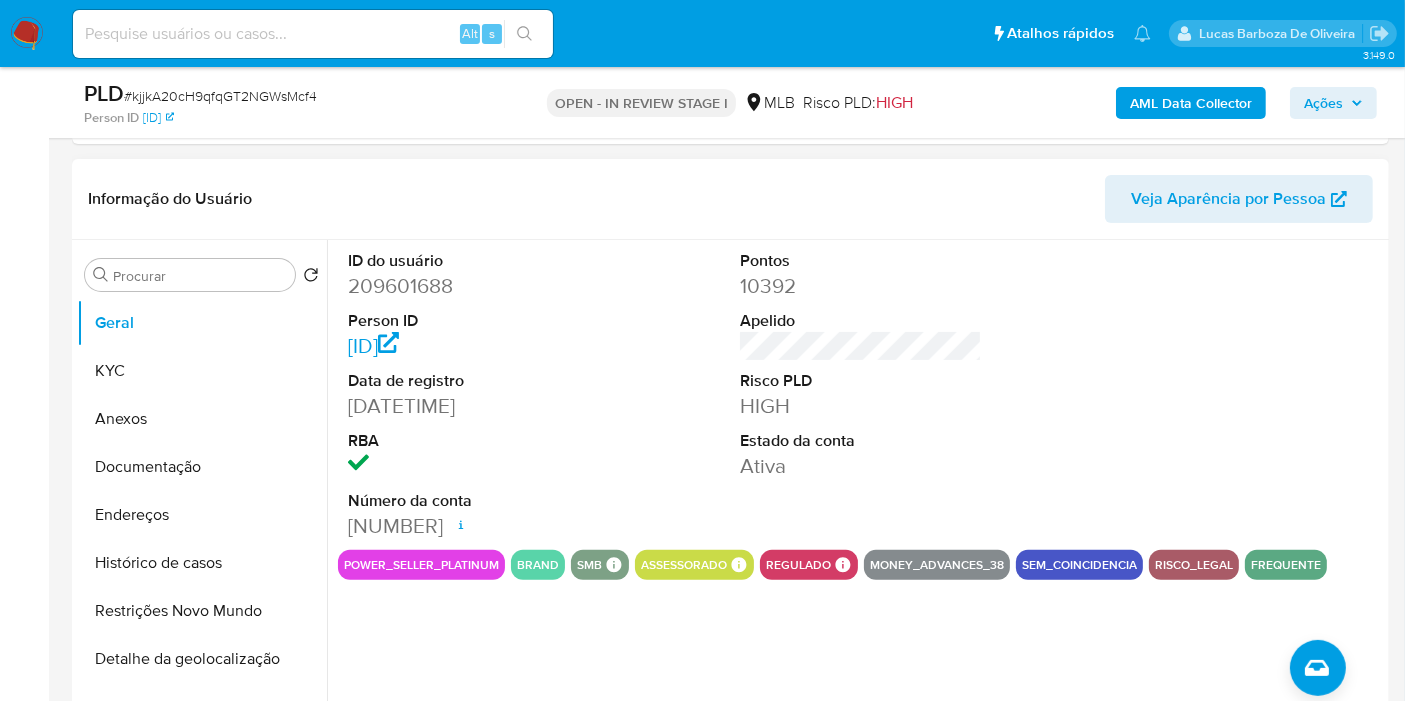 drag, startPoint x: 347, startPoint y: 284, endPoint x: 525, endPoint y: 548, distance: 318.40225 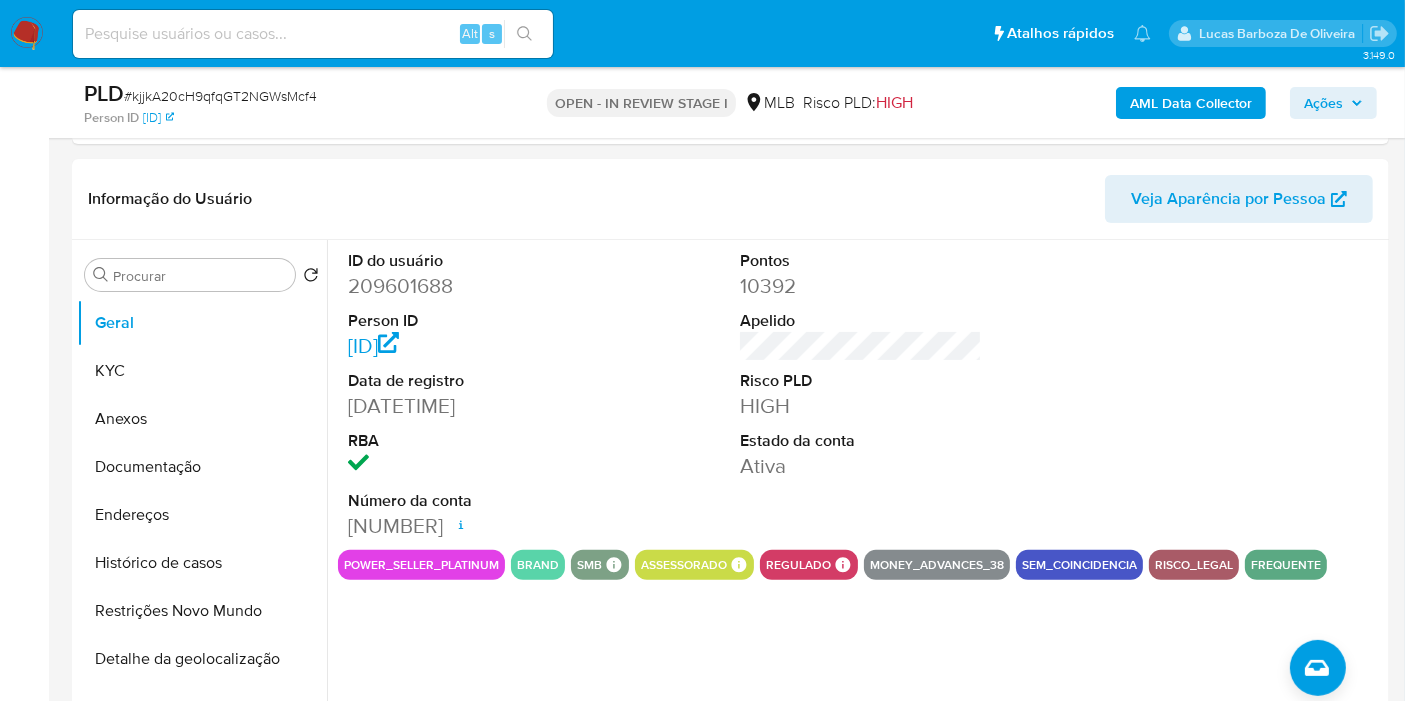click on "Ações" at bounding box center (1333, 103) 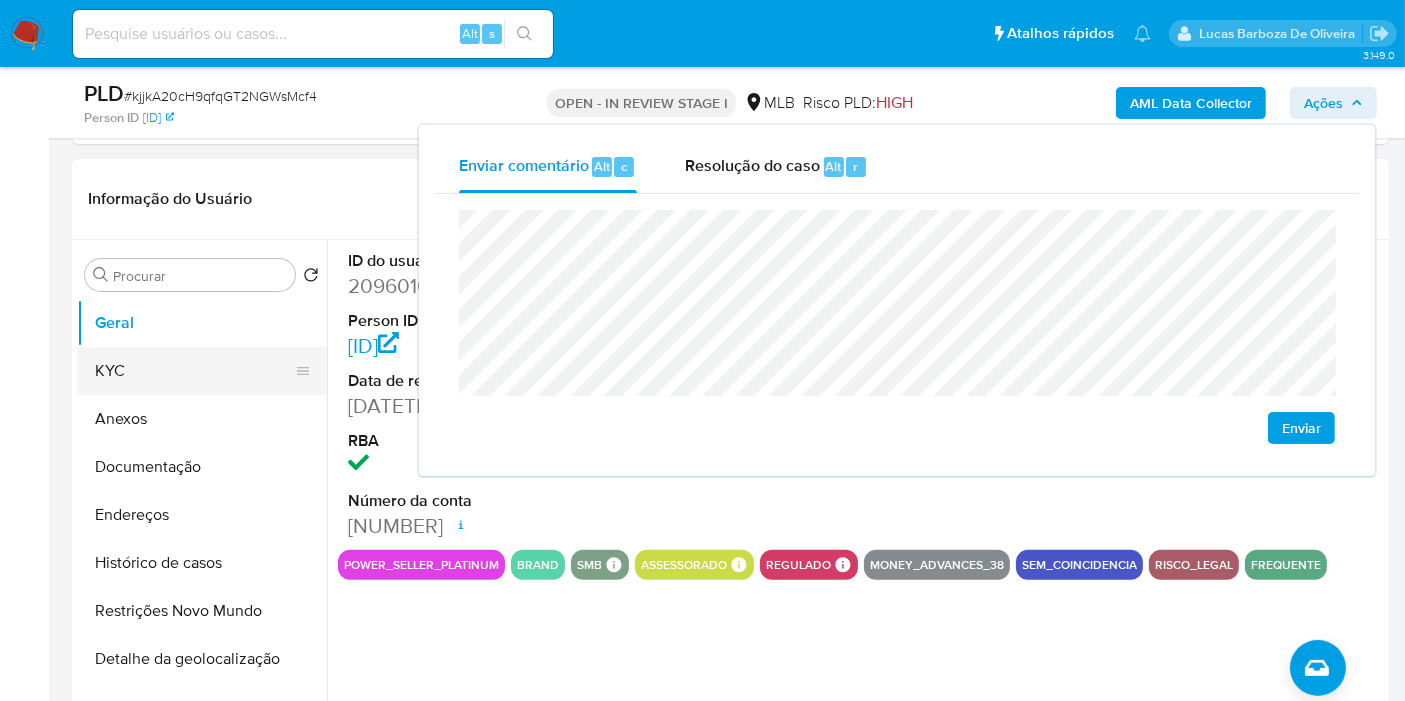 click on "KYC" at bounding box center (194, 371) 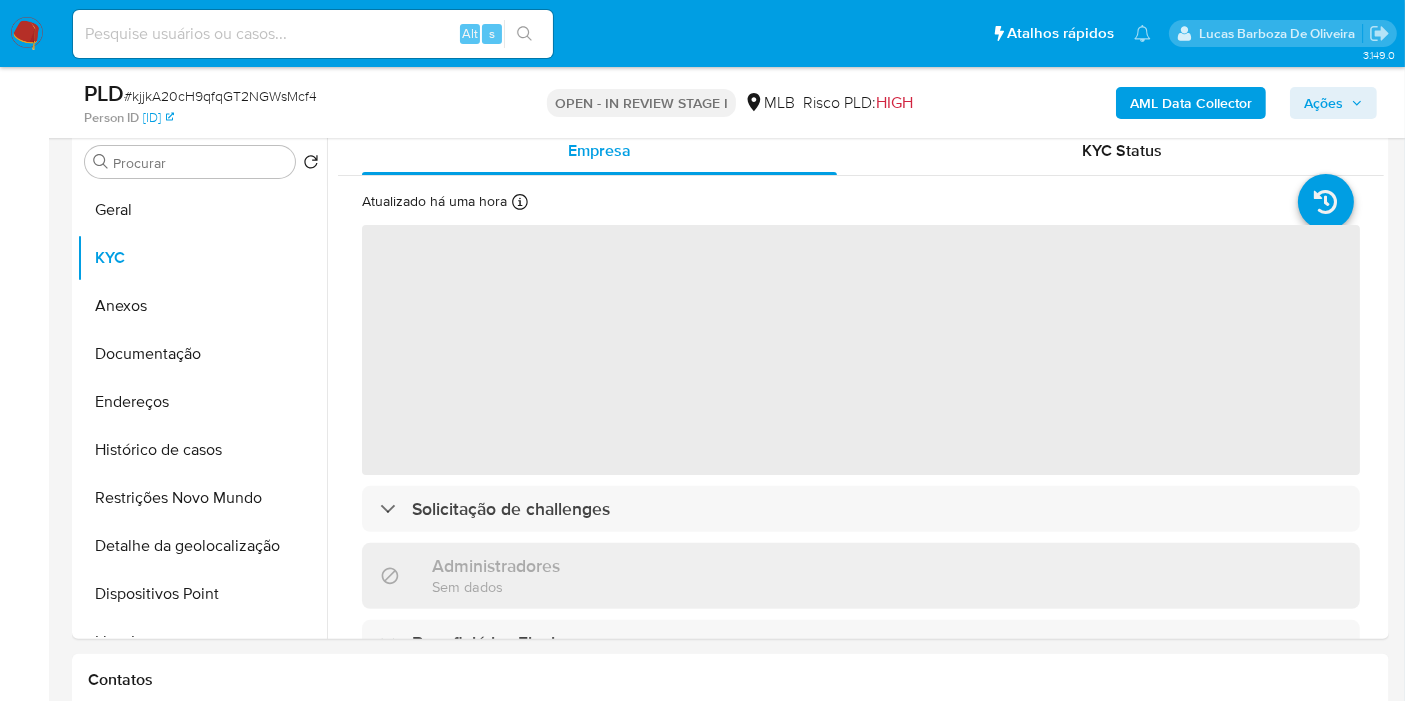 scroll, scrollTop: 506, scrollLeft: 0, axis: vertical 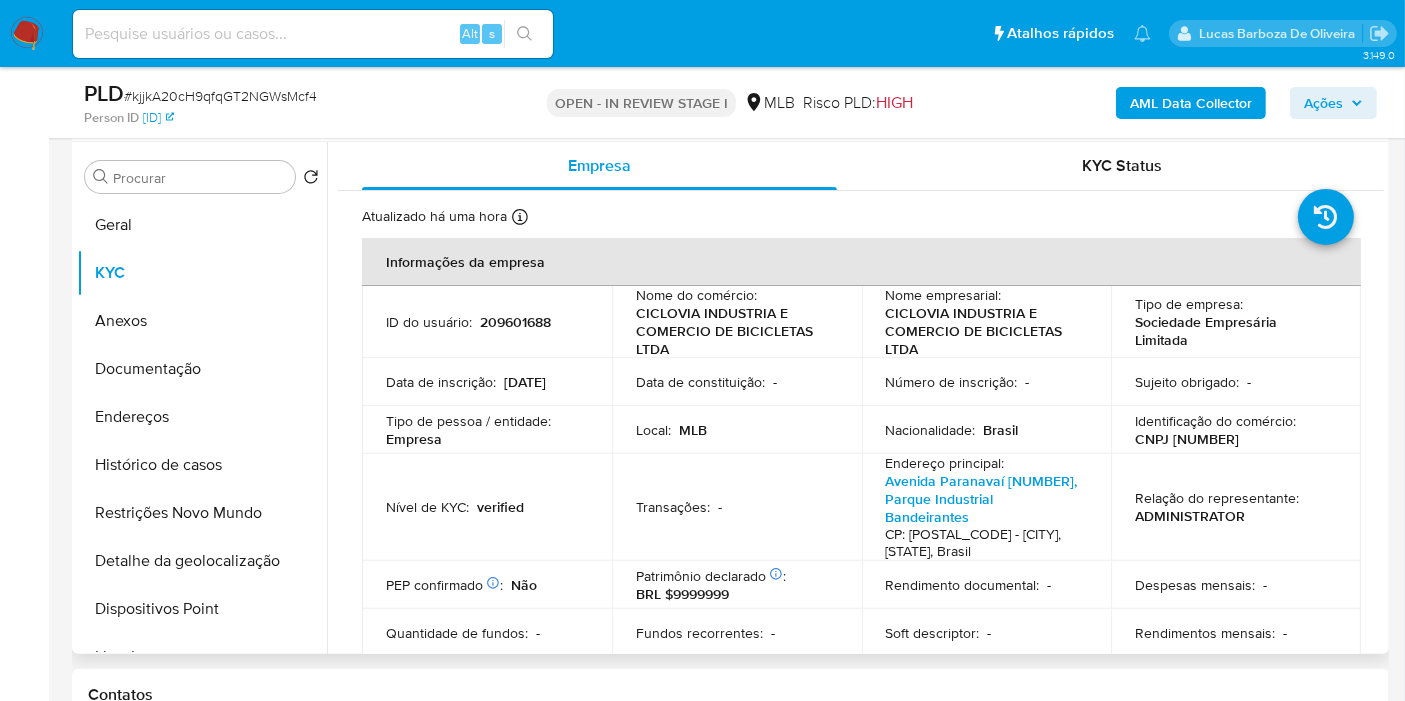 click on "CNPJ 15005669000143" at bounding box center (1187, 439) 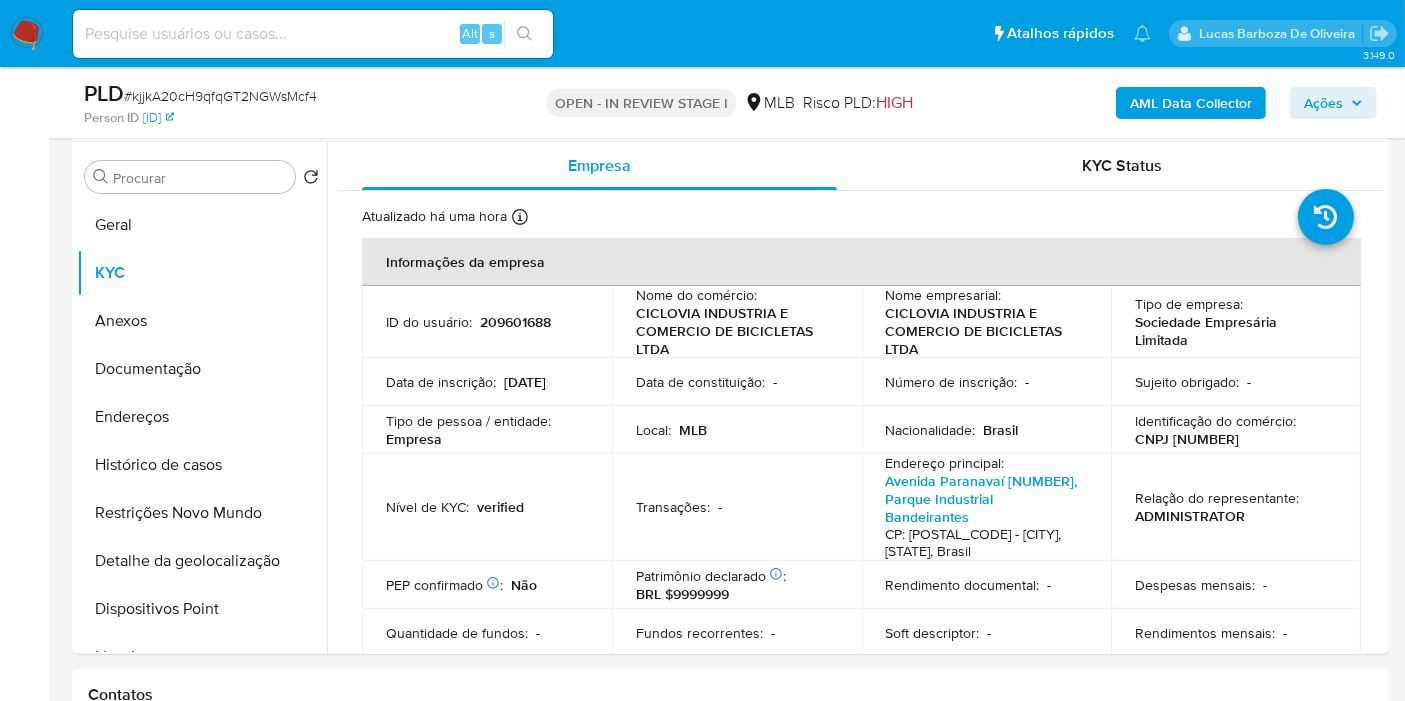 click on "Ações" at bounding box center [1323, 103] 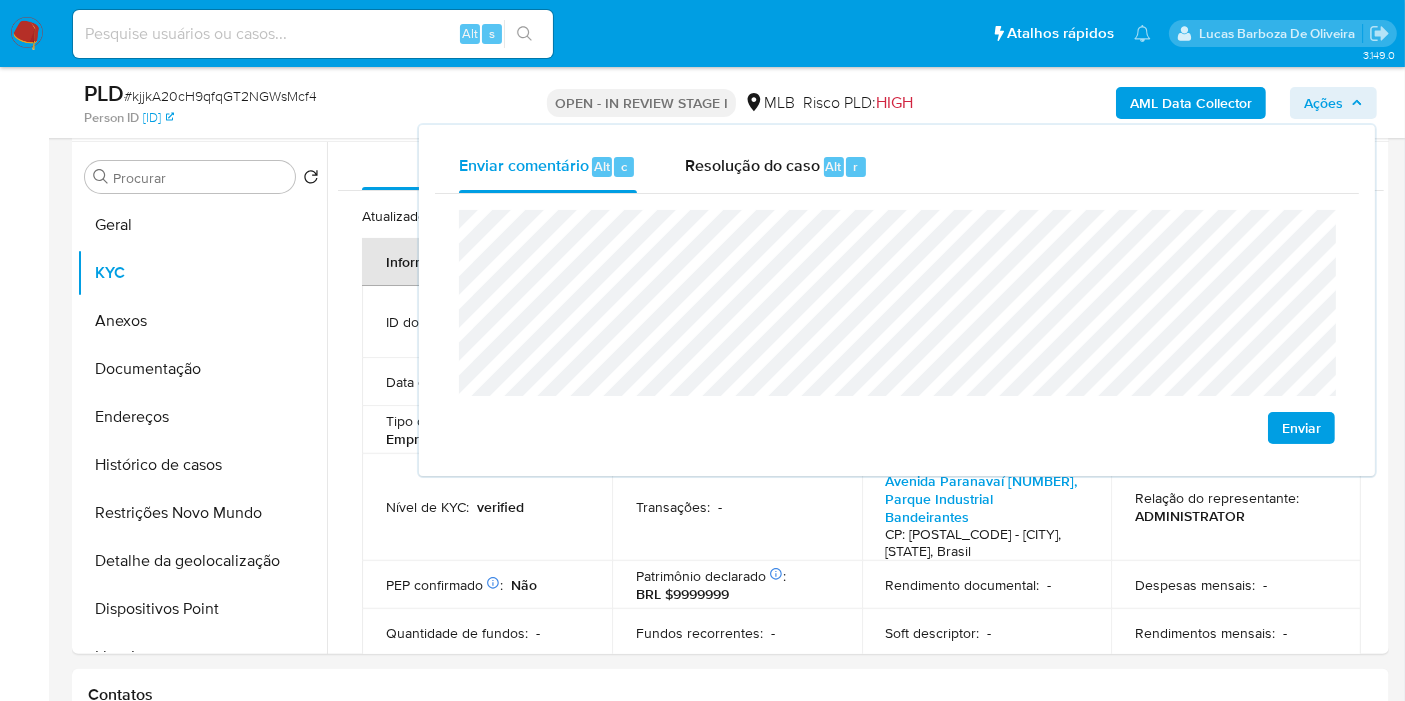 click on "econômica" 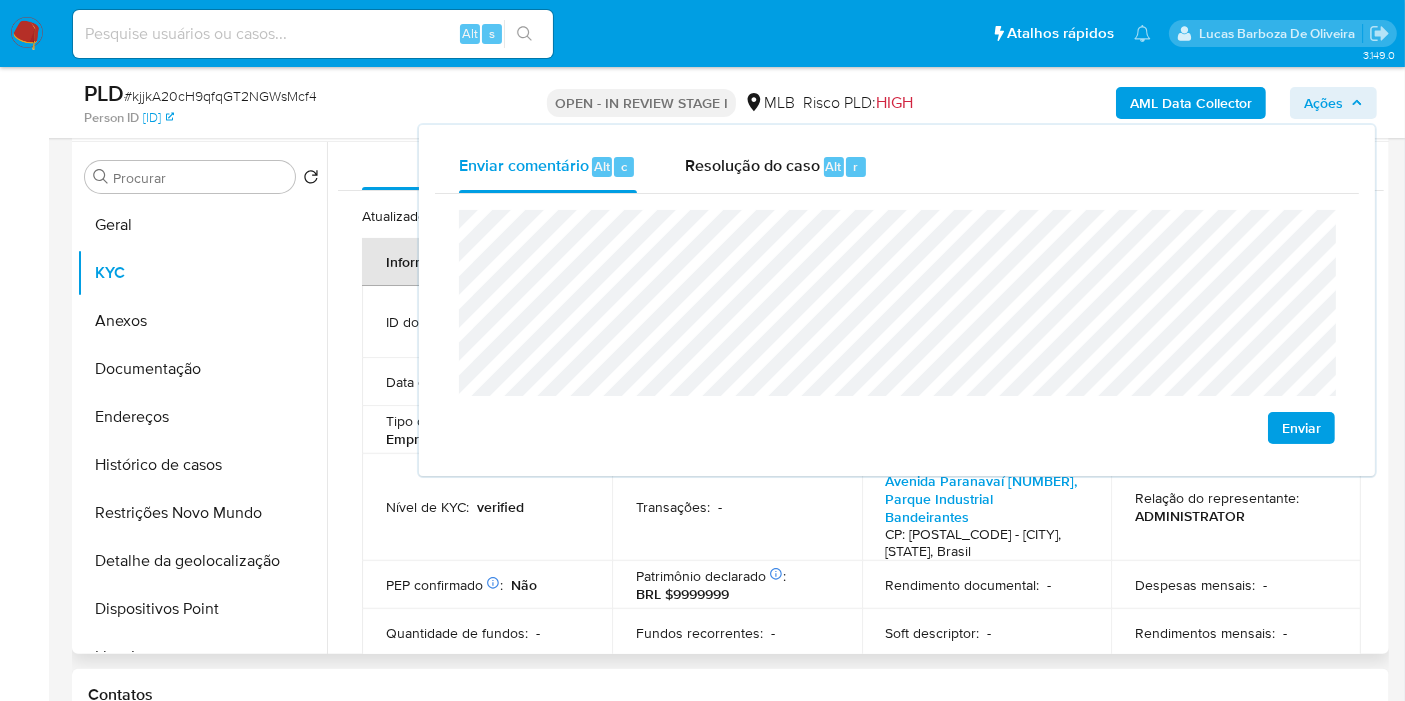 click on "Transações :    -" at bounding box center (737, 507) 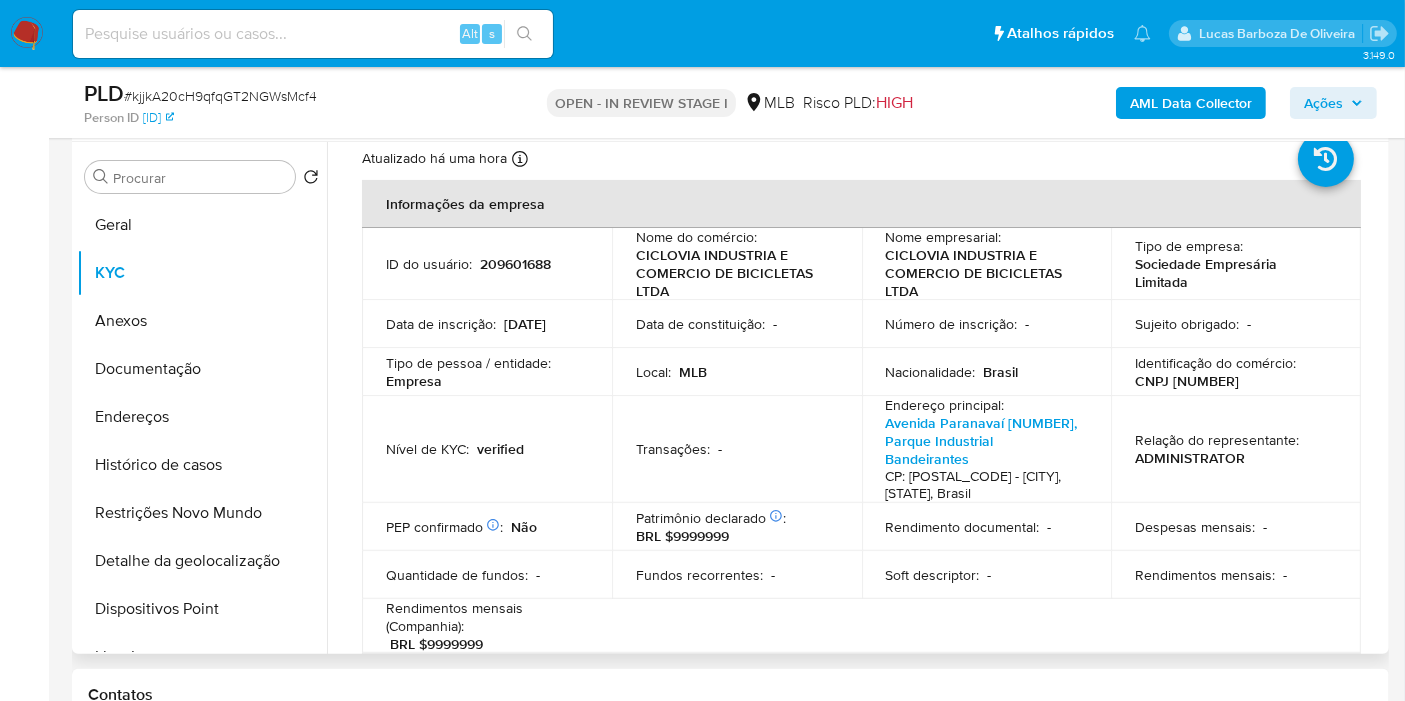 scroll, scrollTop: 0, scrollLeft: 0, axis: both 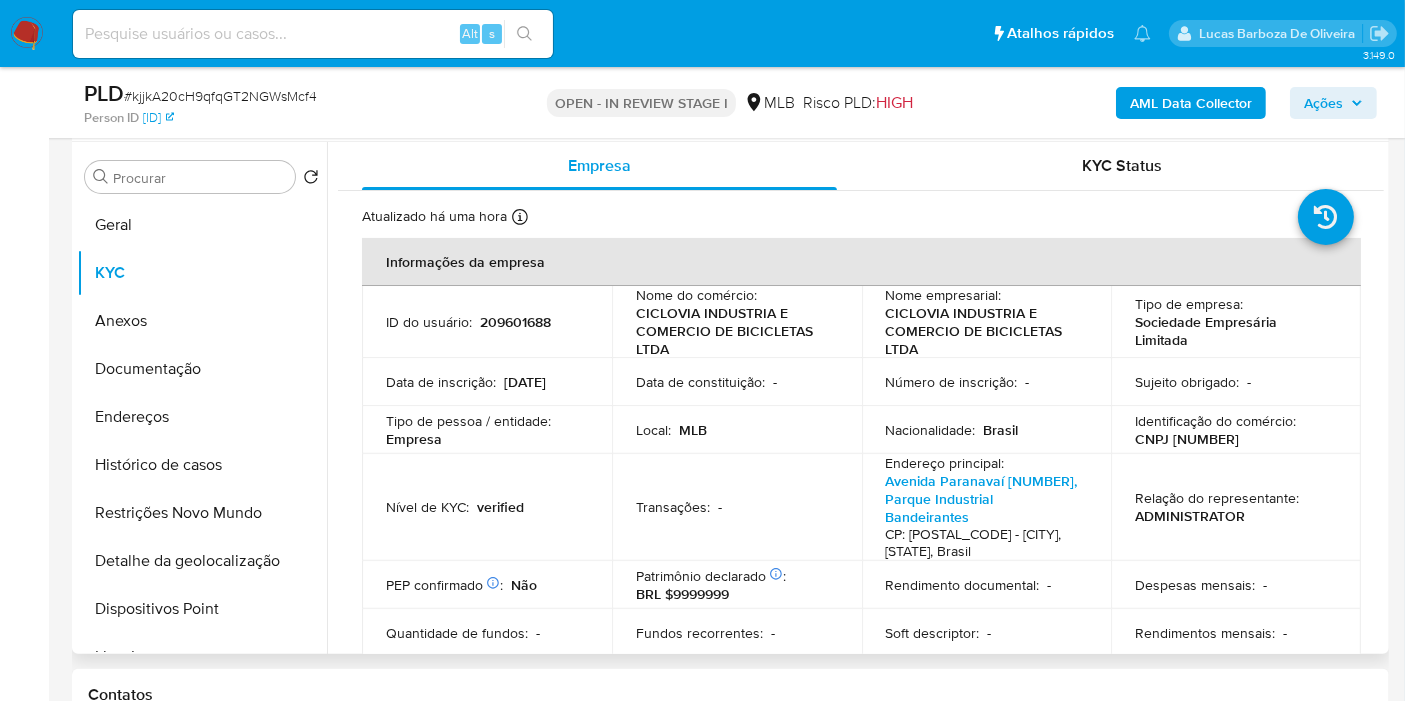 click on "209601688" at bounding box center [515, 322] 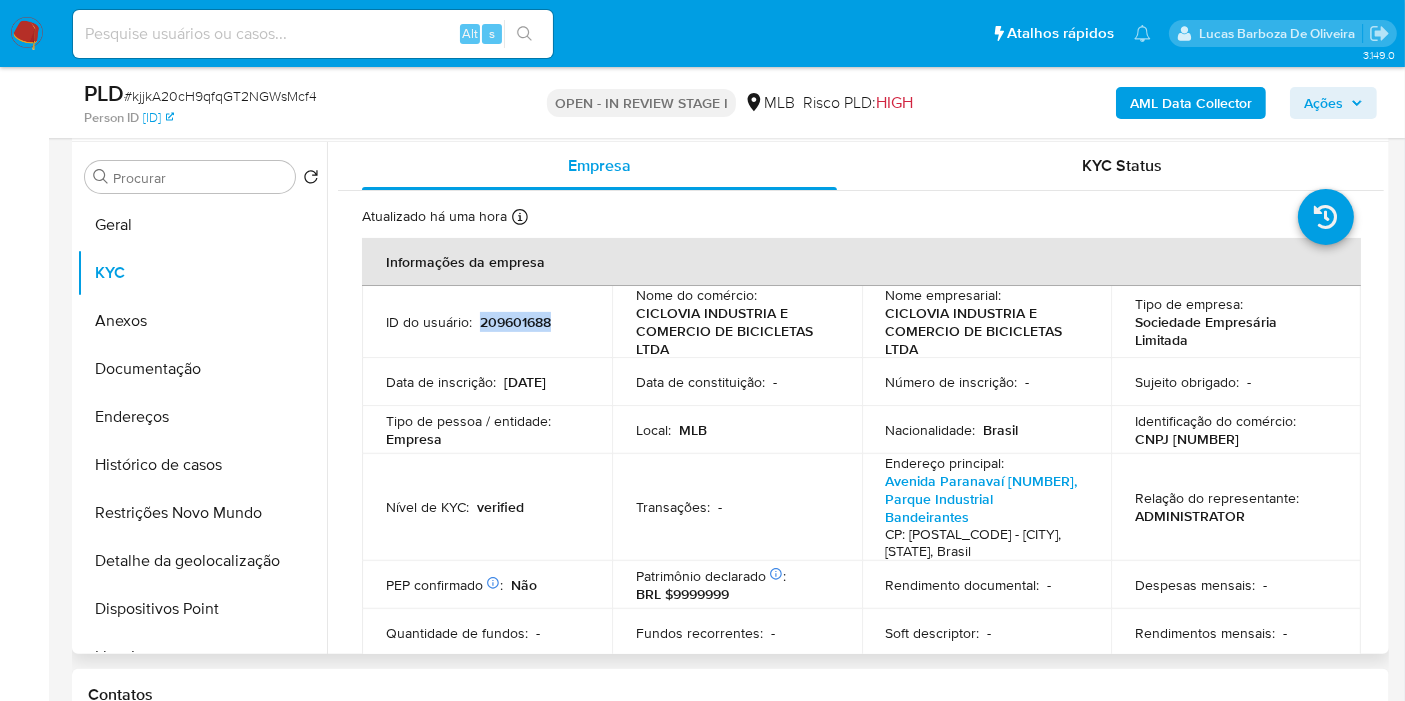 click on "209601688" at bounding box center (515, 322) 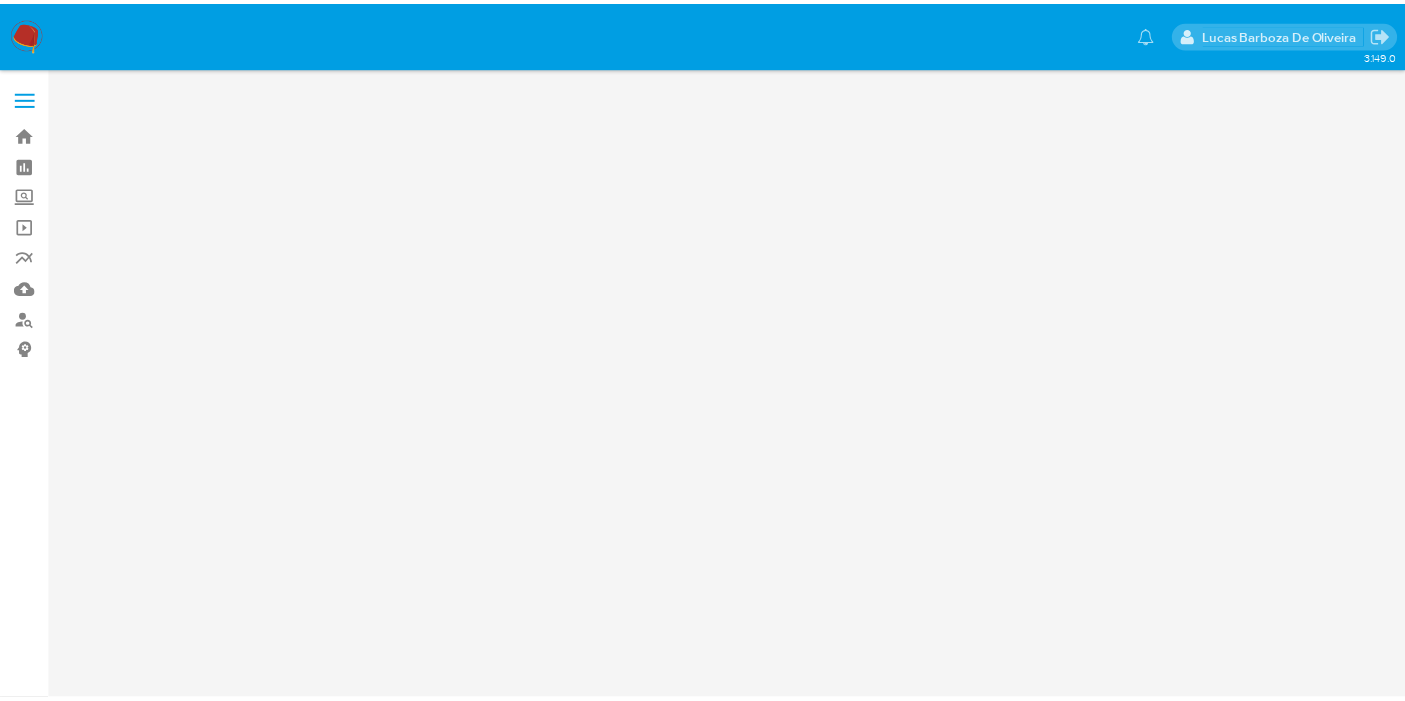 scroll, scrollTop: 0, scrollLeft: 0, axis: both 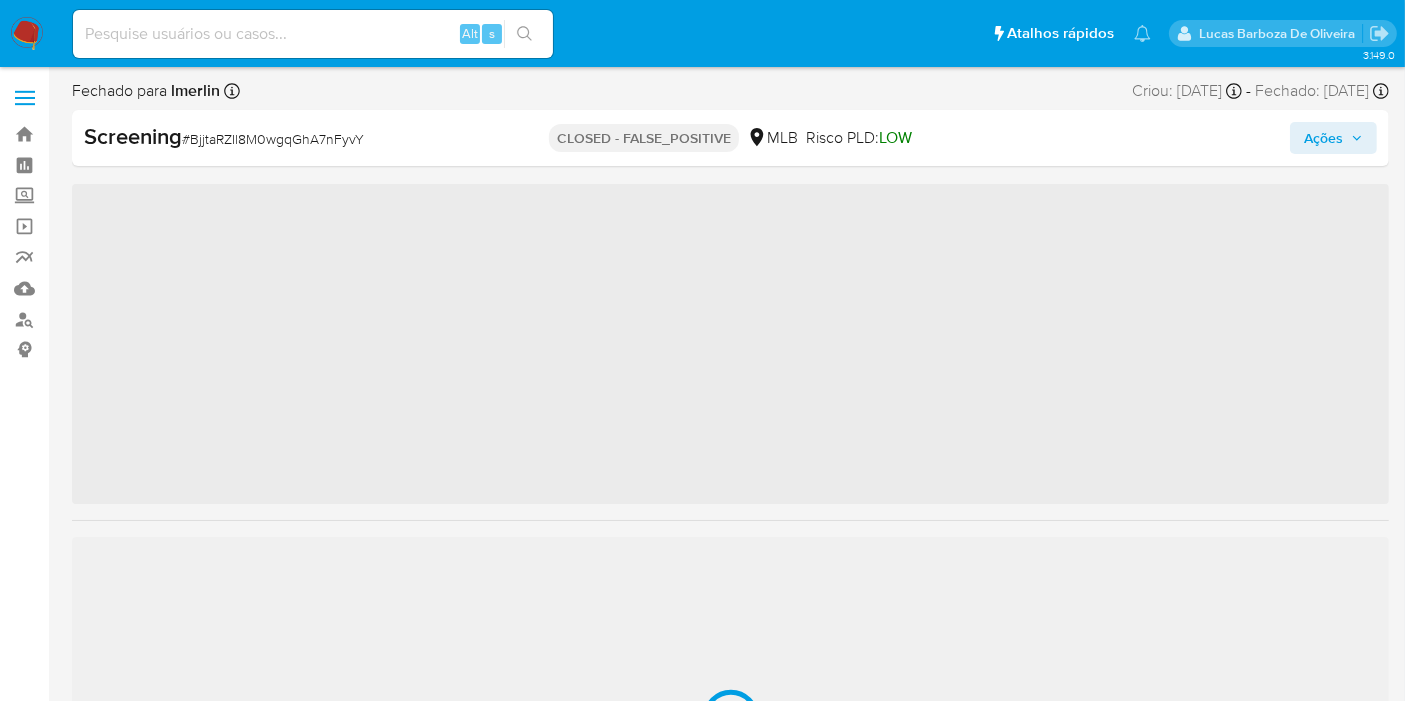 click at bounding box center [27, 34] 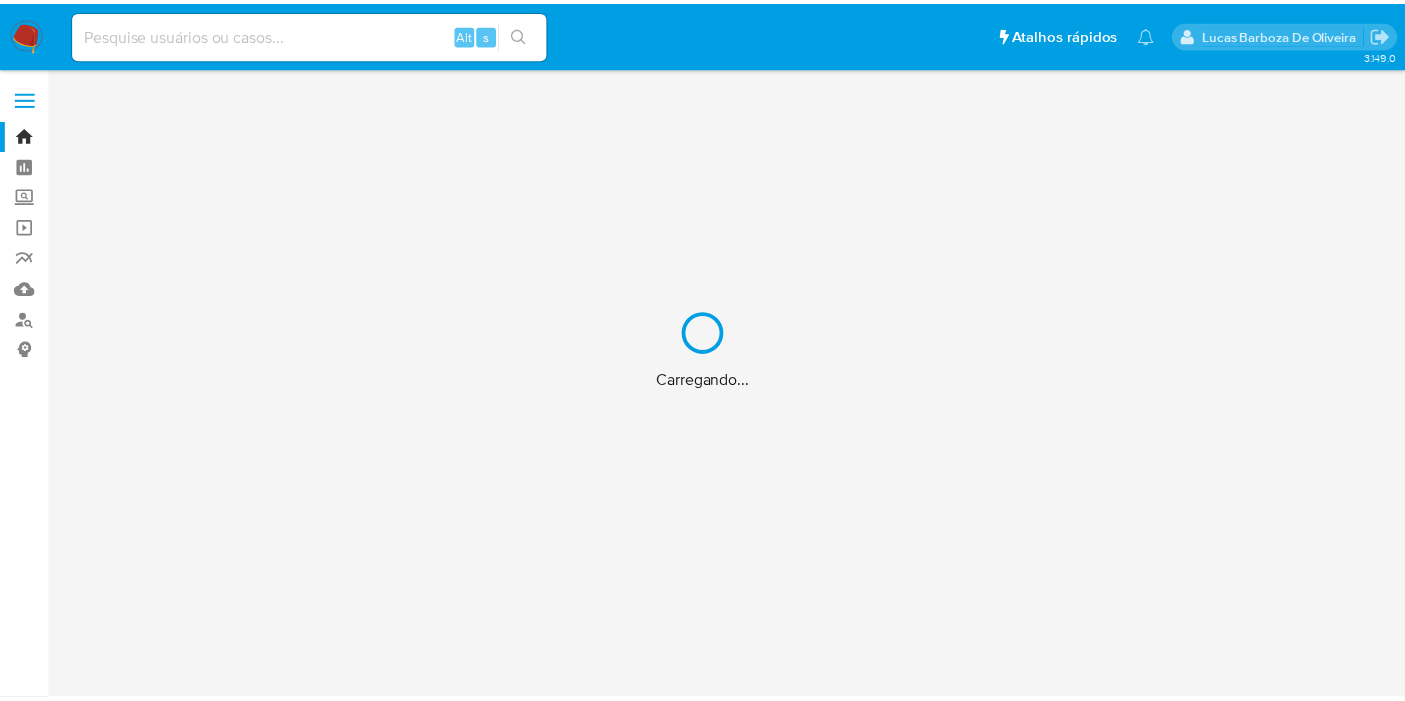 scroll, scrollTop: 0, scrollLeft: 0, axis: both 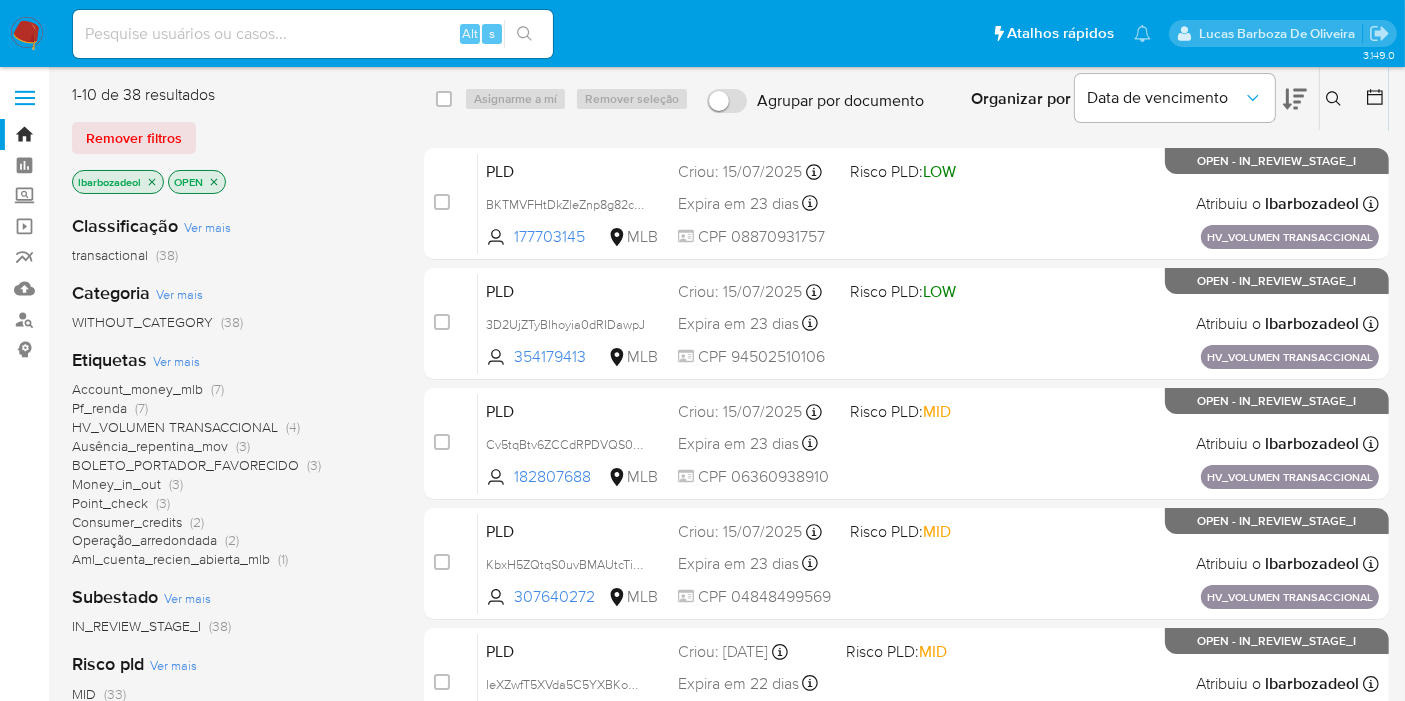 click 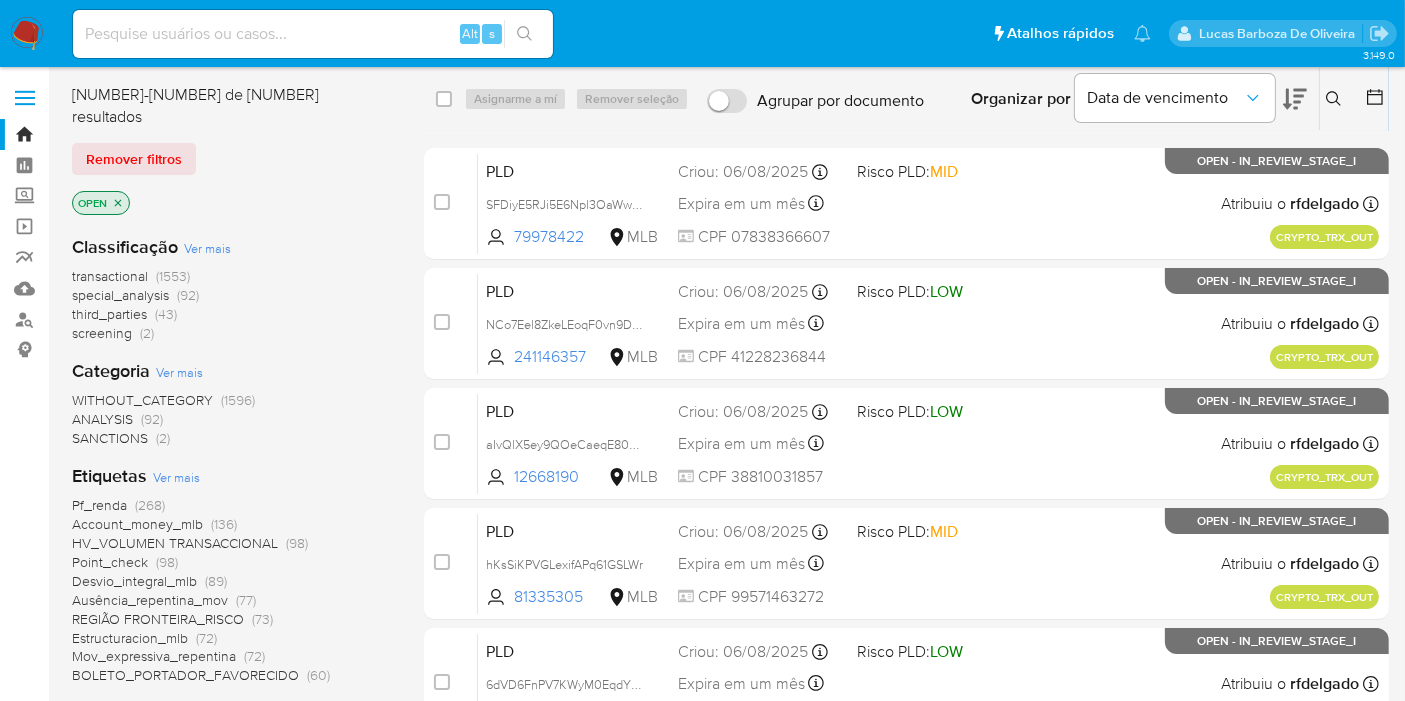 click on "screening" at bounding box center (102, 333) 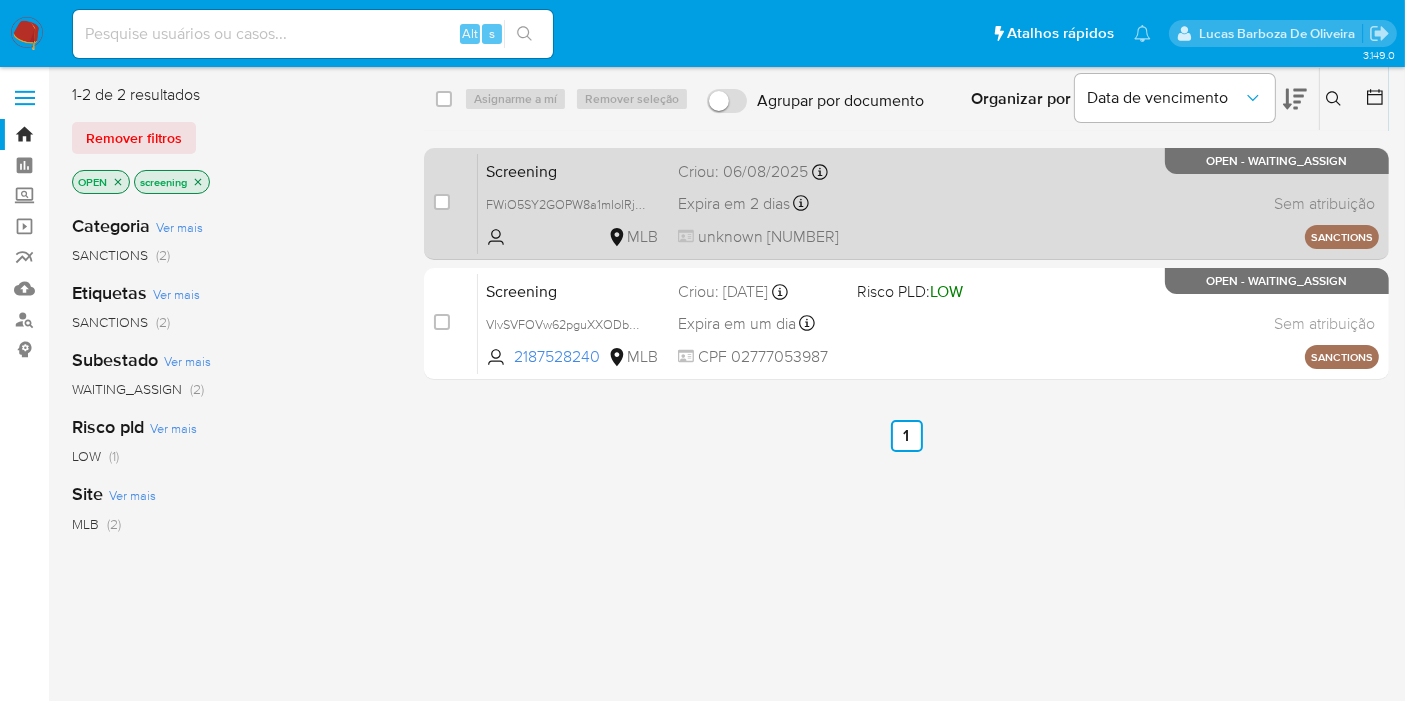 click on "Screening FWiO5SY2GOPW8a1mIoIRjzQF MLB Criou: 06/08/2025   Criou: 06/08/2025 11:31:38 Expira em 2 dias   Expira em 08/08/2025 11:31:39 unknown   39037808808 Sem atribuição   Asignado el: - SANCTIONS OPEN - WAITING_ASSIGN" at bounding box center (928, 203) 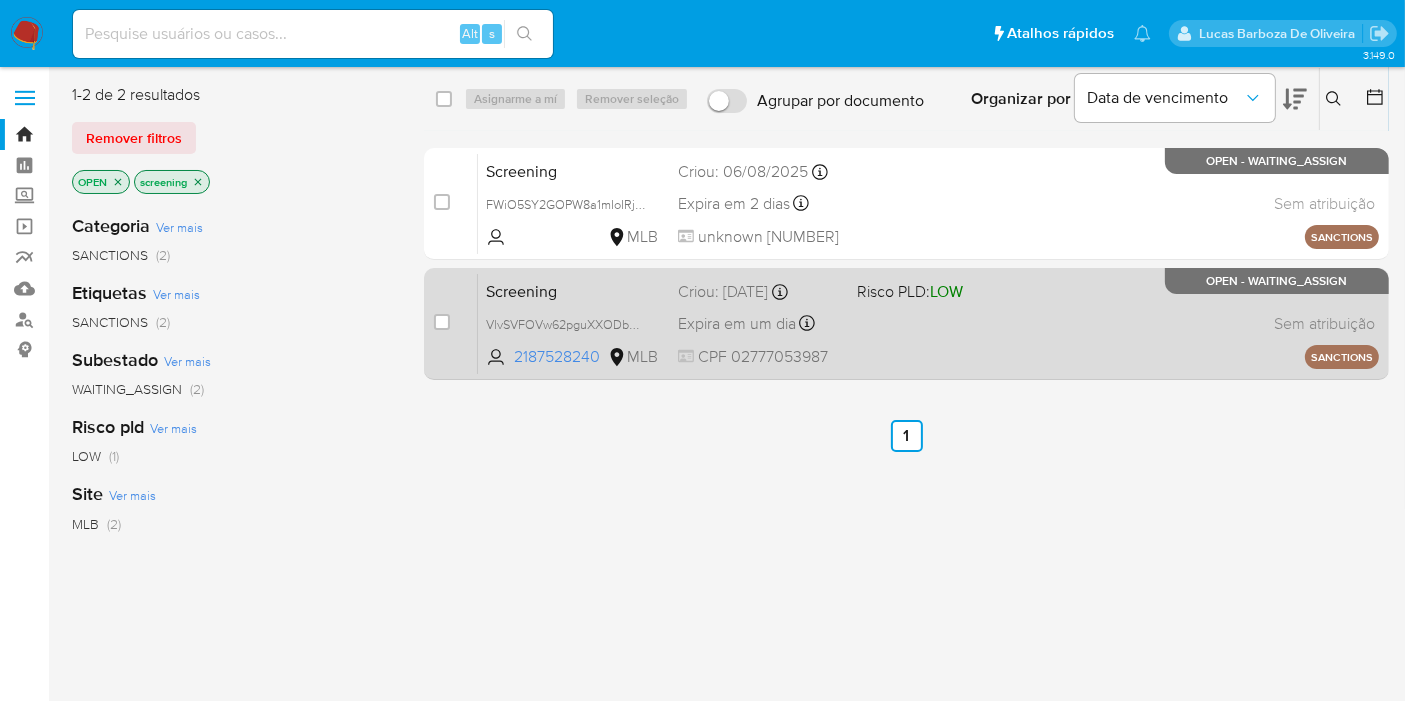 click on "Screening VlvSVFOVw62pguXXODba461A 2187528240 MLB Risco PLD:  LOW Criou: 05/08/2025   Criou: 05/08/2025 20:18:50 Expira em um dia   Expira em 07/08/2025 20:18:50 CPF   02777053987 Sem atribuição   Asignado el: - SANCTIONS OPEN - WAITING_ASSIGN" at bounding box center (928, 323) 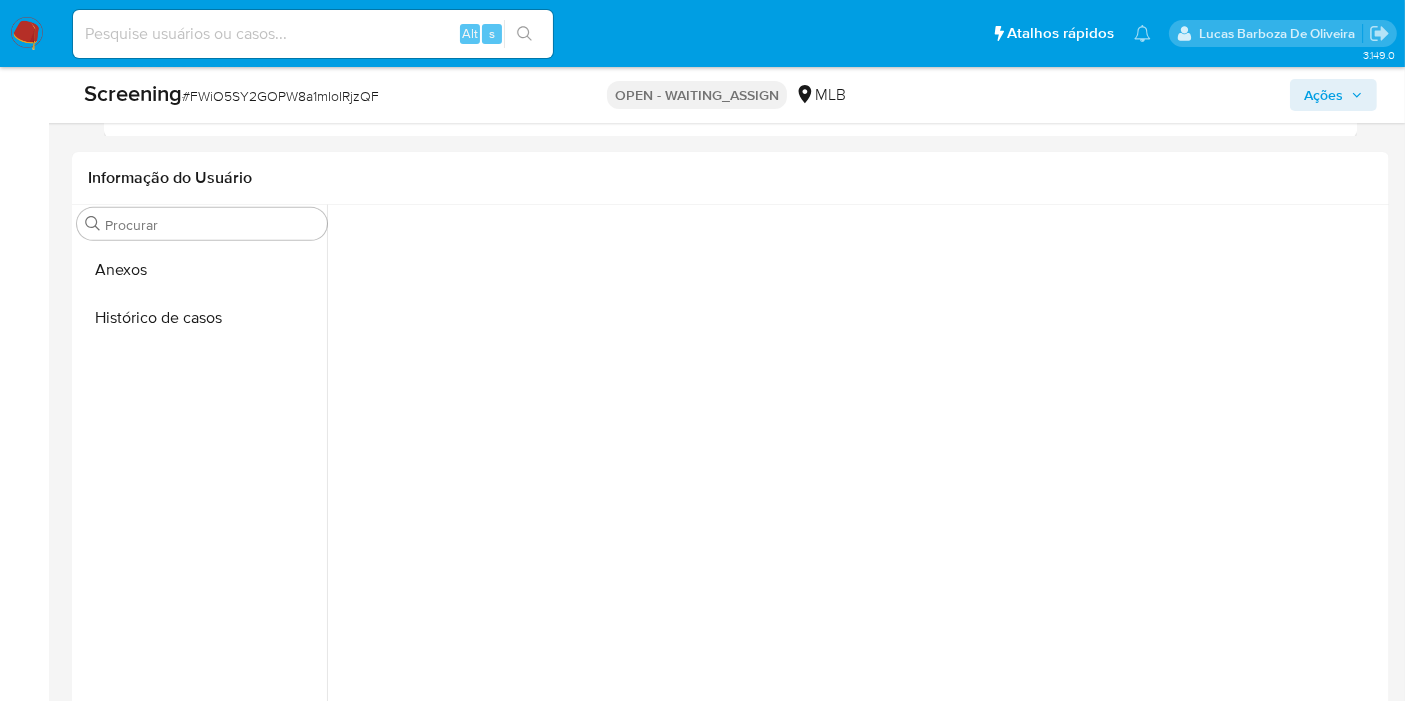 scroll, scrollTop: 812, scrollLeft: 0, axis: vertical 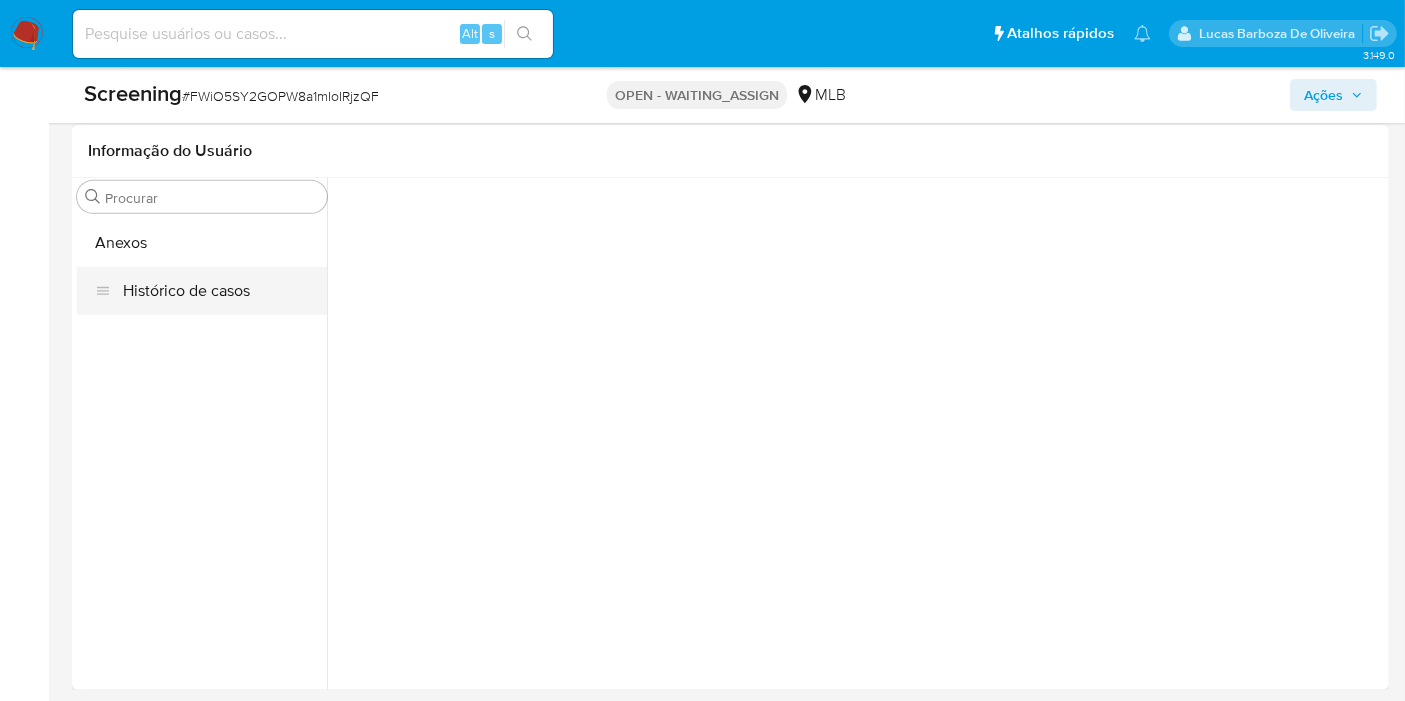 click on "Histórico de casos" at bounding box center (202, 291) 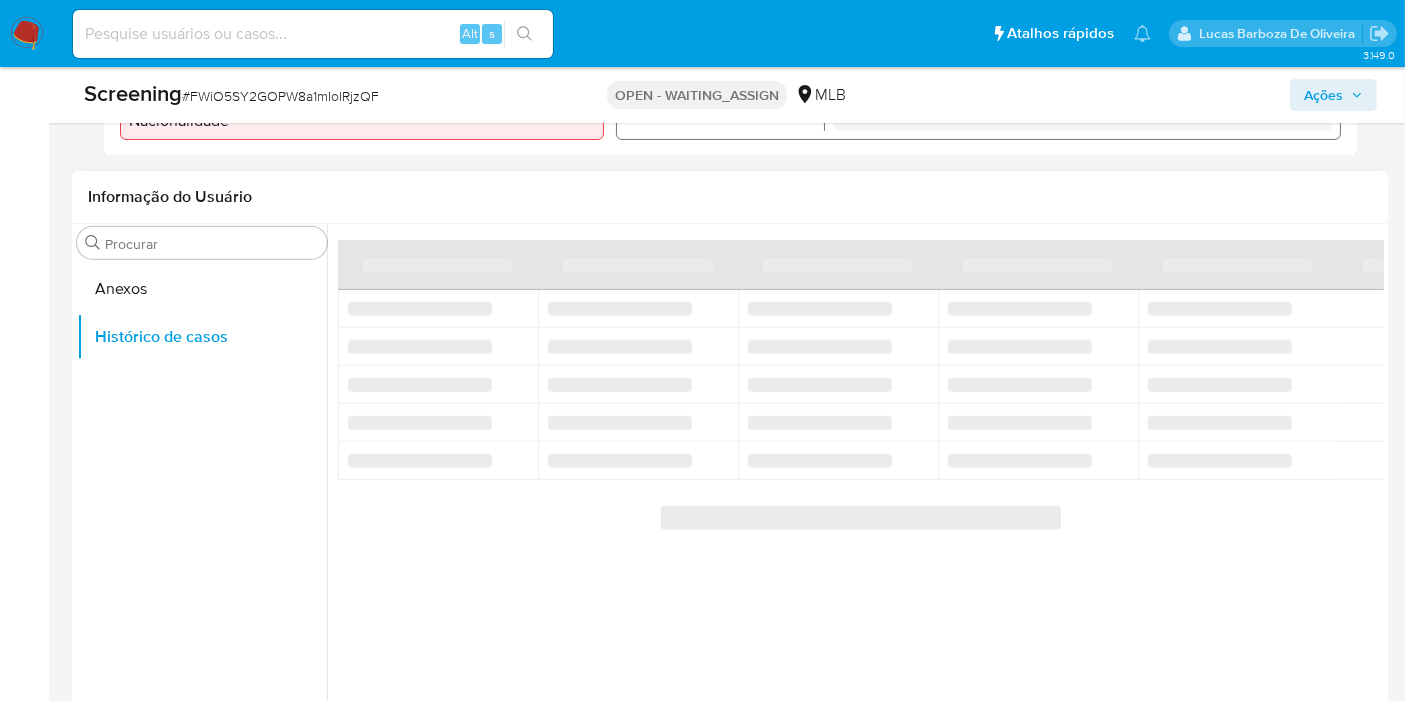 scroll, scrollTop: 812, scrollLeft: 0, axis: vertical 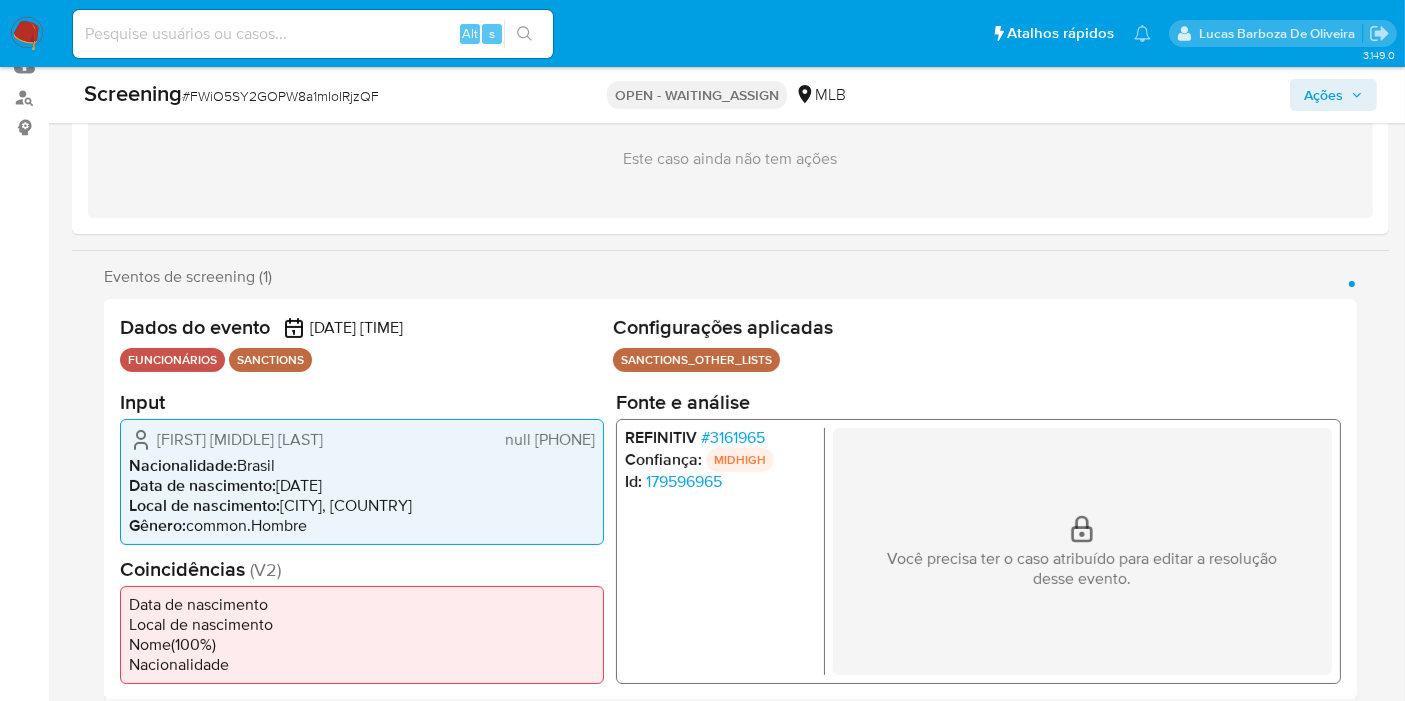 click on "FUNCIONÁRIOS" at bounding box center (172, 360) 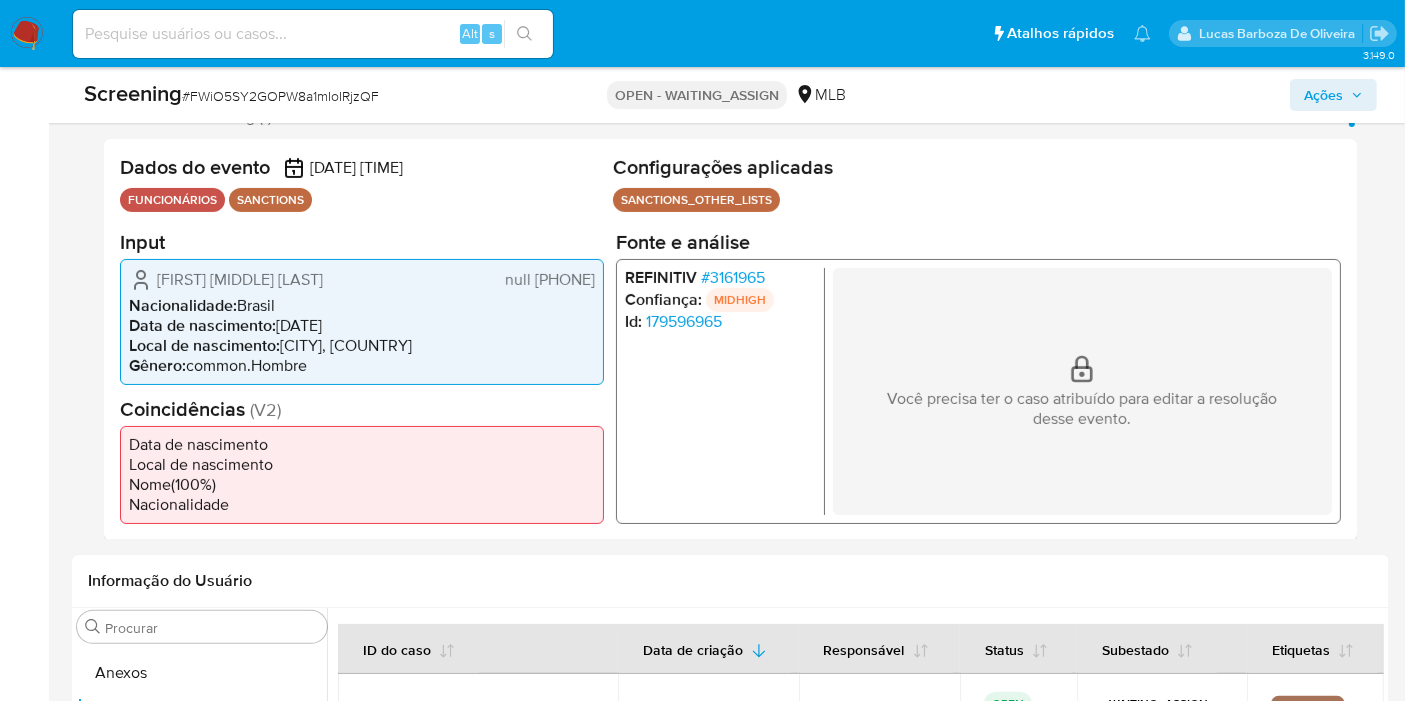 scroll, scrollTop: 383, scrollLeft: 0, axis: vertical 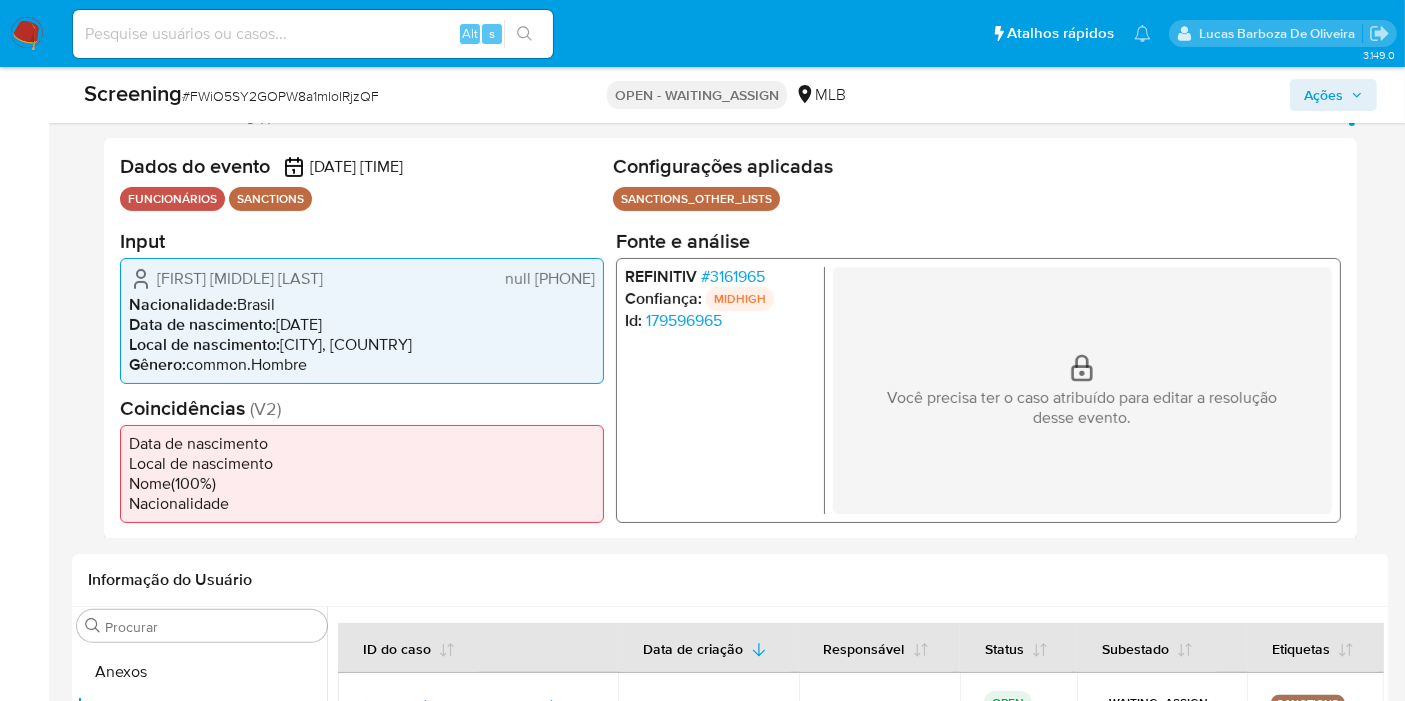 click on "FUNCIONÁRIOS SANCTIONS" at bounding box center (362, 199) 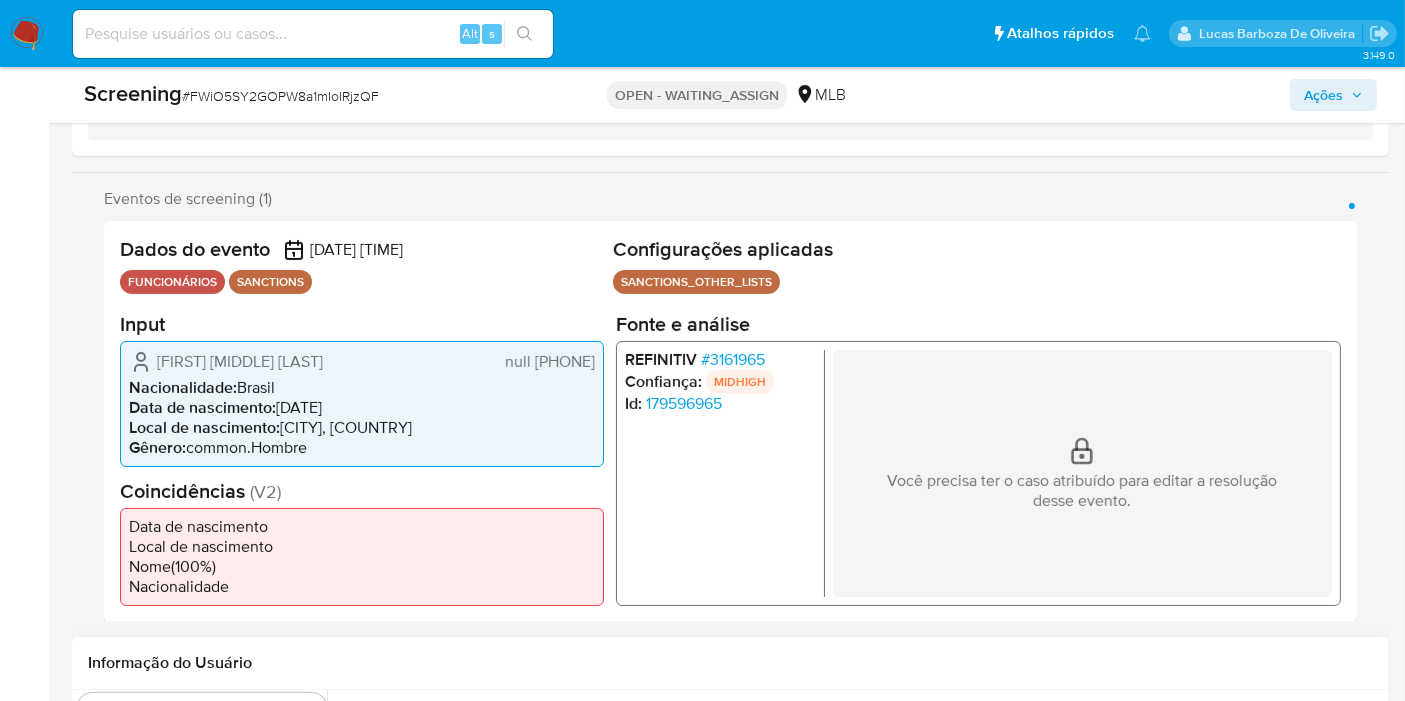 scroll, scrollTop: 257, scrollLeft: 0, axis: vertical 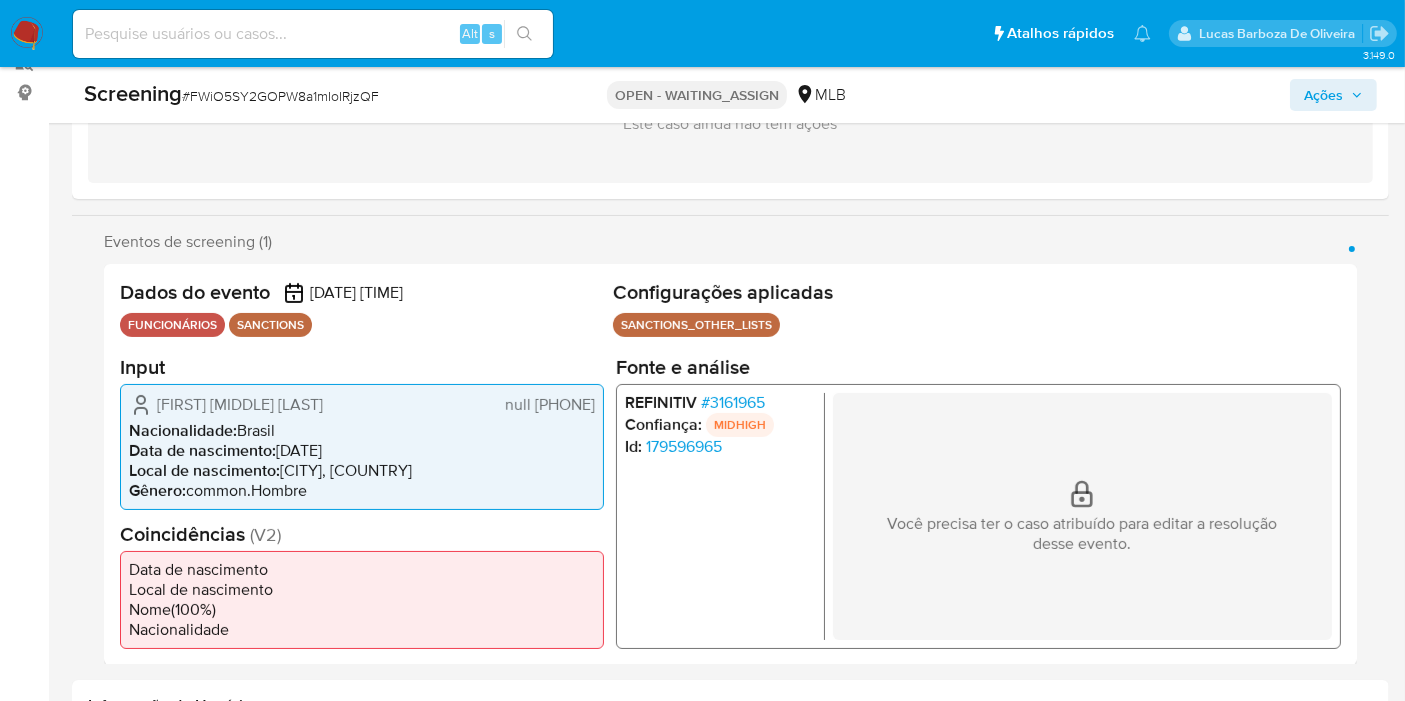 click on "null
39037808808" at bounding box center (550, 404) 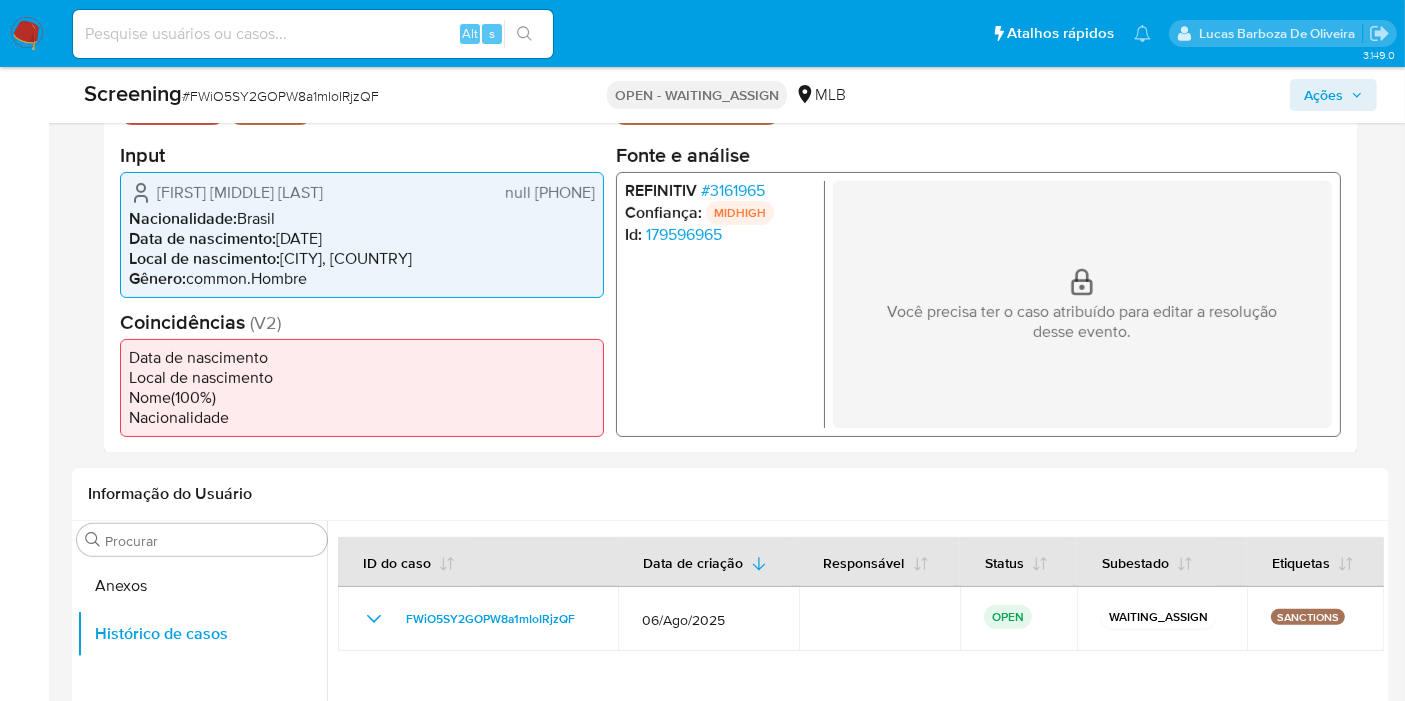 scroll, scrollTop: 479, scrollLeft: 0, axis: vertical 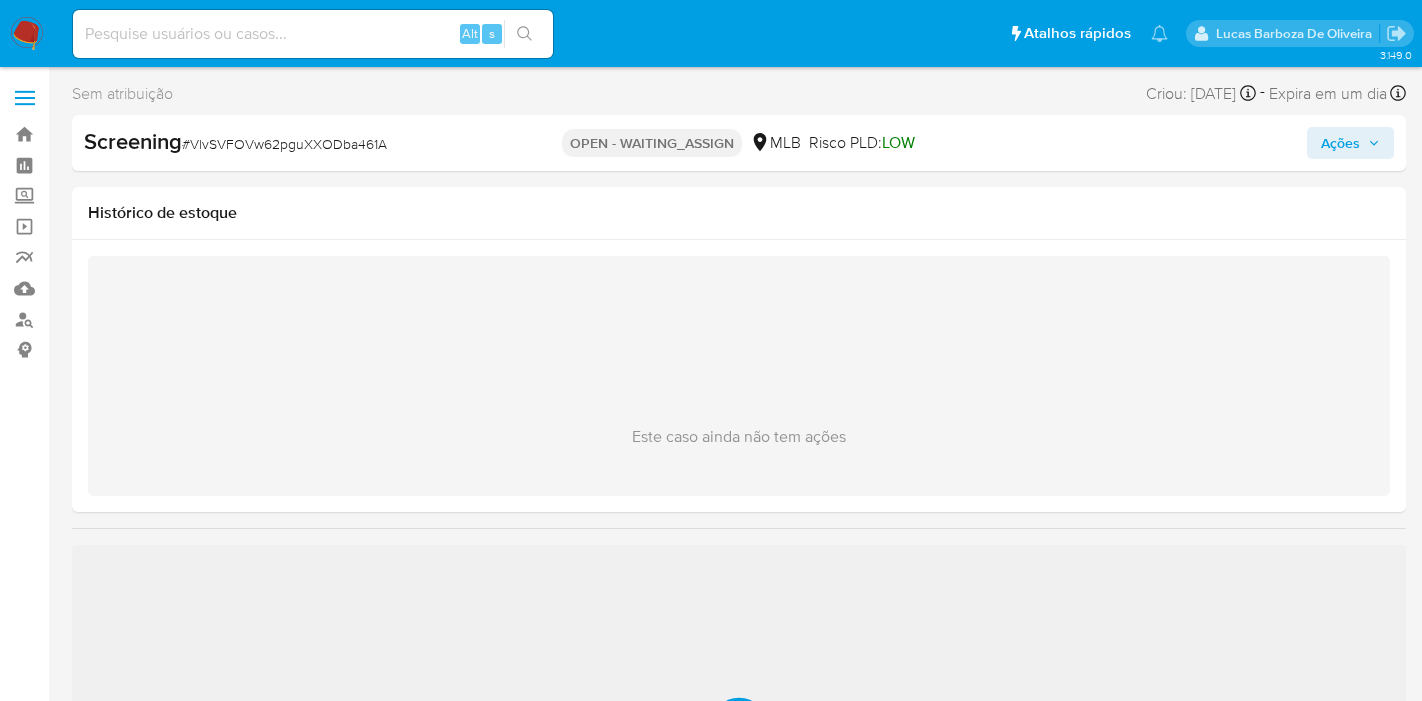 select on "10" 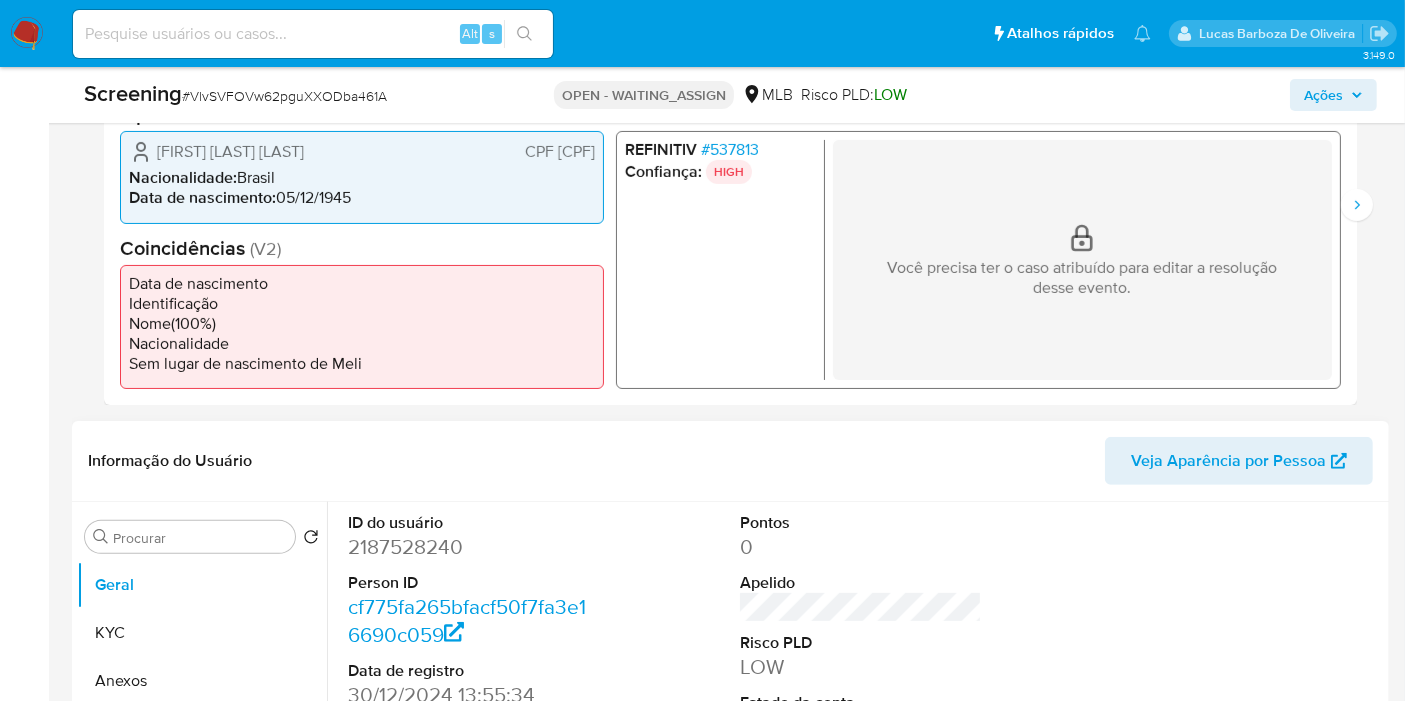scroll, scrollTop: 555, scrollLeft: 0, axis: vertical 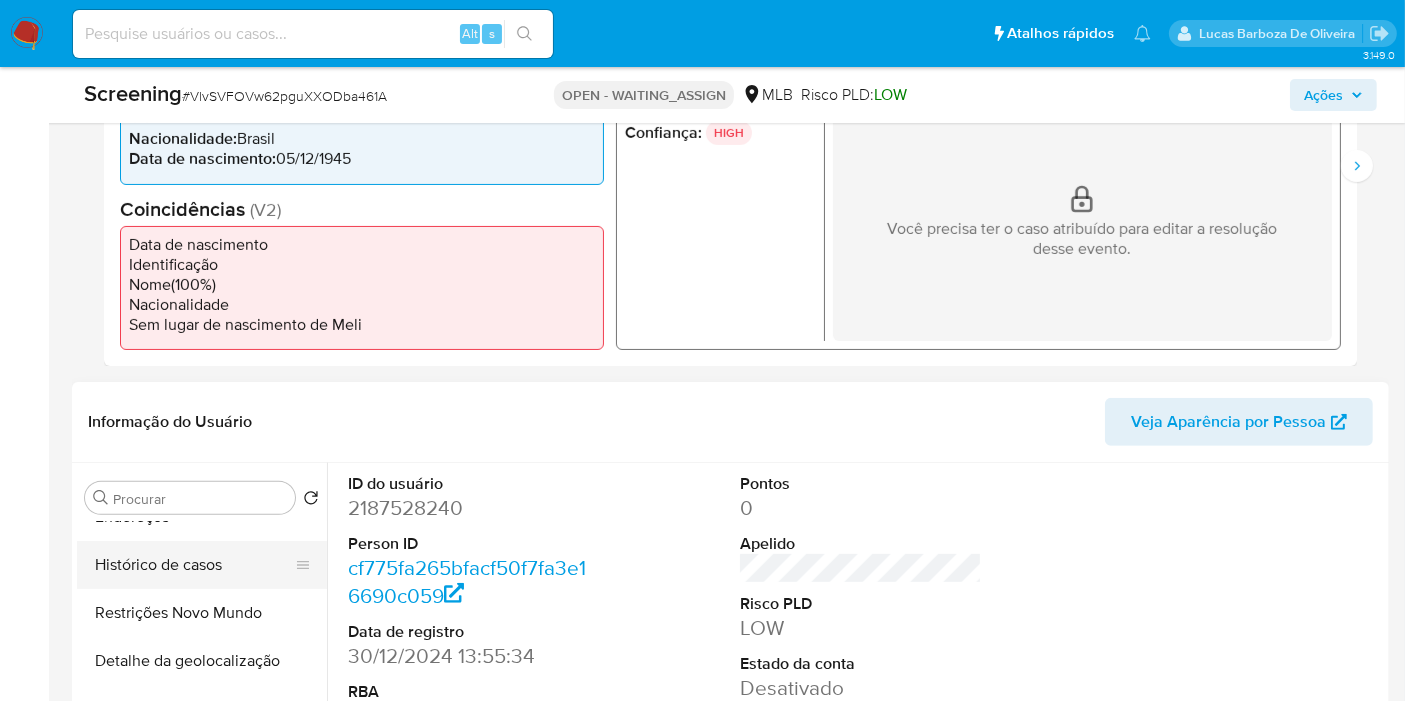 click on "Histórico de casos" at bounding box center (194, 565) 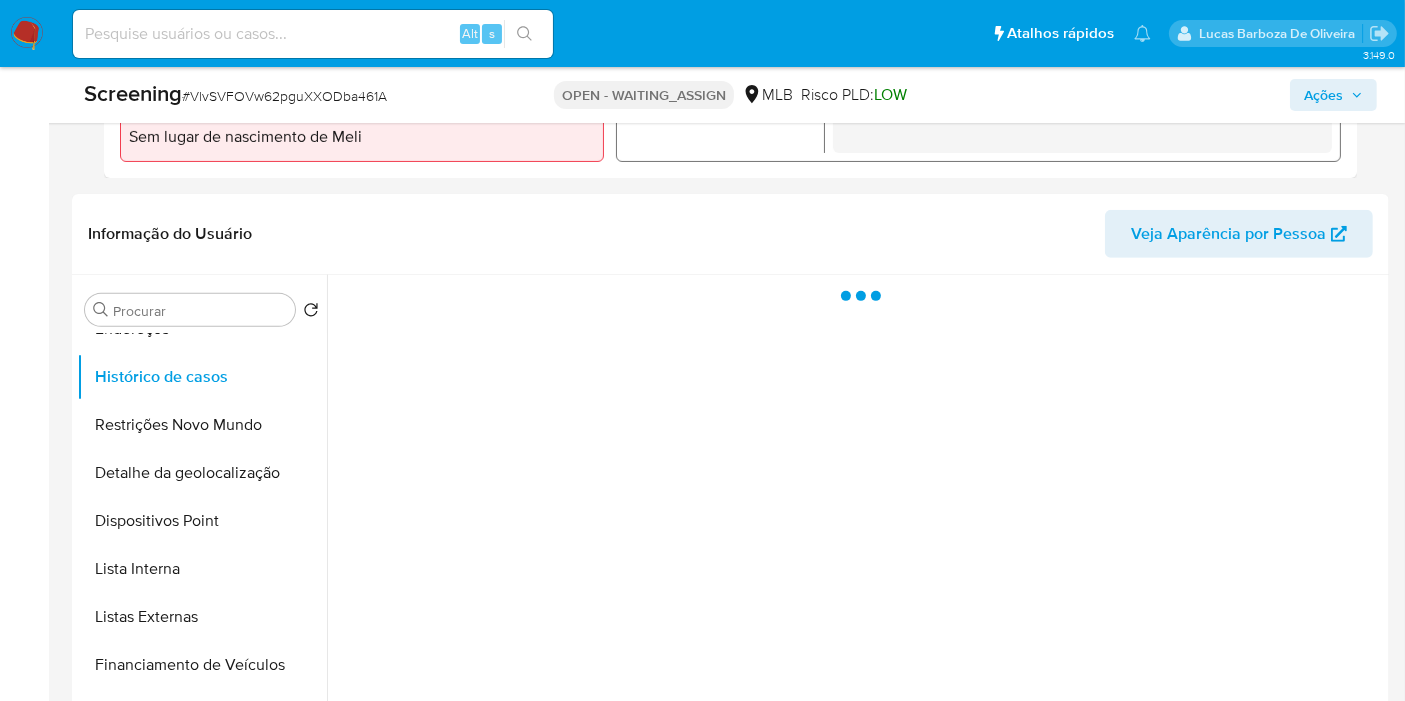 scroll, scrollTop: 777, scrollLeft: 0, axis: vertical 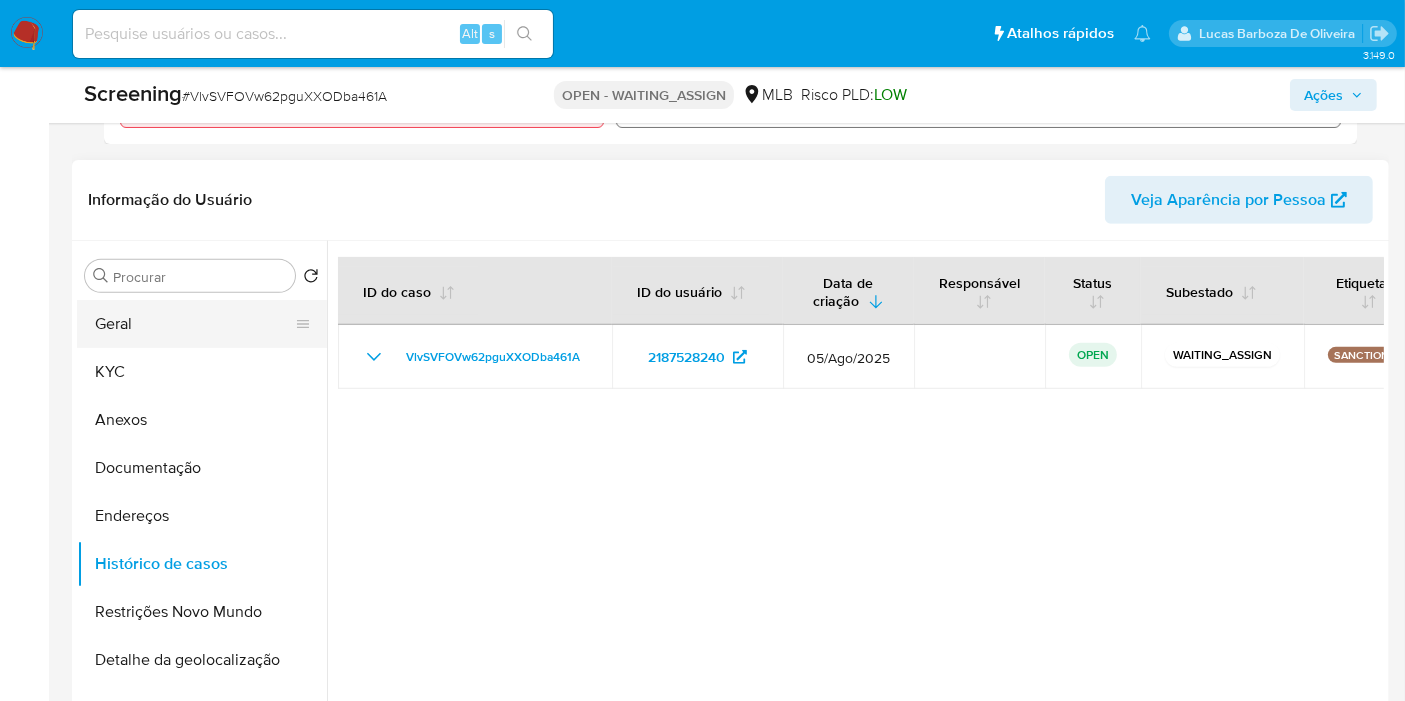 click on "Geral" at bounding box center [194, 324] 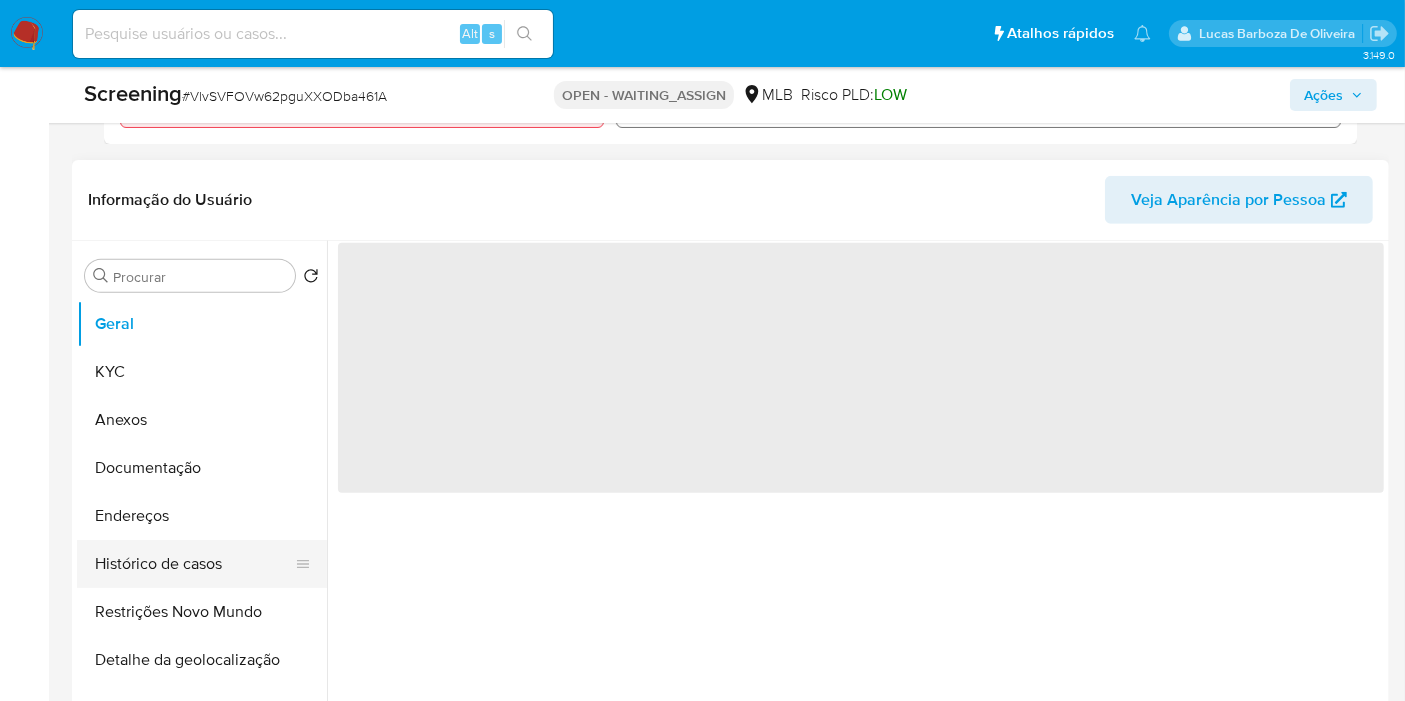 click on "Histórico de casos" at bounding box center [194, 564] 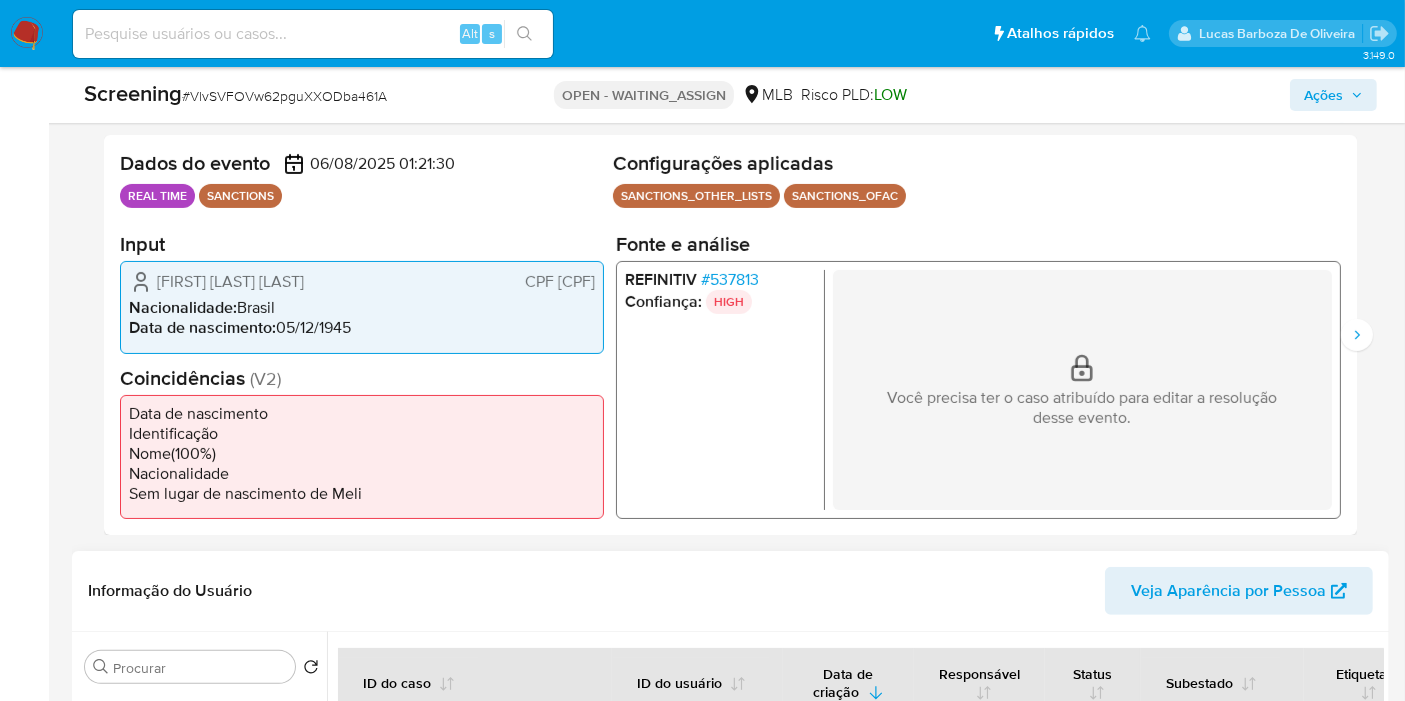 scroll, scrollTop: 384, scrollLeft: 0, axis: vertical 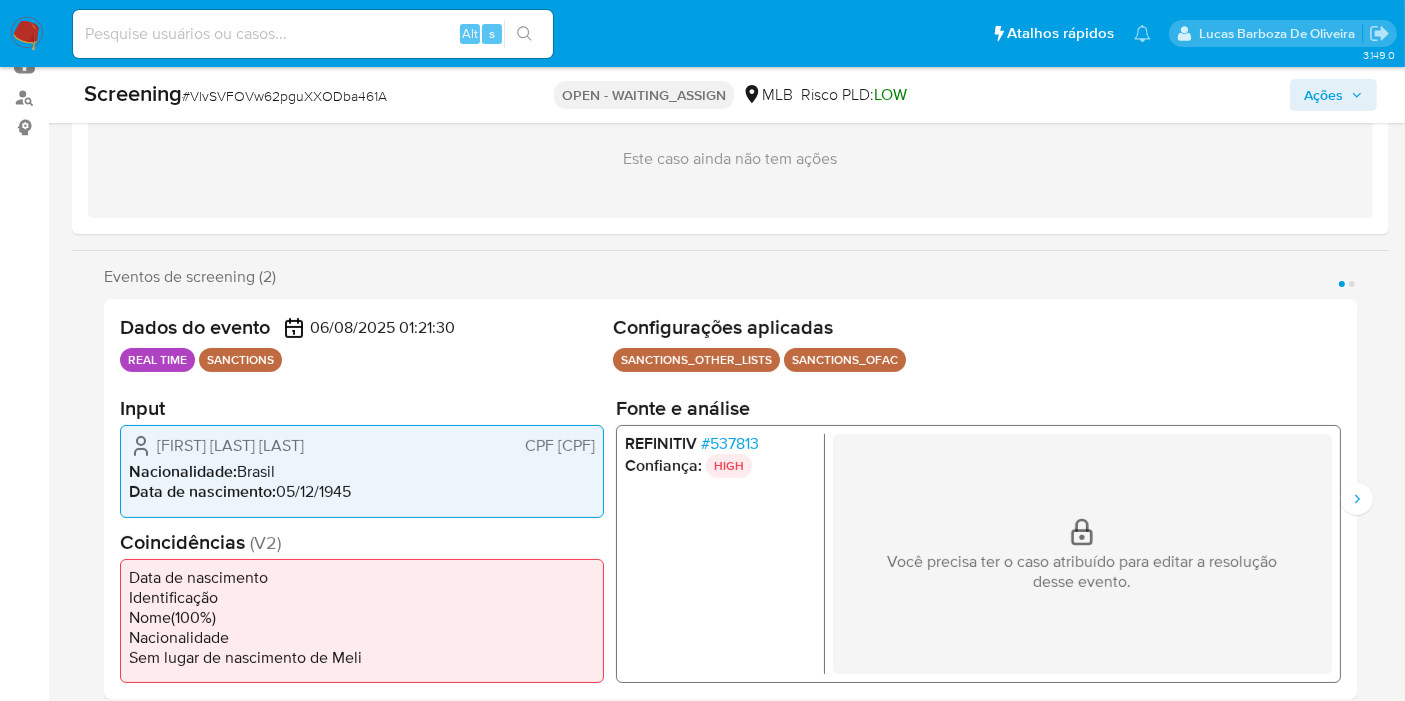 click on "# 537813" at bounding box center [730, 444] 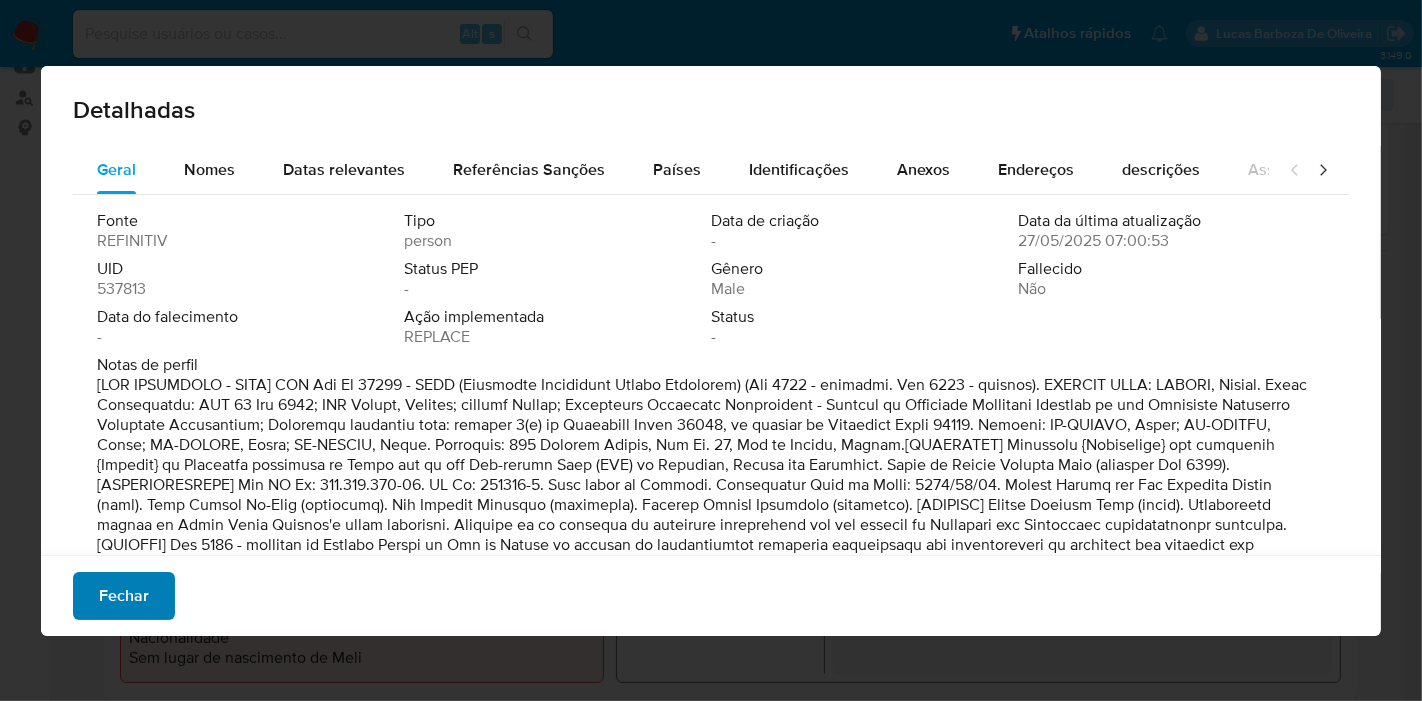 click on "Fechar" at bounding box center [124, 596] 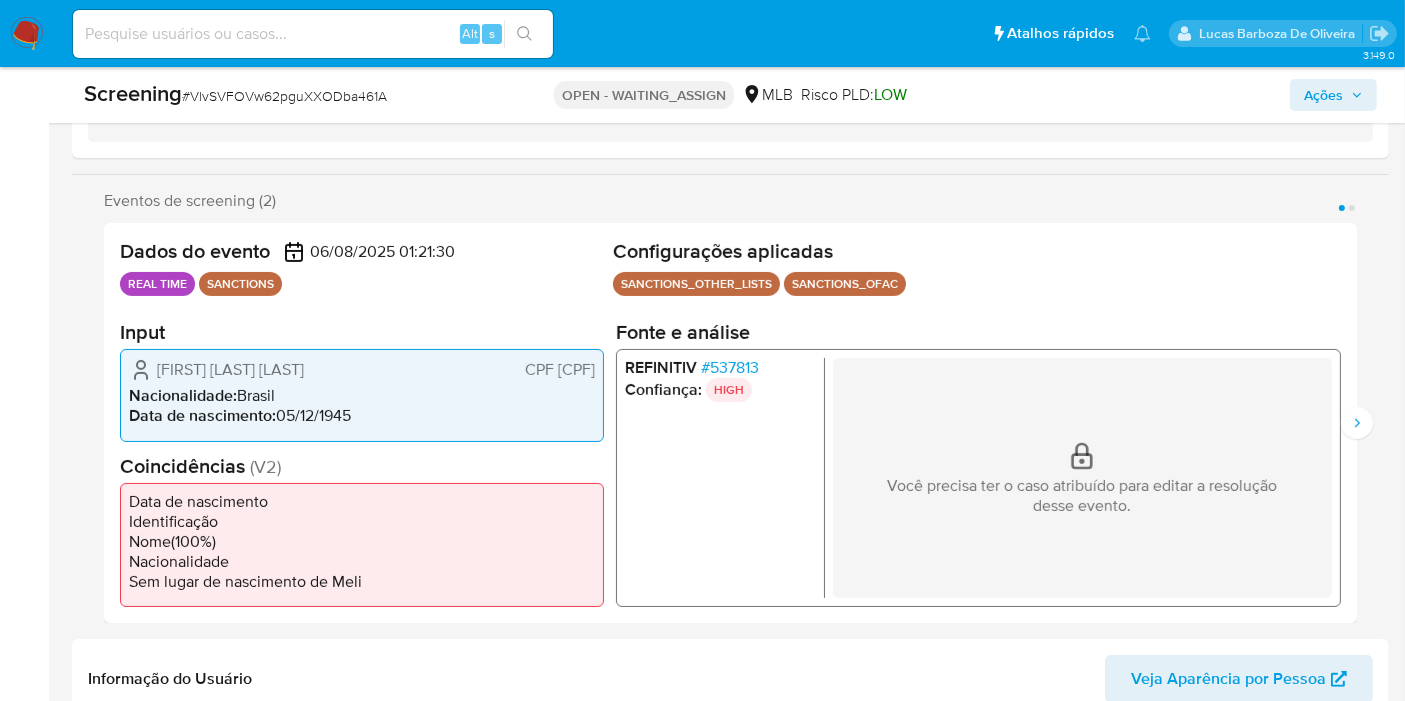 scroll, scrollTop: 333, scrollLeft: 0, axis: vertical 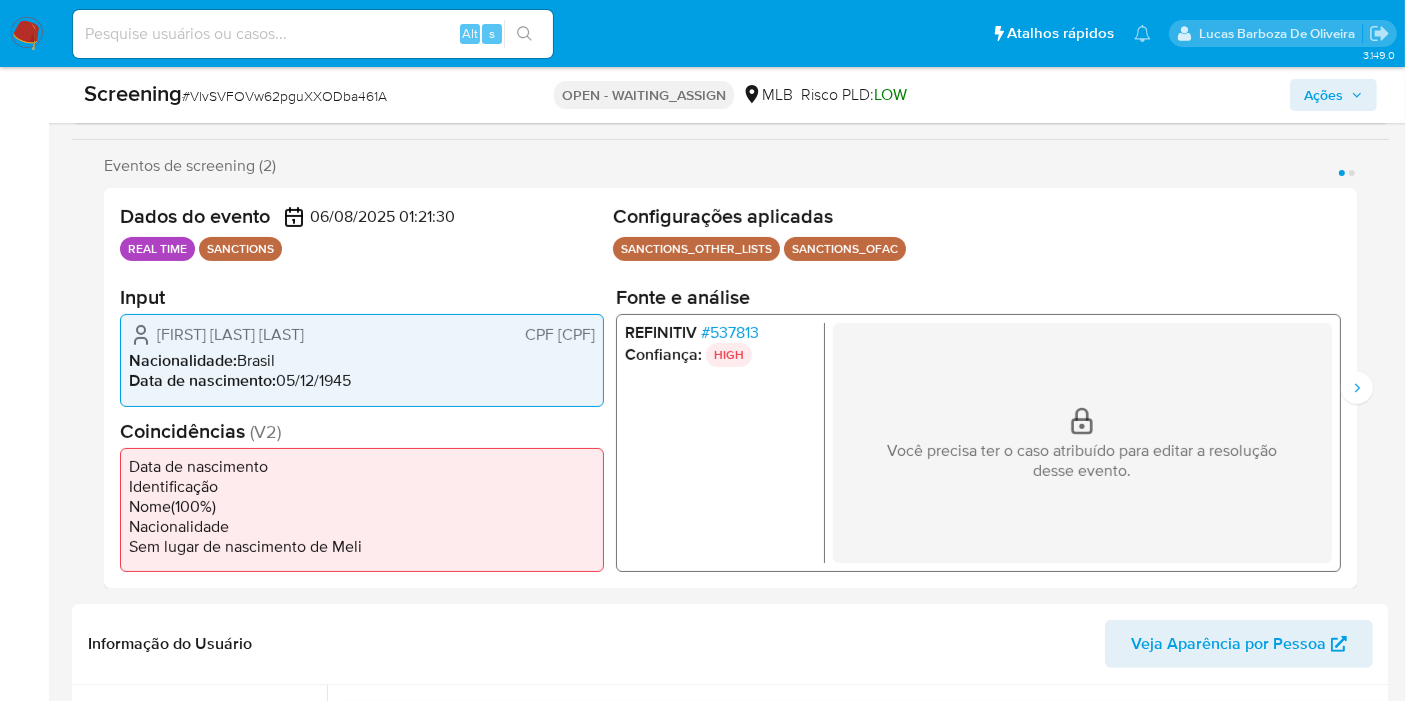 click on "CPF
02777053987" at bounding box center (560, 335) 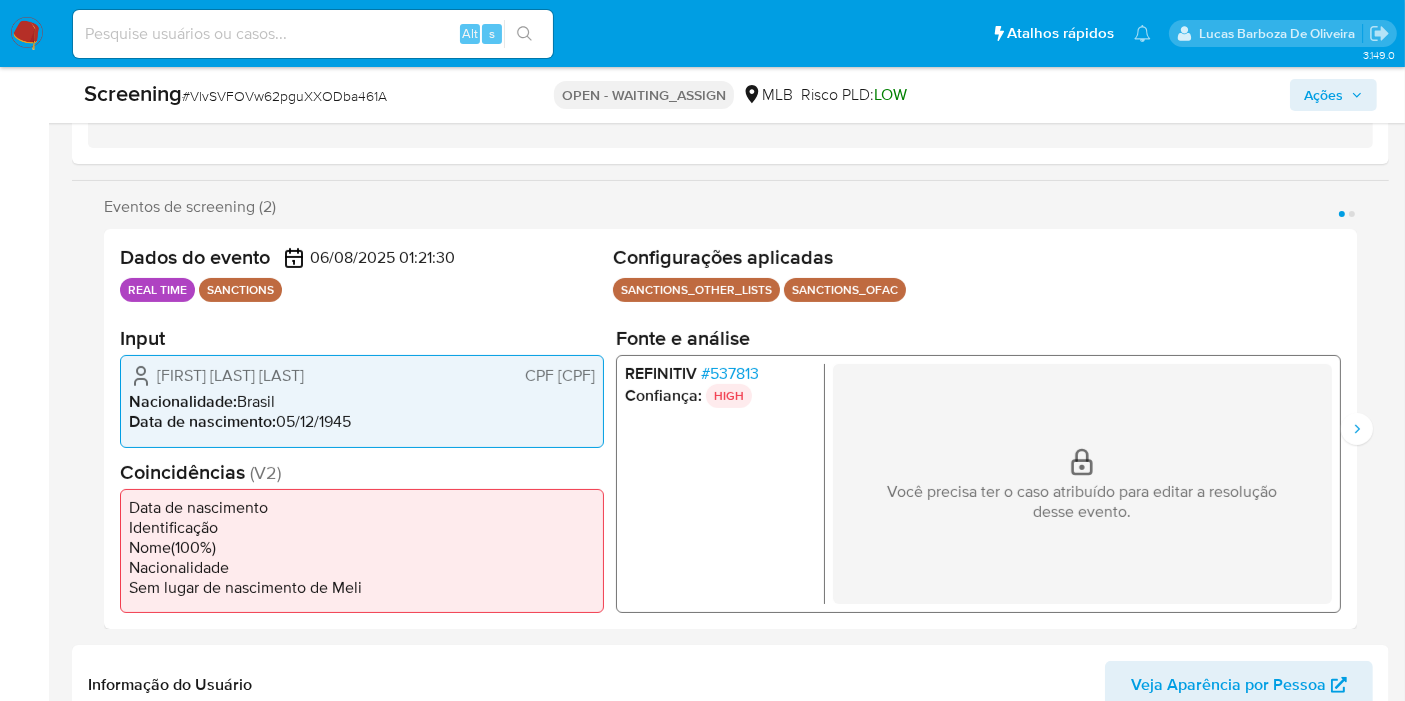 scroll, scrollTop: 333, scrollLeft: 0, axis: vertical 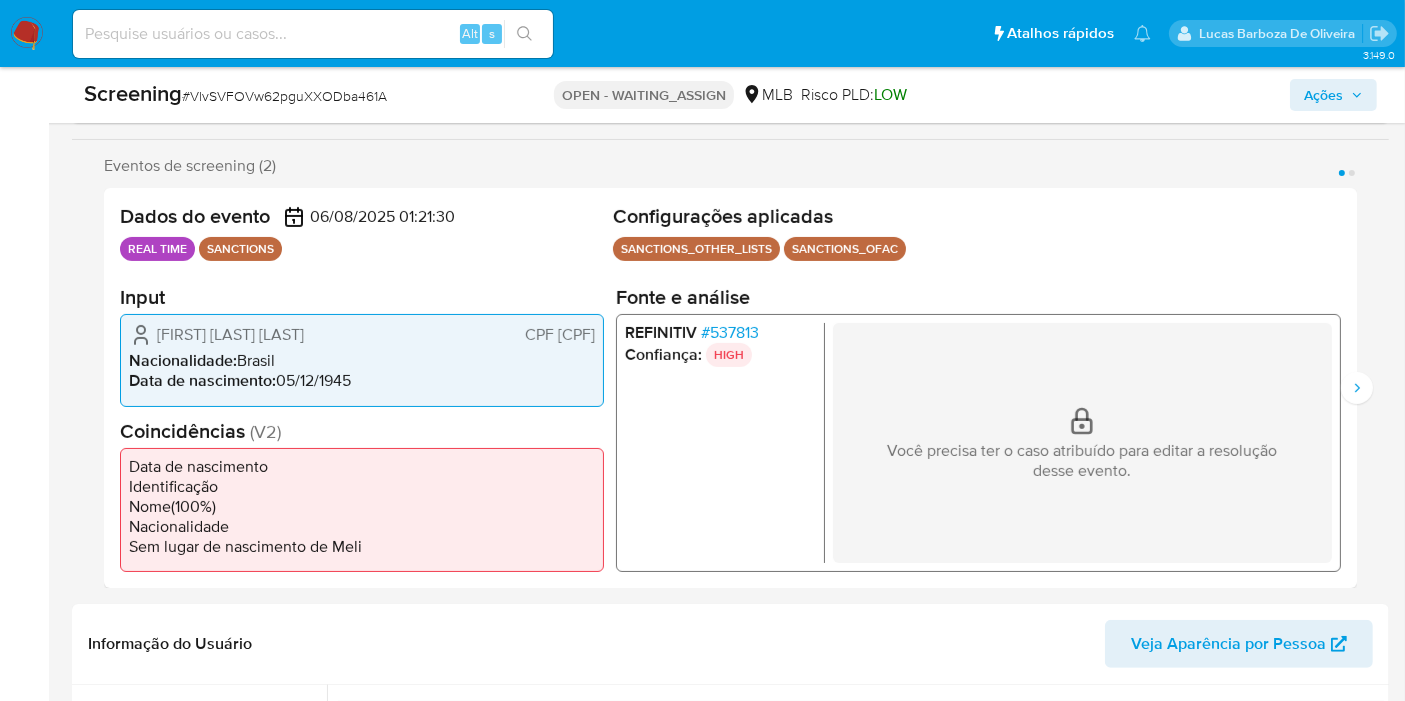 click on "Dados do evento 06/08/2025 01:21:30 REAL TIME SANCTIONS Configurações aplicadas SANCTIONS_OTHER_LISTS Configuração   Categorização SANCTIONS_OTHER_LISTS Tipo de categoria SANCTIONS Regulamentação INTERNATIONAL Dias úteis Sim Expira em 2 dias SANCTIONS_OFAC Configuração   Categorização SANCTIONS_OFAC Tipo de categoria SANCTIONS Regulamentação INTERNATIONAL Dias úteis Sim Expira em 2 dias Input Farouk Abdul Hay Omairi CPF
02777053987 Nacionalidade :  Brasil Data de nascimento :  05/12/1945 Coincidências   ( V2 ) Data de nascimento Identificação Nome  ( 100 %) Nacionalidade Sem lugar de nascimento de Meli Fonte e análise REFINITIV   # 537813 Confiança:   HIGH Você precisa ter o caso atribuído para editar a resolução desse evento." at bounding box center [730, 388] 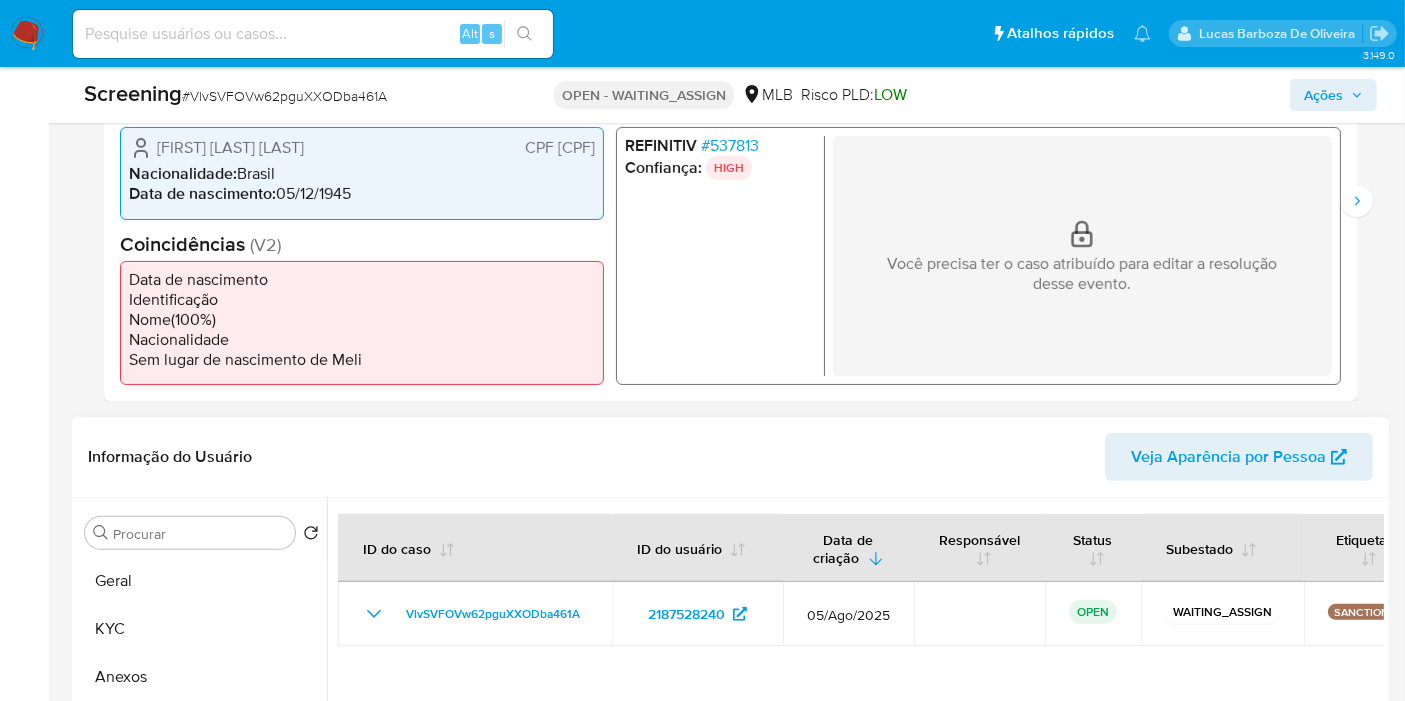 scroll, scrollTop: 555, scrollLeft: 0, axis: vertical 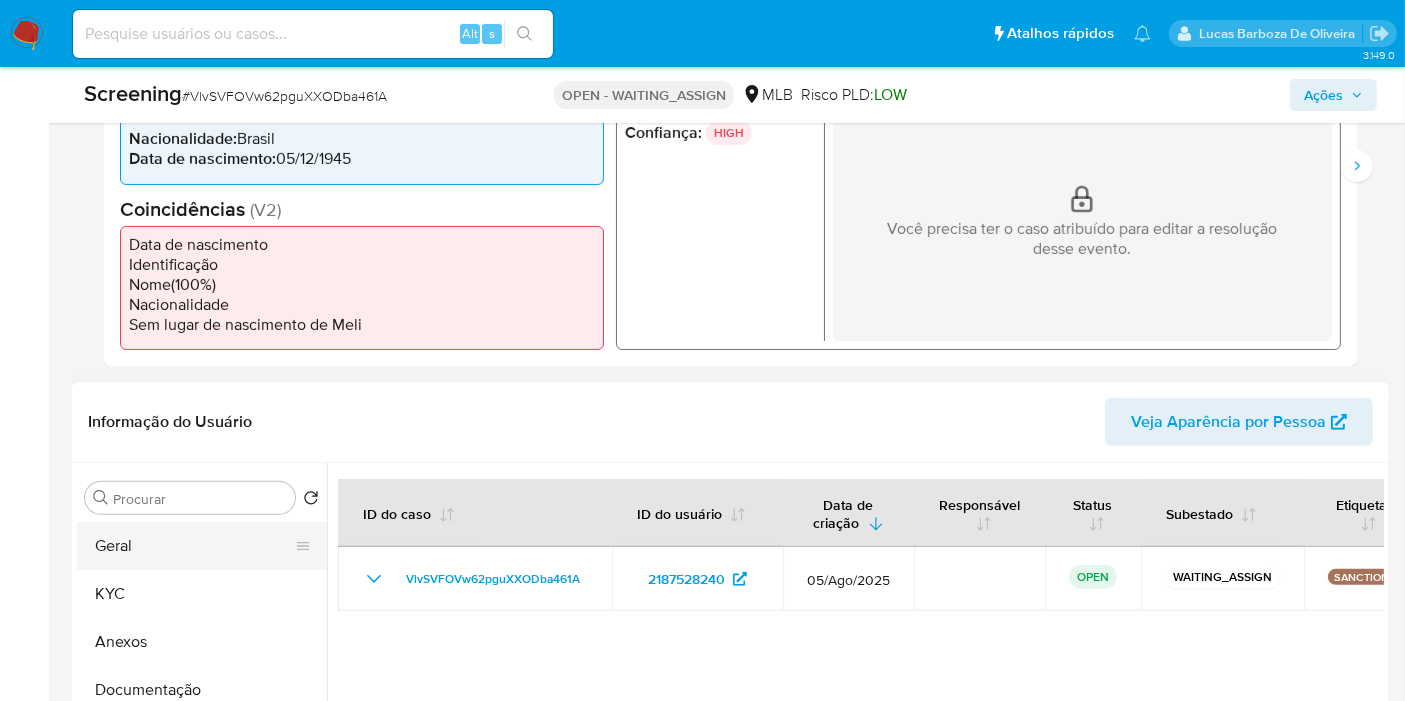 click on "Geral" at bounding box center (194, 546) 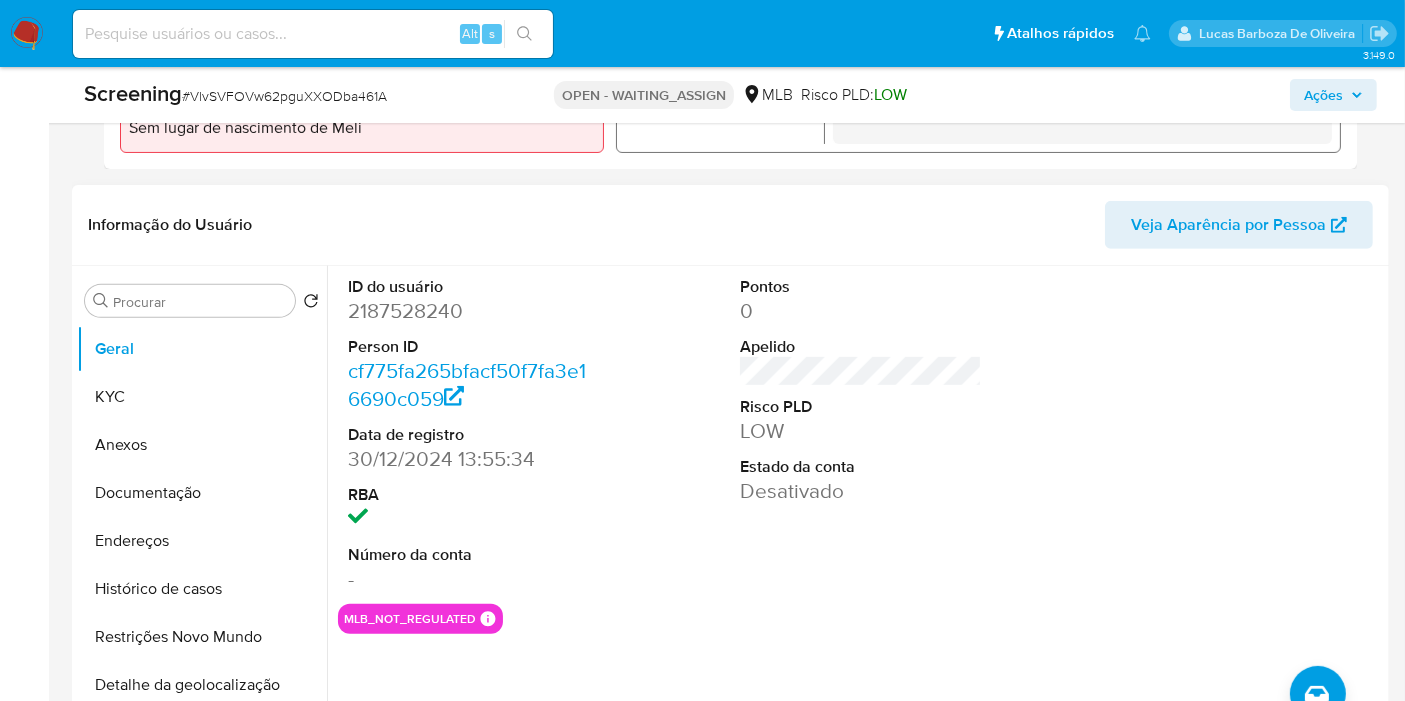 scroll, scrollTop: 777, scrollLeft: 0, axis: vertical 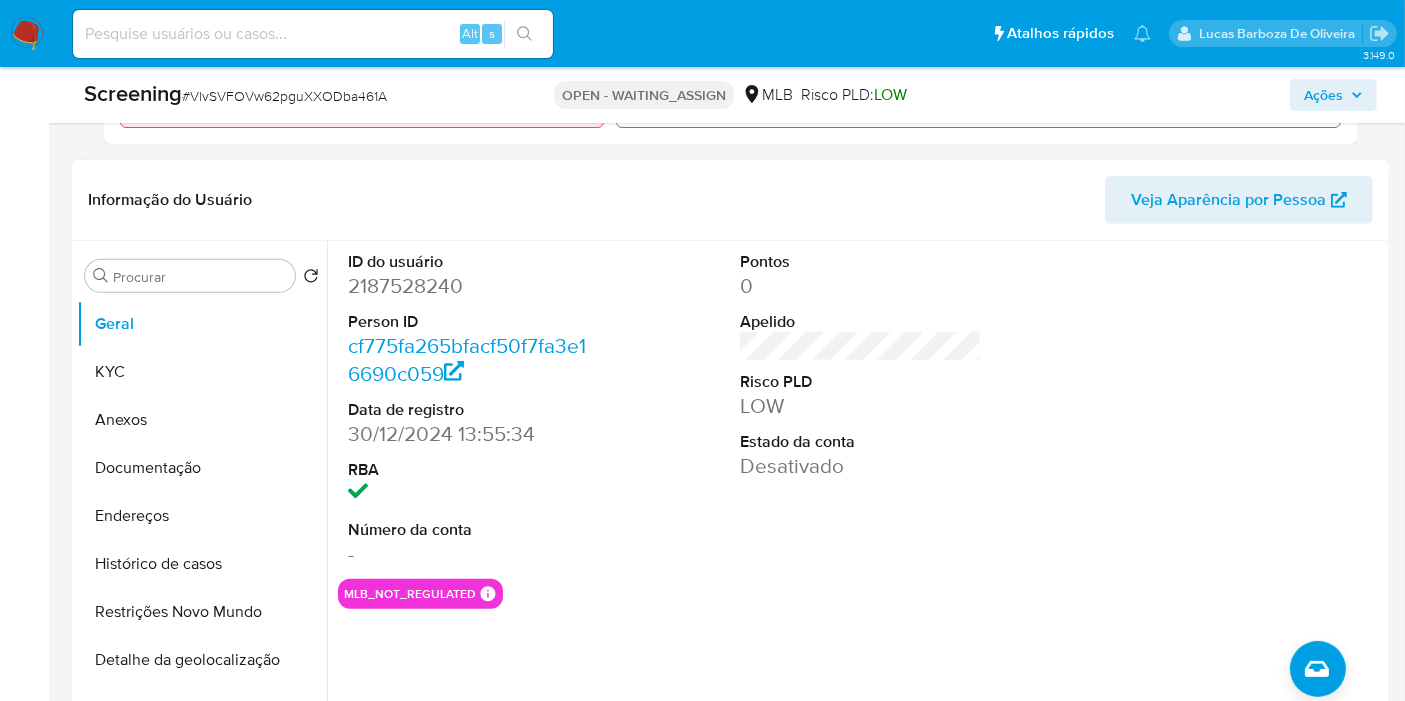 click on "30/12/2024 13:55:34" at bounding box center (469, 434) 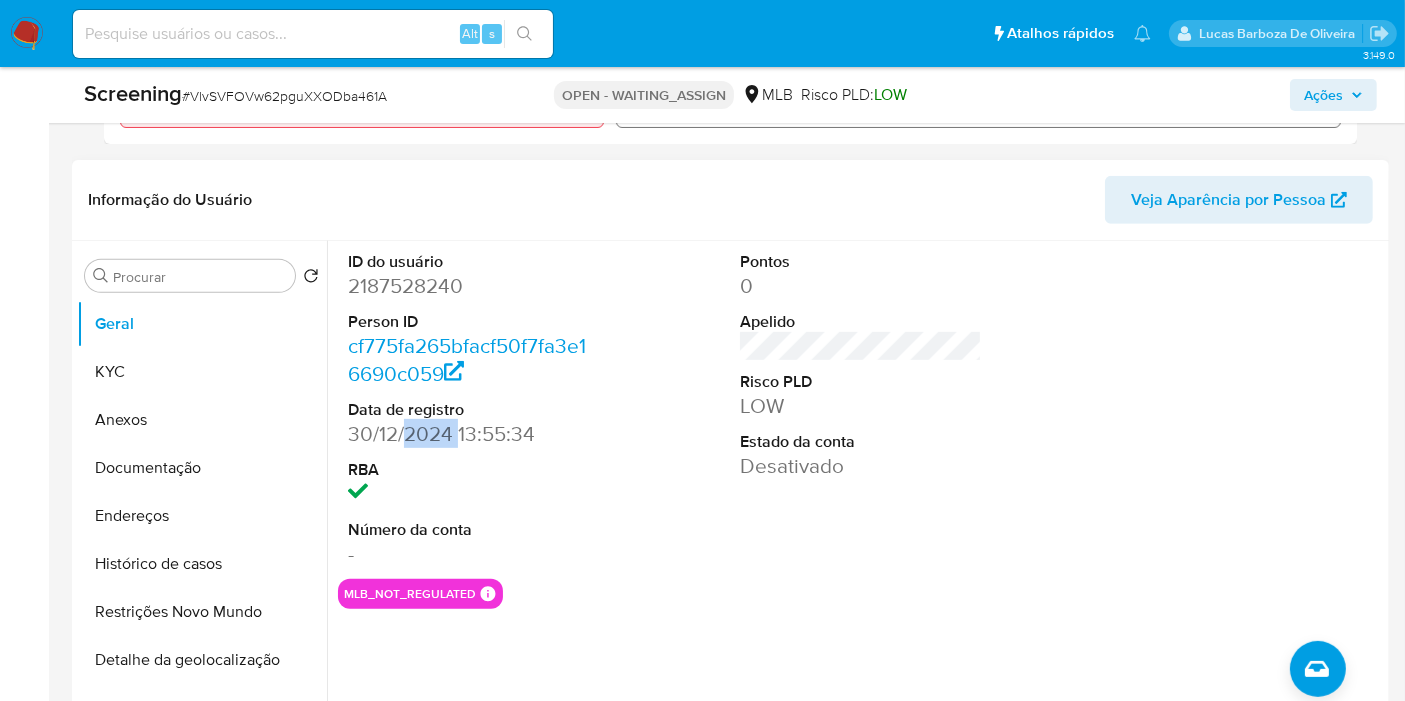 click on "30/12/2024 13:55:34" at bounding box center [469, 434] 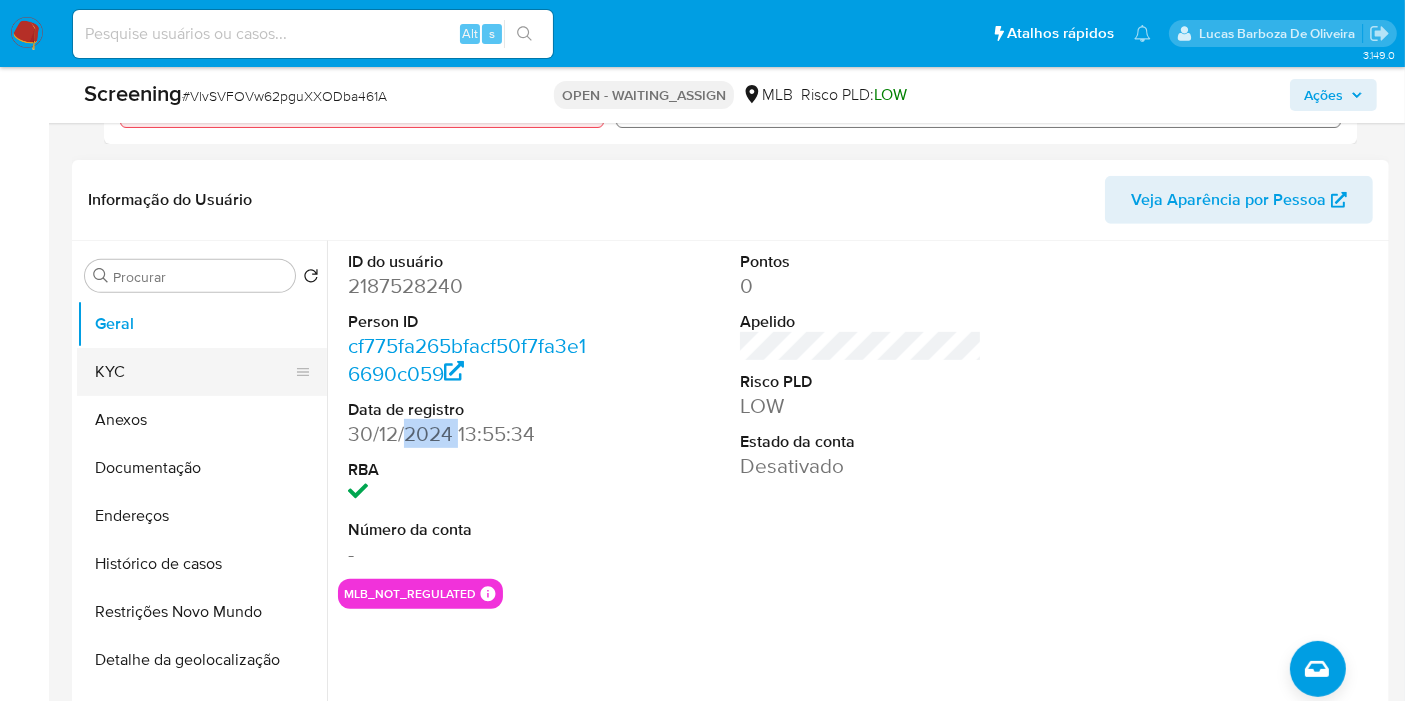 click on "KYC" at bounding box center (194, 372) 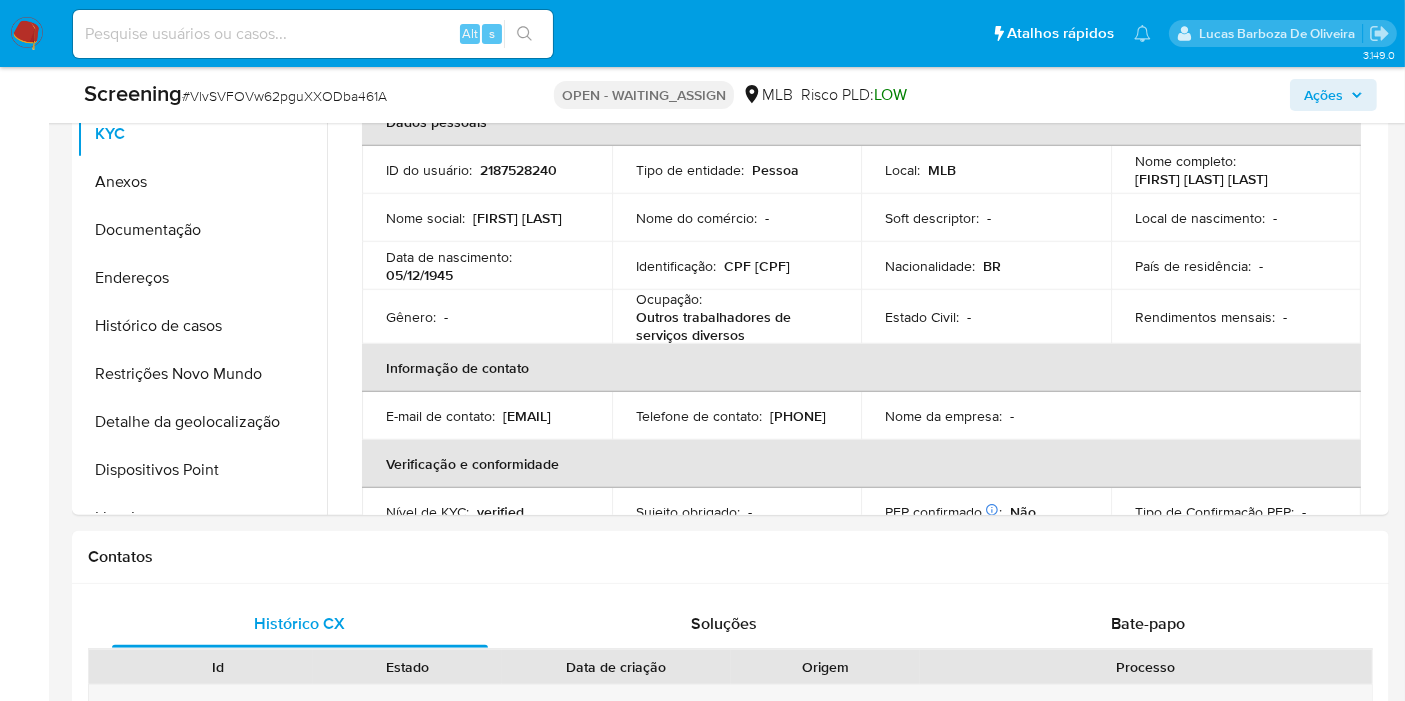 scroll, scrollTop: 1000, scrollLeft: 0, axis: vertical 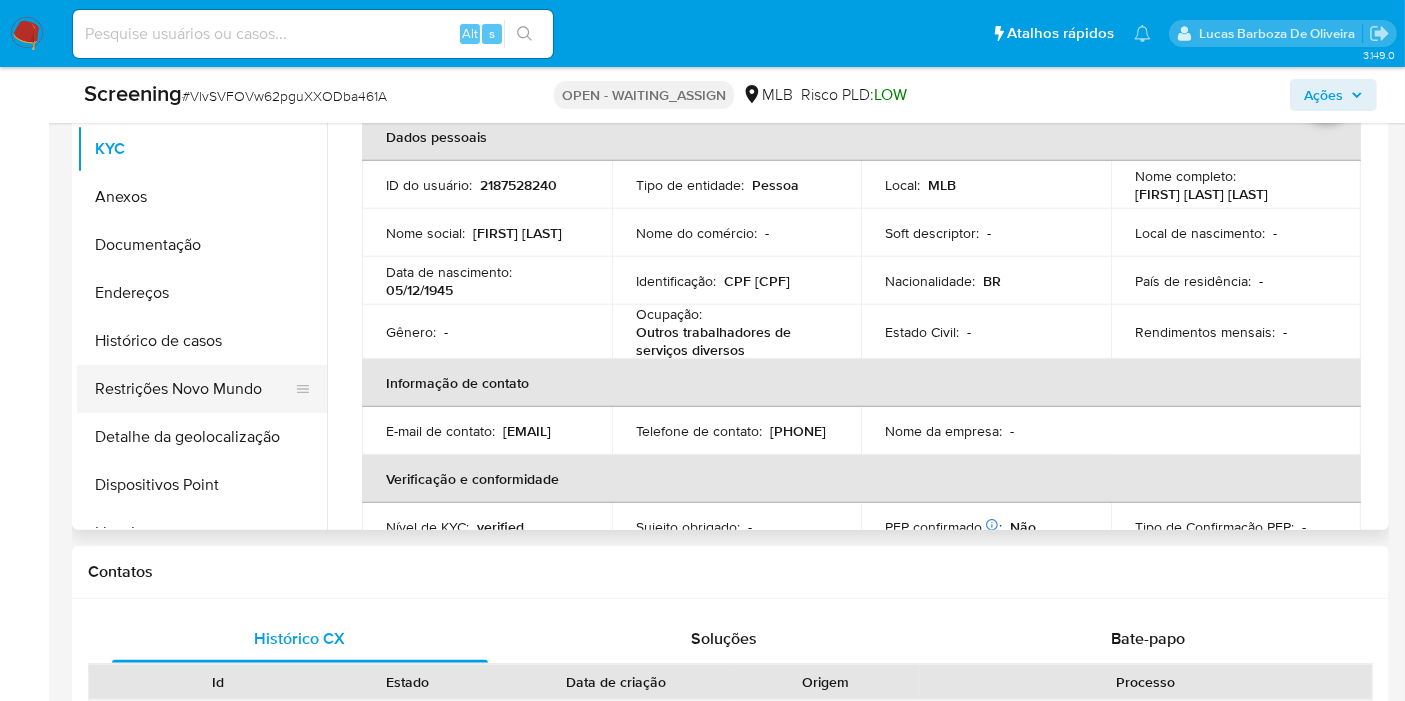 click on "Restrições Novo Mundo" at bounding box center [194, 389] 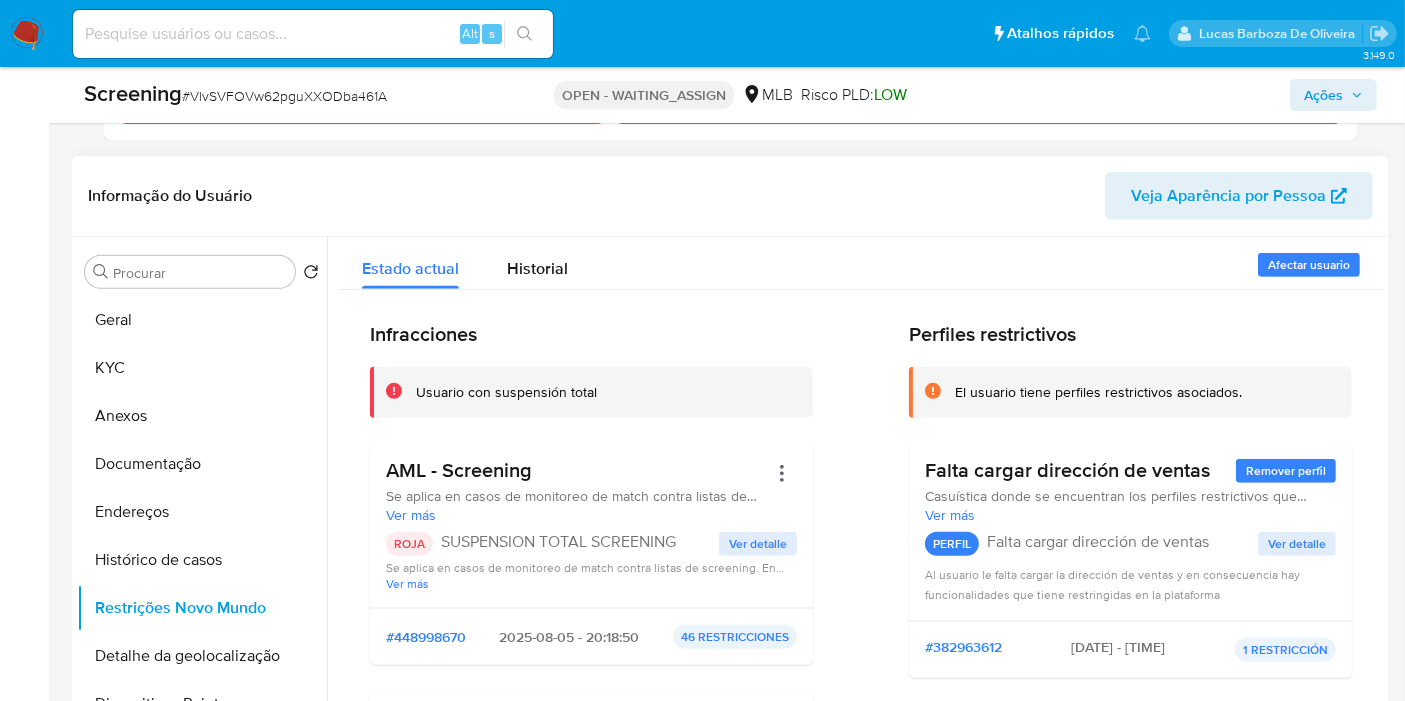 scroll, scrollTop: 777, scrollLeft: 0, axis: vertical 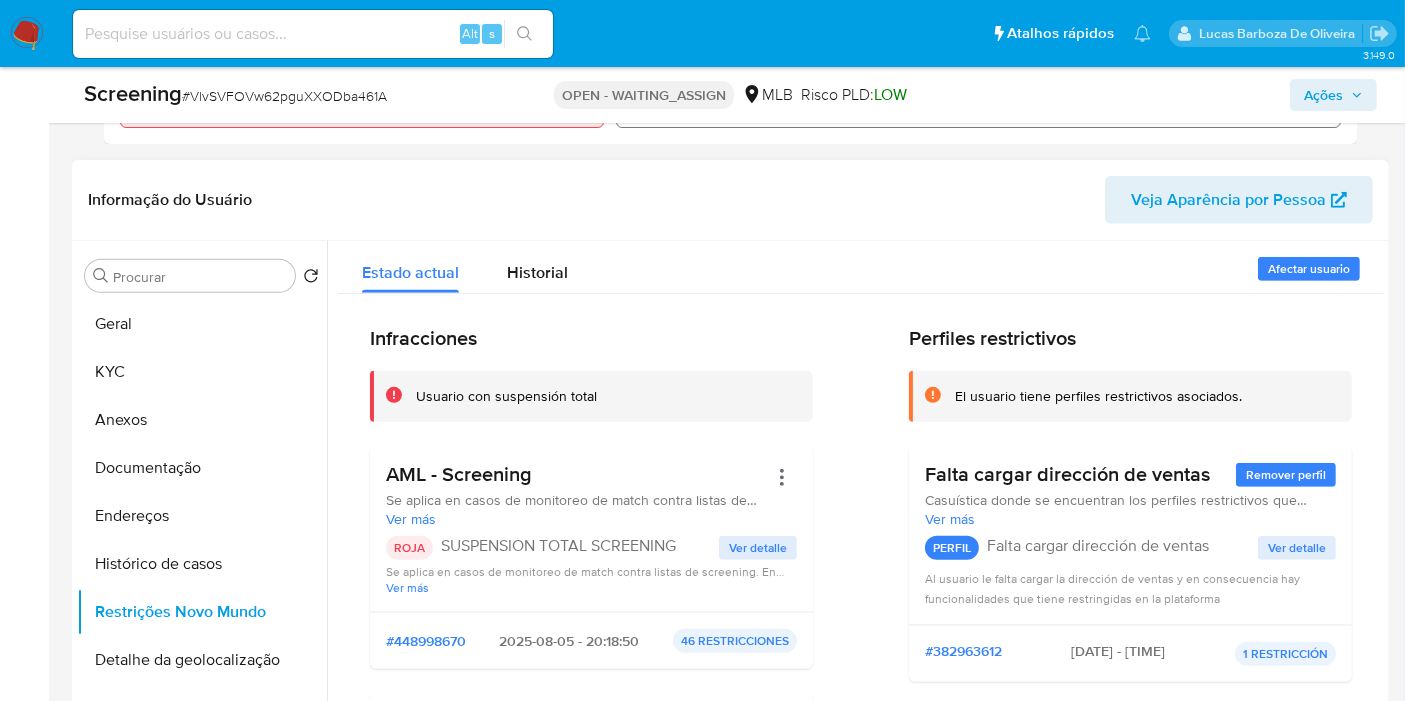 type 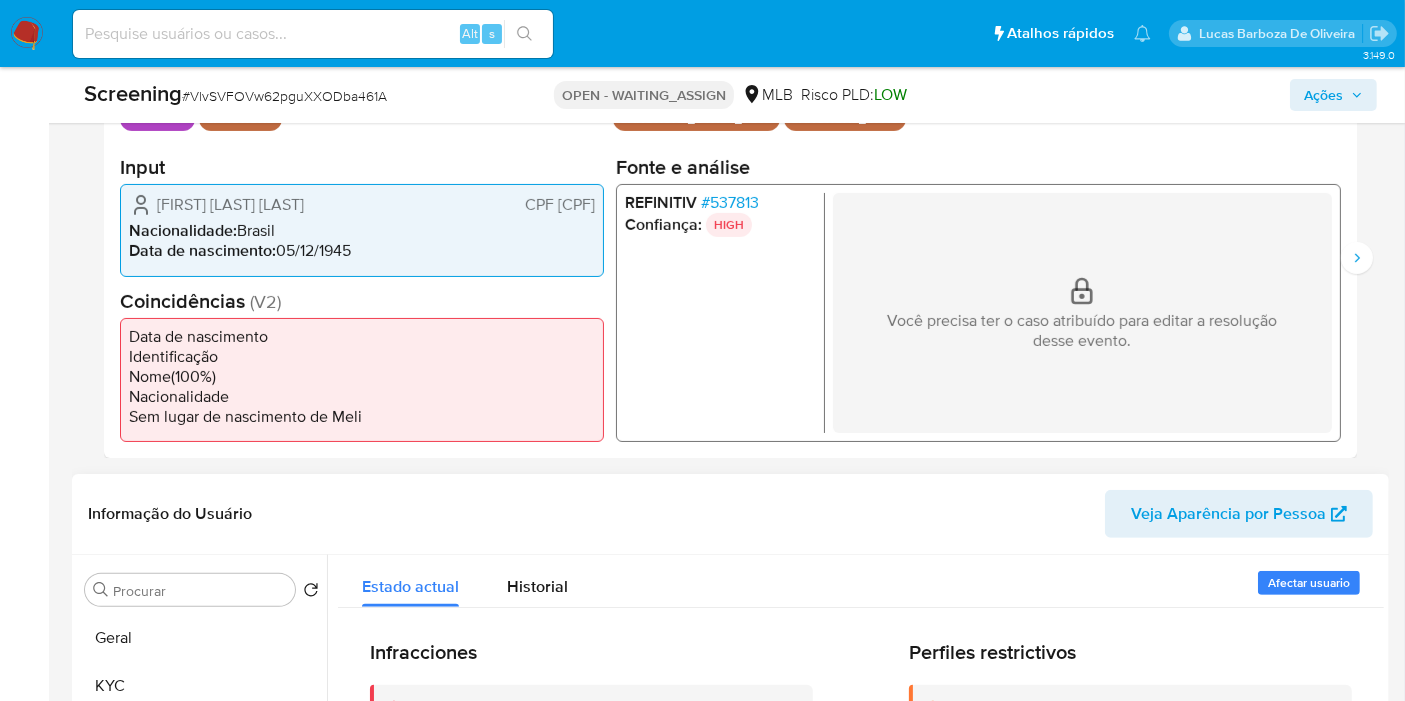 scroll, scrollTop: 444, scrollLeft: 0, axis: vertical 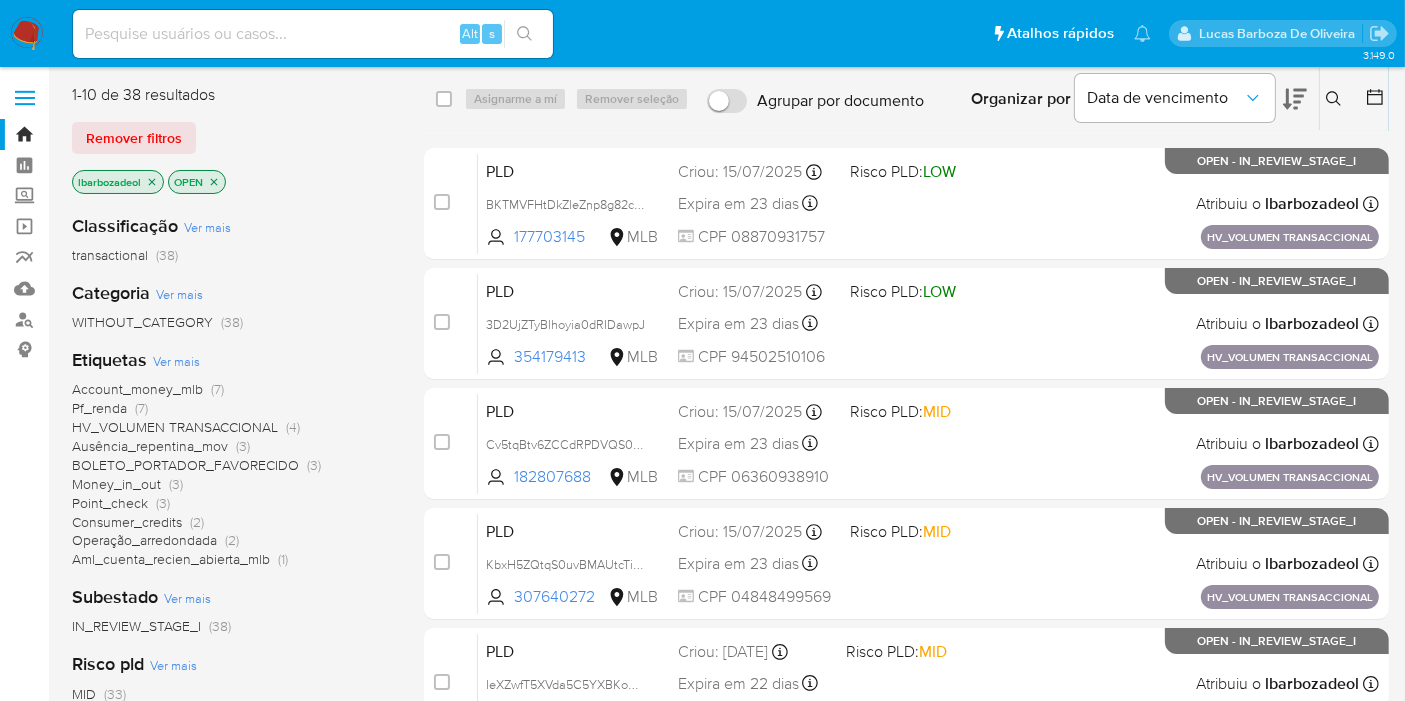 click 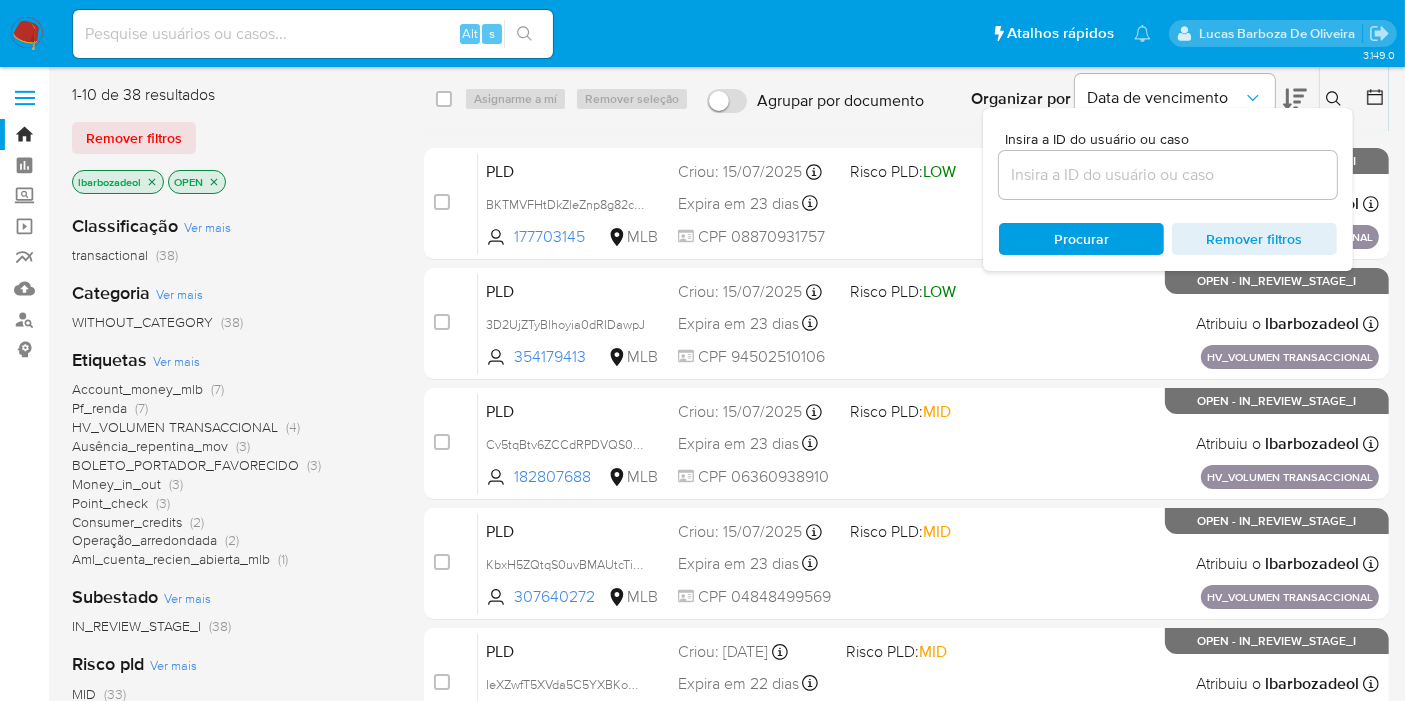 click at bounding box center (1168, 175) 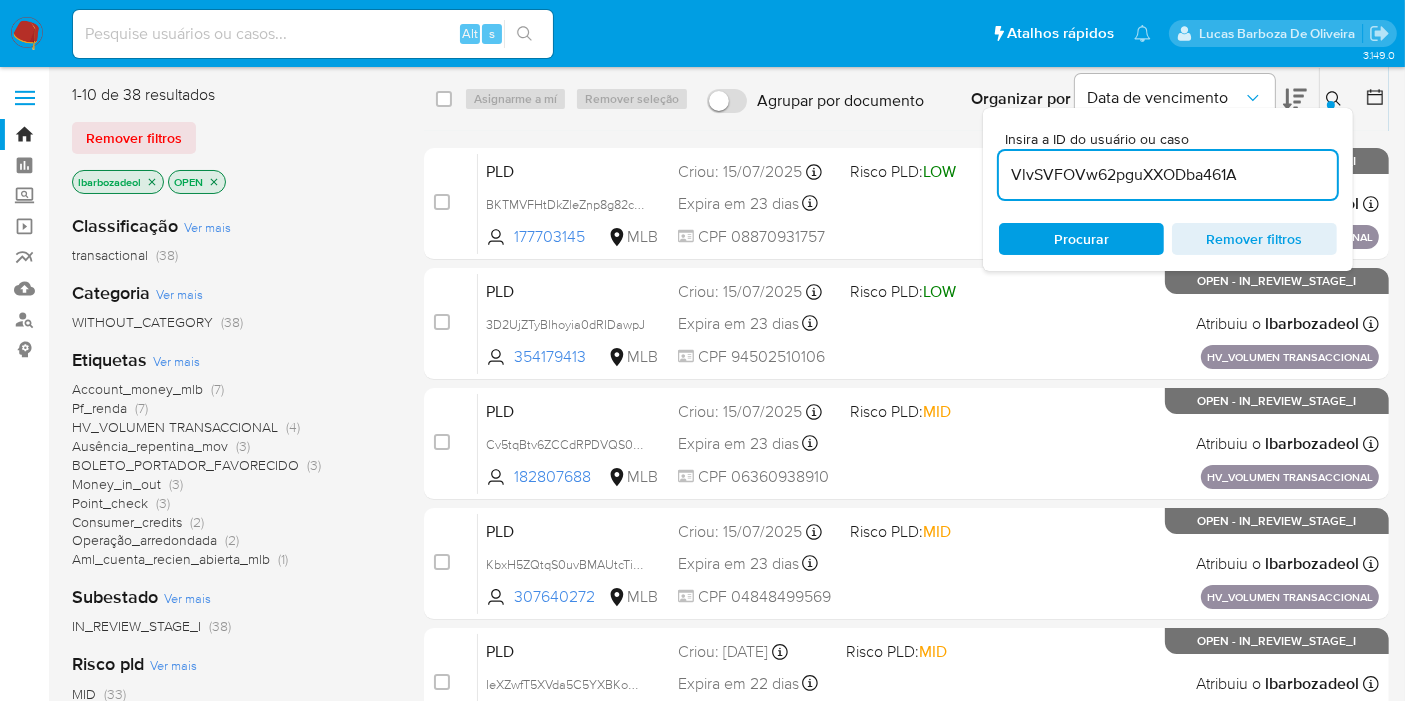 type on "VlvSVFOVw62pguXXODba461A" 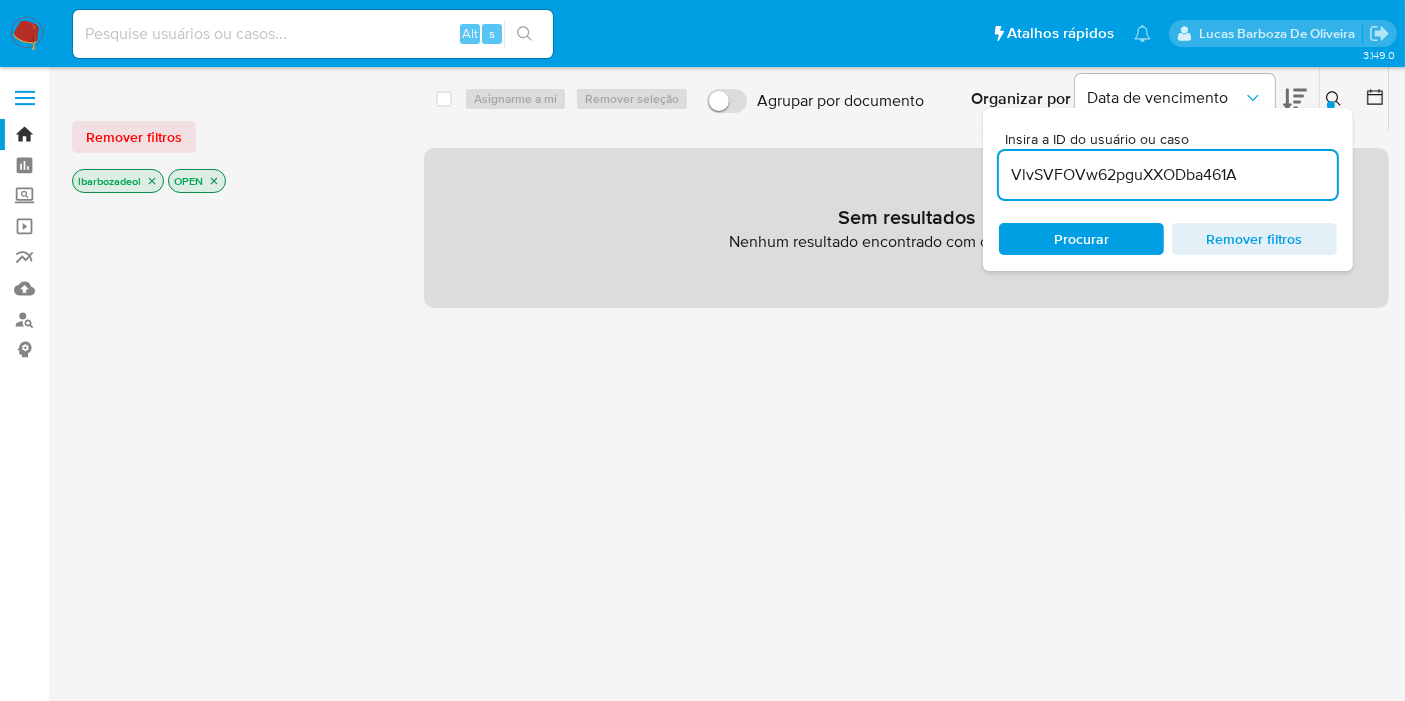 click on "Procurar" at bounding box center [1081, 239] 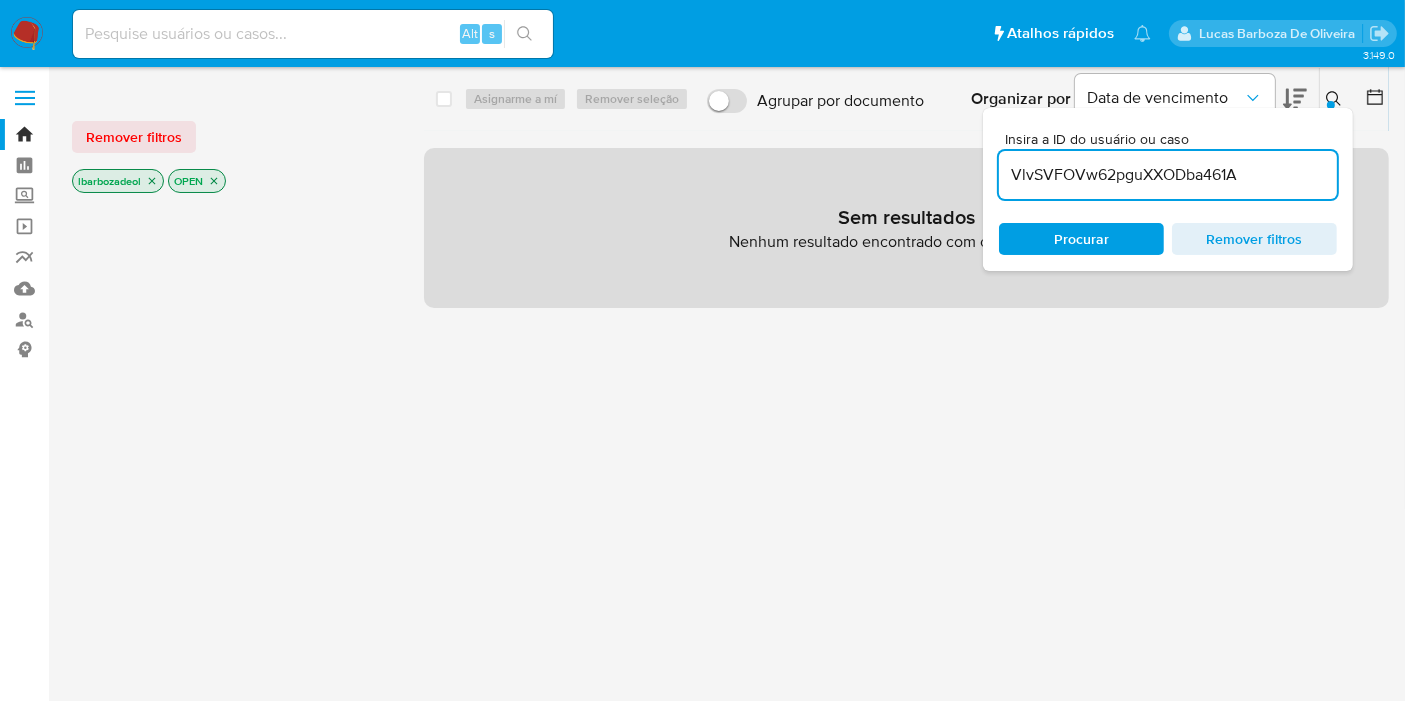 drag, startPoint x: 152, startPoint y: 182, endPoint x: 161, endPoint y: 192, distance: 13.453624 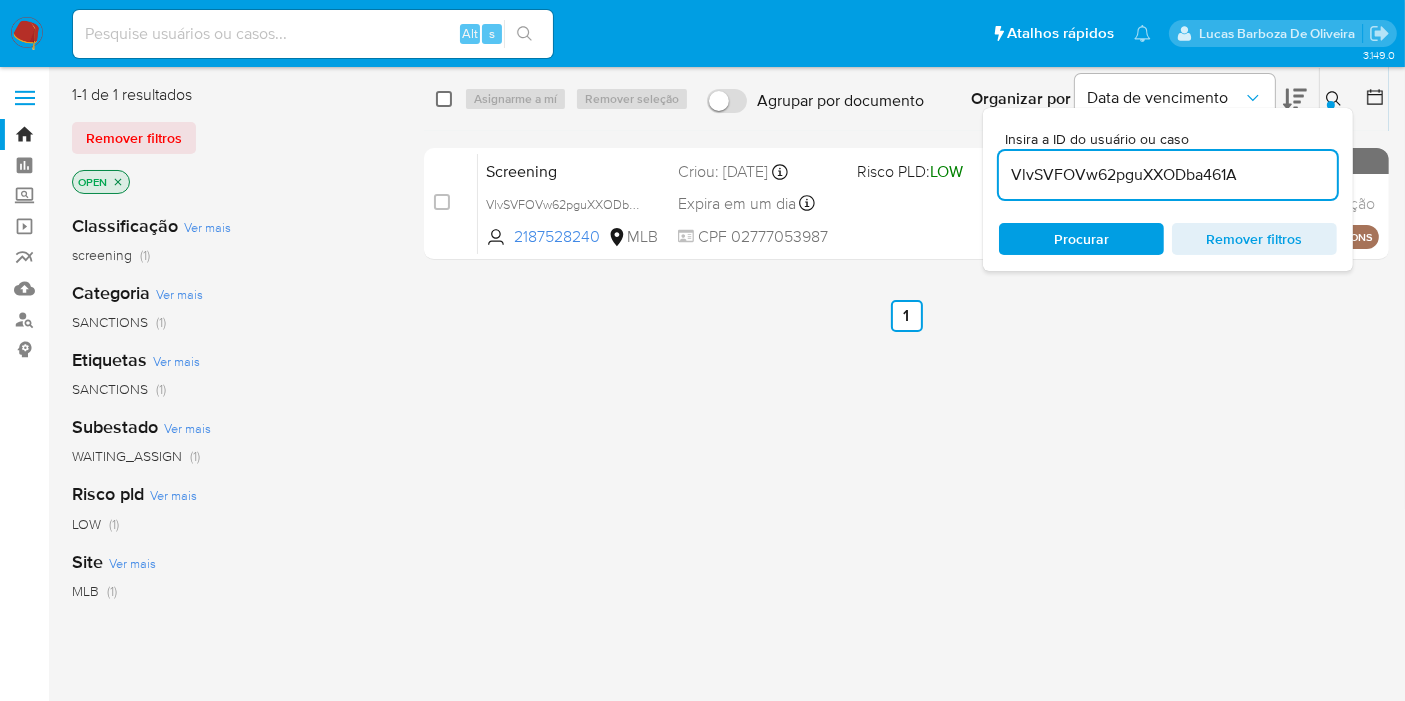 click at bounding box center [444, 99] 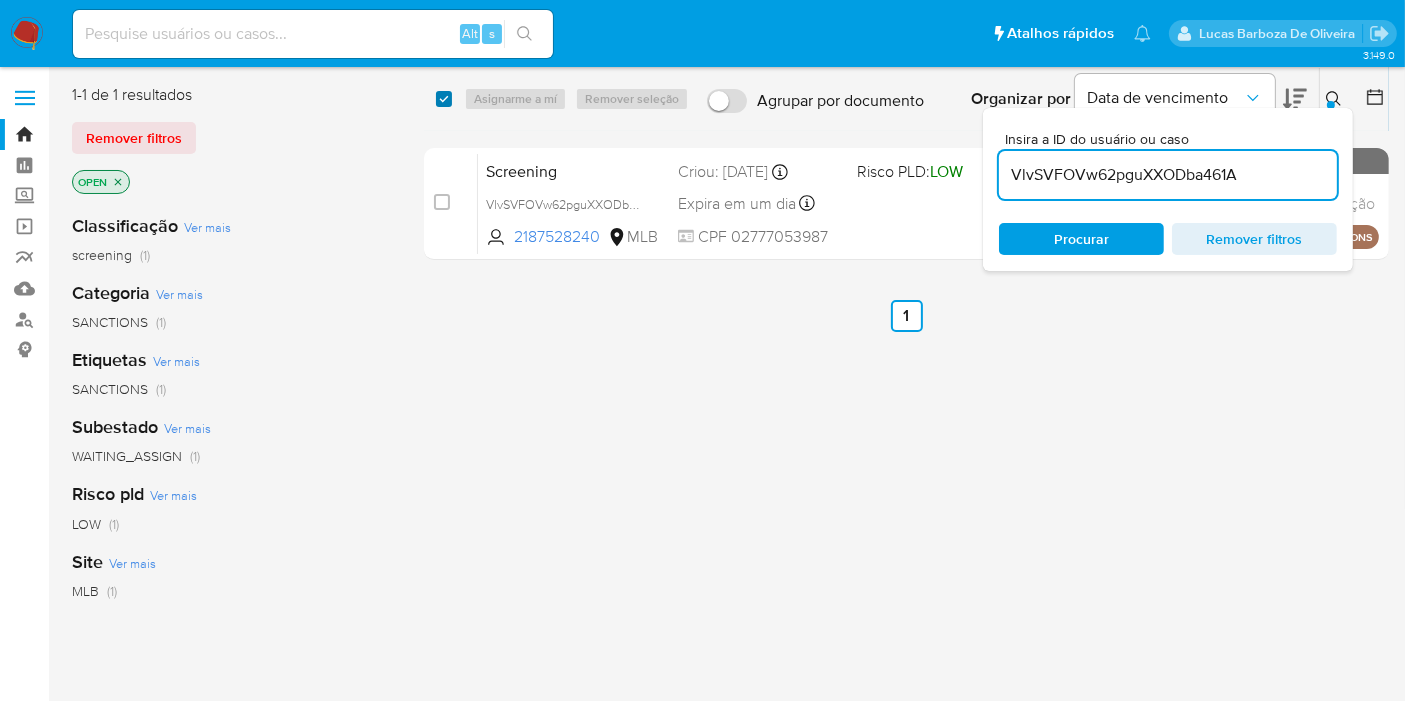 checkbox on "true" 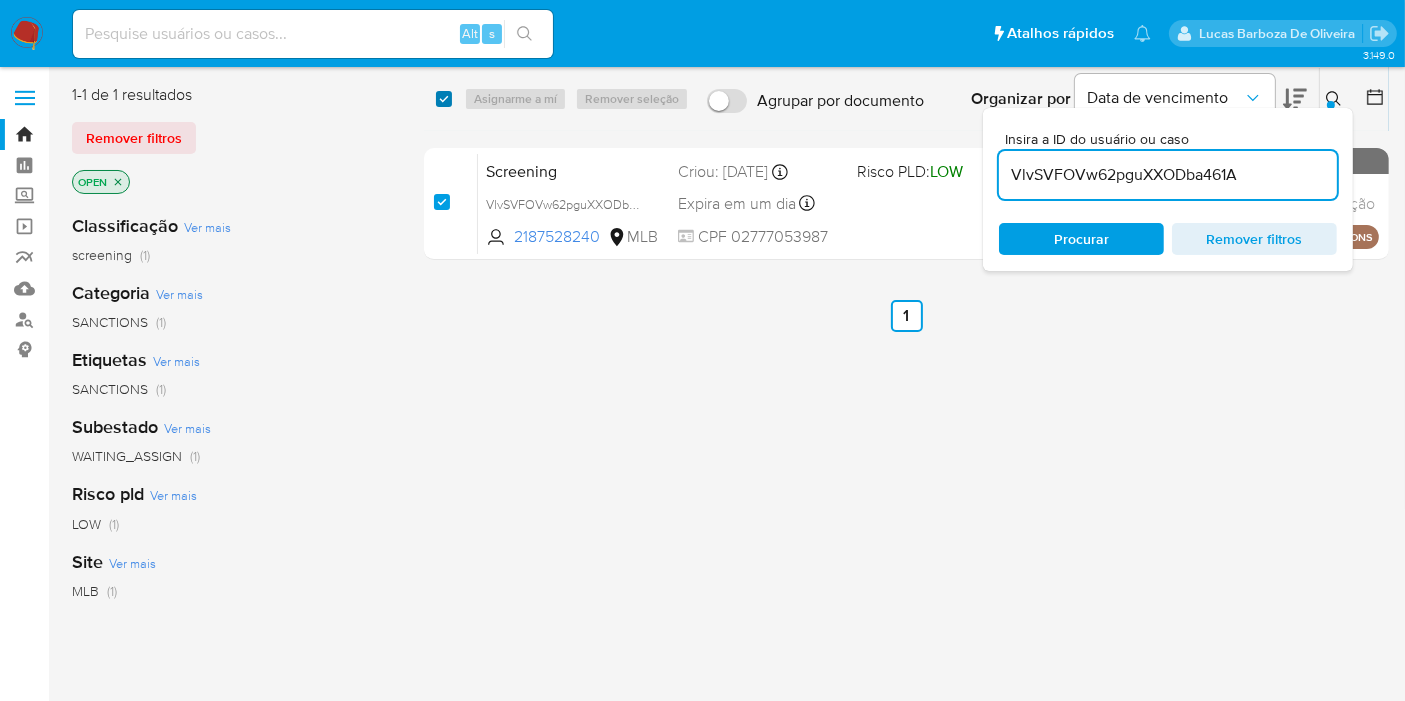 checkbox on "true" 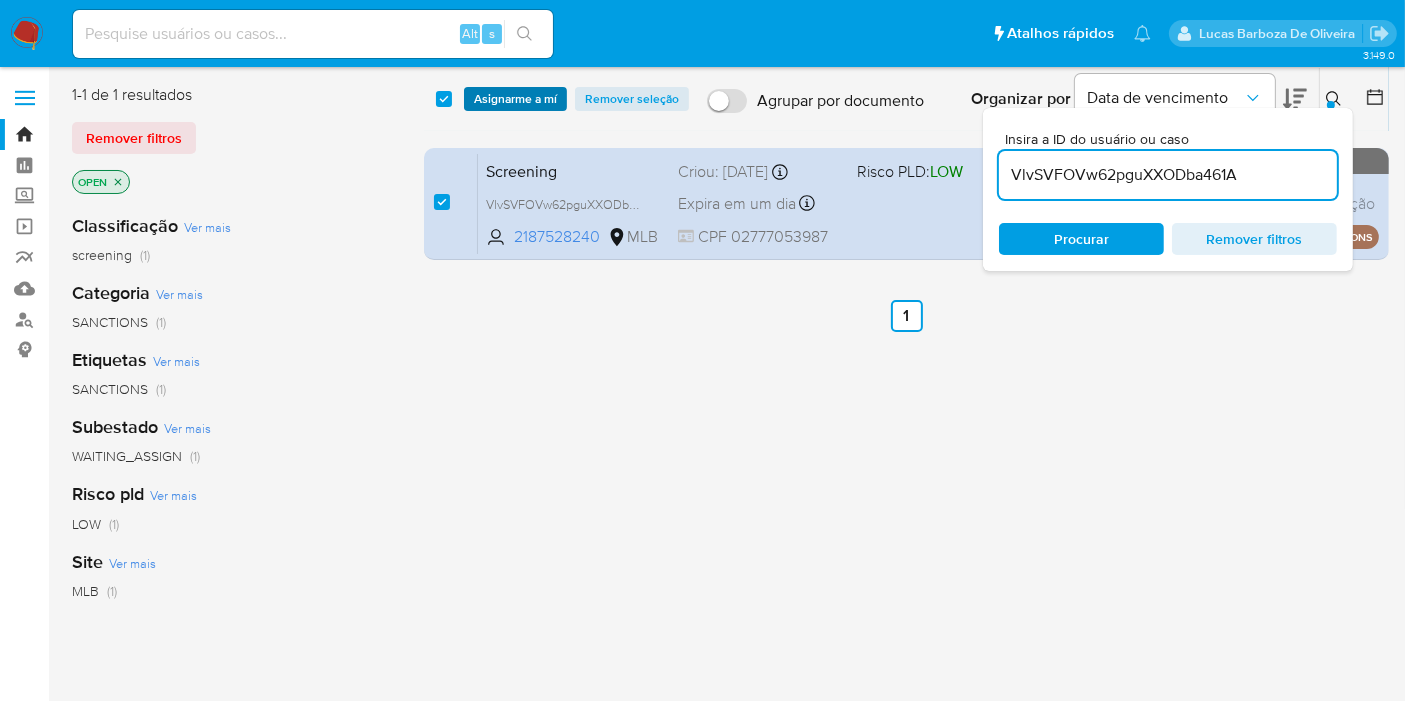 click on "Asignarme a mí" at bounding box center [515, 99] 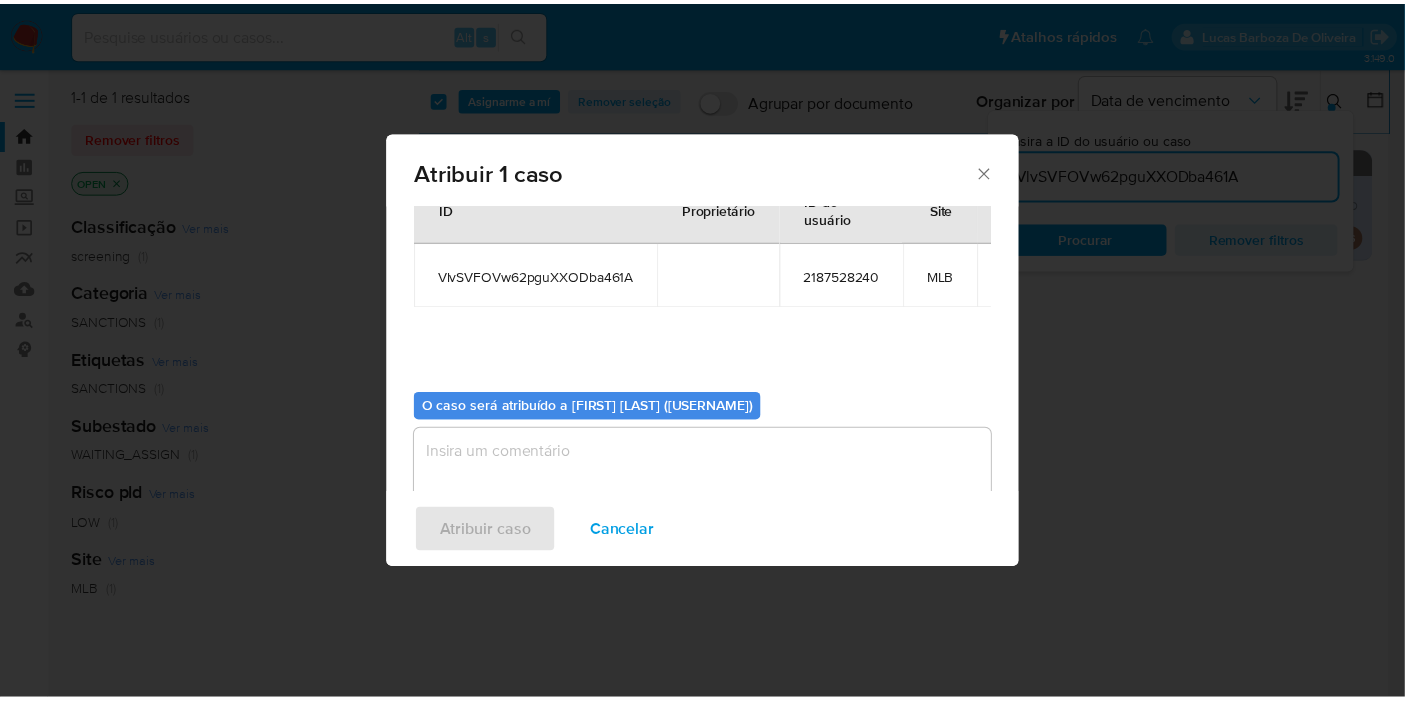scroll, scrollTop: 120, scrollLeft: 0, axis: vertical 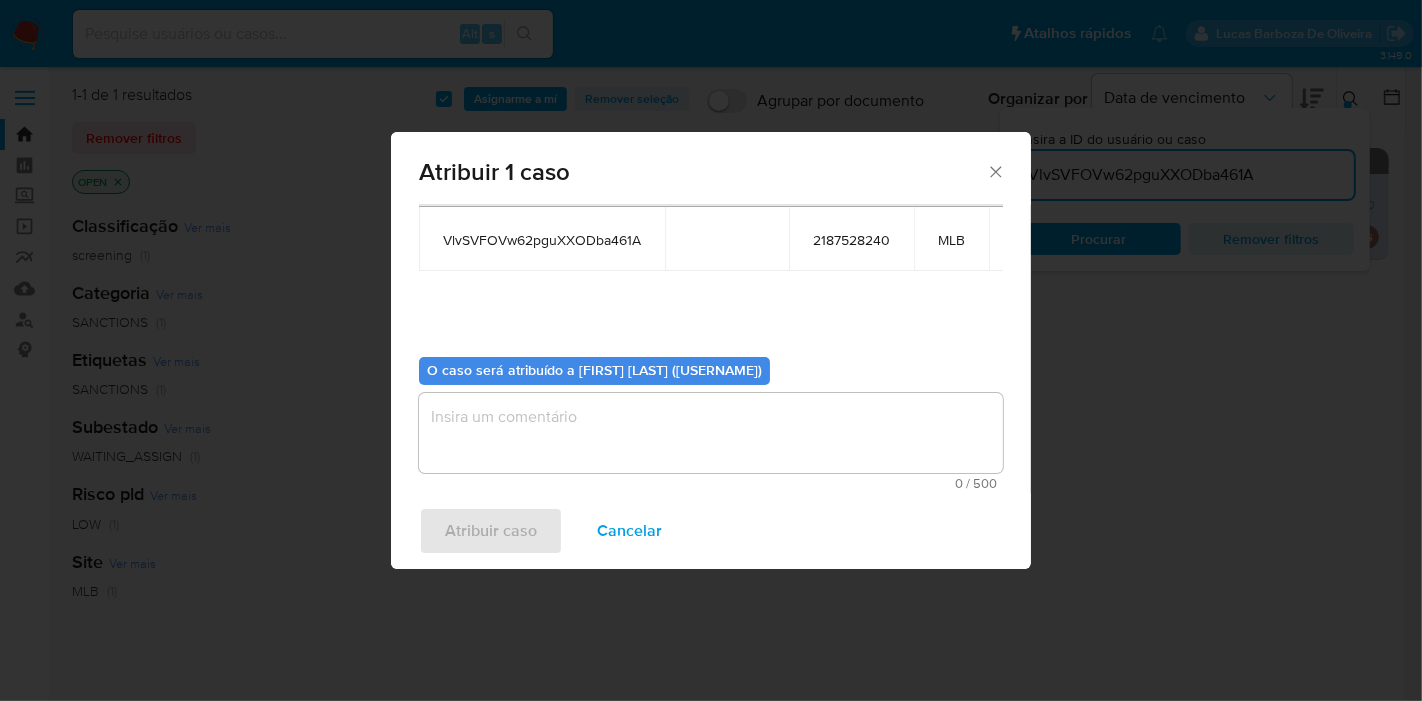 click at bounding box center (711, 433) 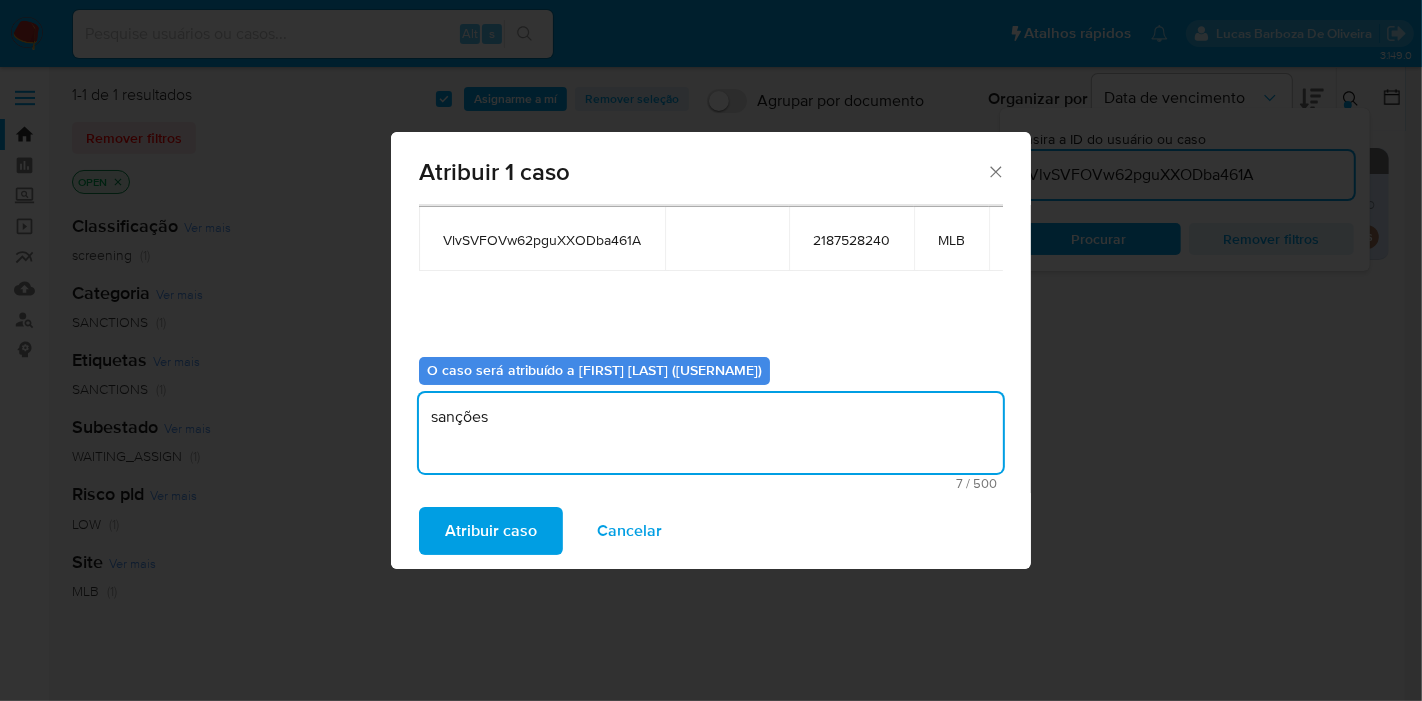 type on "sanções" 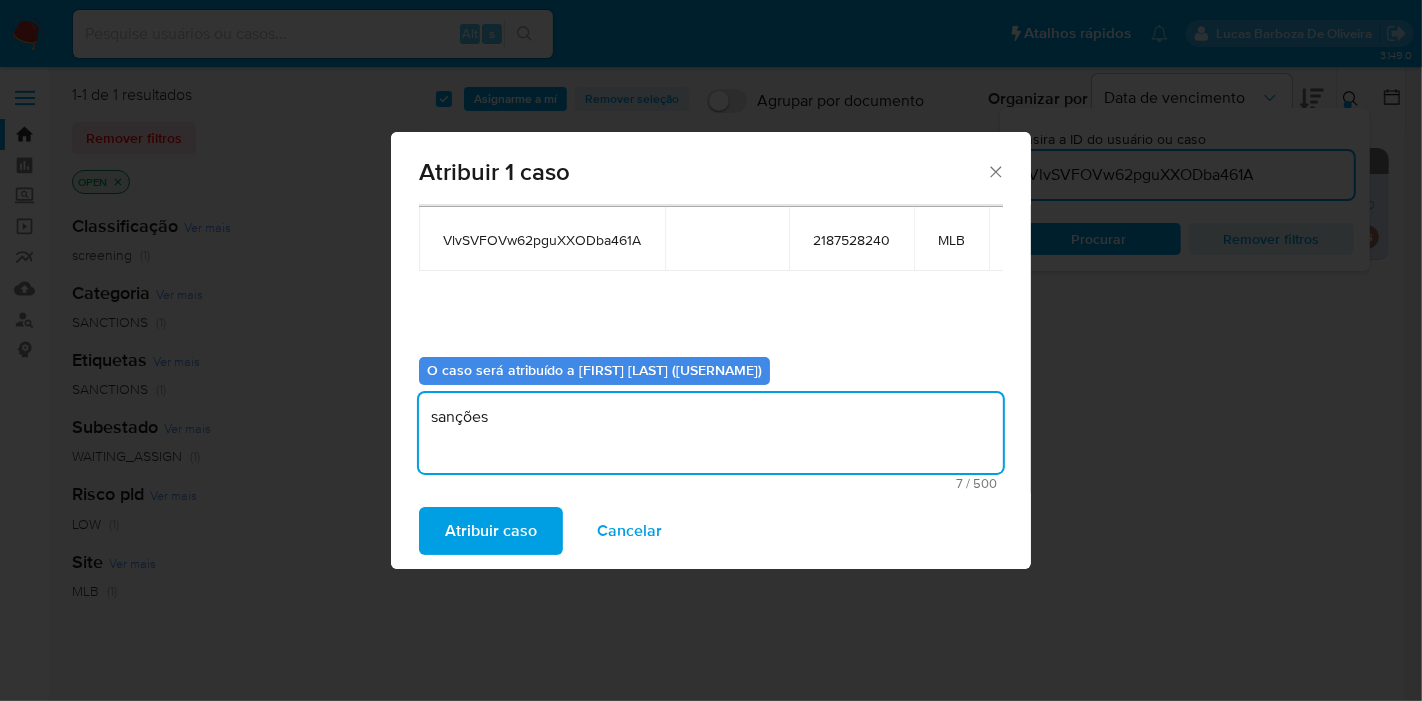 type 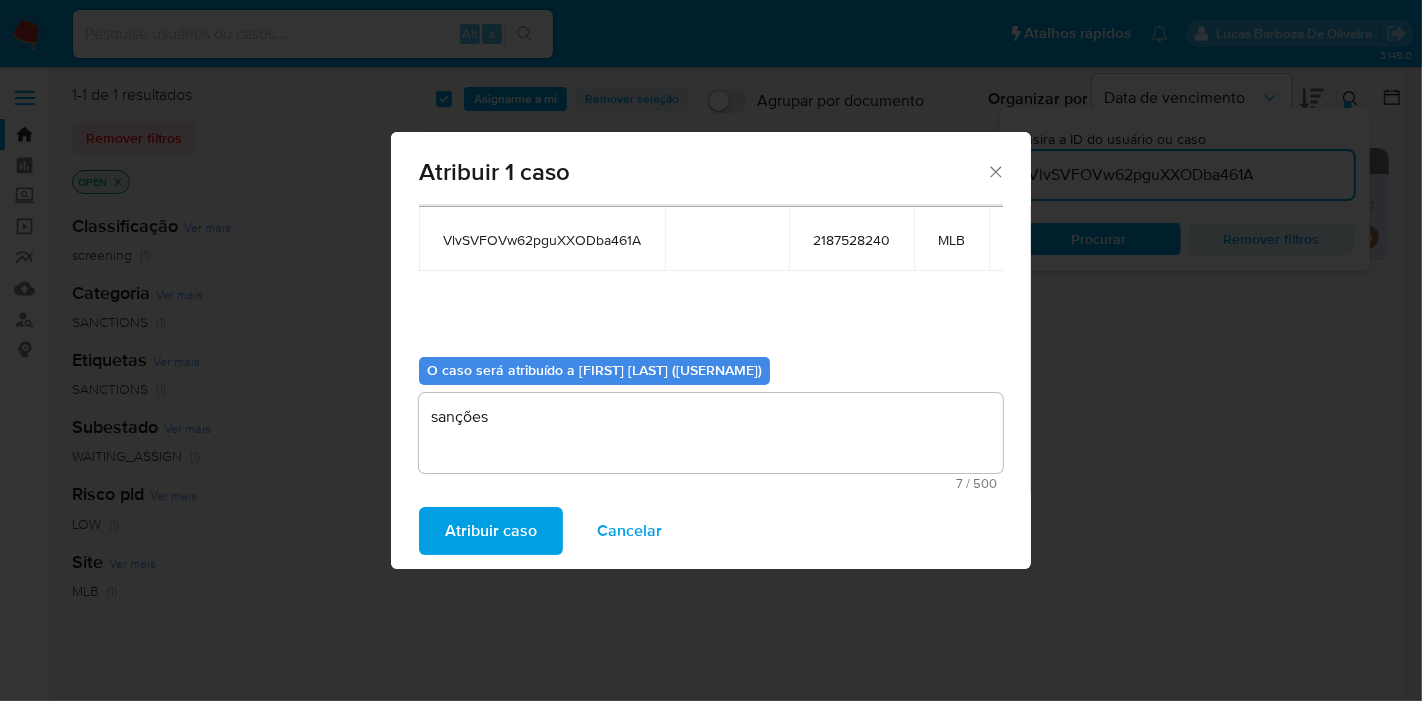 click on "Atribuir caso" at bounding box center (491, 531) 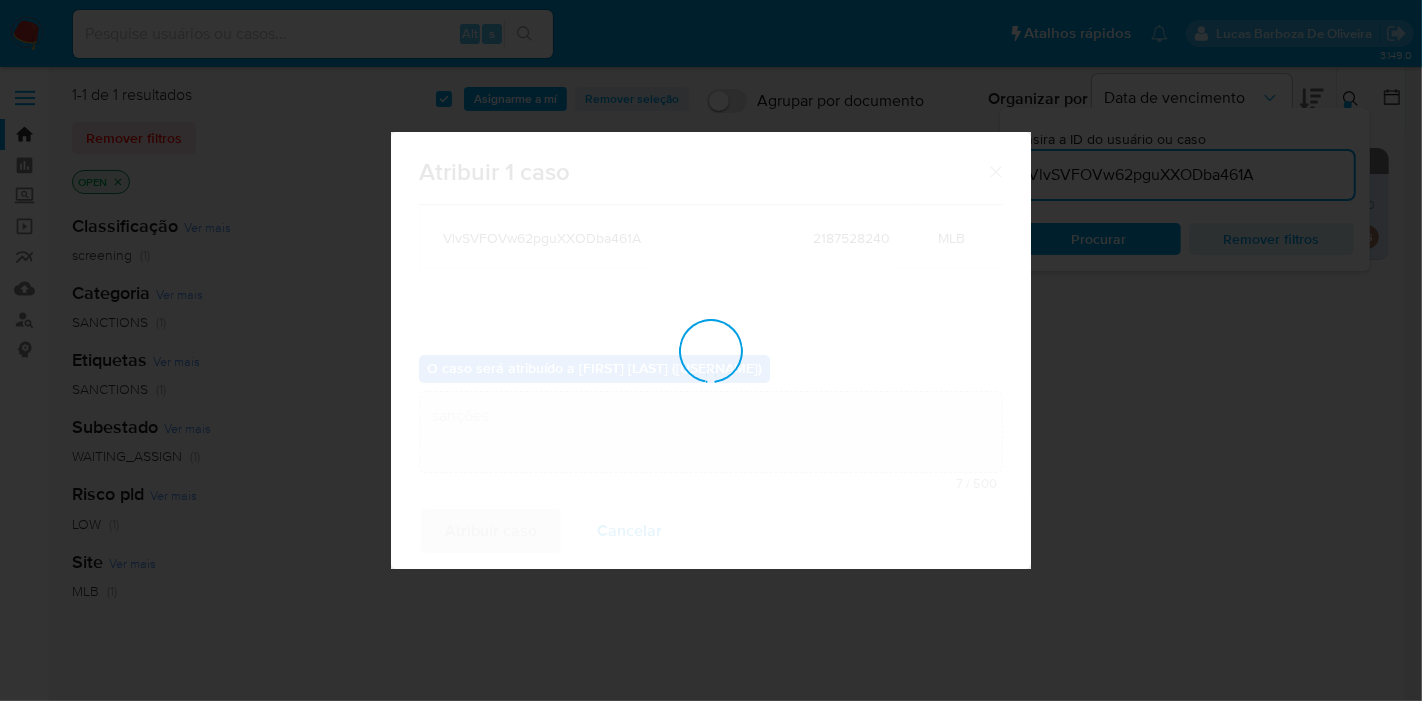 type 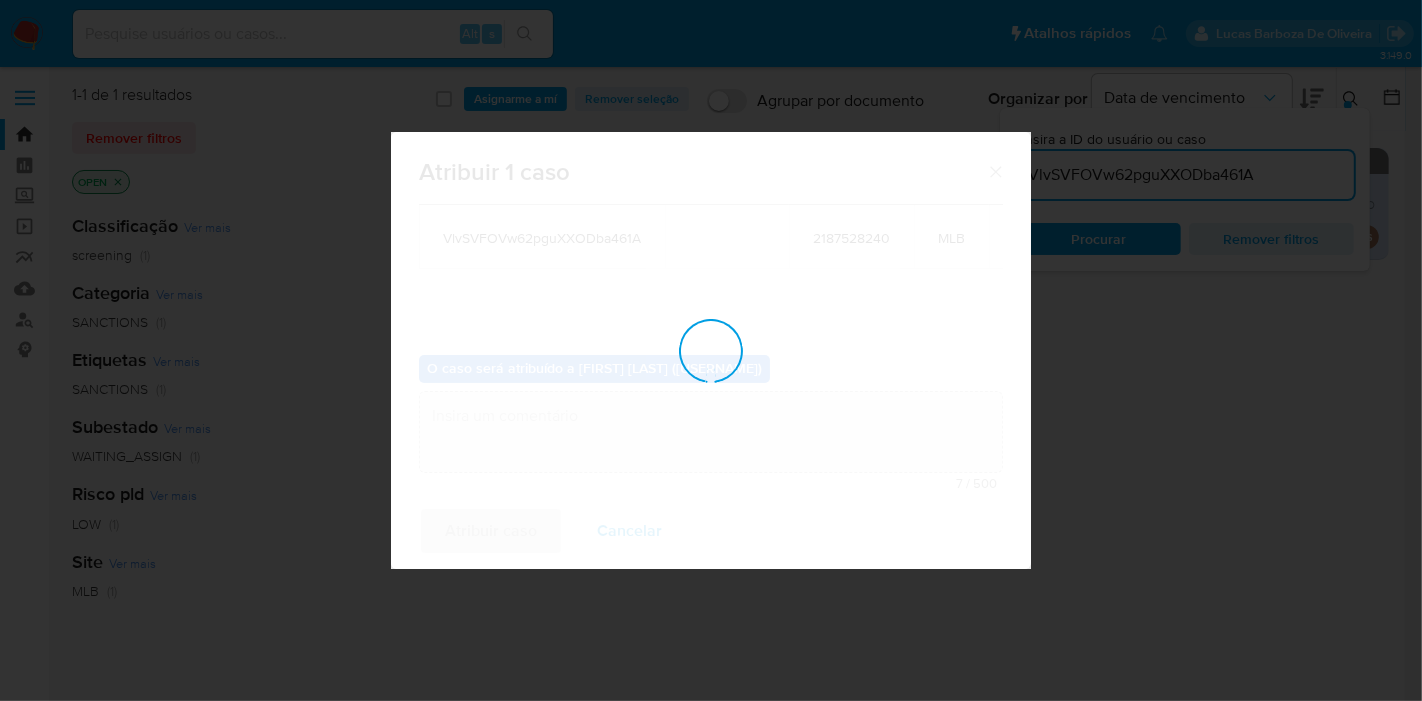 checkbox on "false" 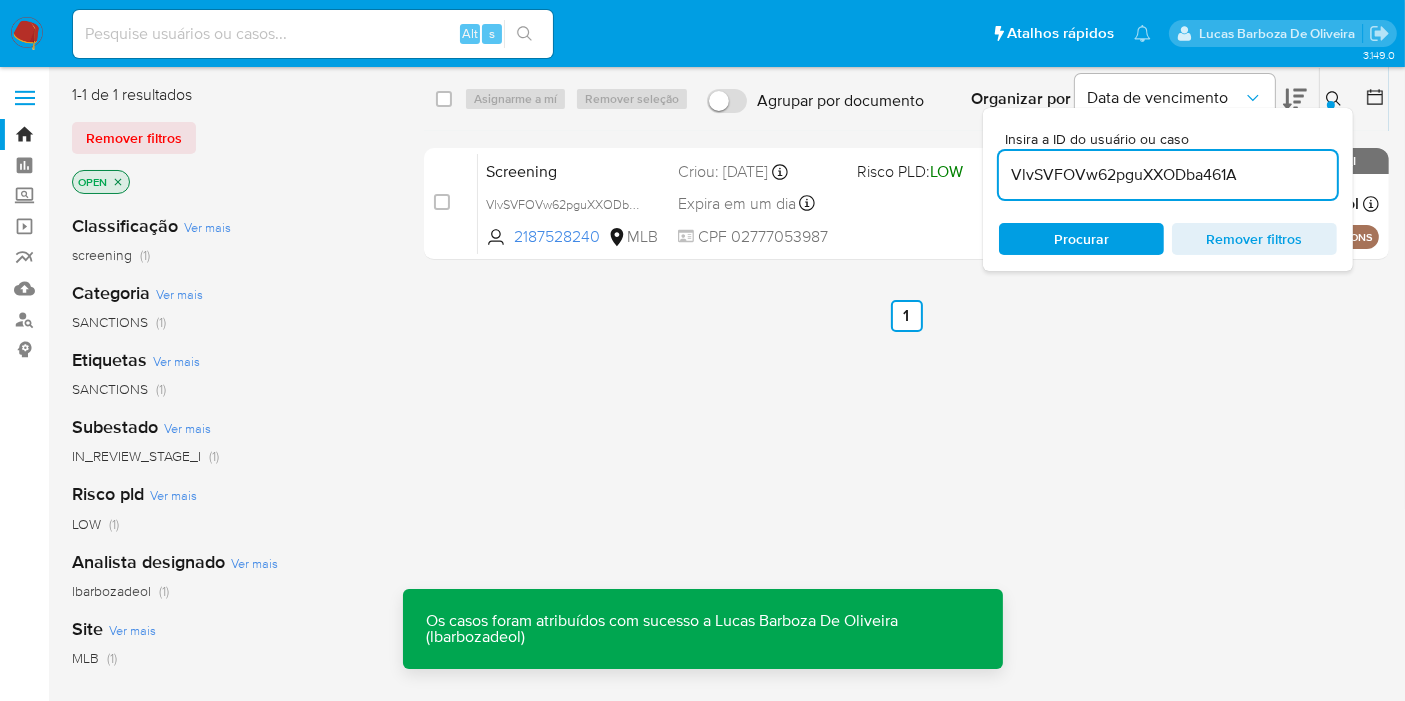 click on "select-all-cases-checkbox Asignarme a mí Remover seleção Agrupar por documento Organizar por Data de vencimento   Os resultados não podem ser classificados enquanto agrupados. Insira a ID do usuário ou caso VlvSVFOVw62pguXXODba461A Procurar Remover filtros Os casos foram atribuídos com sucesso a Lucas Barboza De Oliveira (lbarbozadeol) Os casos foram atribuídos com sucesso a Lucas Barboza De Oliveira (lbarbozadeol) case-item-checkbox   Incapaz de atribuir o caso Screening VlvSVFOVw62pguXXODba461A 2187528240 MLB Risco PLD:  LOW Criou: 05/08/2025   Criou: 05/08/2025 20:18:50 Expira em um dia   Expira em 07/08/2025 20:18:50 CPF   02777053987 Atribuiu o   lbarbozadeol   Asignado el: 06/08/2025 13:28:19 SANCTIONS OPEN - IN_REVIEW_STAGE_I  Anterior 1 Siguiente" at bounding box center (906, 529) 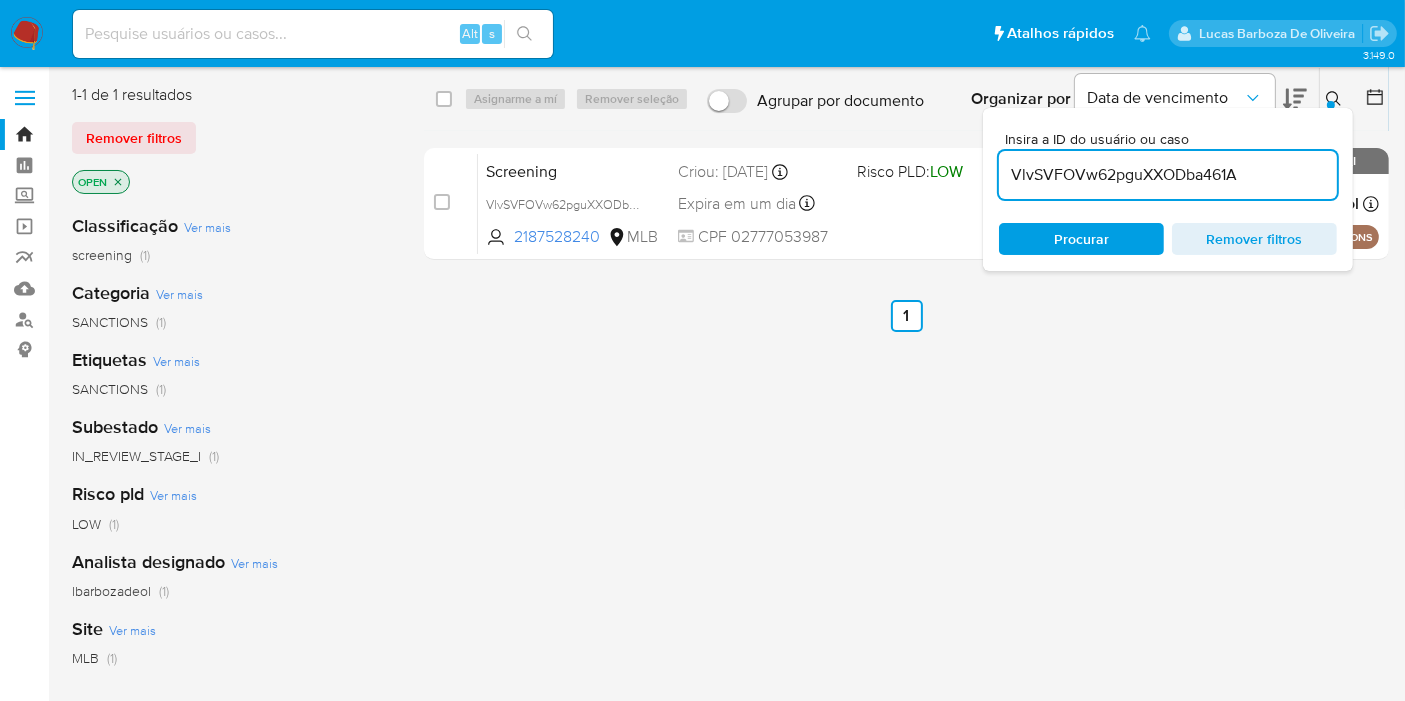 click 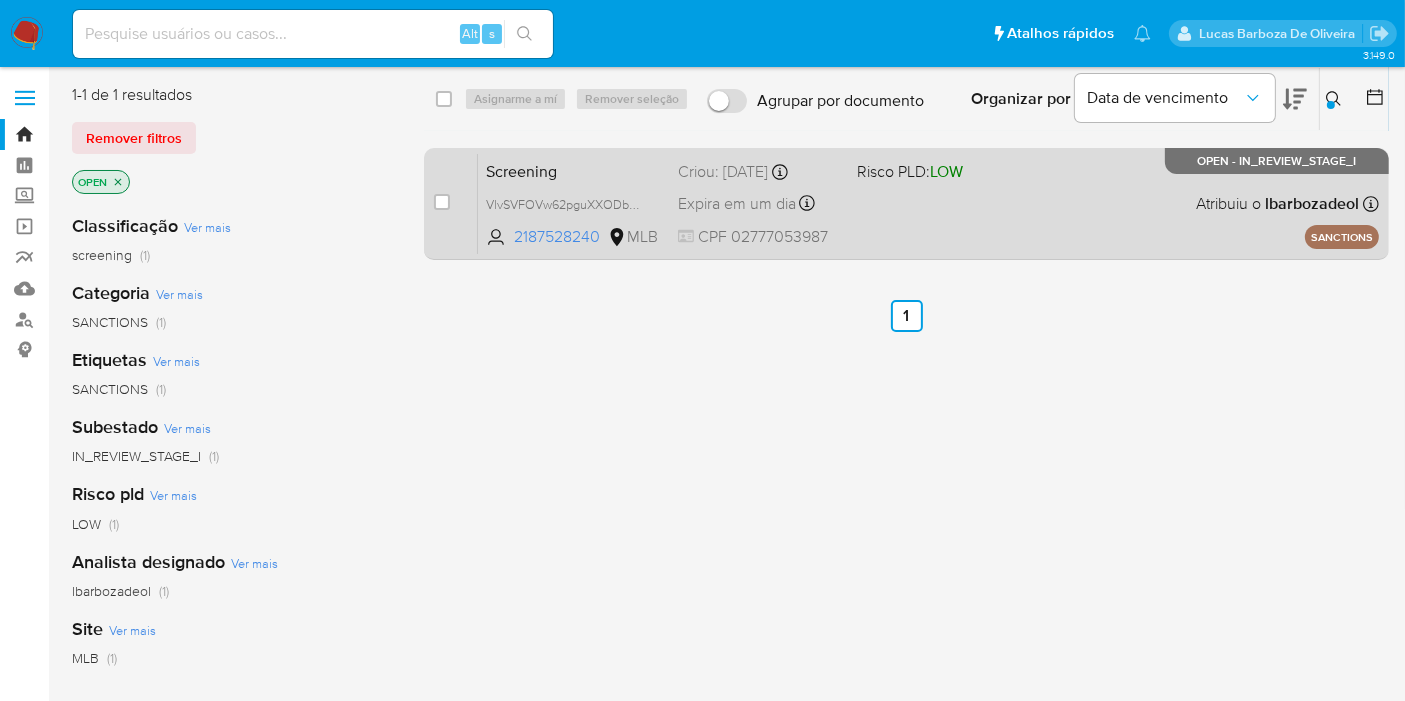 click on "Screening" at bounding box center (574, 170) 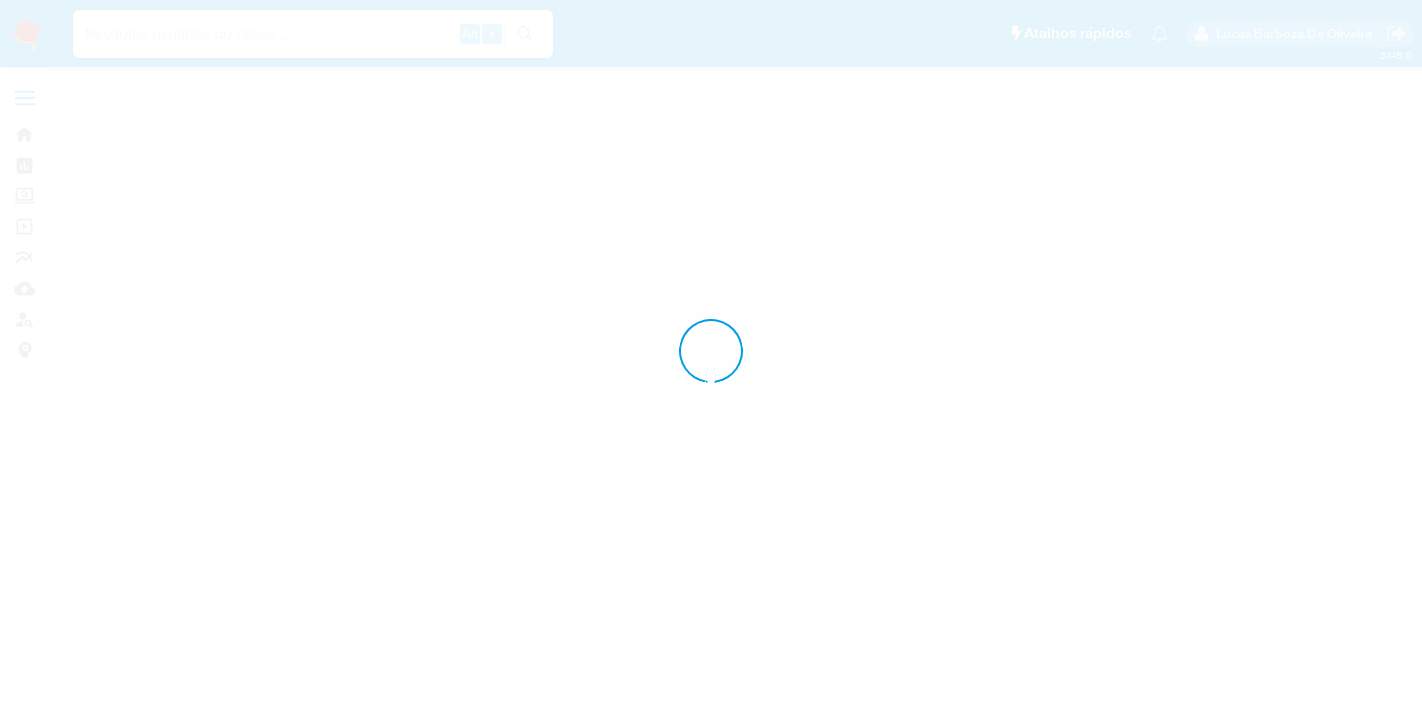 scroll, scrollTop: 0, scrollLeft: 0, axis: both 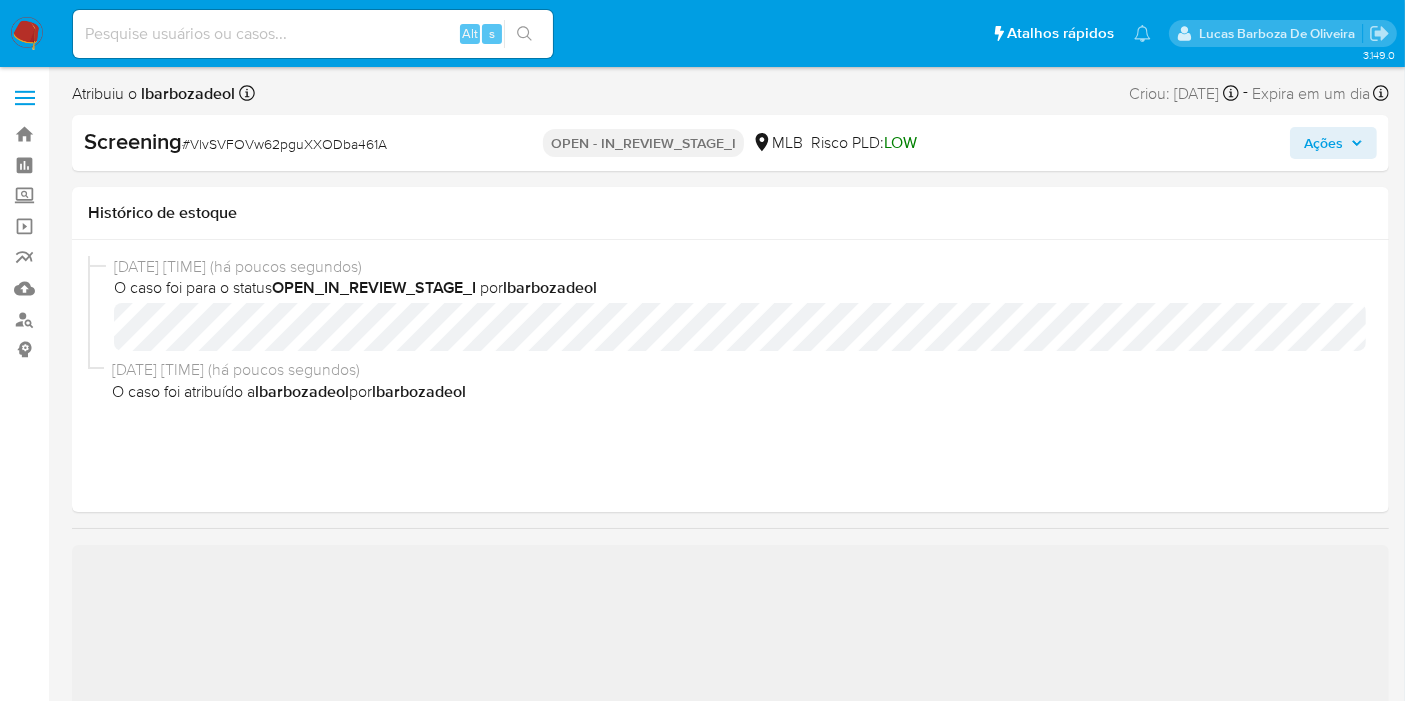 select on "10" 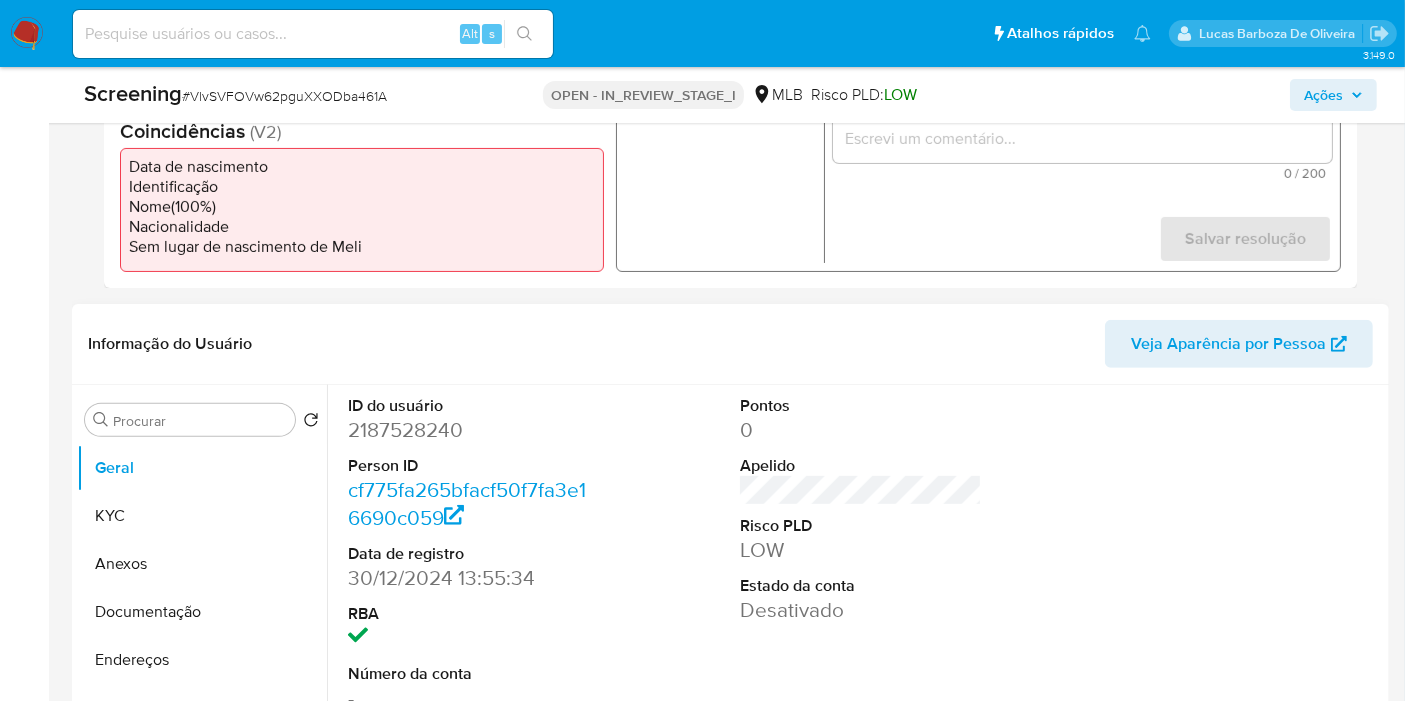 scroll, scrollTop: 666, scrollLeft: 0, axis: vertical 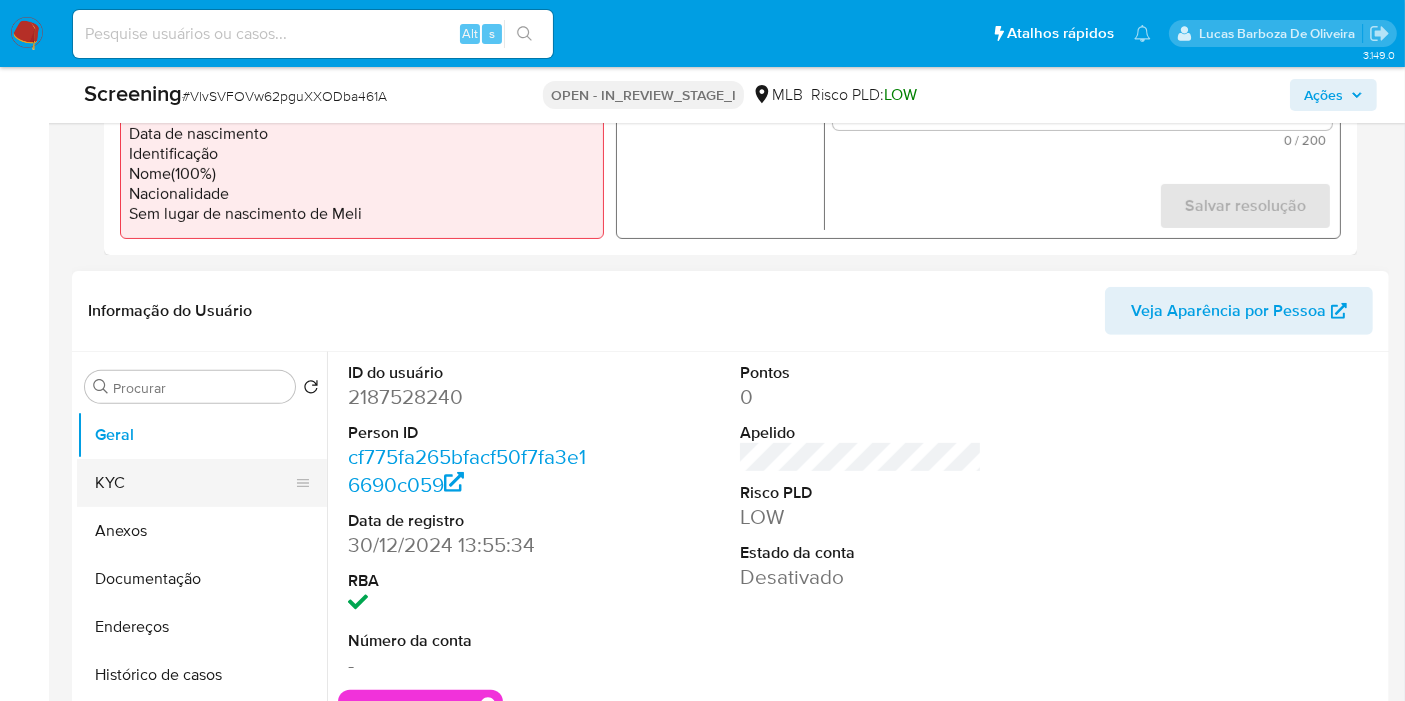 click on "KYC" at bounding box center (194, 483) 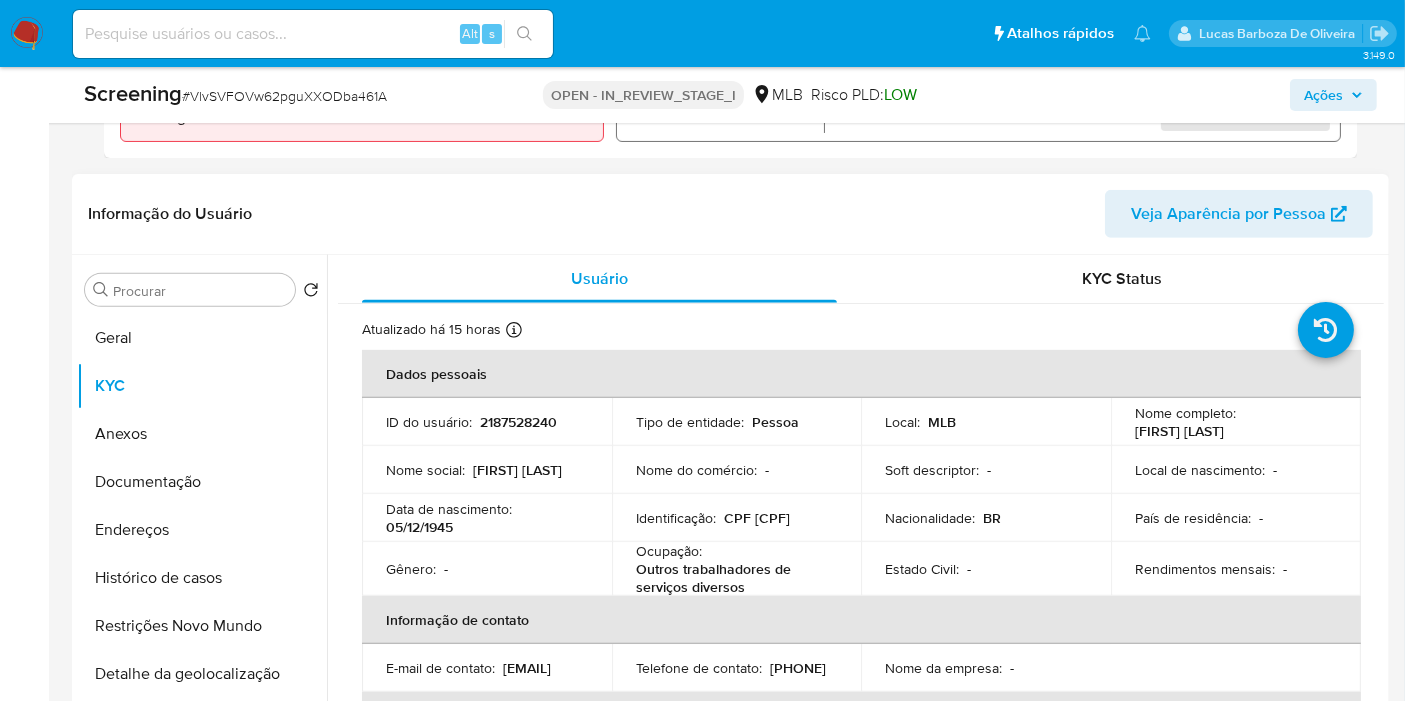 scroll, scrollTop: 888, scrollLeft: 0, axis: vertical 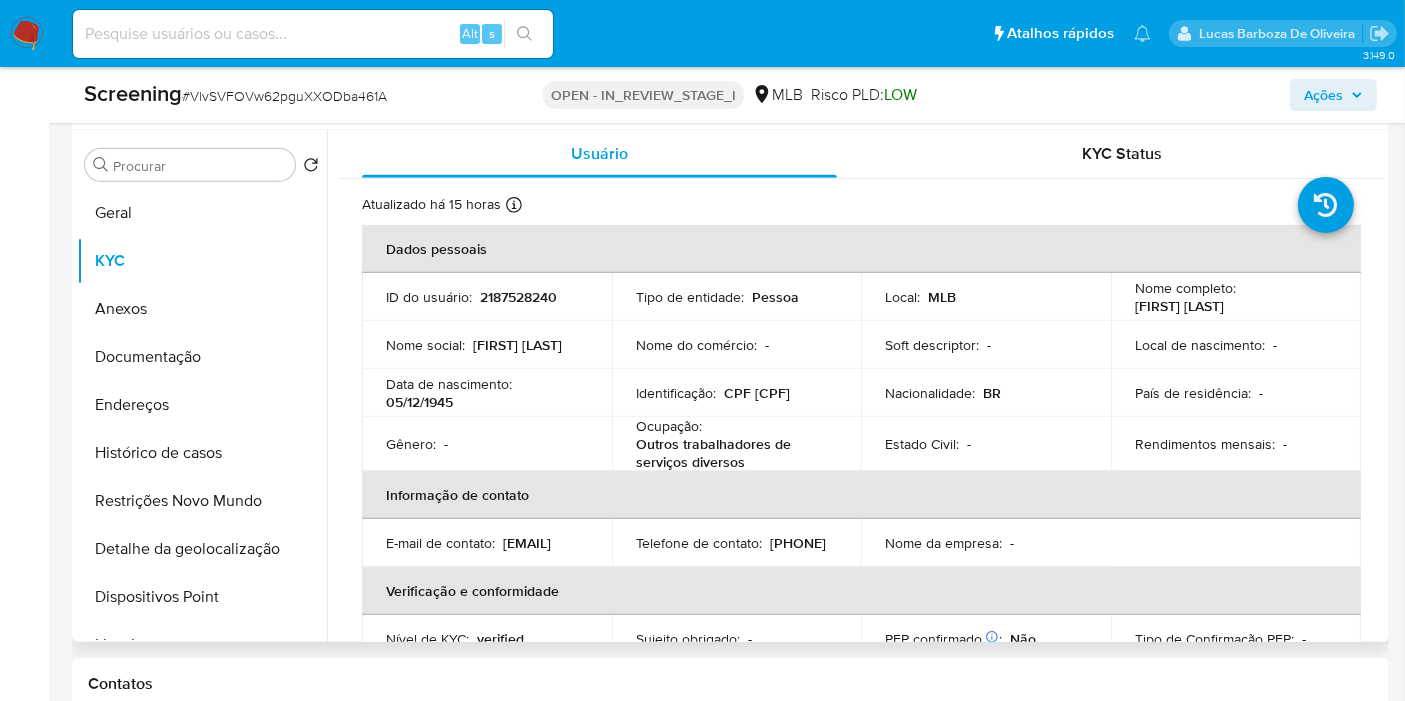 click on "CPF [SSN]" at bounding box center [757, 393] 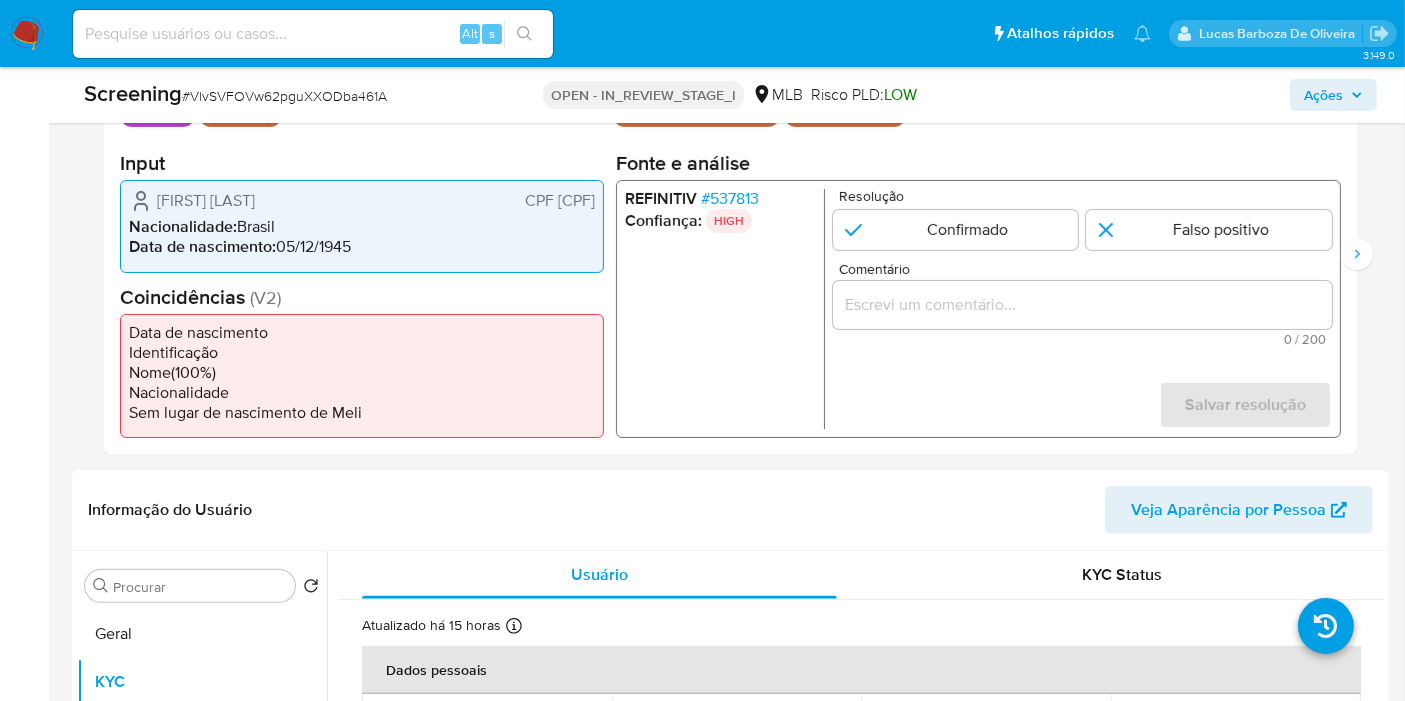 scroll, scrollTop: 444, scrollLeft: 0, axis: vertical 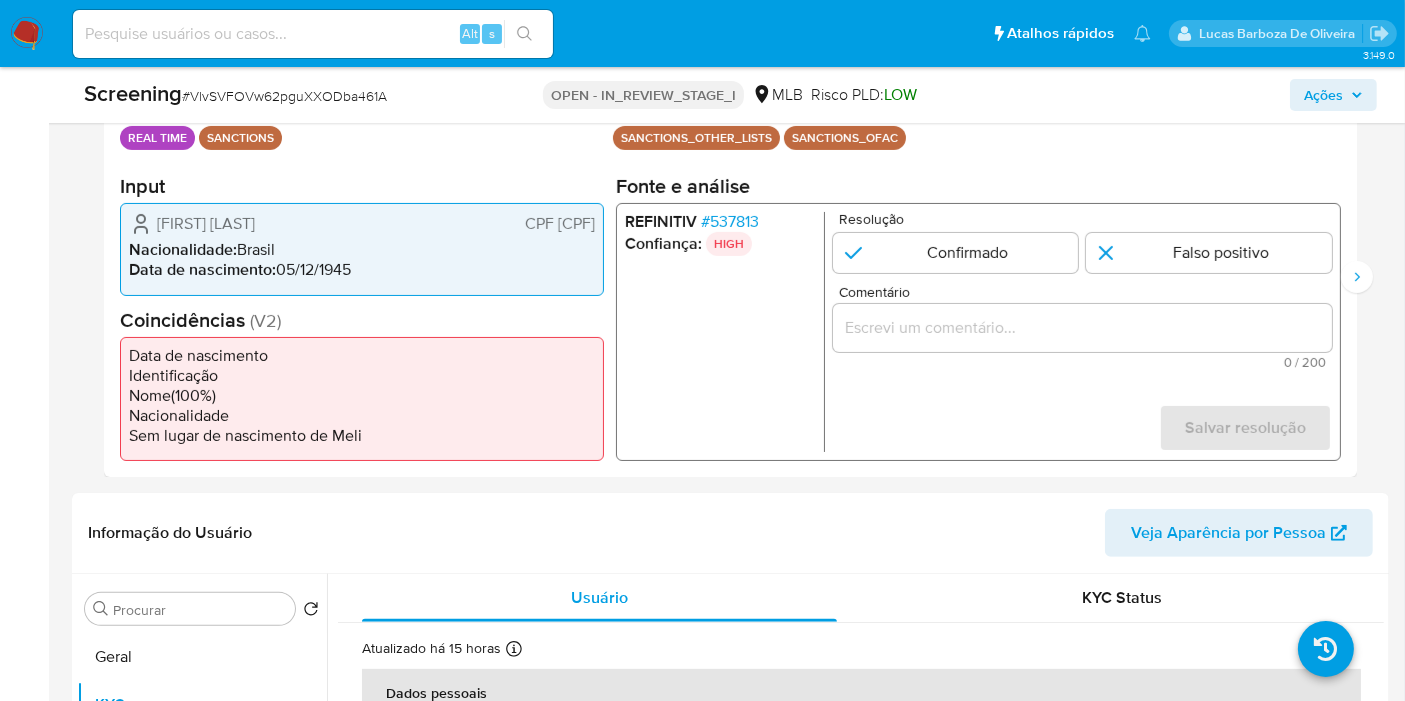 click on "# 537813" at bounding box center (730, 222) 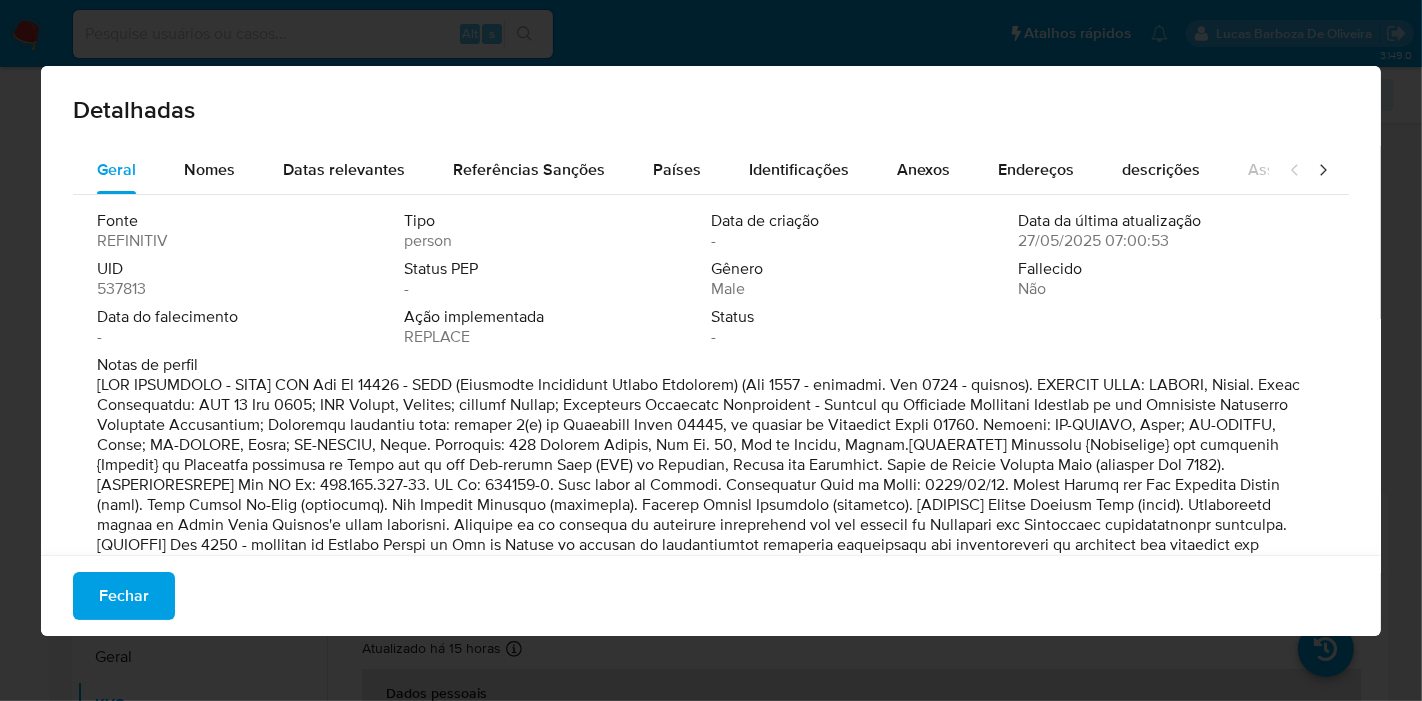 click on "537813" at bounding box center (121, 289) 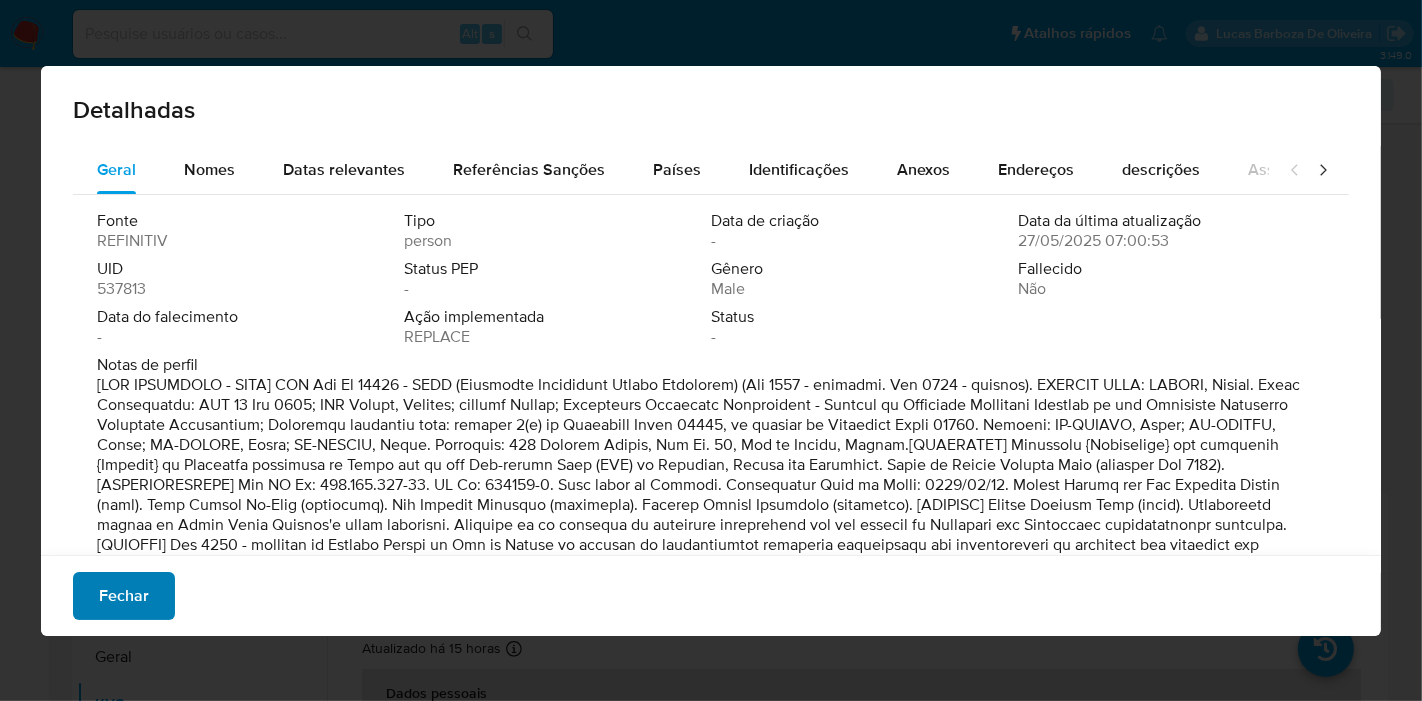 click on "Fechar" at bounding box center [124, 596] 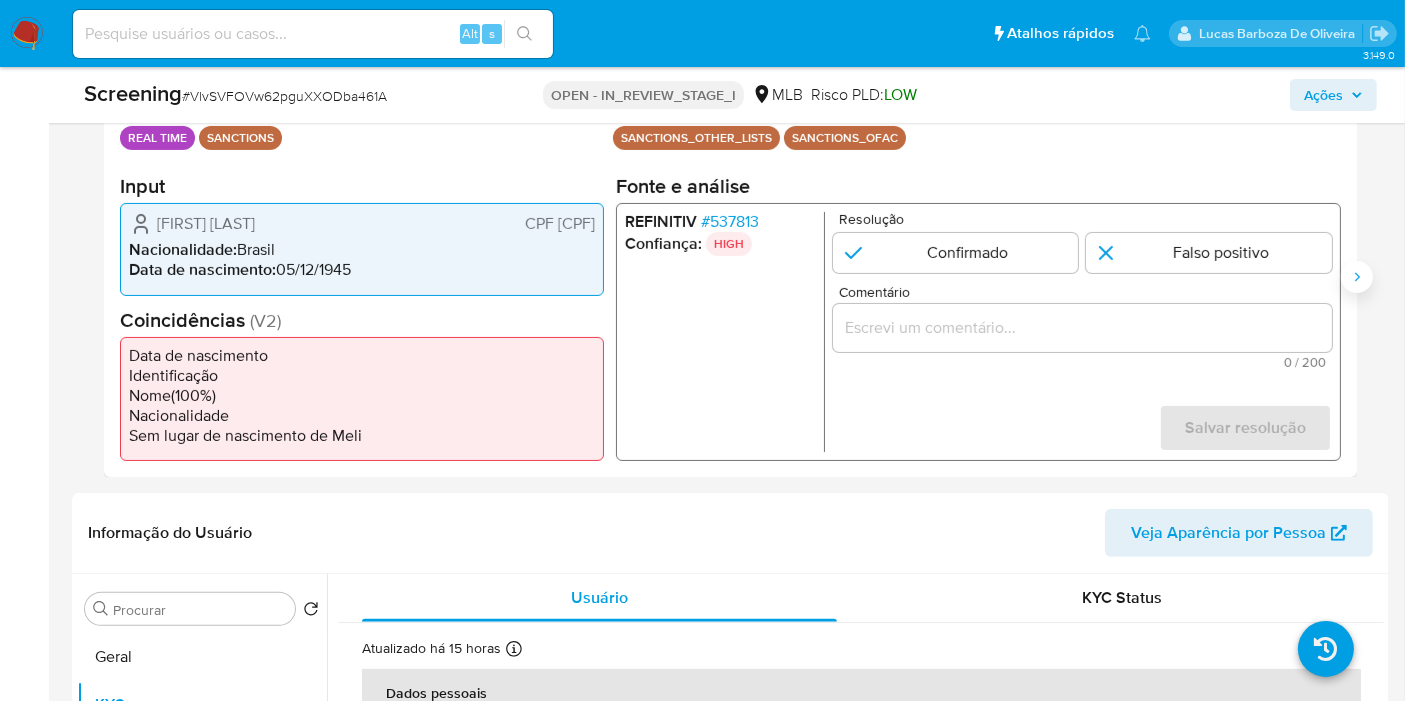 click at bounding box center (1357, 277) 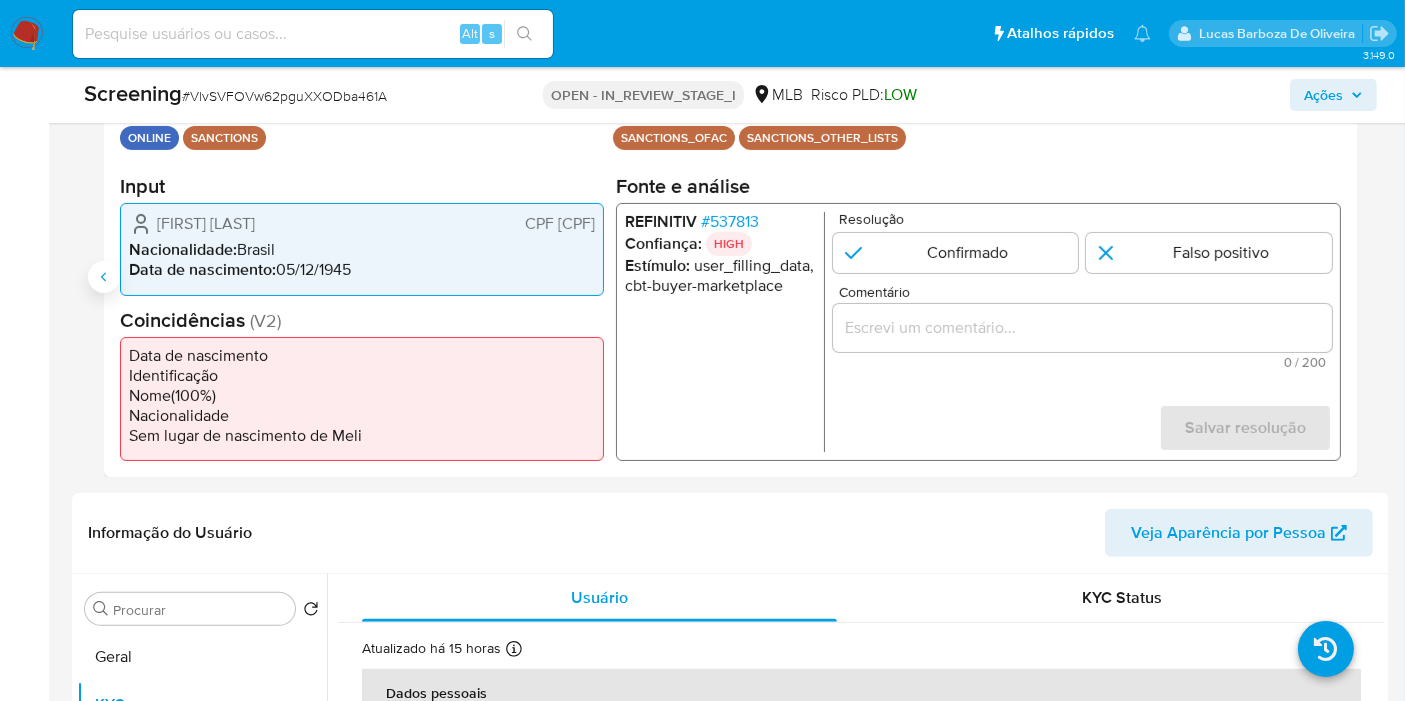 click 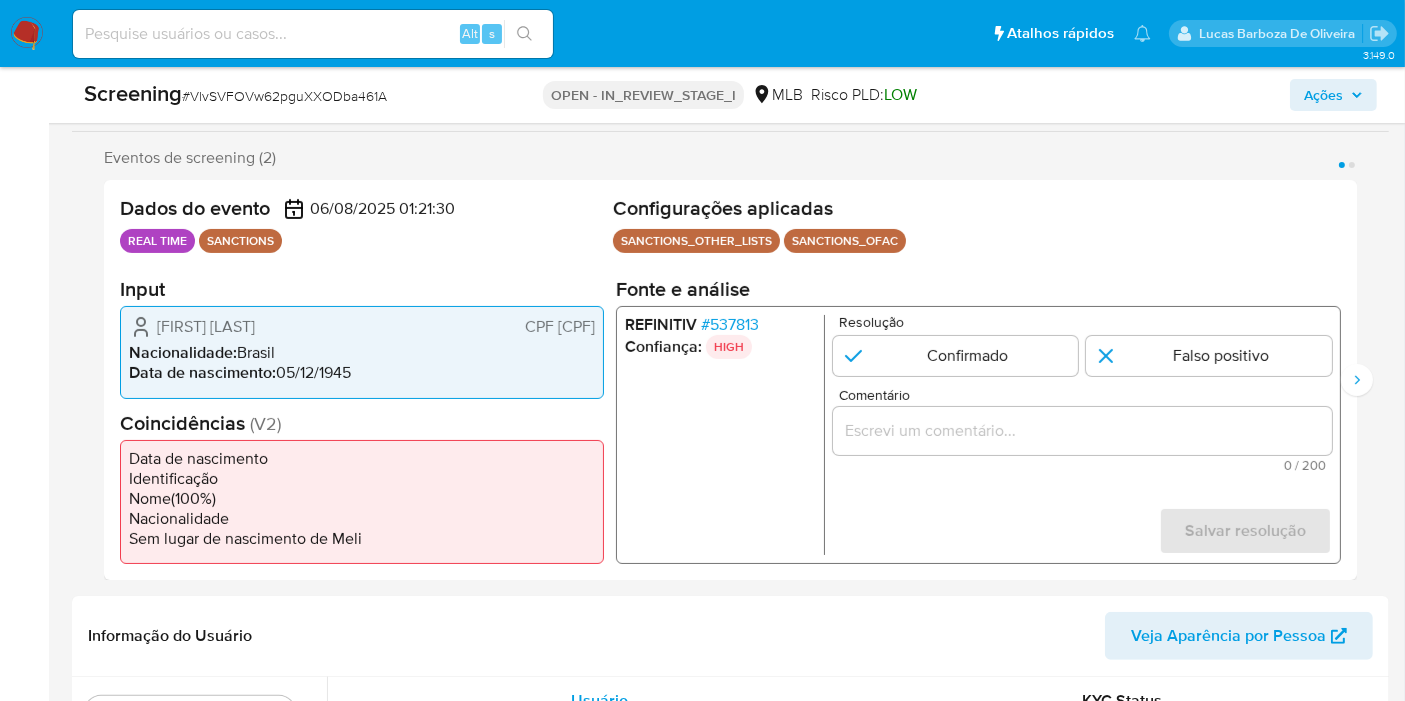 scroll, scrollTop: 344, scrollLeft: 0, axis: vertical 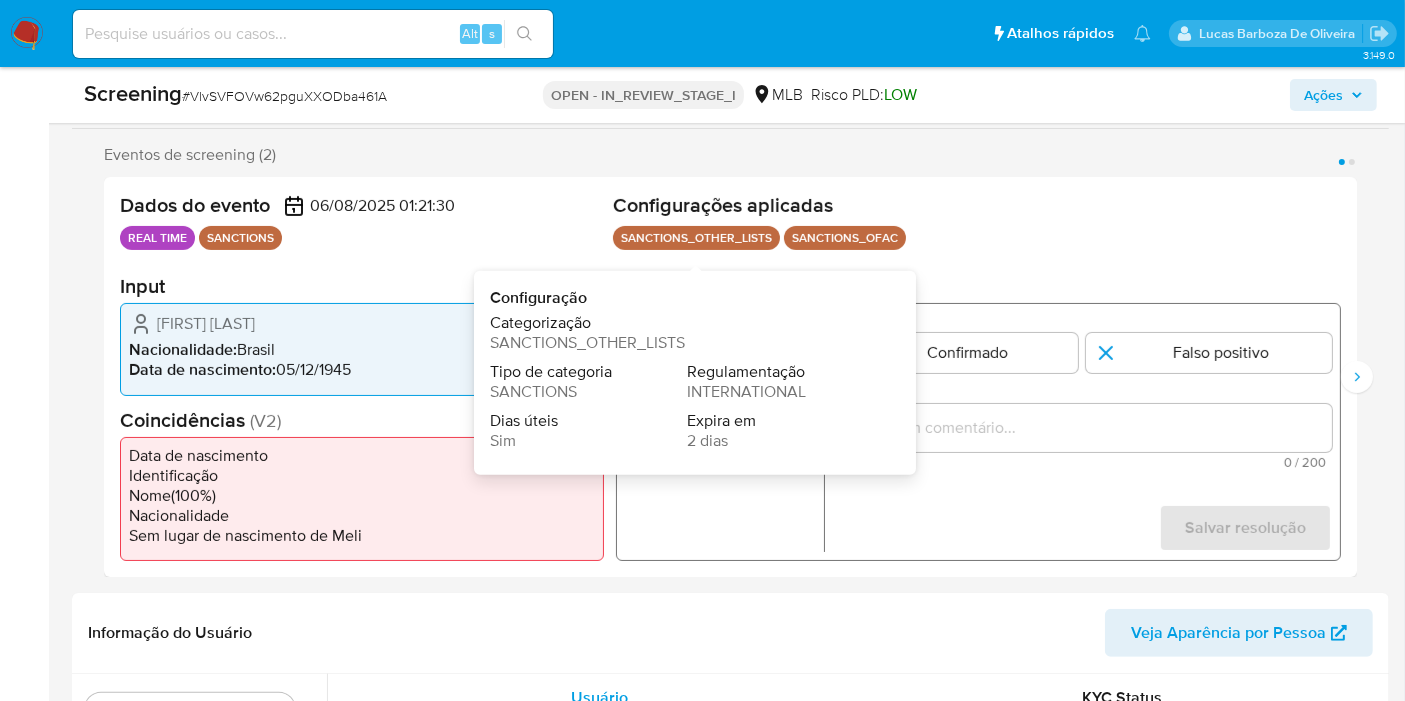 drag, startPoint x: 938, startPoint y: 223, endPoint x: 592, endPoint y: 230, distance: 346.0708 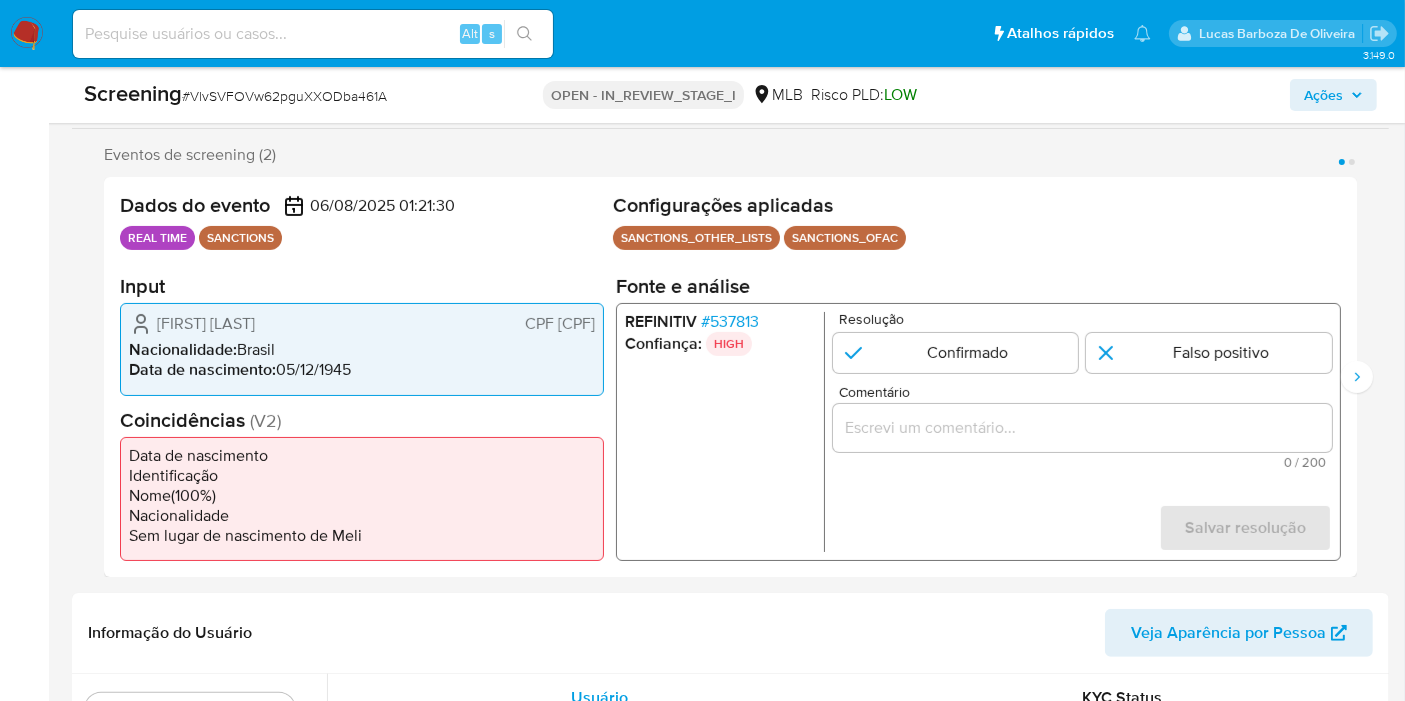 click on "REAL TIME SANCTIONS" at bounding box center (362, 238) 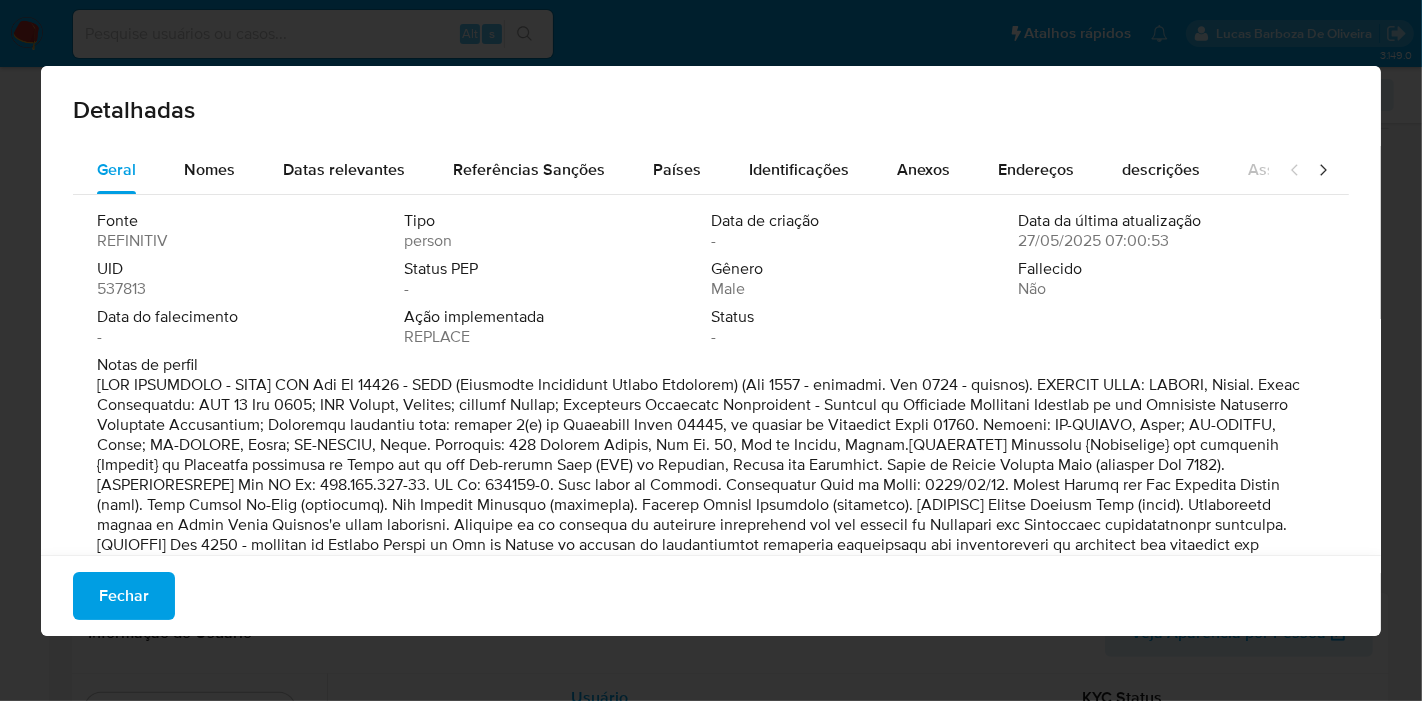 click on "537813" at bounding box center [121, 289] 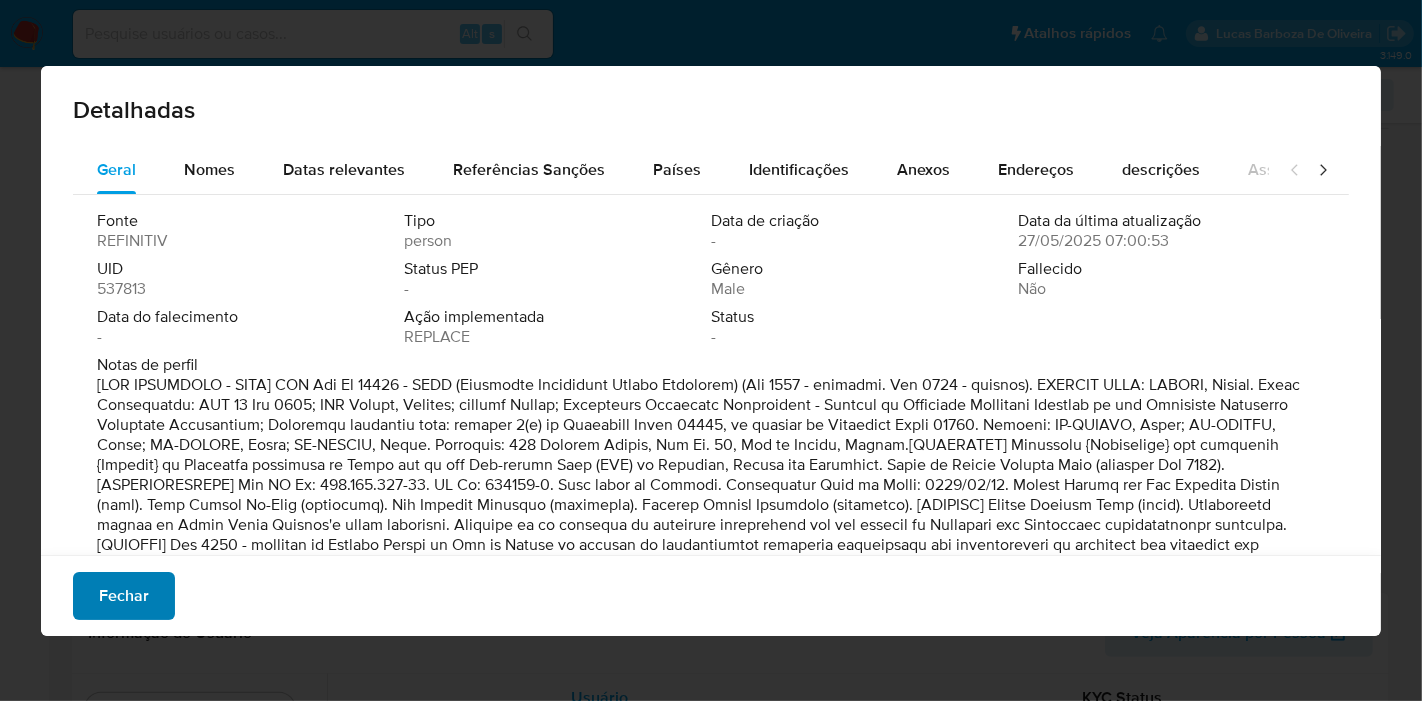 click on "Fechar" at bounding box center (124, 596) 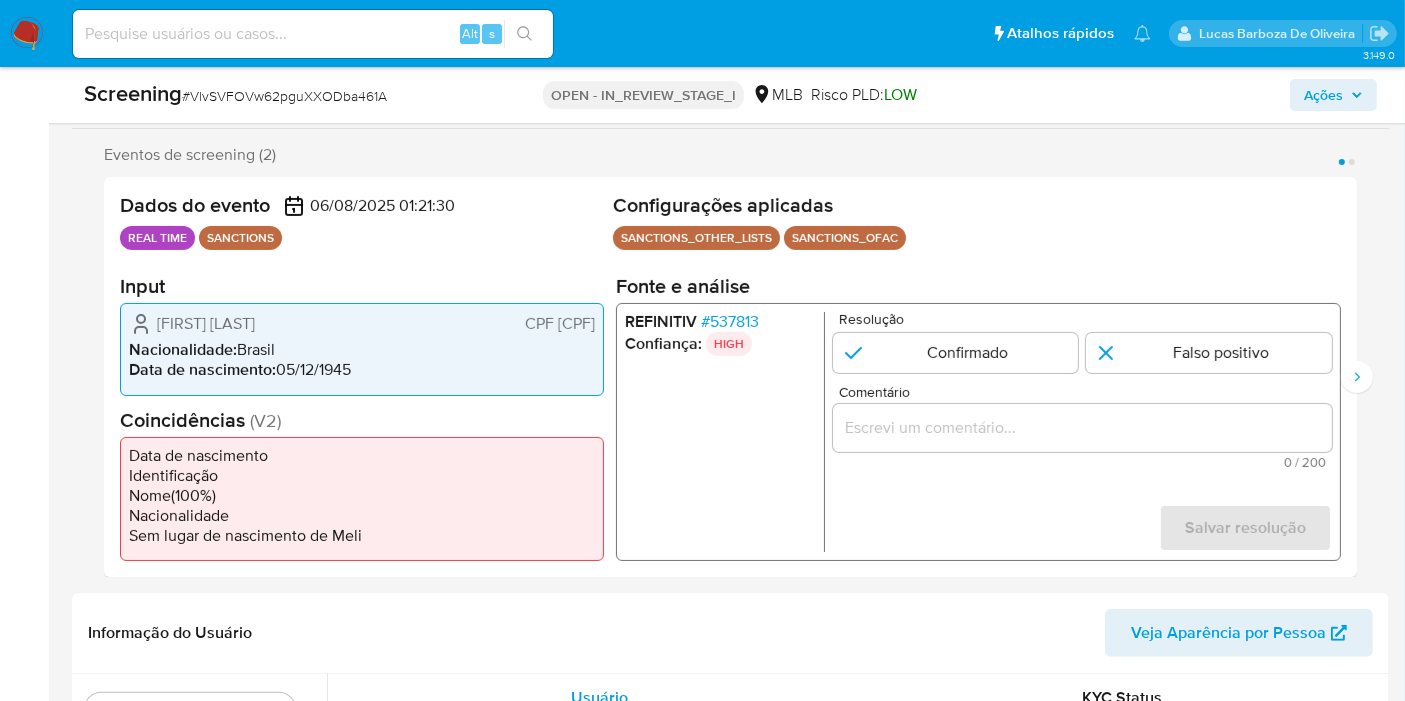click on "CPF
[CPF]" at bounding box center [560, 324] 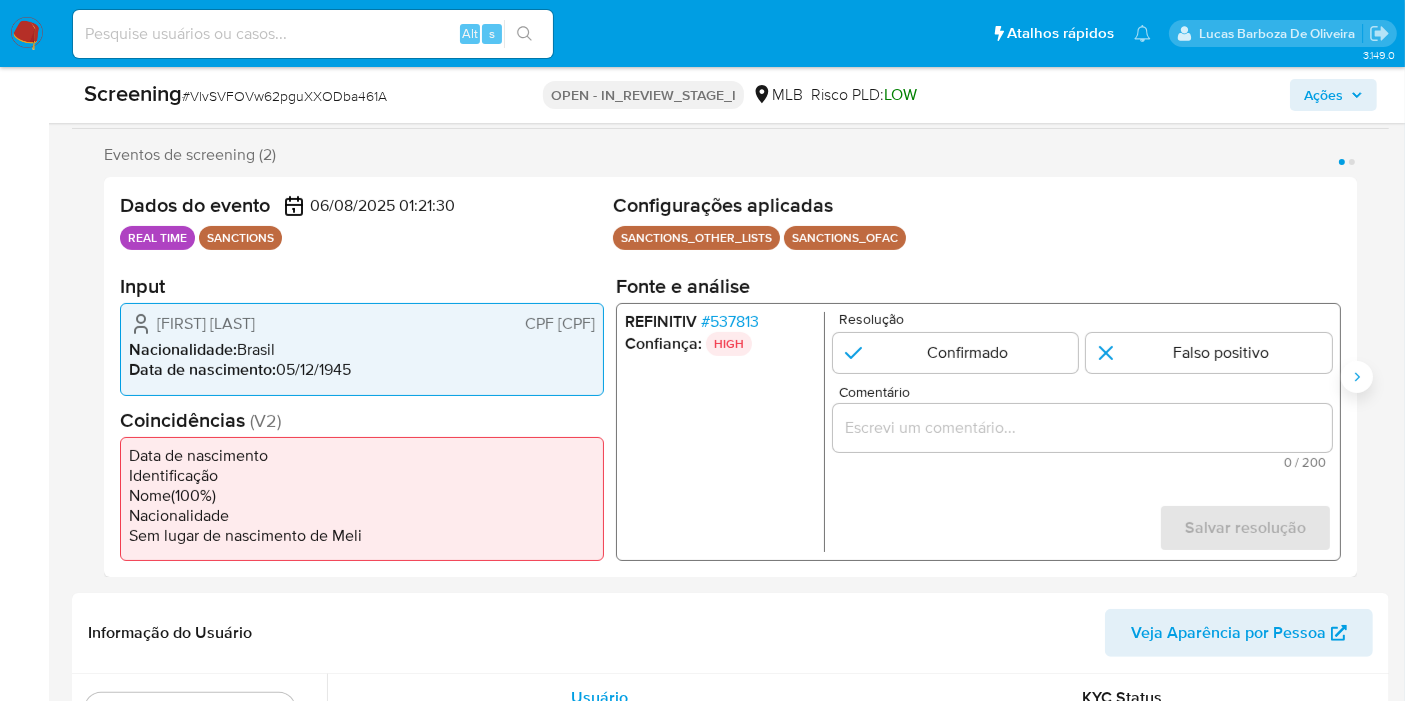 click at bounding box center (1357, 377) 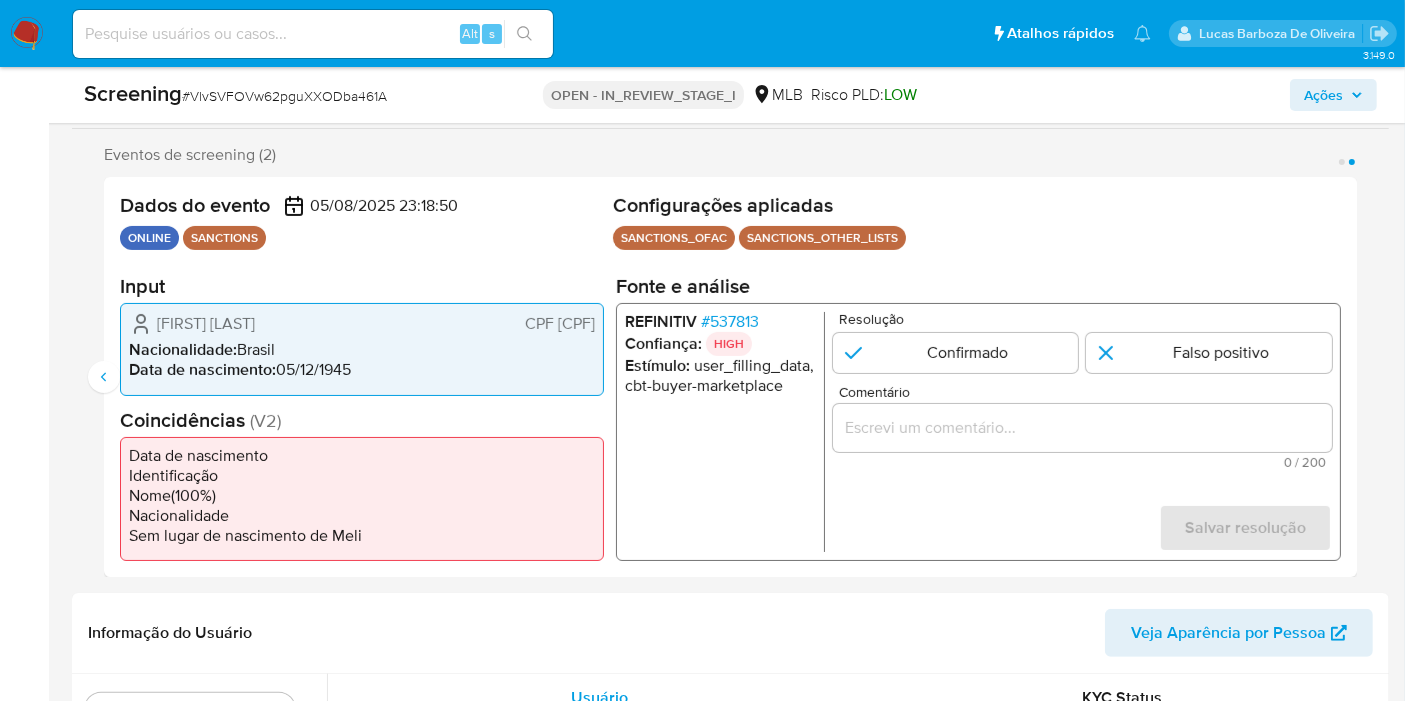 drag, startPoint x: 101, startPoint y: 377, endPoint x: 42, endPoint y: 402, distance: 64.07808 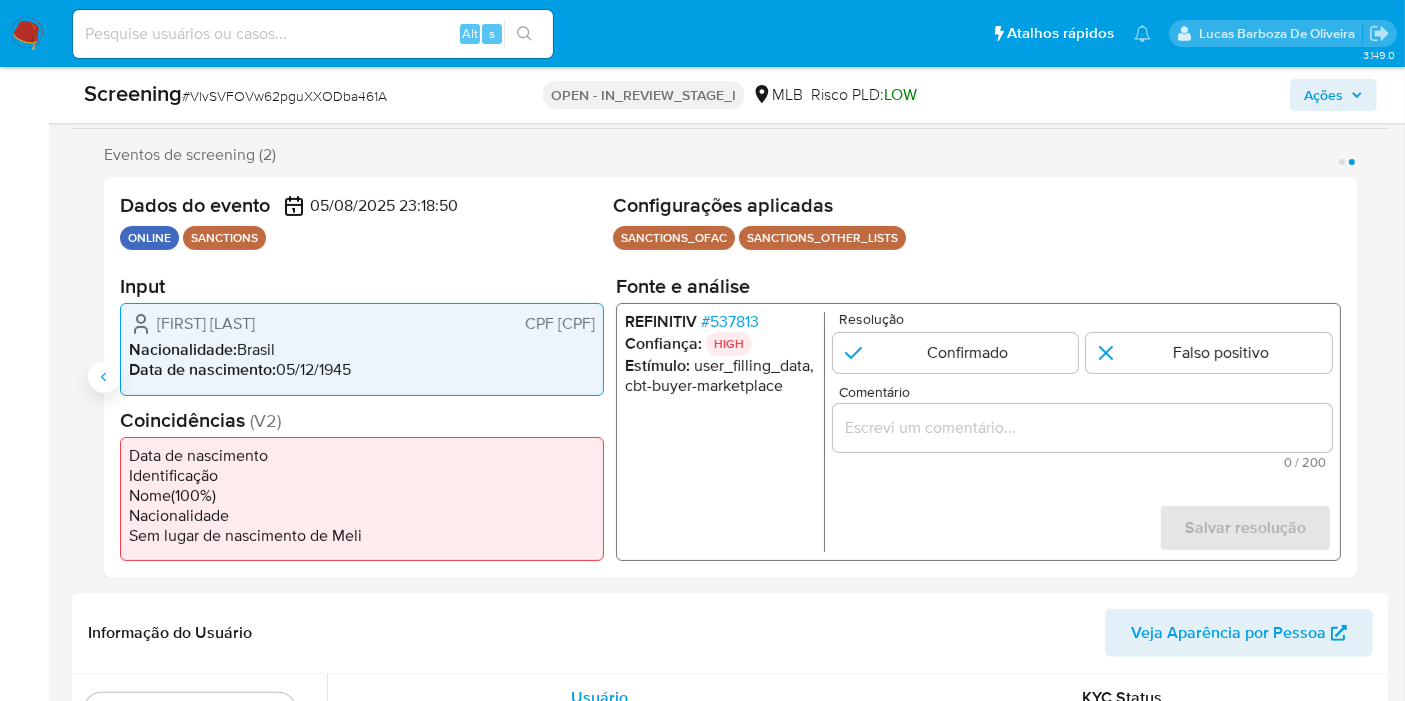 click at bounding box center [104, 377] 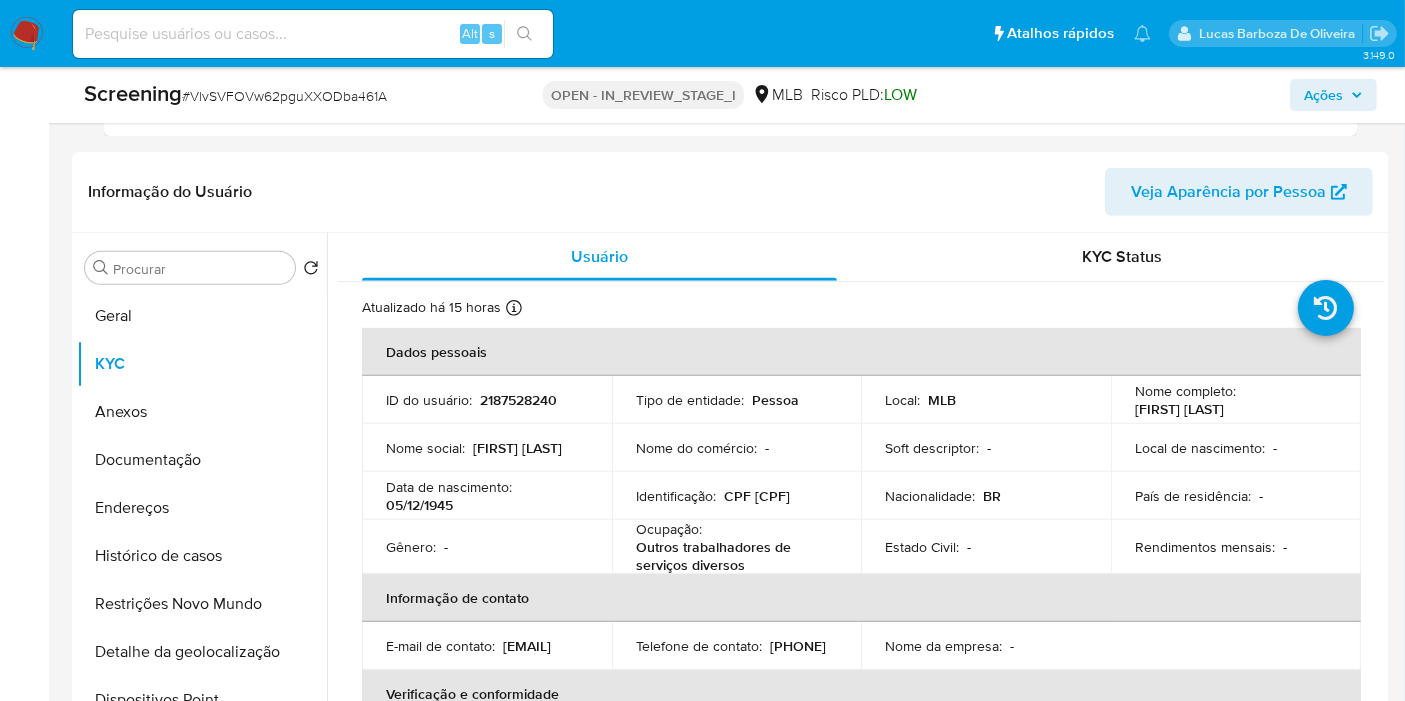 scroll, scrollTop: 788, scrollLeft: 0, axis: vertical 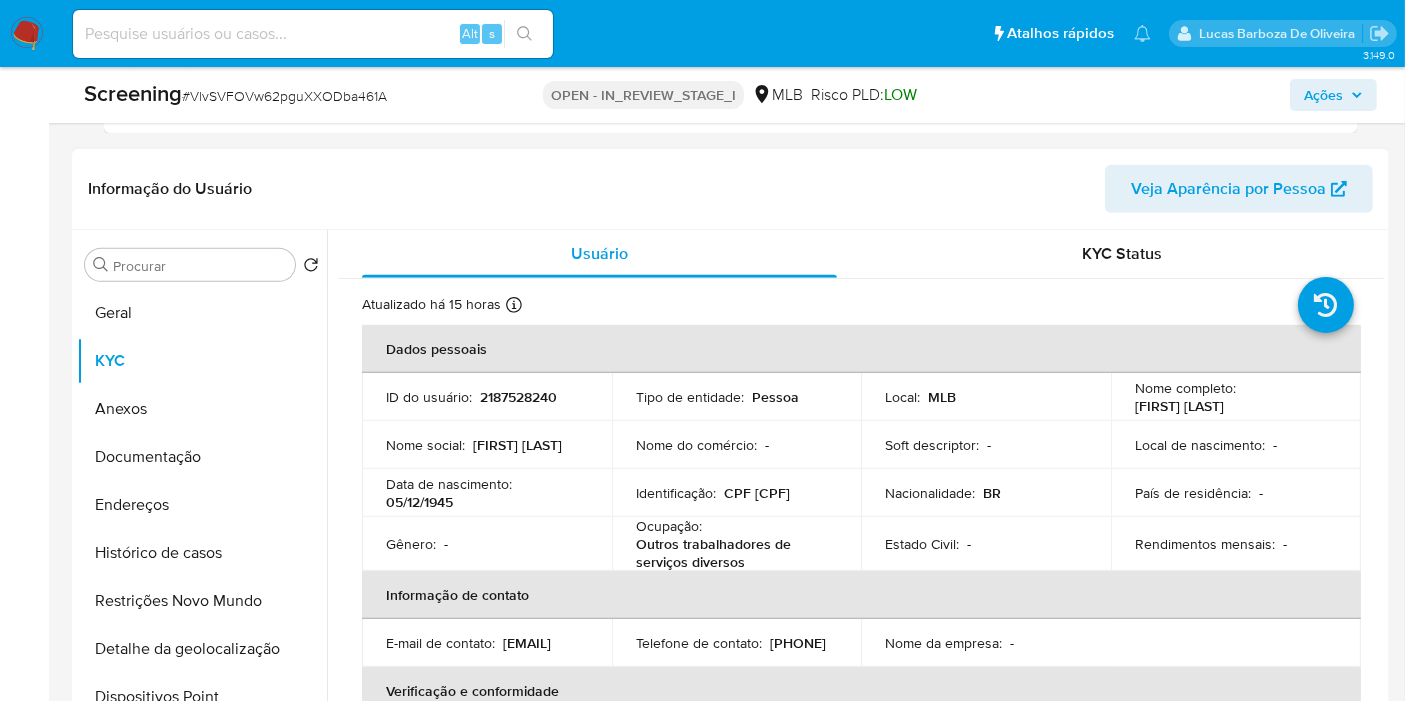 click on "CPF 02777053987" at bounding box center [757, 493] 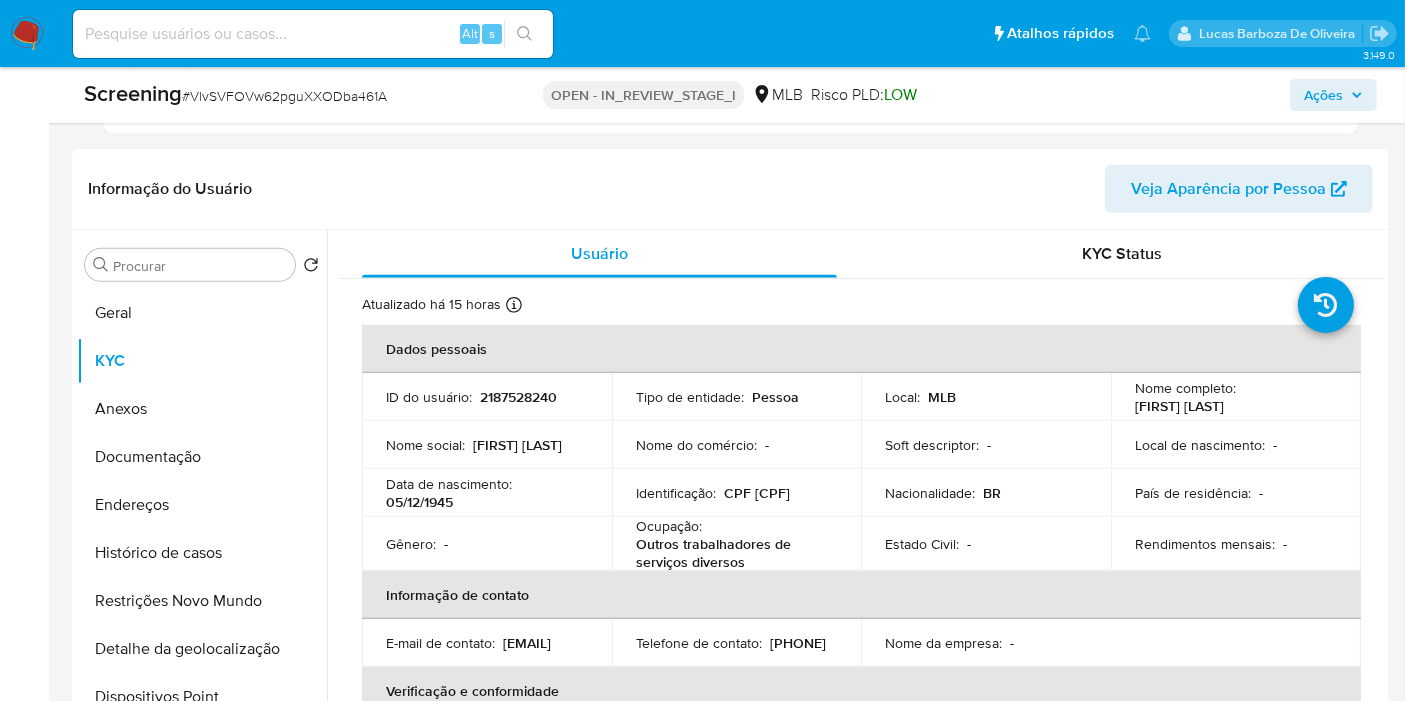 copy on "02777053987" 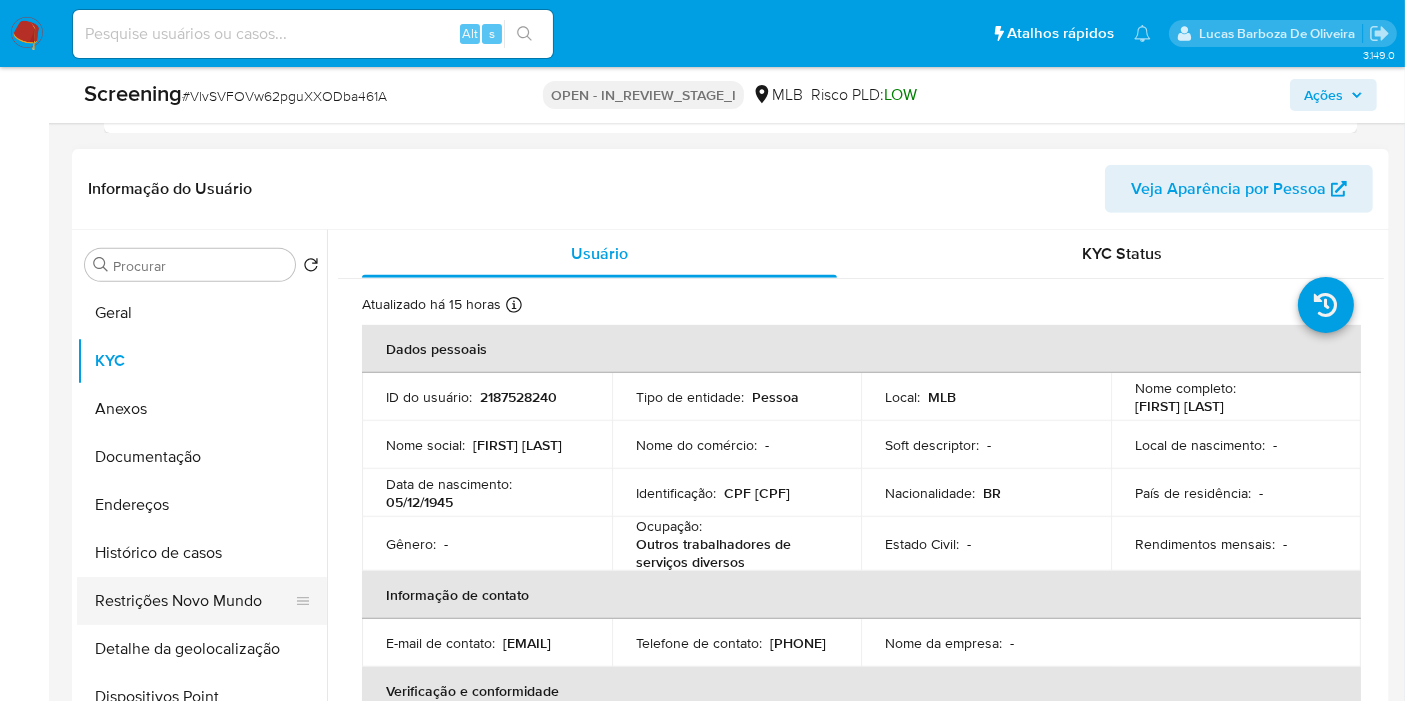 click on "Restrições Novo Mundo" at bounding box center (194, 601) 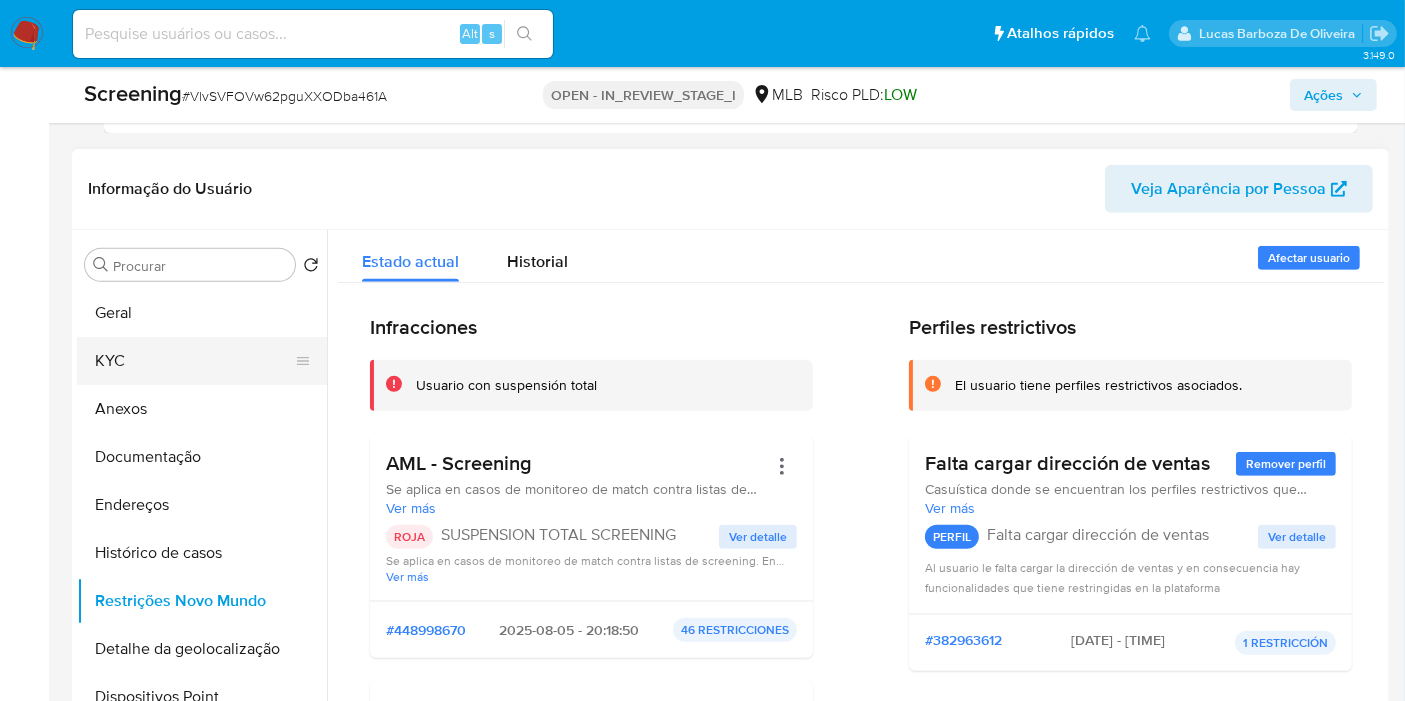 click on "KYC" at bounding box center (194, 361) 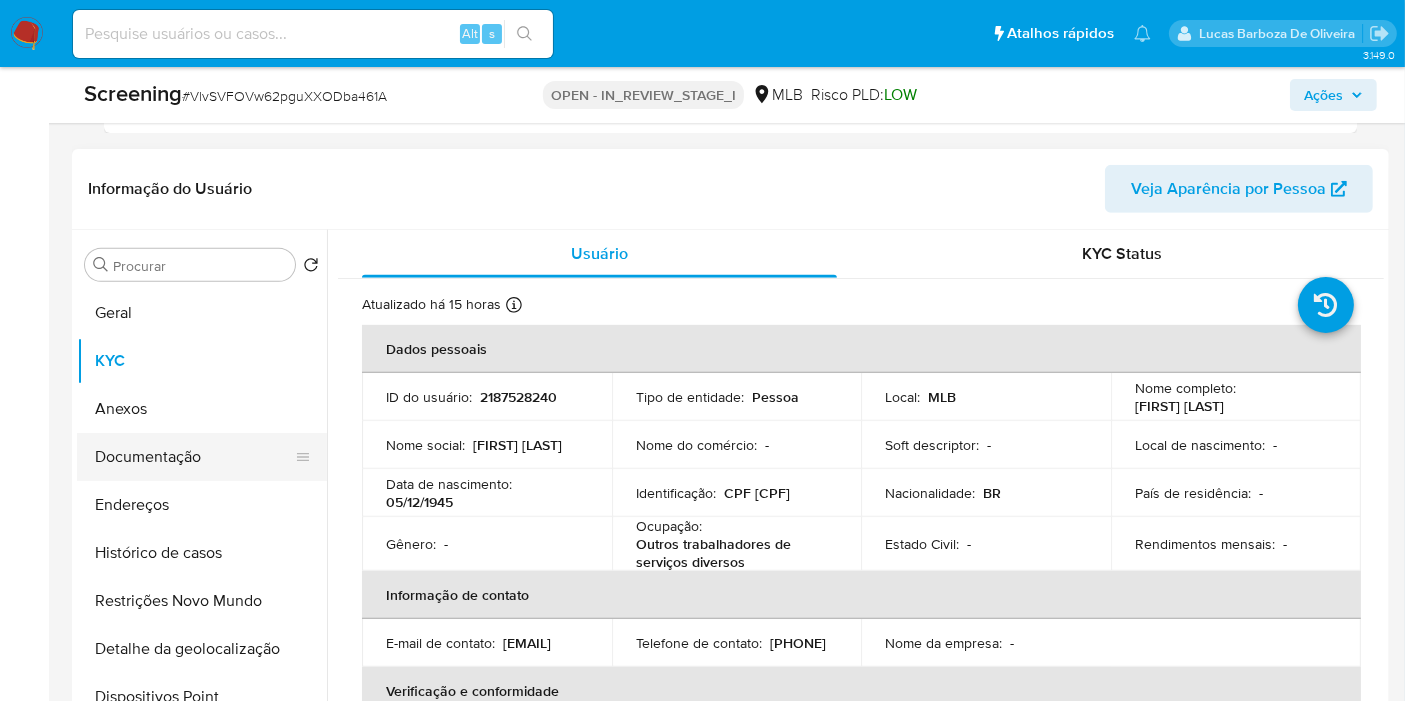 click on "Documentação" at bounding box center (194, 457) 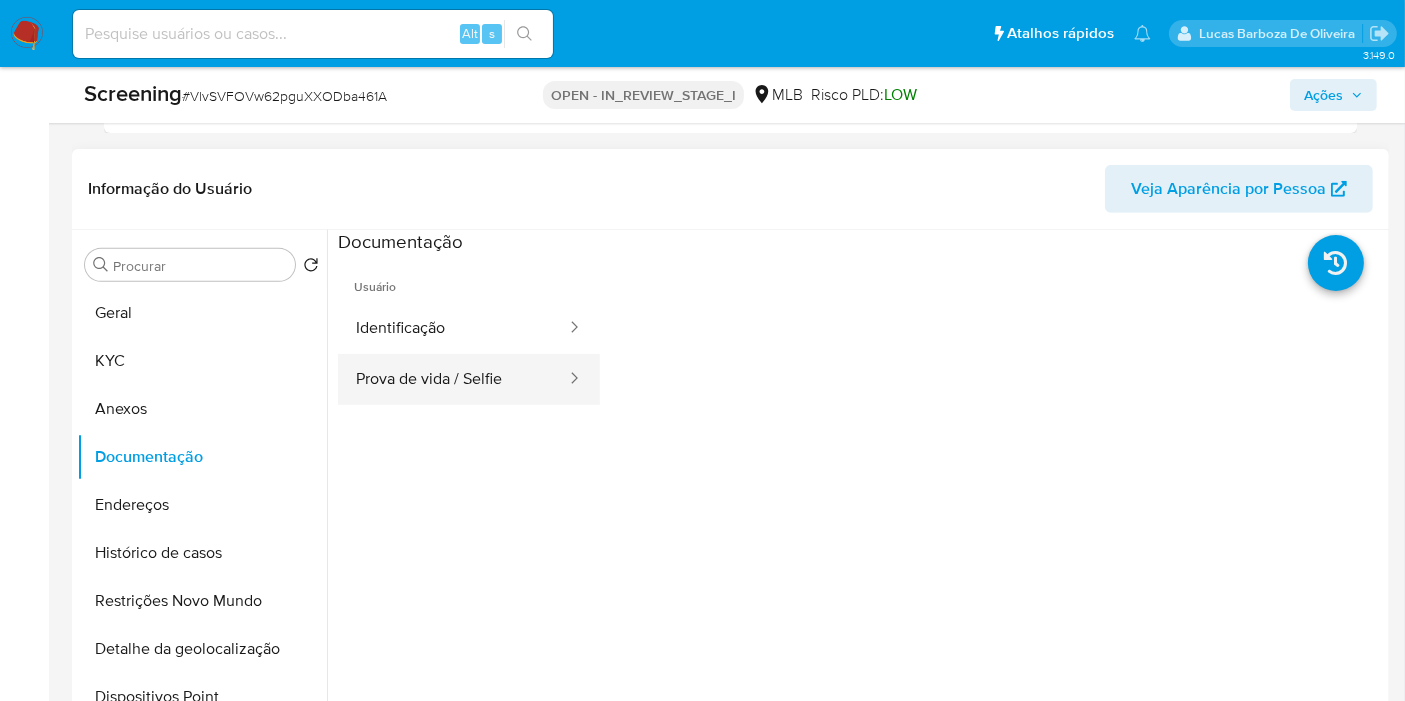 click on "Prova de vida / Selfie" at bounding box center [453, 379] 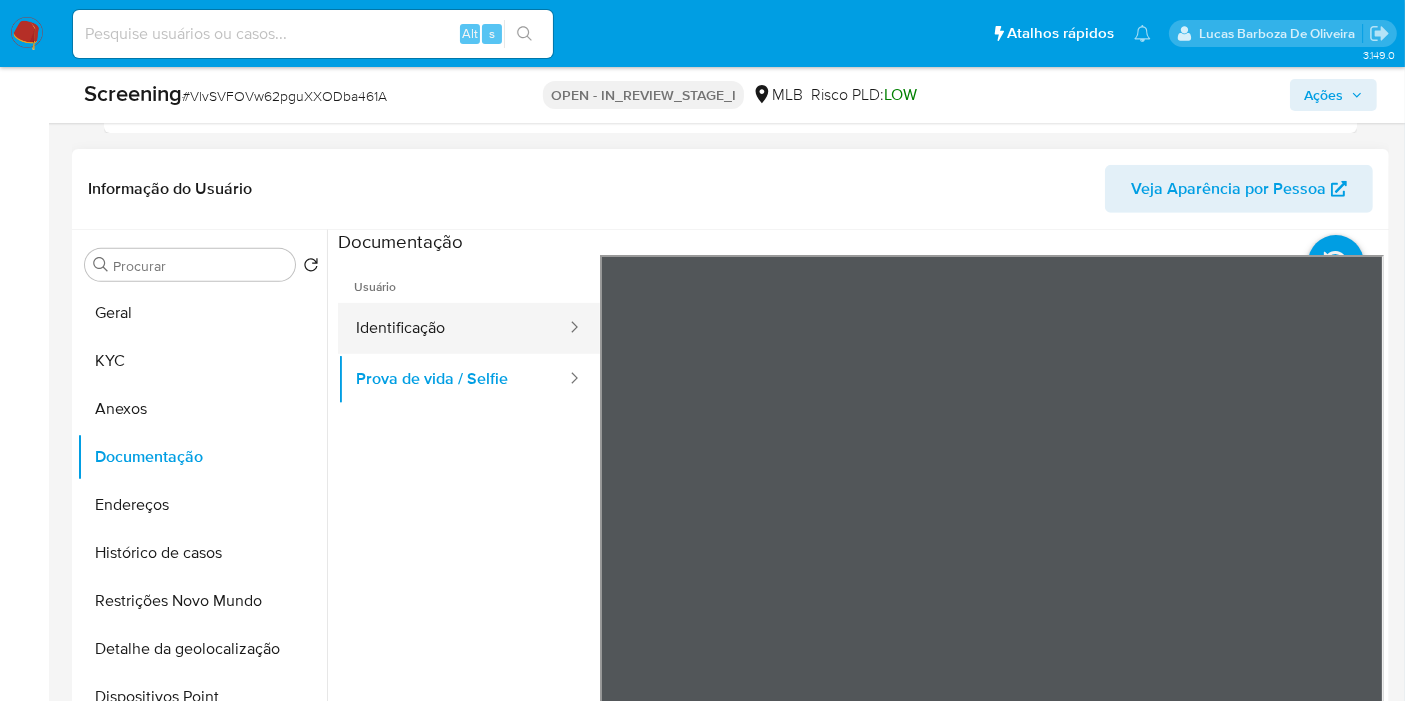 click on "Identificação" at bounding box center (453, 328) 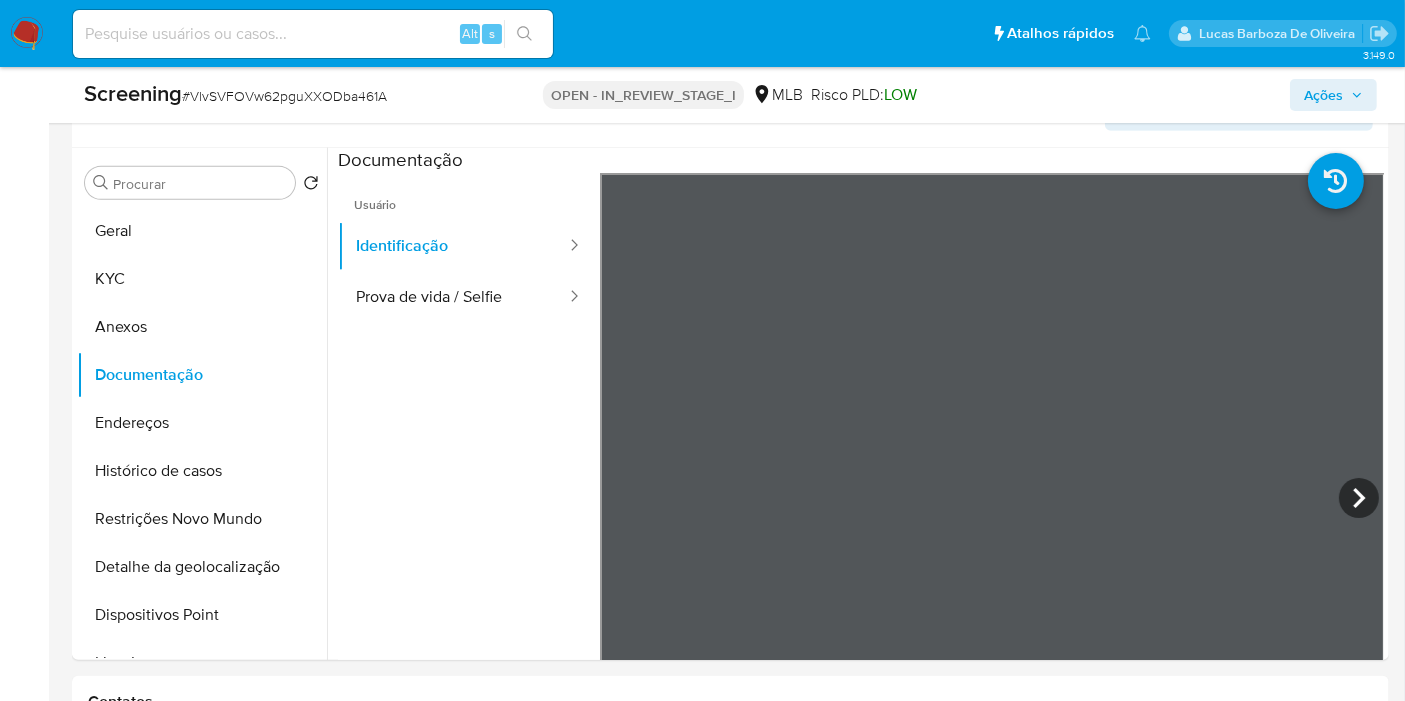 scroll, scrollTop: 874, scrollLeft: 0, axis: vertical 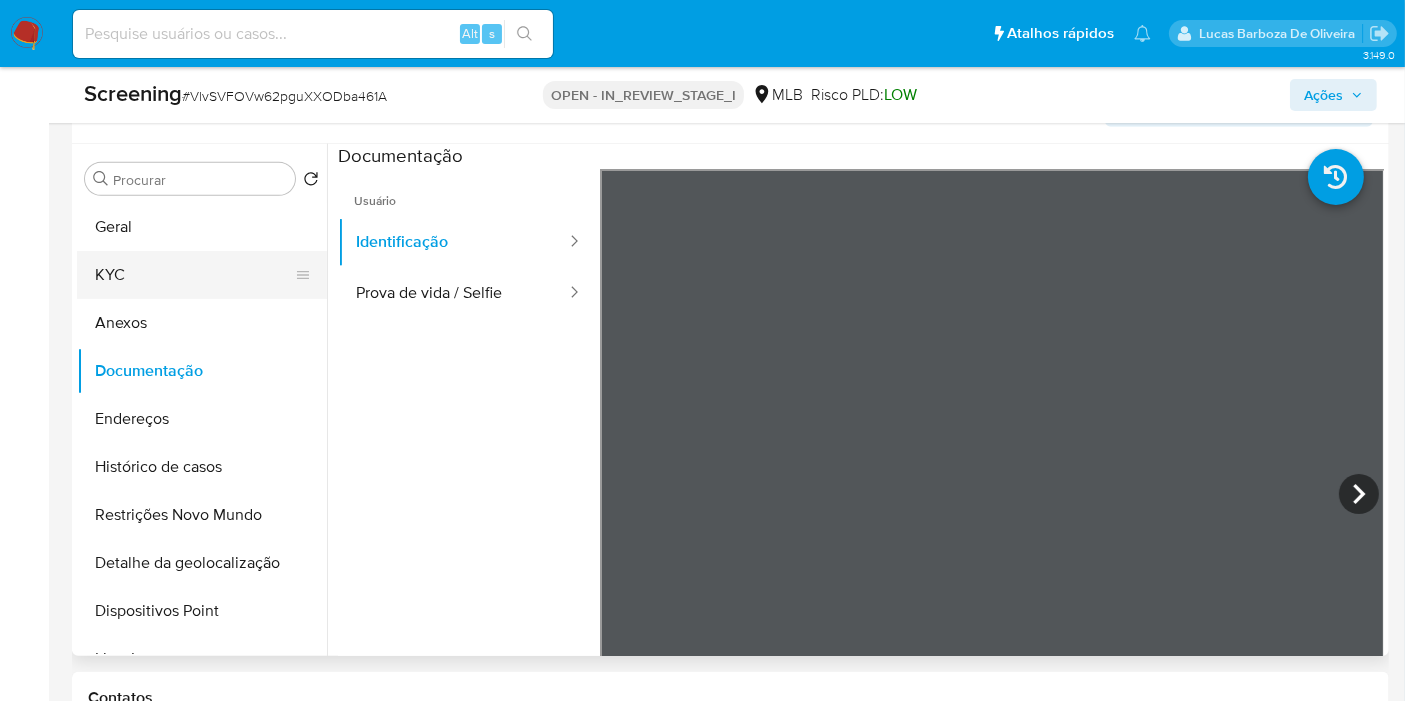 click on "KYC" at bounding box center [194, 275] 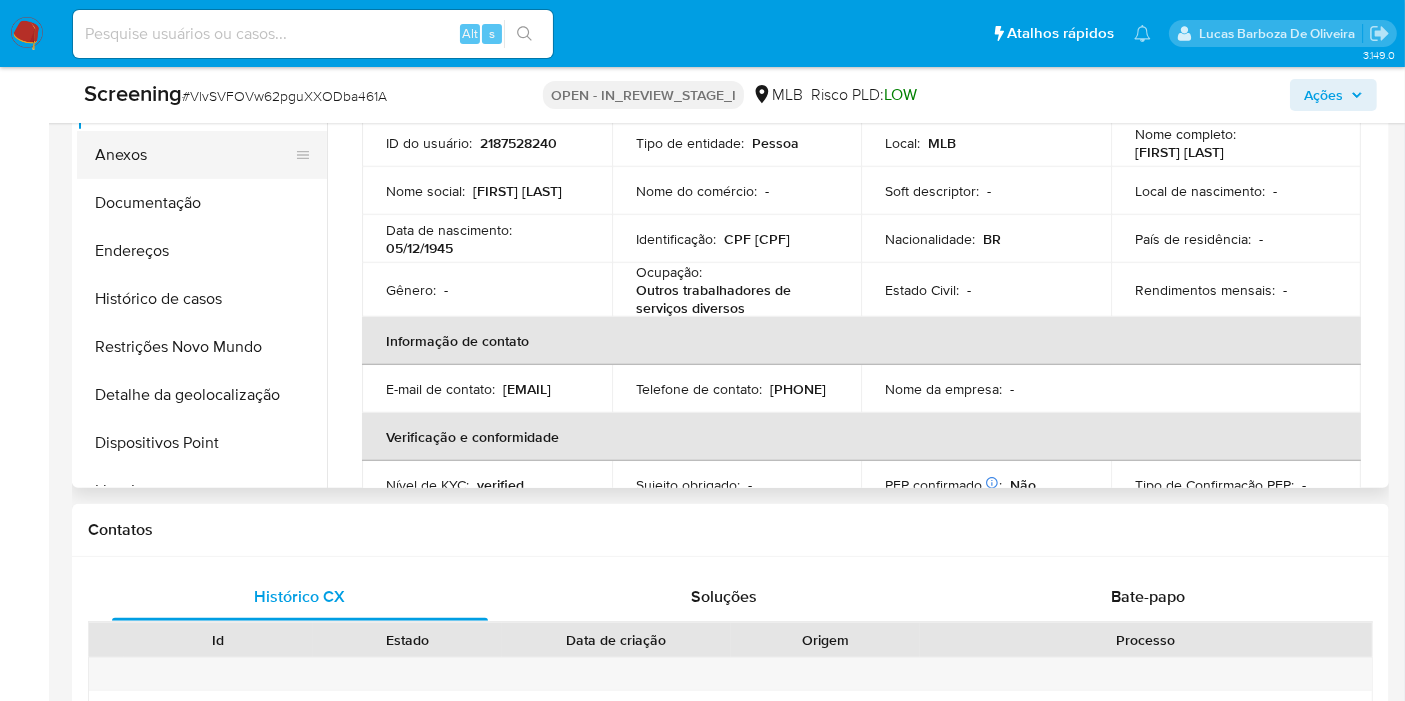 scroll, scrollTop: 874, scrollLeft: 0, axis: vertical 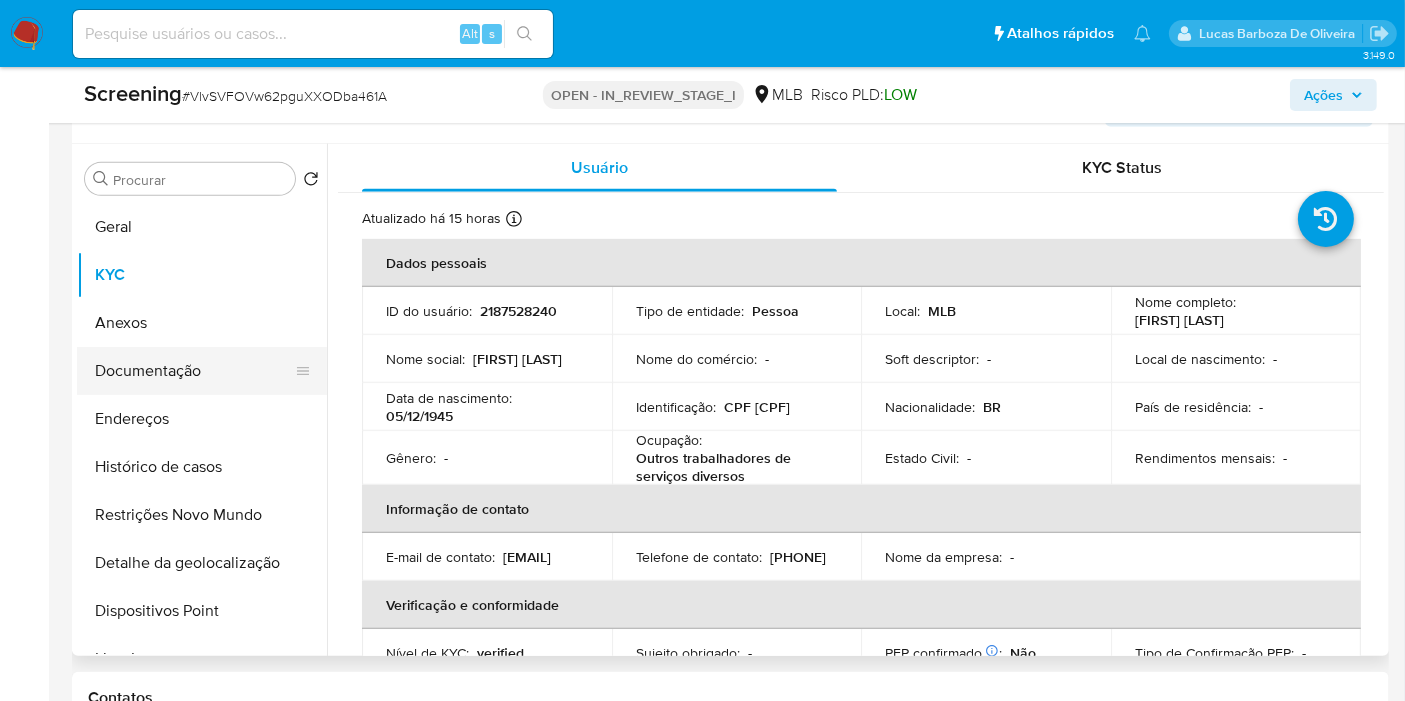 click on "Documentação" at bounding box center [194, 371] 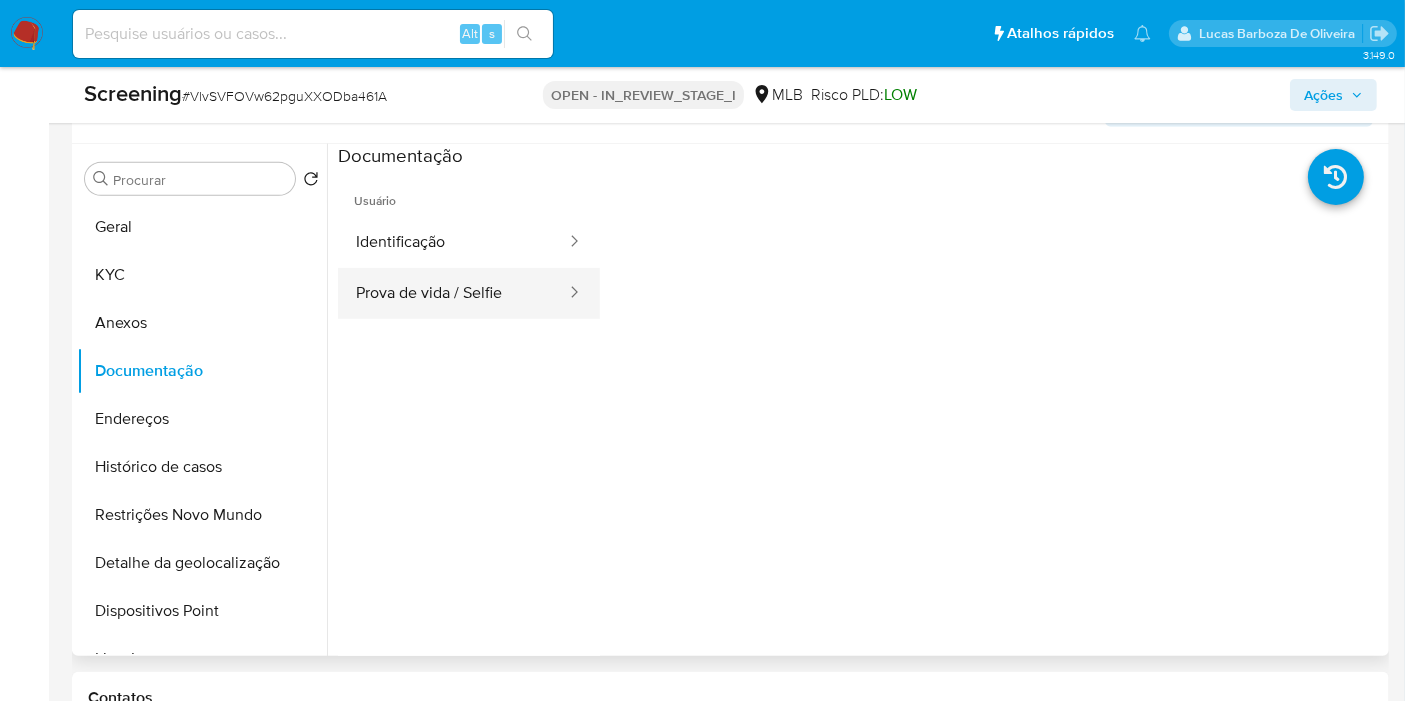 click on "Prova de vida / Selfie" at bounding box center (453, 293) 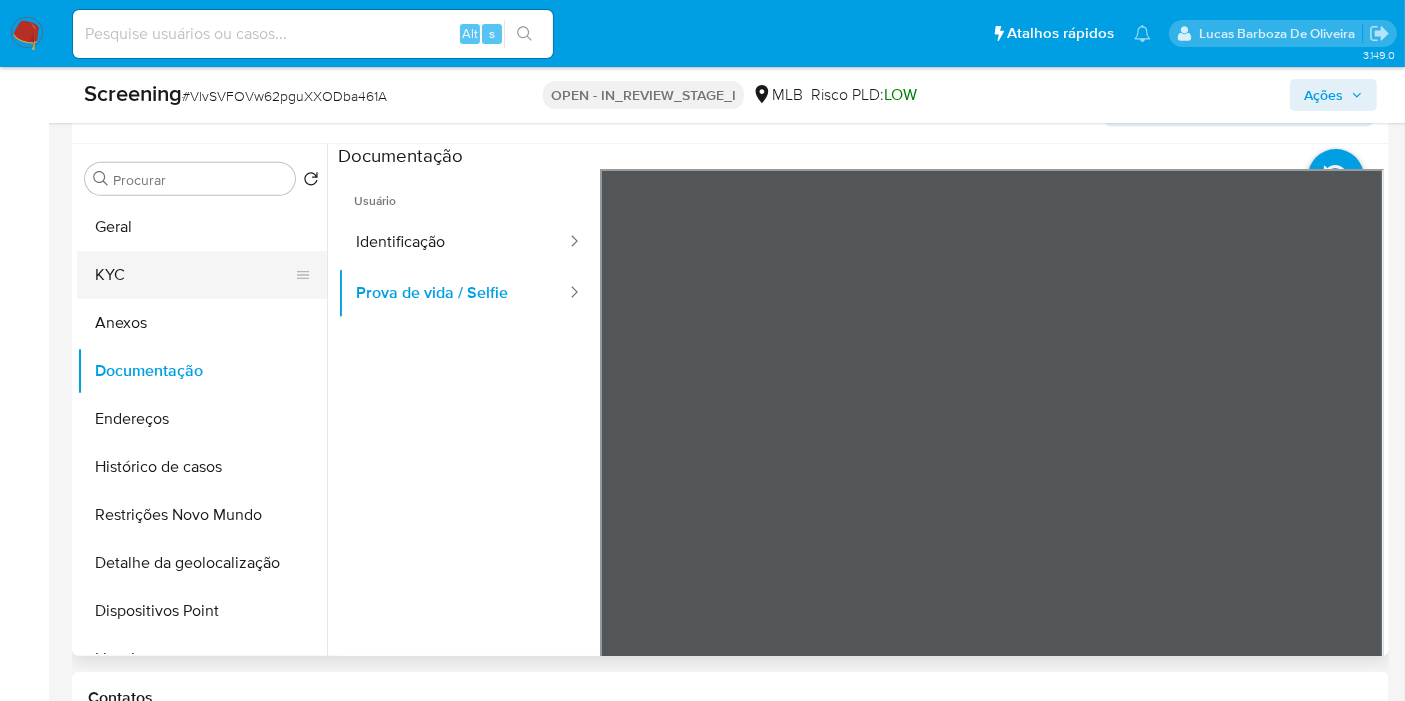 click on "KYC" at bounding box center (194, 275) 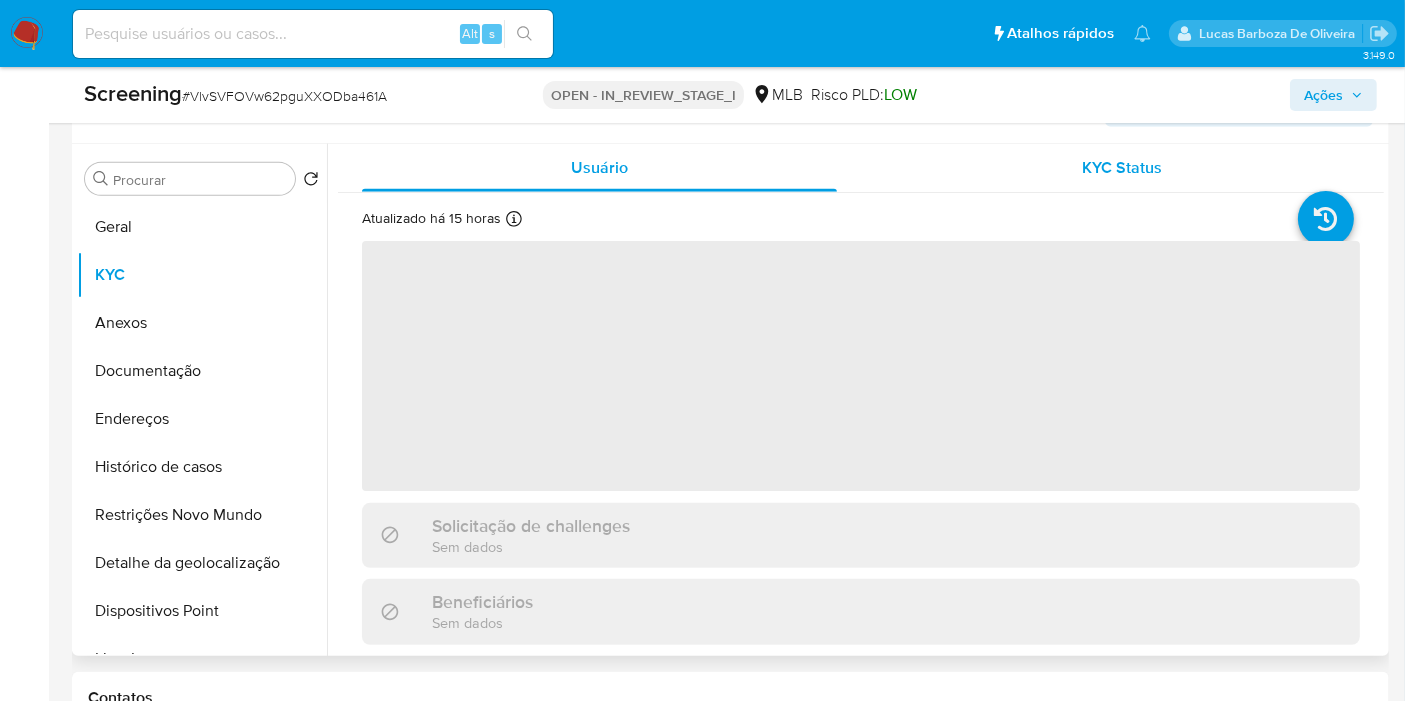 click on "KYC Status" at bounding box center (1122, 168) 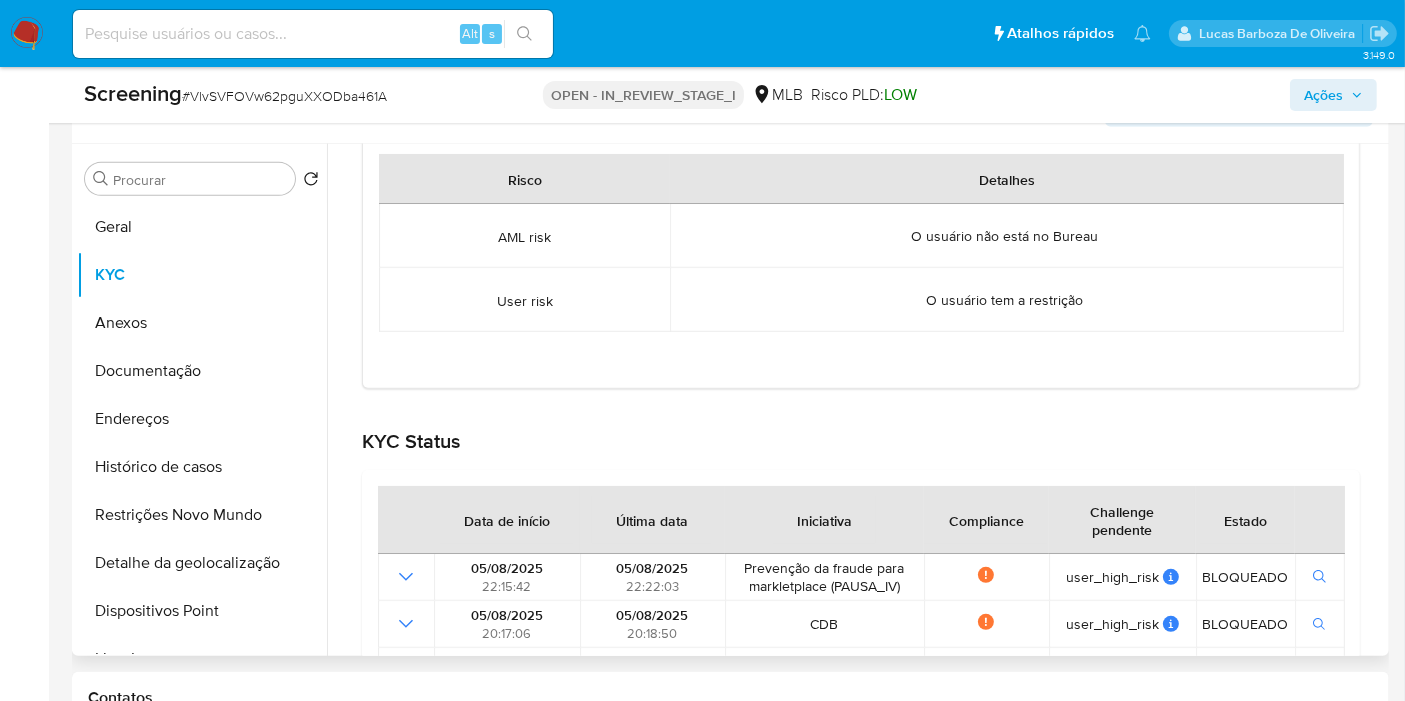 scroll, scrollTop: 403, scrollLeft: 0, axis: vertical 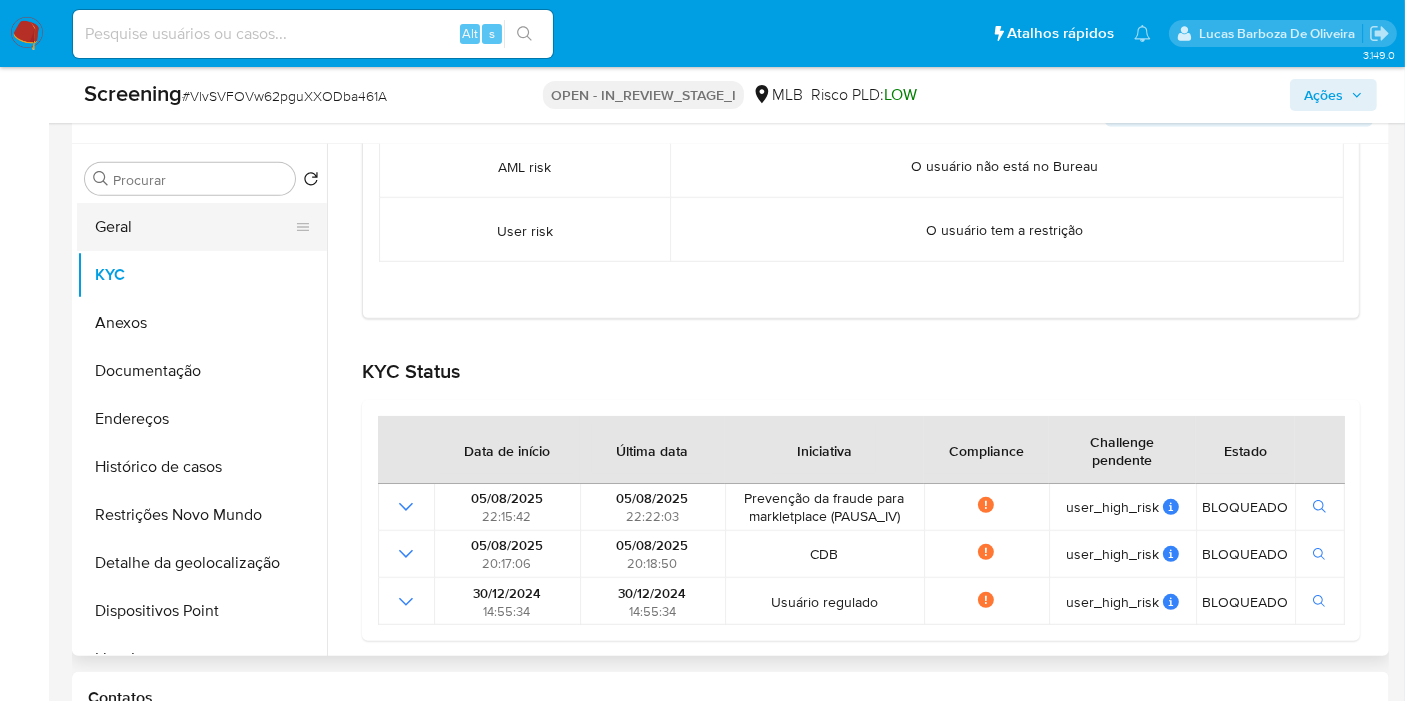 click on "Geral" at bounding box center [194, 227] 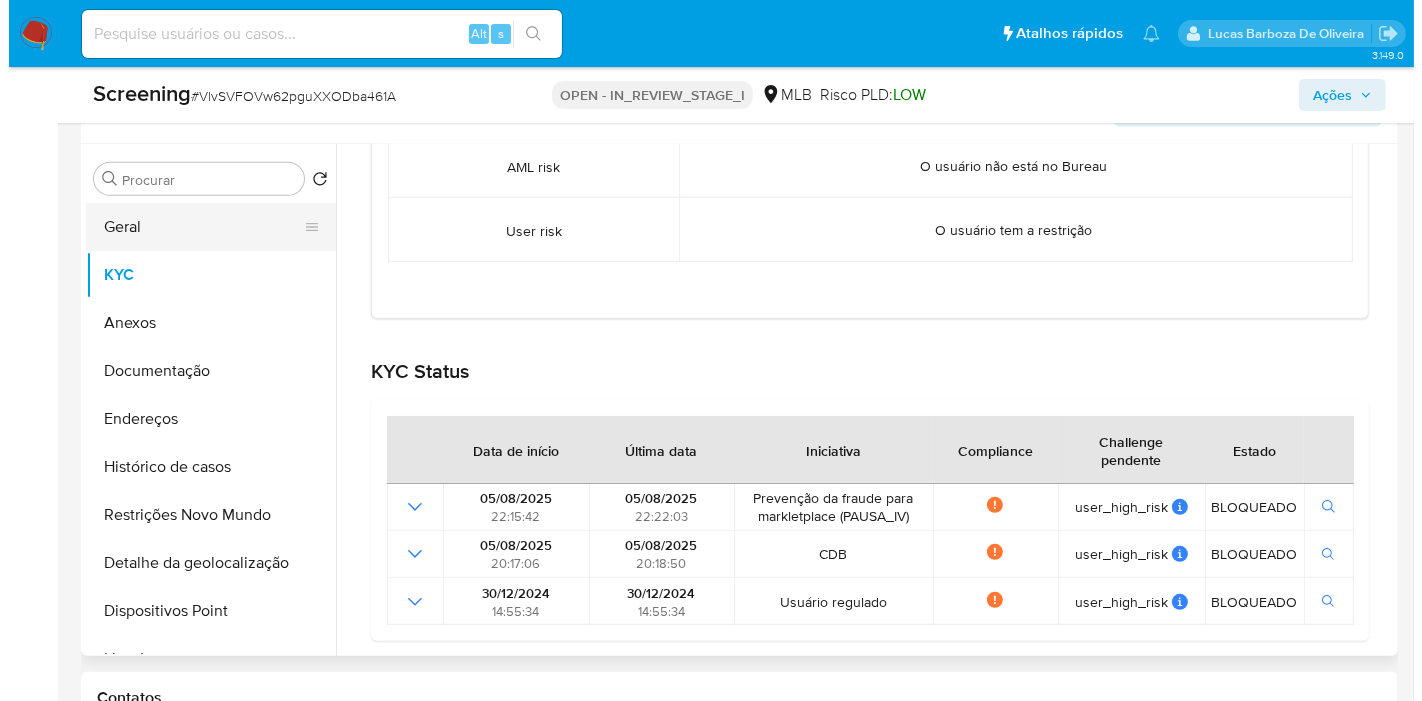 scroll, scrollTop: 0, scrollLeft: 0, axis: both 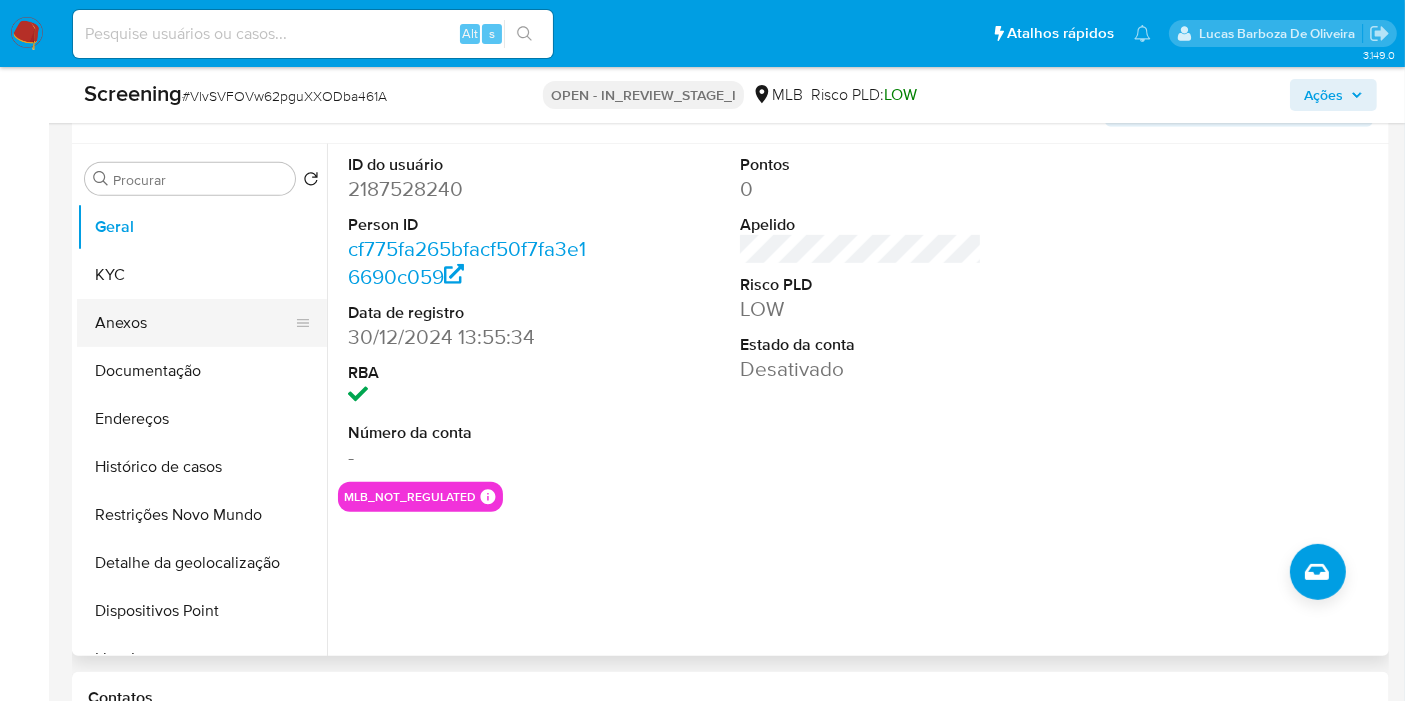 click on "Anexos" at bounding box center (194, 323) 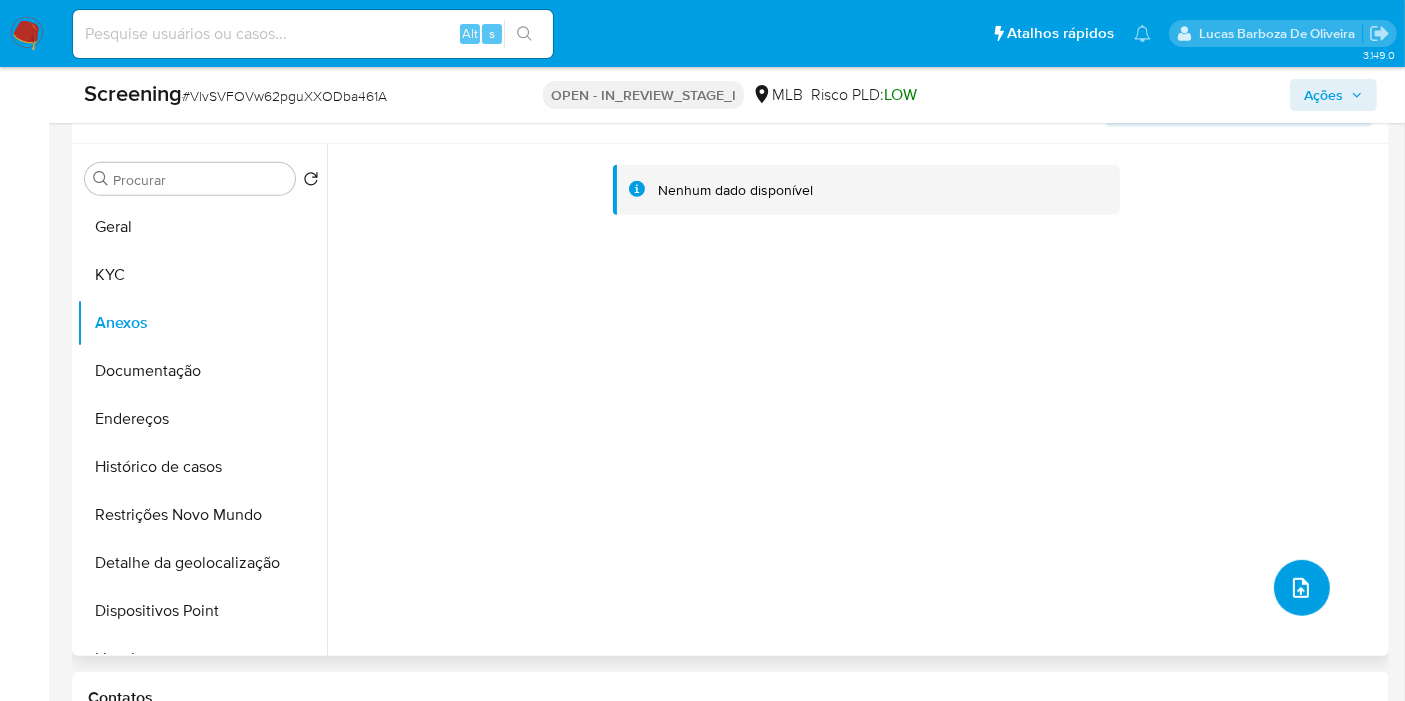 click at bounding box center [1302, 588] 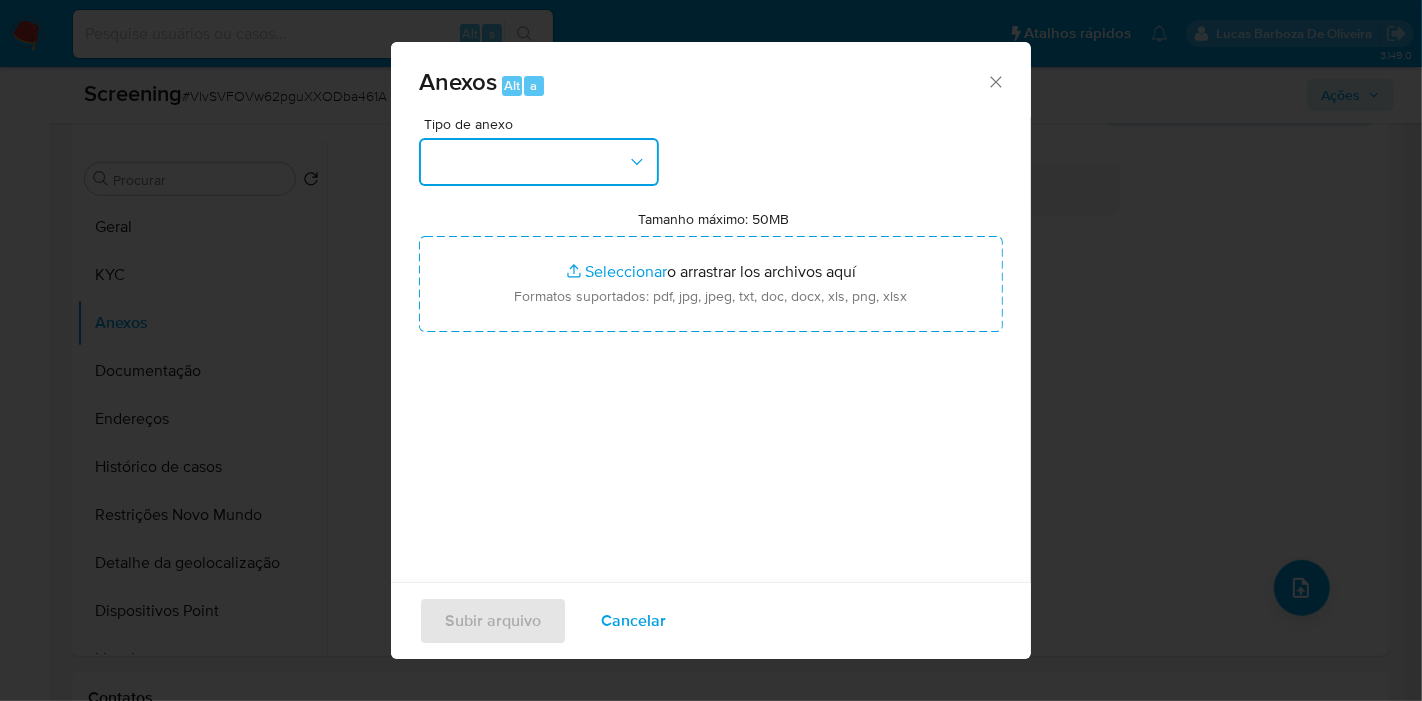 click at bounding box center [539, 162] 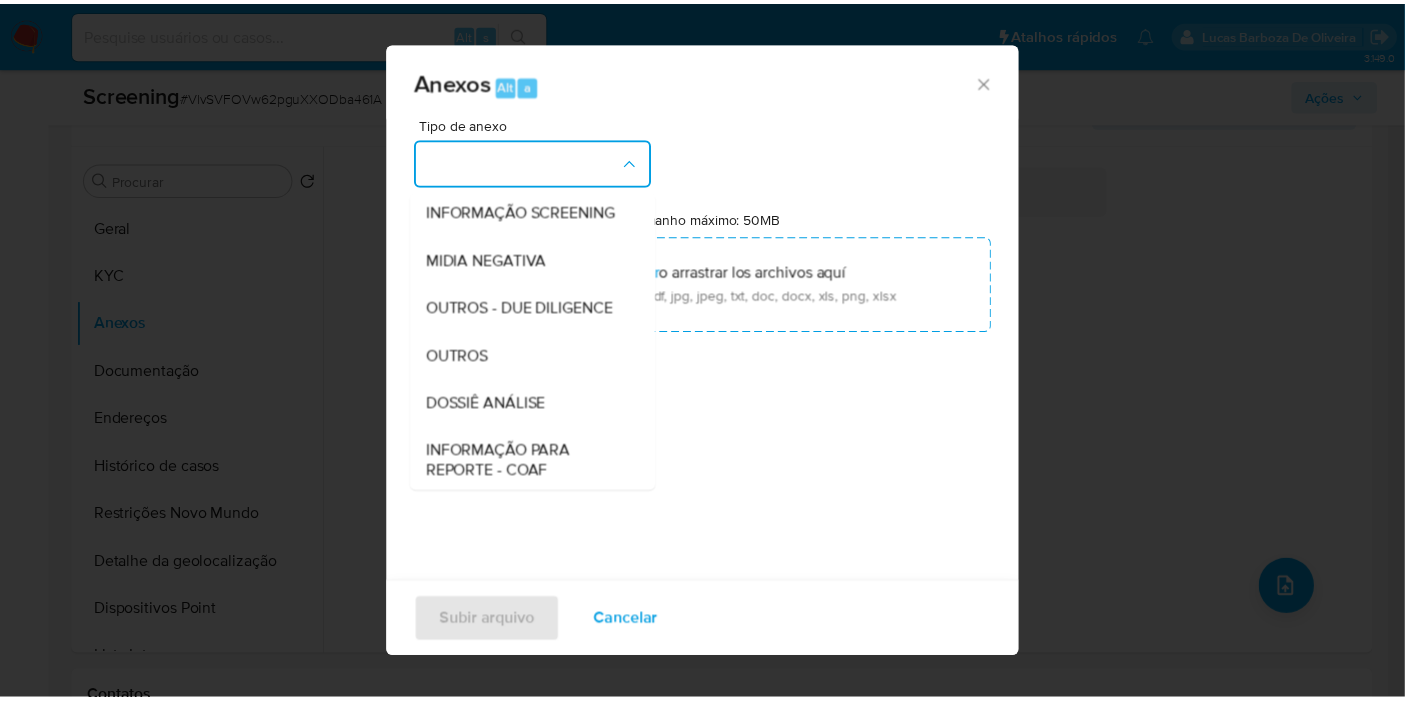 scroll, scrollTop: 0, scrollLeft: 0, axis: both 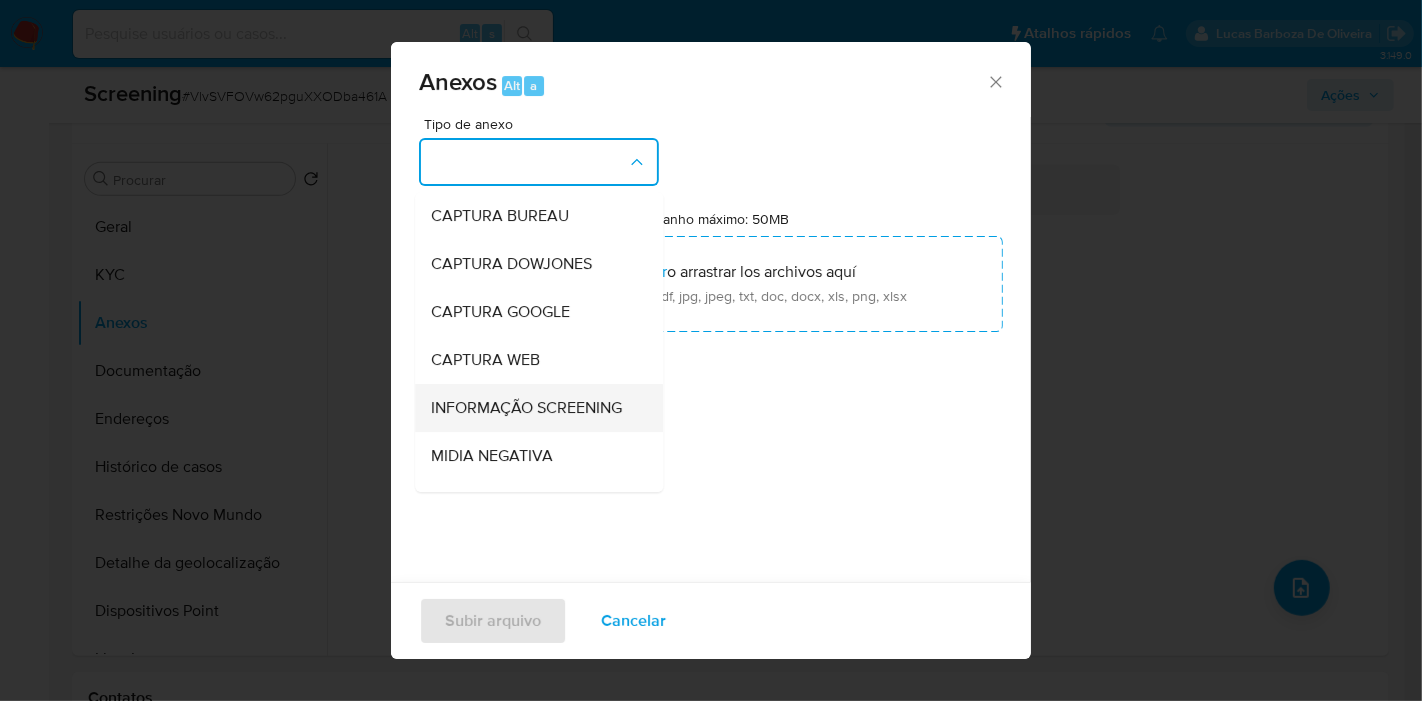 click on "INFORMAÇÃO SCREENING" at bounding box center (526, 408) 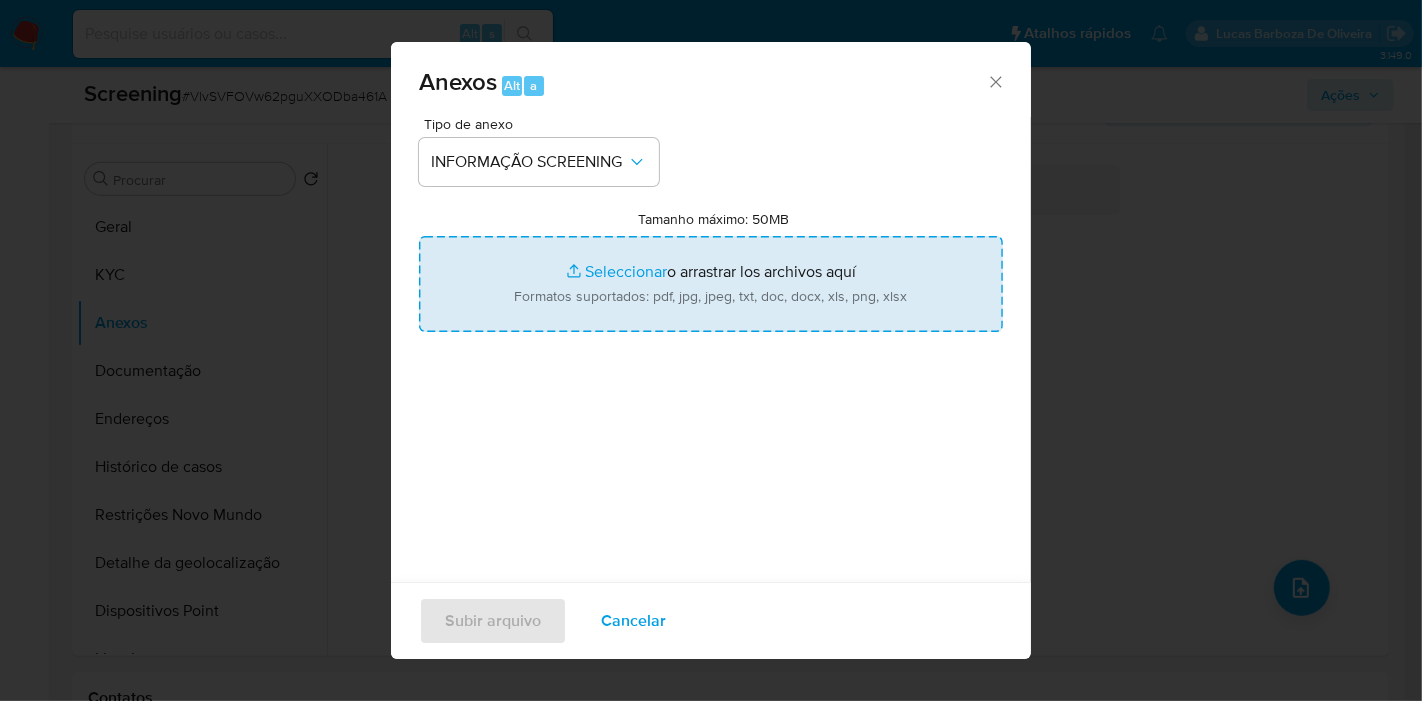 click on "Tamanho máximo: 50MB Seleccionar archivos" at bounding box center [711, 284] 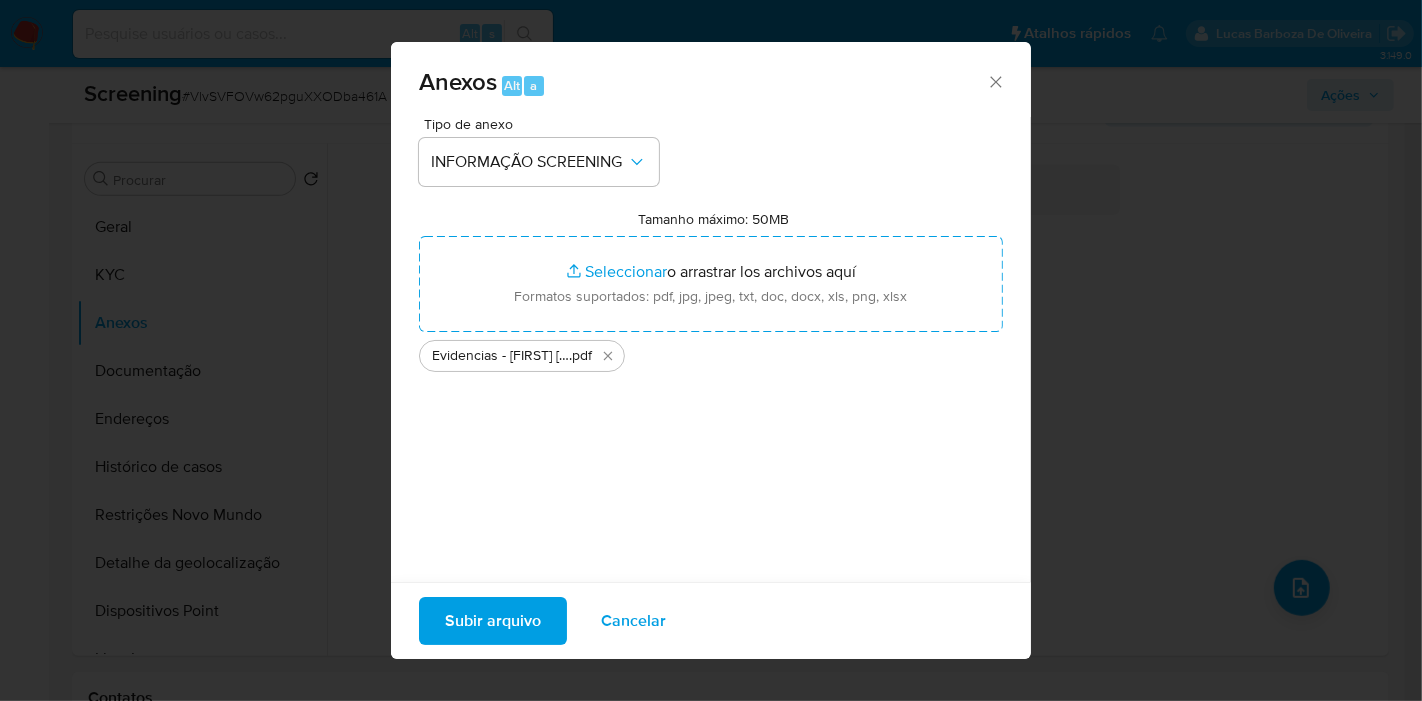 click on "Subir arquivo" at bounding box center [493, 621] 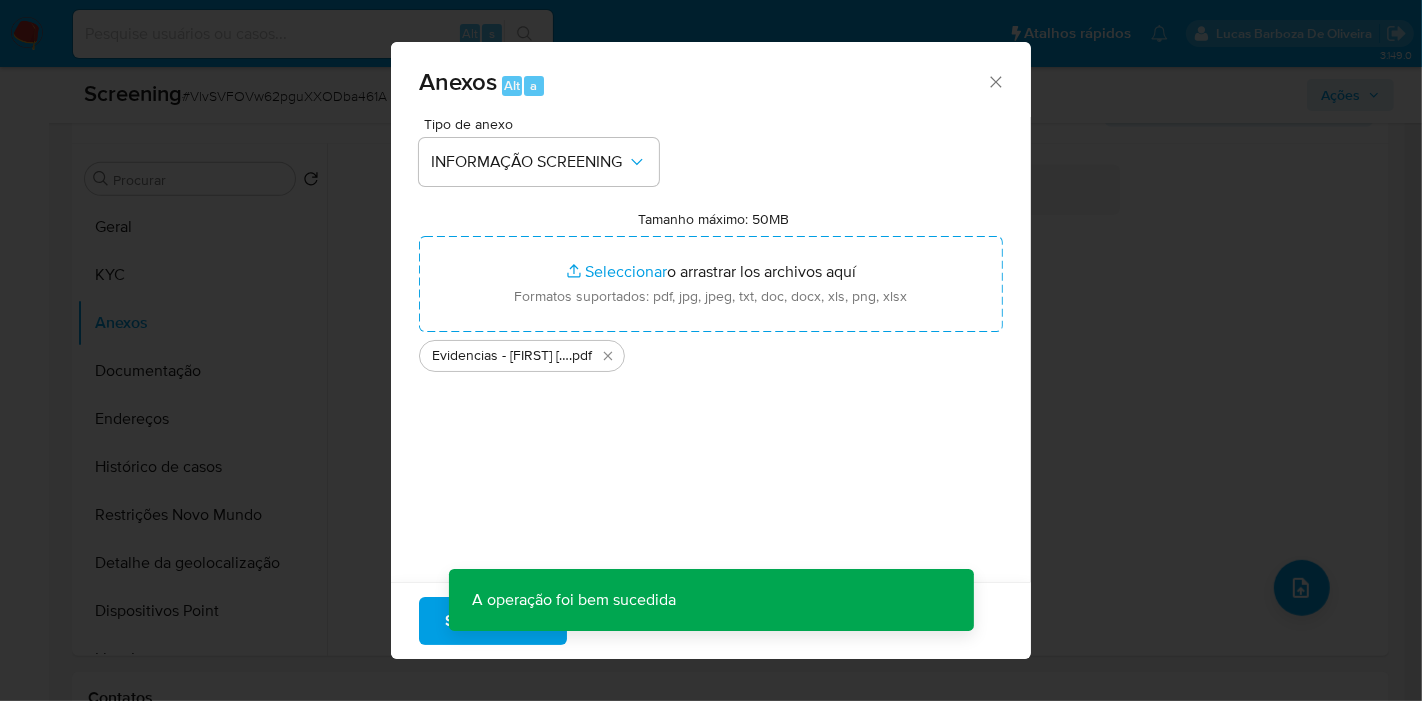 type 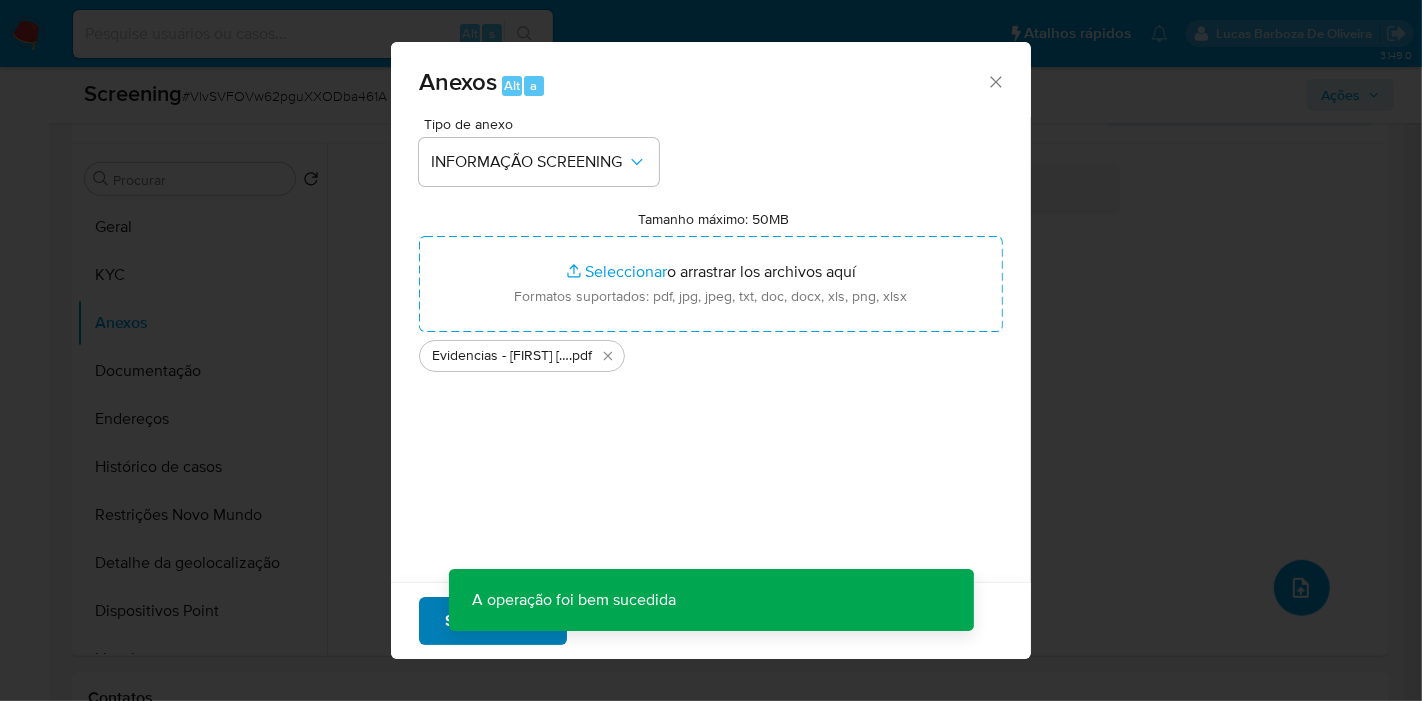 type 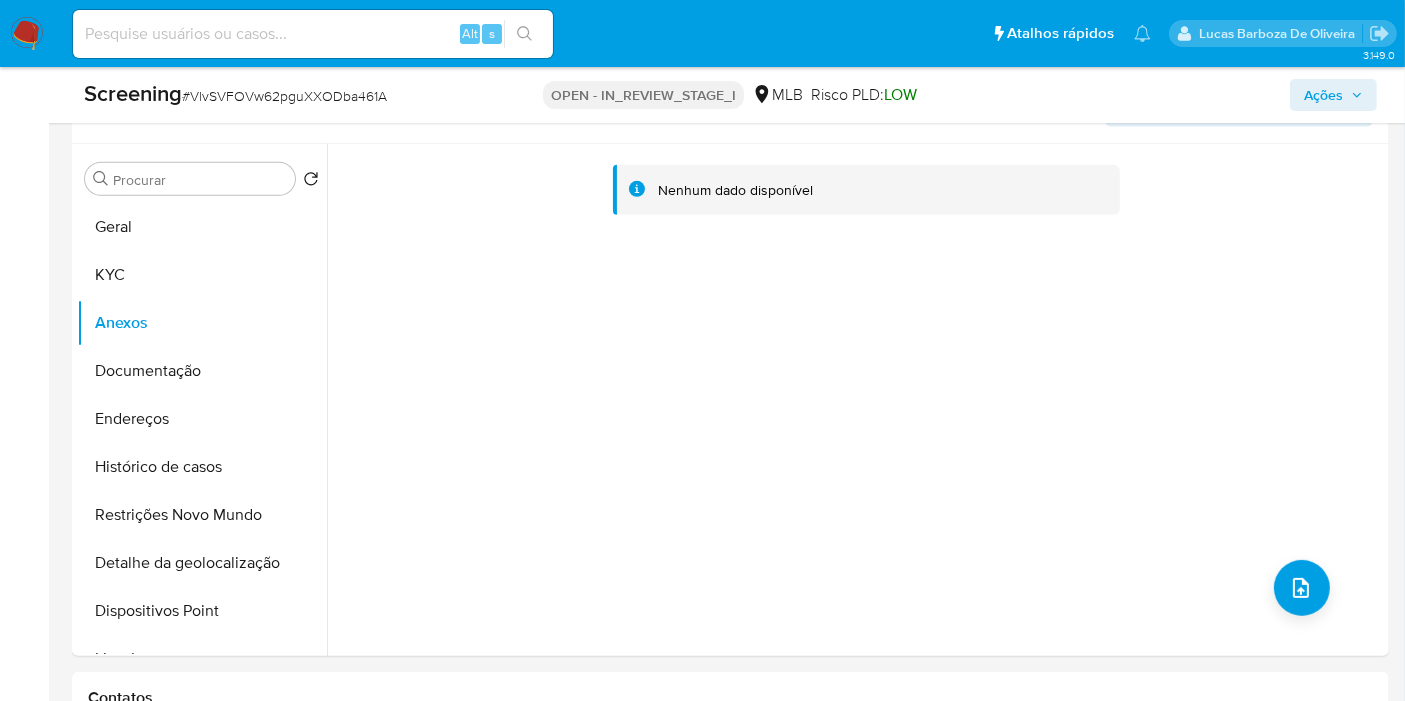 click on "Bandeja Painel Screening Pesquisa em Listas Watchlist Ferramentas Operações em massa relatórios Mulan Localizador de pessoas Consolidado" at bounding box center (24, 1201) 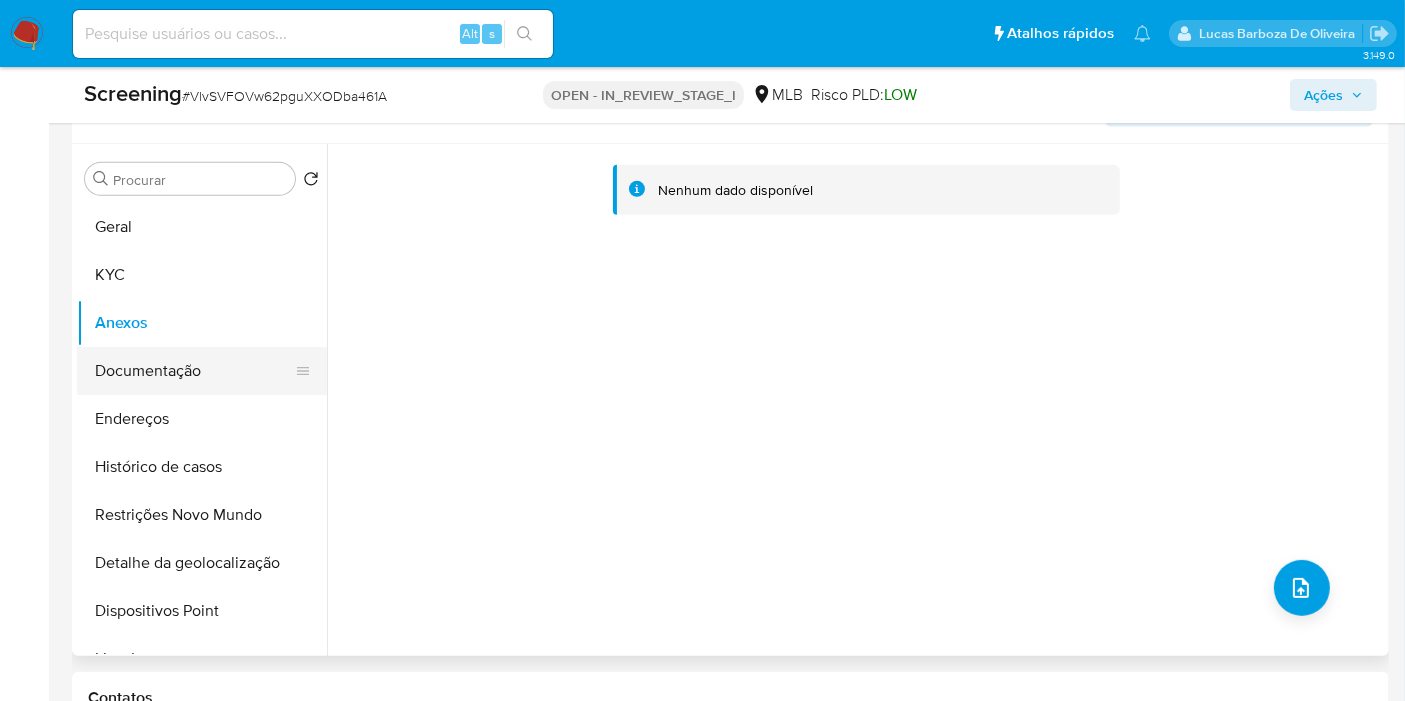 click on "Documentação" at bounding box center [194, 371] 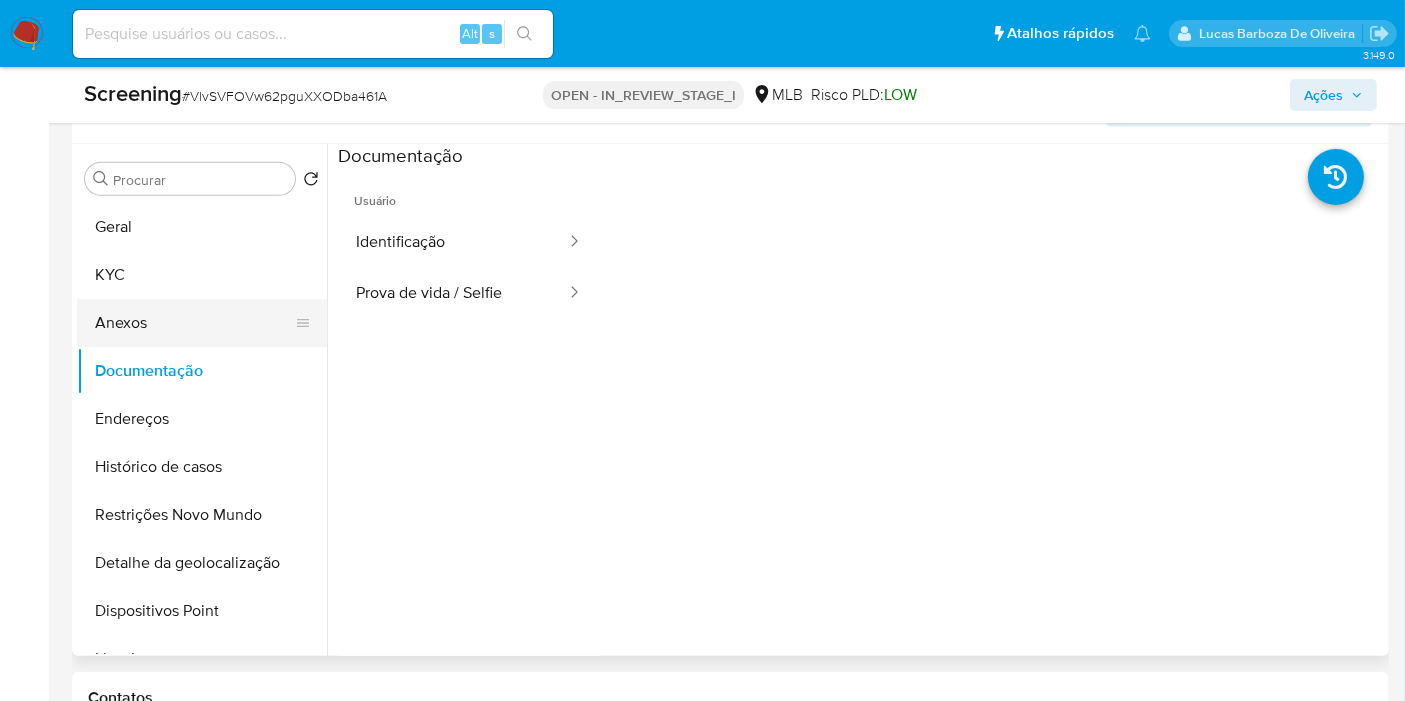 click on "Anexos" at bounding box center (194, 323) 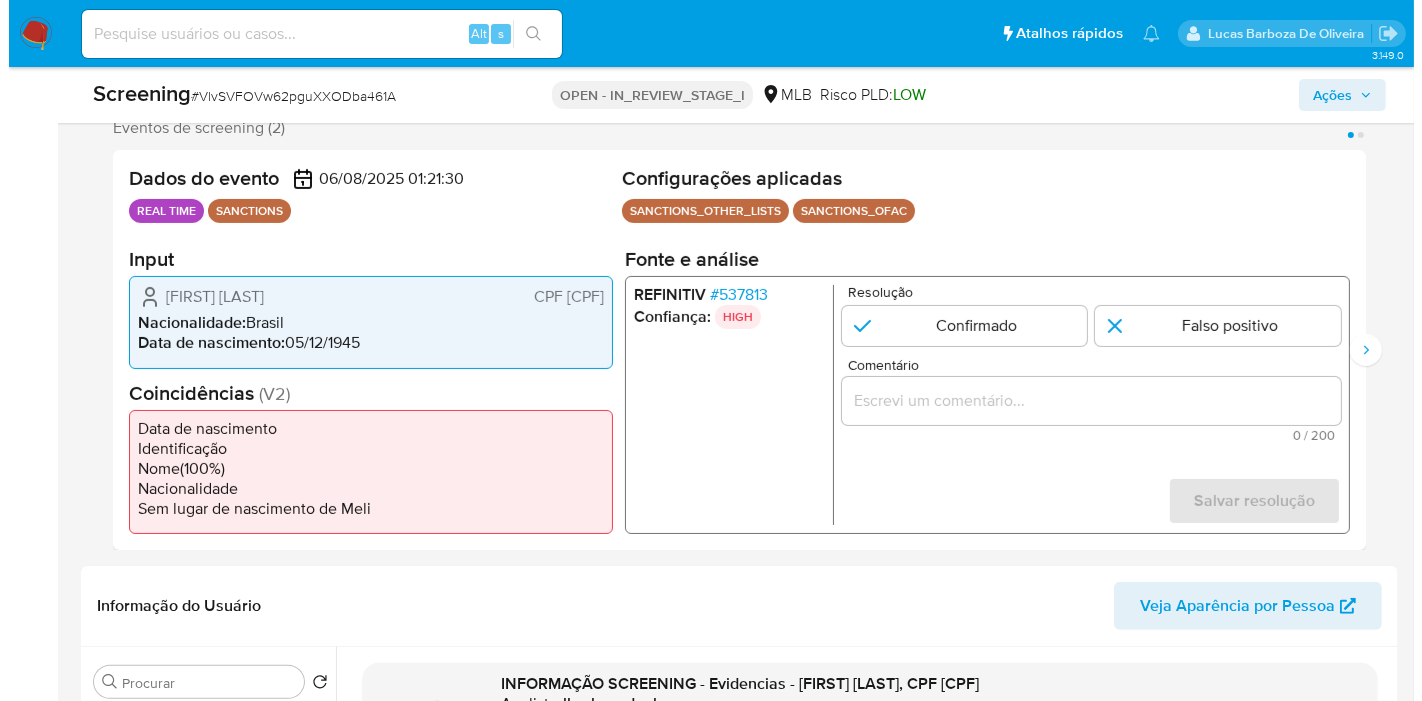 scroll, scrollTop: 334, scrollLeft: 0, axis: vertical 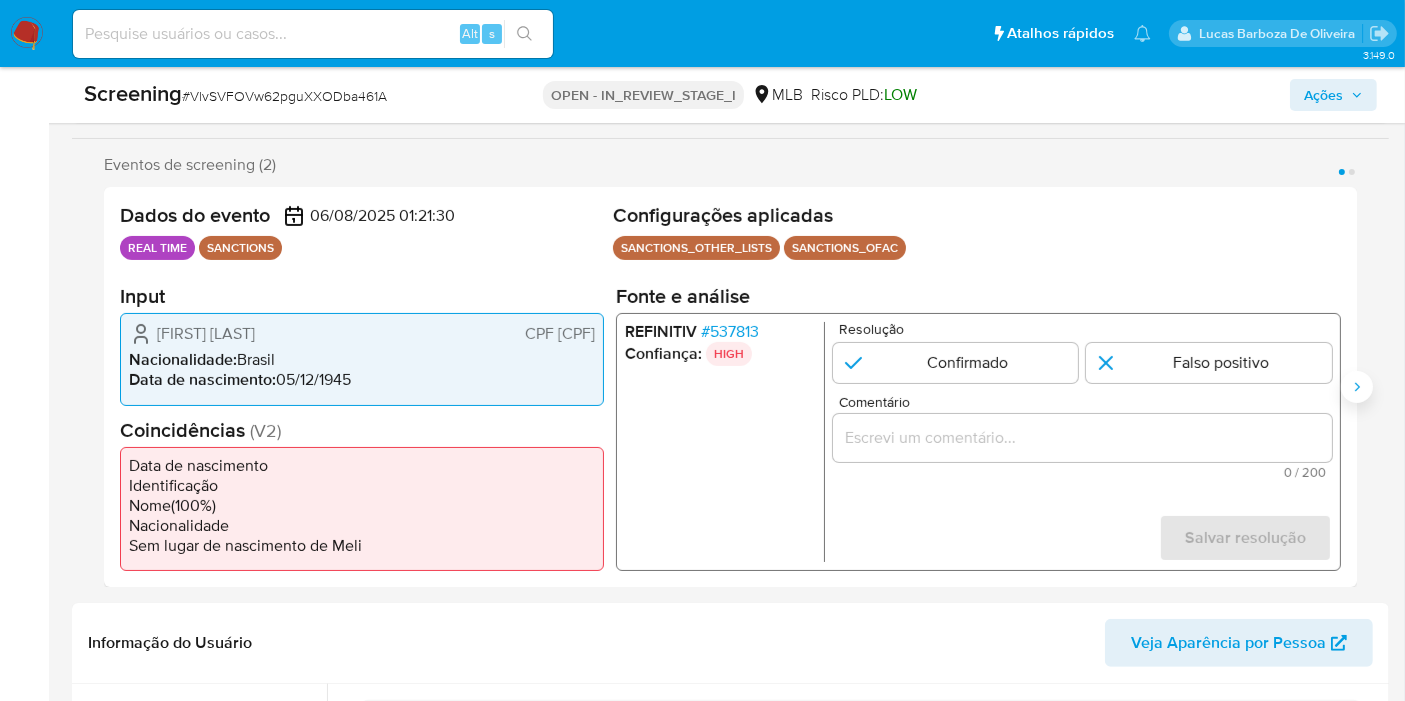 click 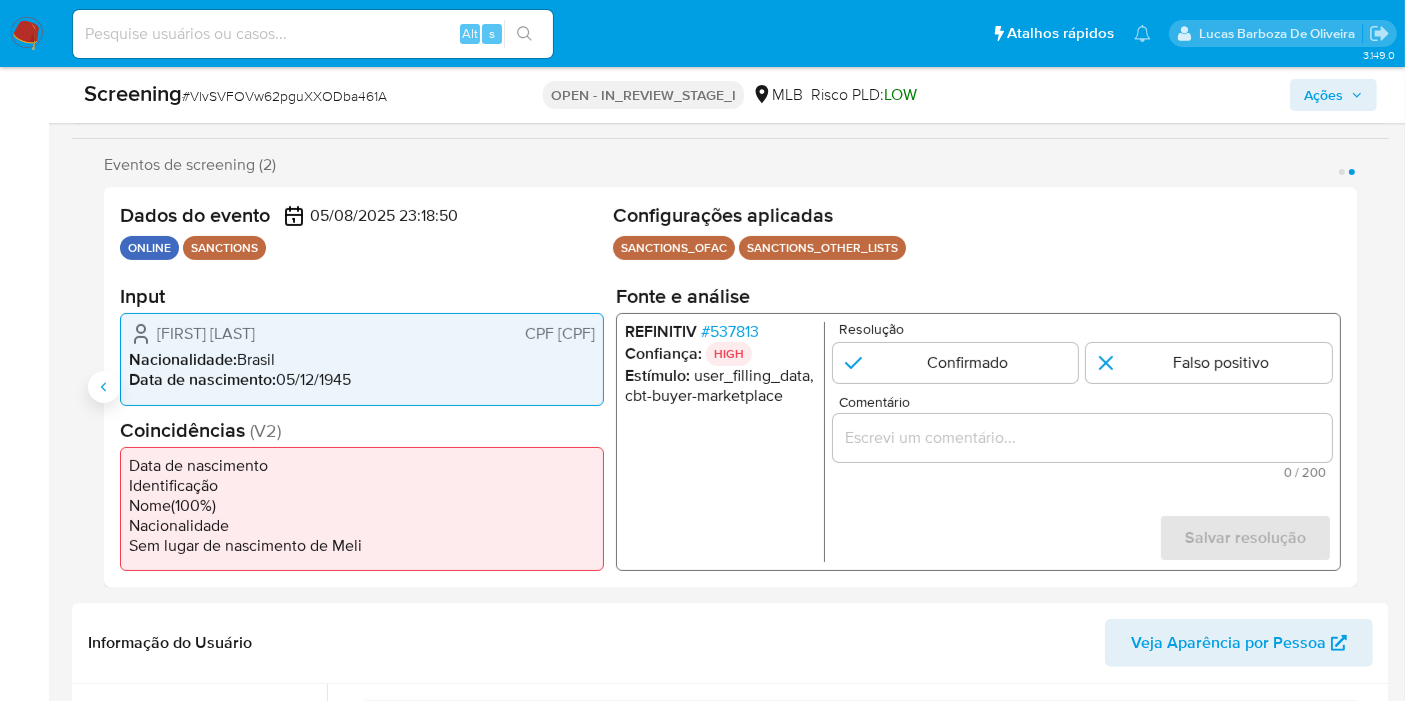 click 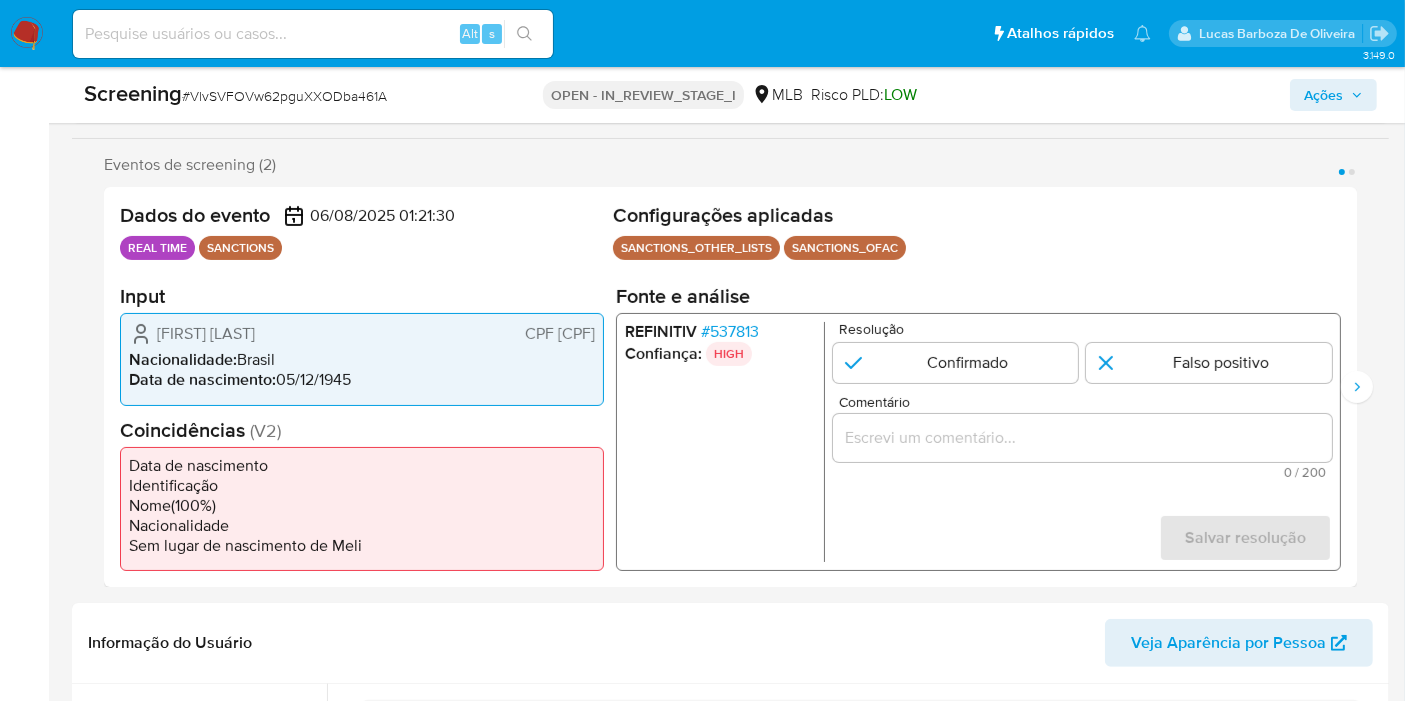 drag, startPoint x: 285, startPoint y: 241, endPoint x: 122, endPoint y: 241, distance: 163 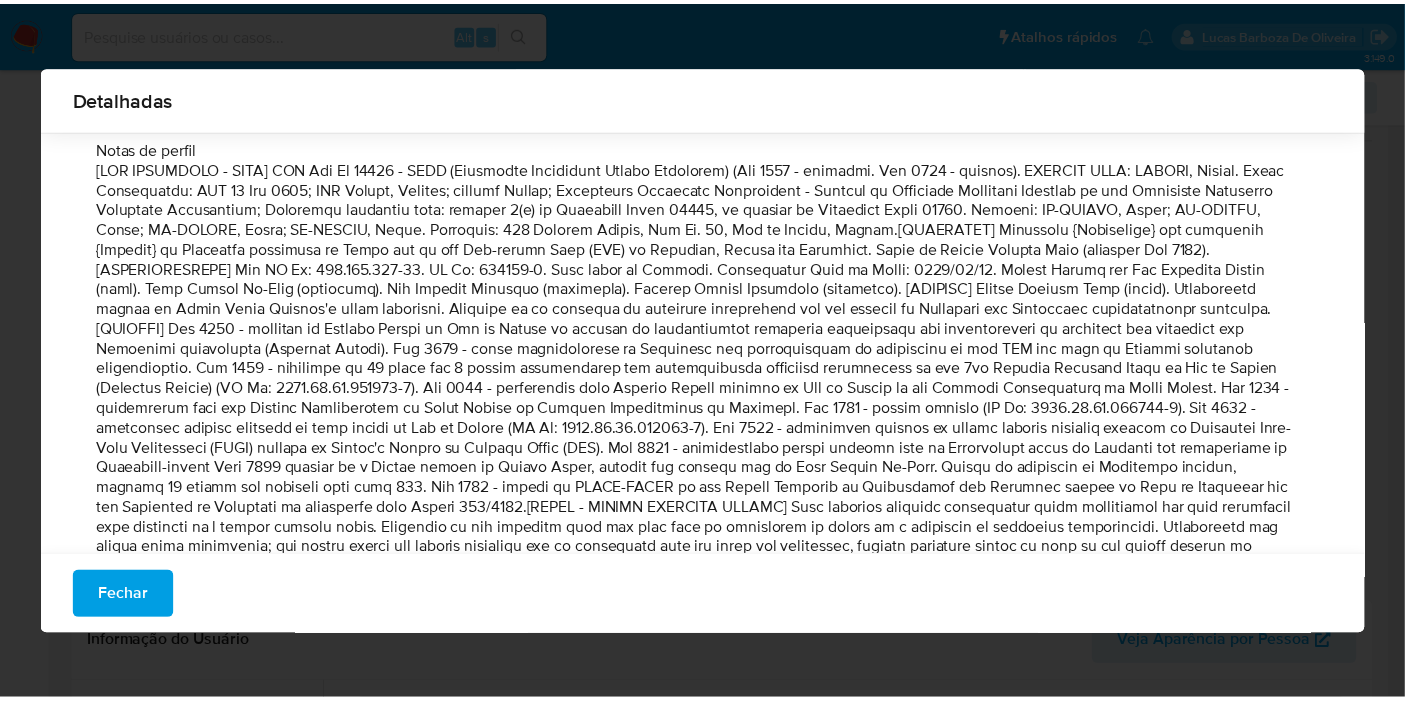 scroll, scrollTop: 205, scrollLeft: 0, axis: vertical 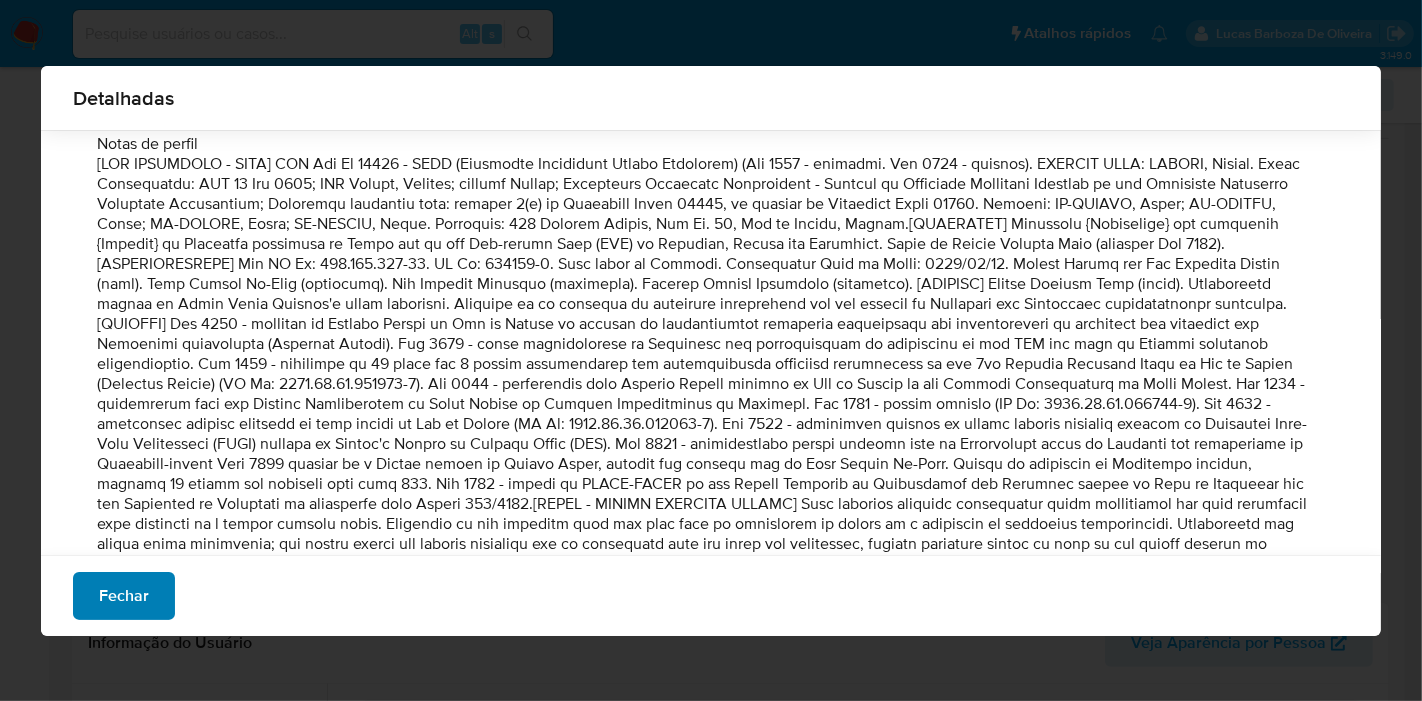 click on "Fechar" at bounding box center (124, 596) 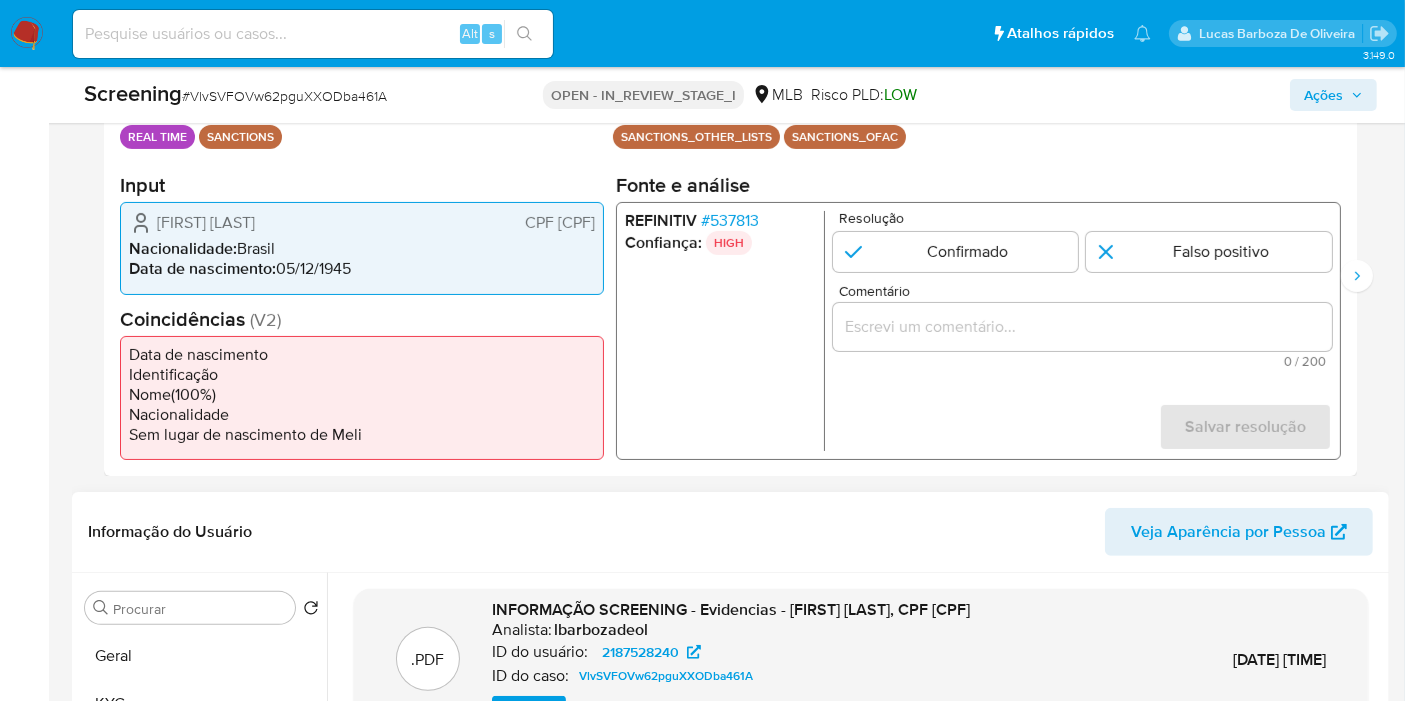 scroll, scrollTop: 668, scrollLeft: 0, axis: vertical 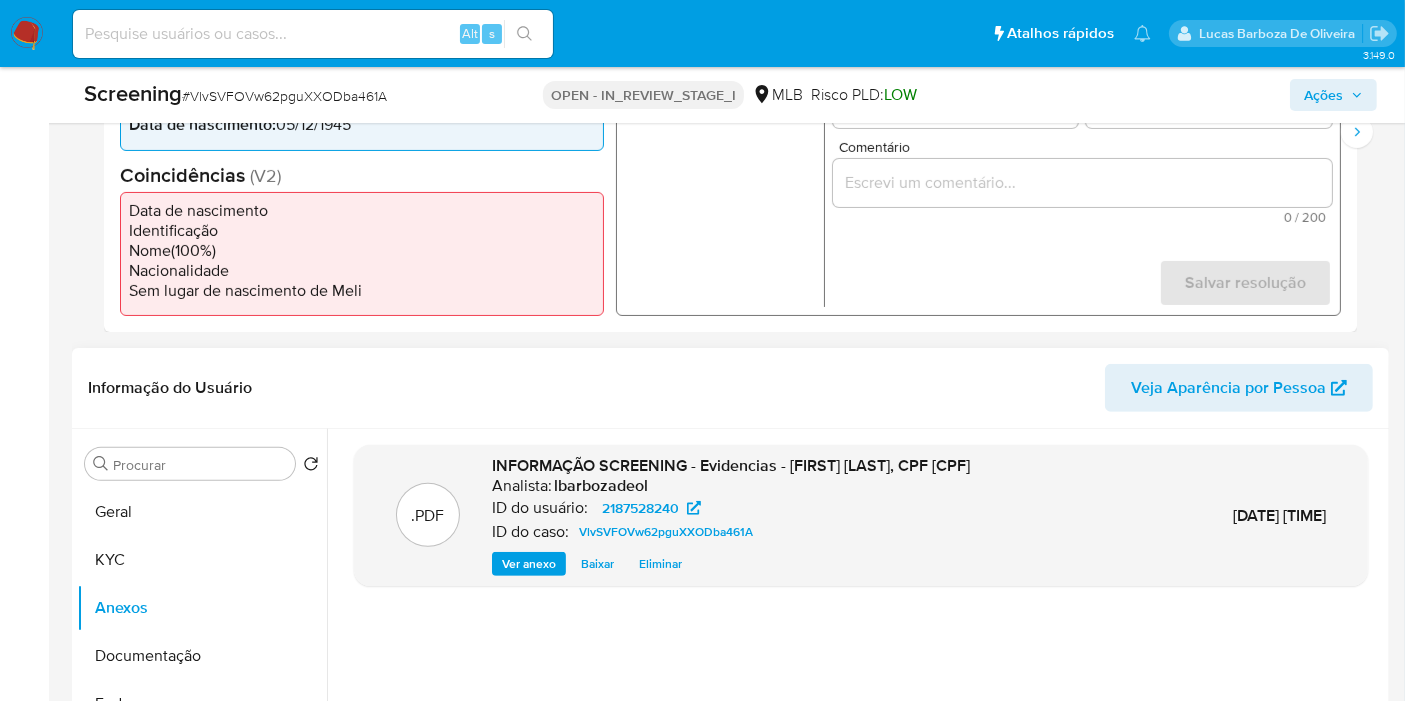 click on "Veja Aparência por Pessoa" at bounding box center (1228, 388) 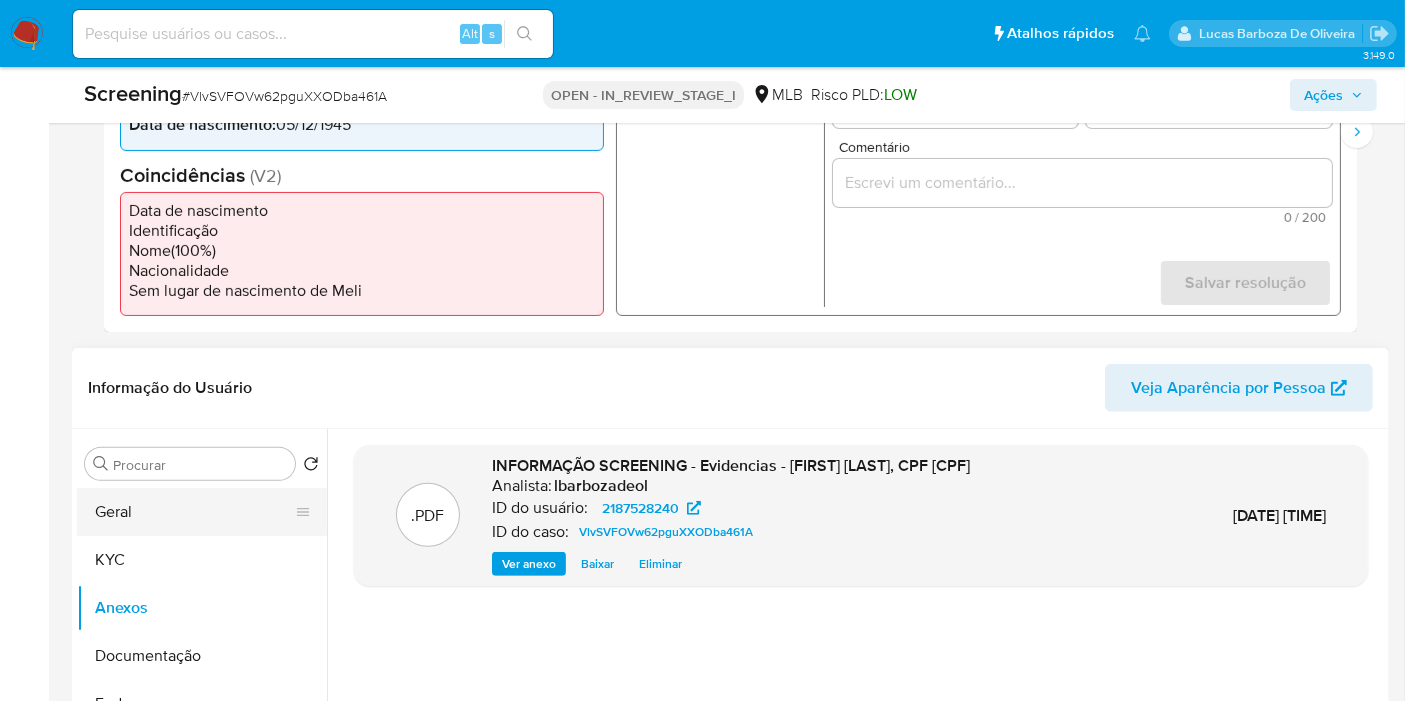 click on "Geral" at bounding box center (194, 512) 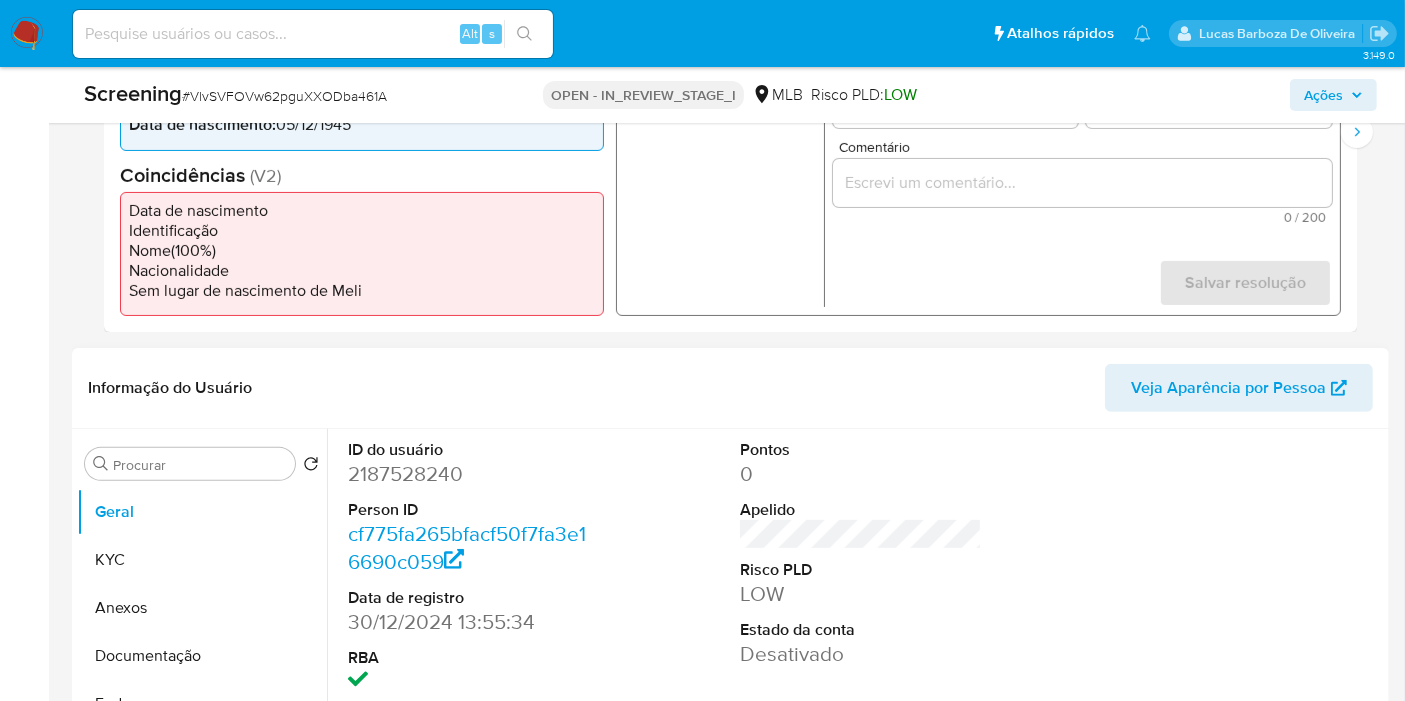scroll, scrollTop: 367, scrollLeft: 0, axis: vertical 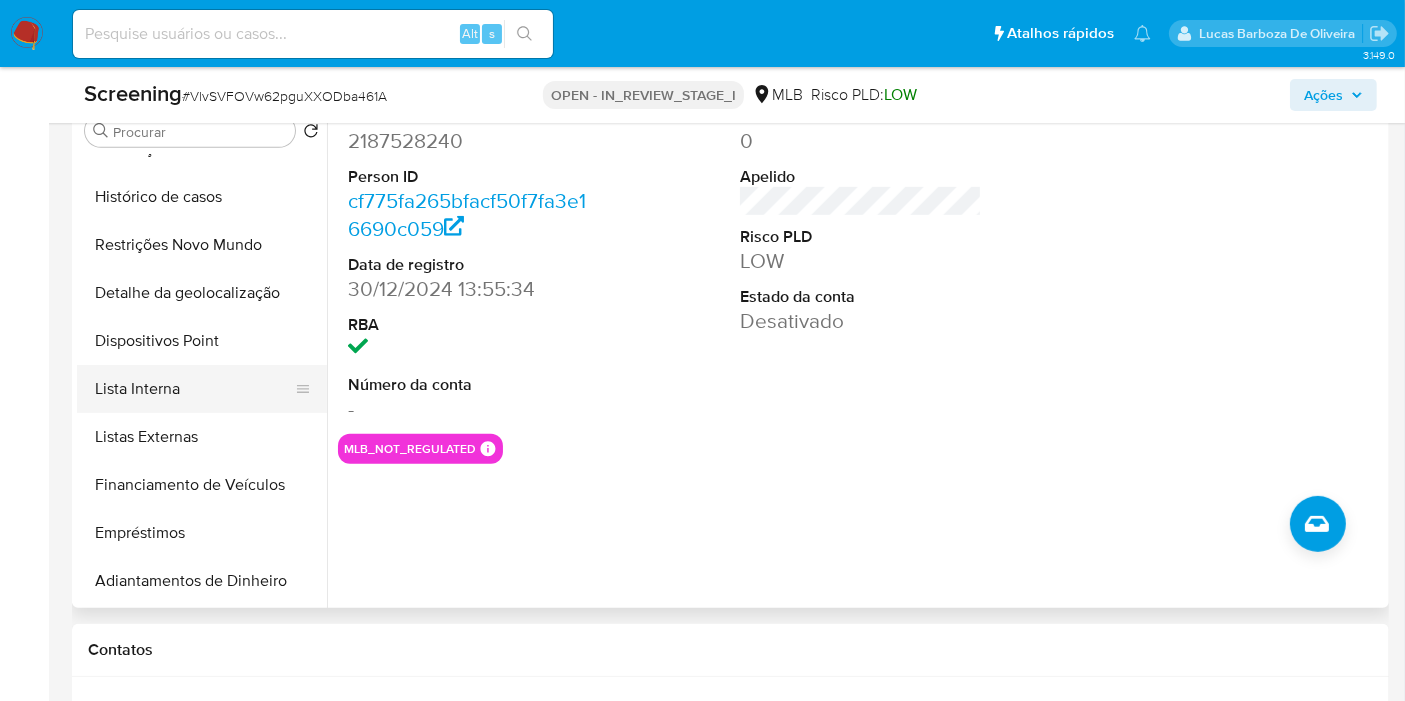 click on "Lista Interna" at bounding box center [194, 389] 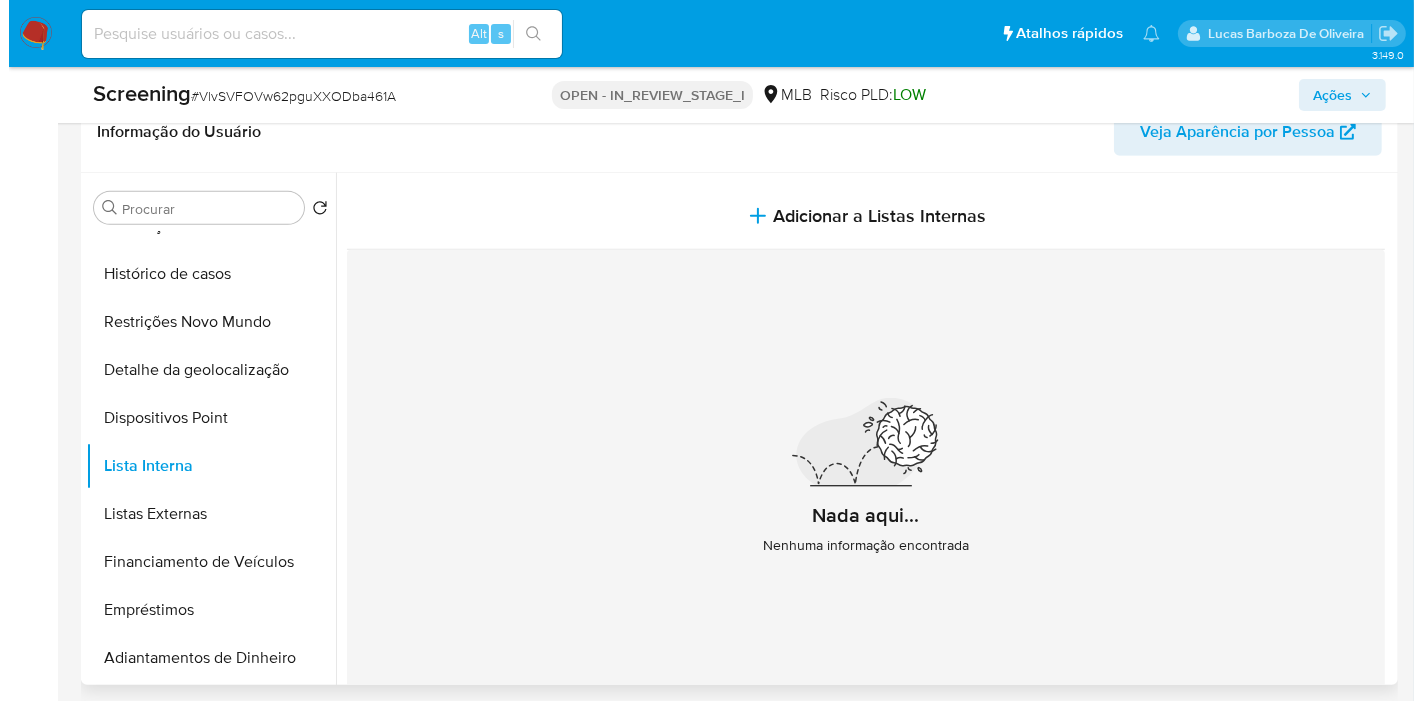 scroll, scrollTop: 811, scrollLeft: 0, axis: vertical 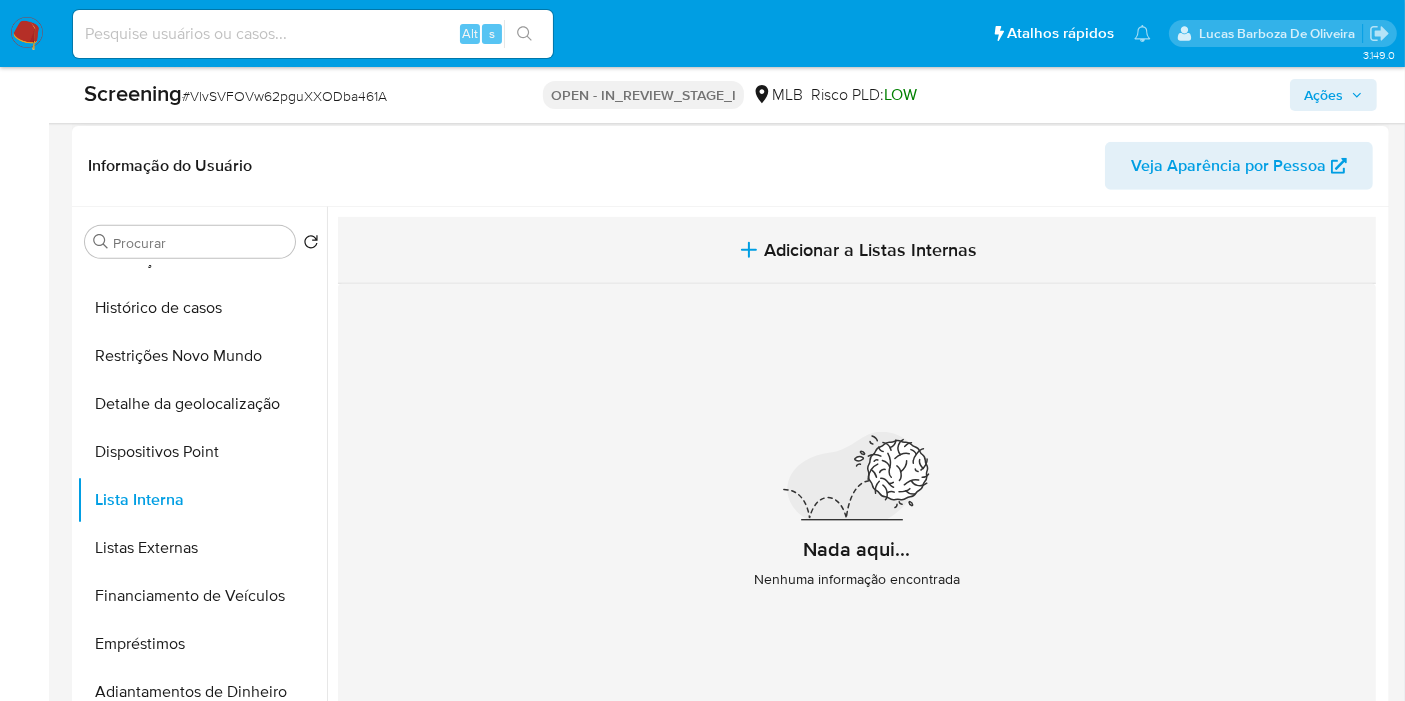 click 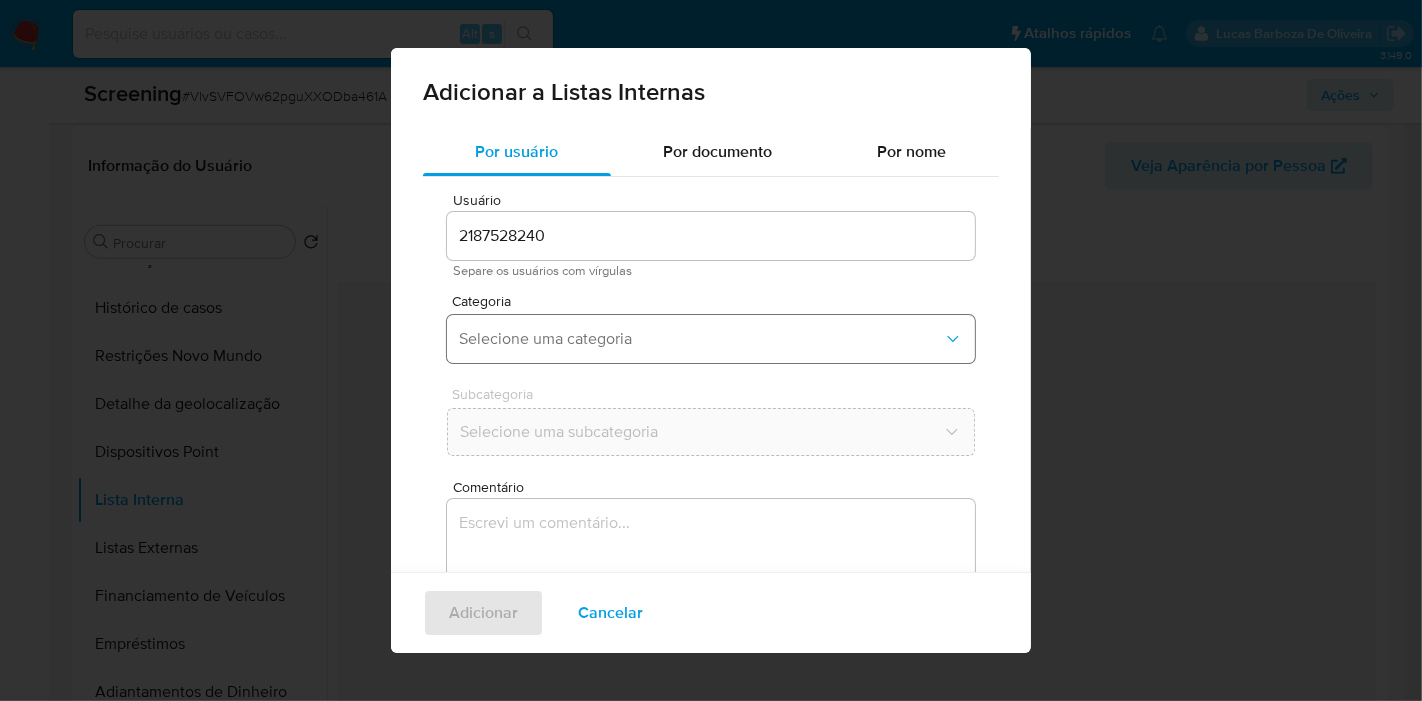click on "Selecione uma categoria" at bounding box center [701, 339] 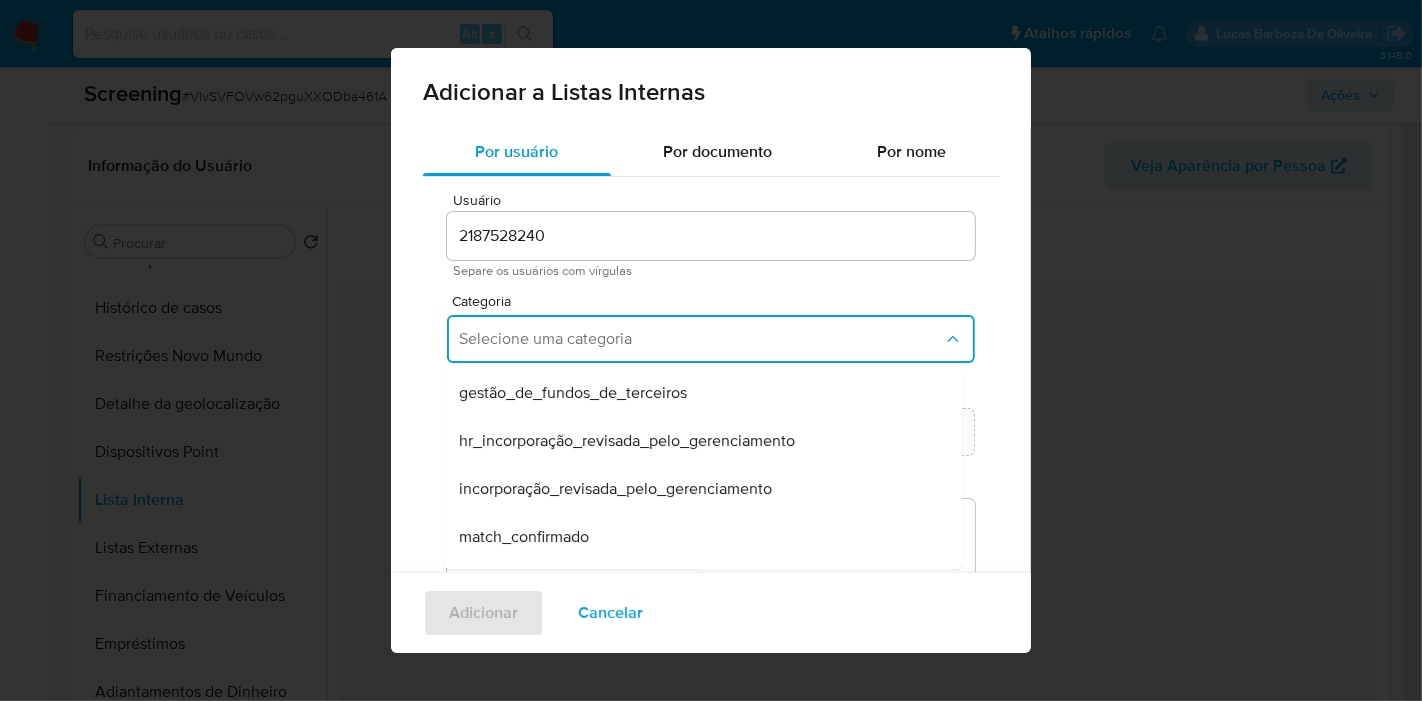 click on "match_confirmado" at bounding box center [696, 537] 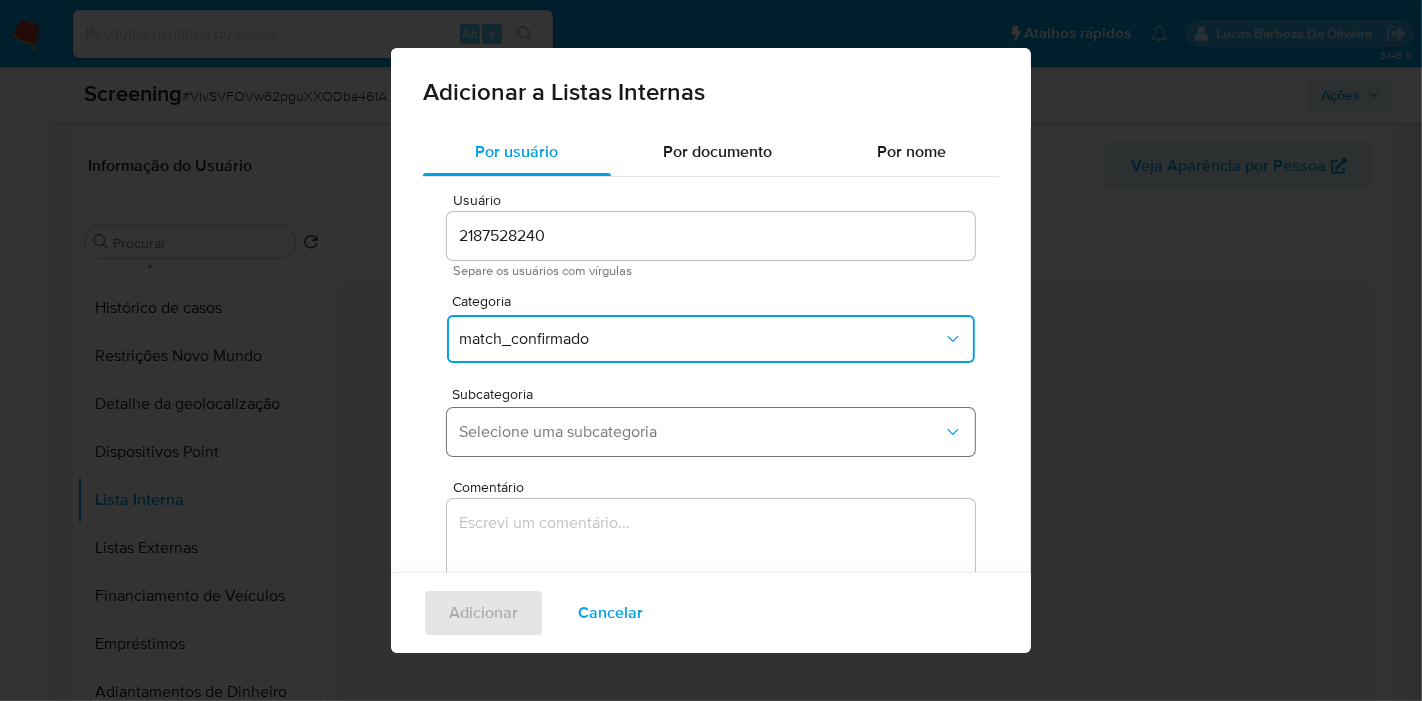 click on "Selecione uma subcategoria" at bounding box center [701, 432] 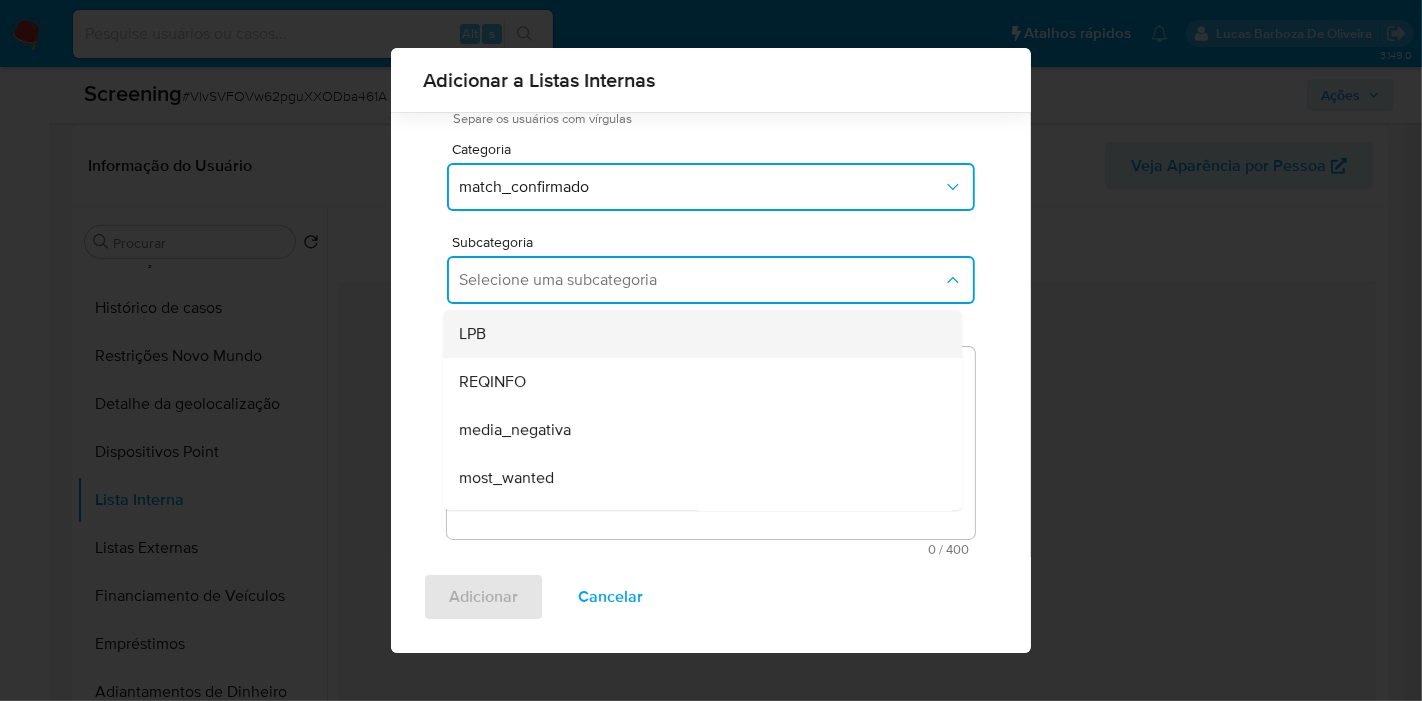 scroll, scrollTop: 151, scrollLeft: 0, axis: vertical 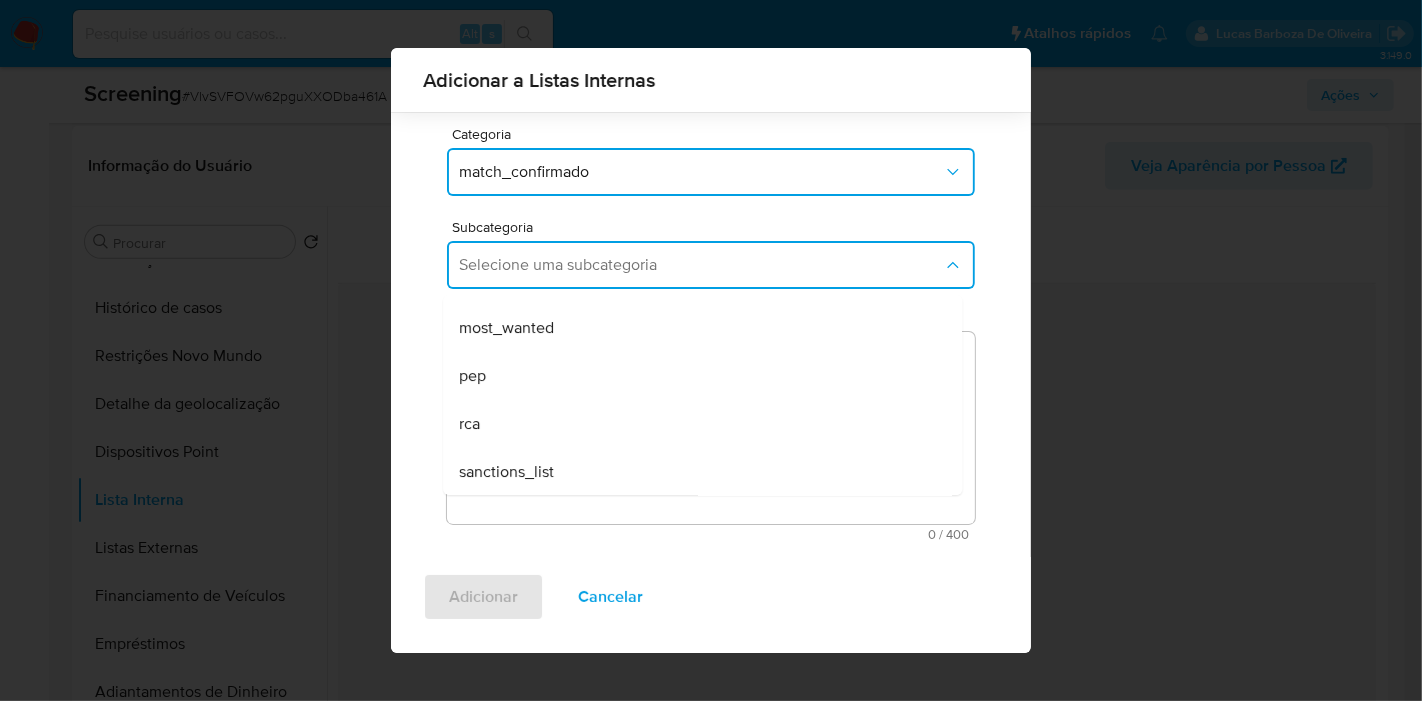 drag, startPoint x: 602, startPoint y: 472, endPoint x: 604, endPoint y: 444, distance: 28.071337 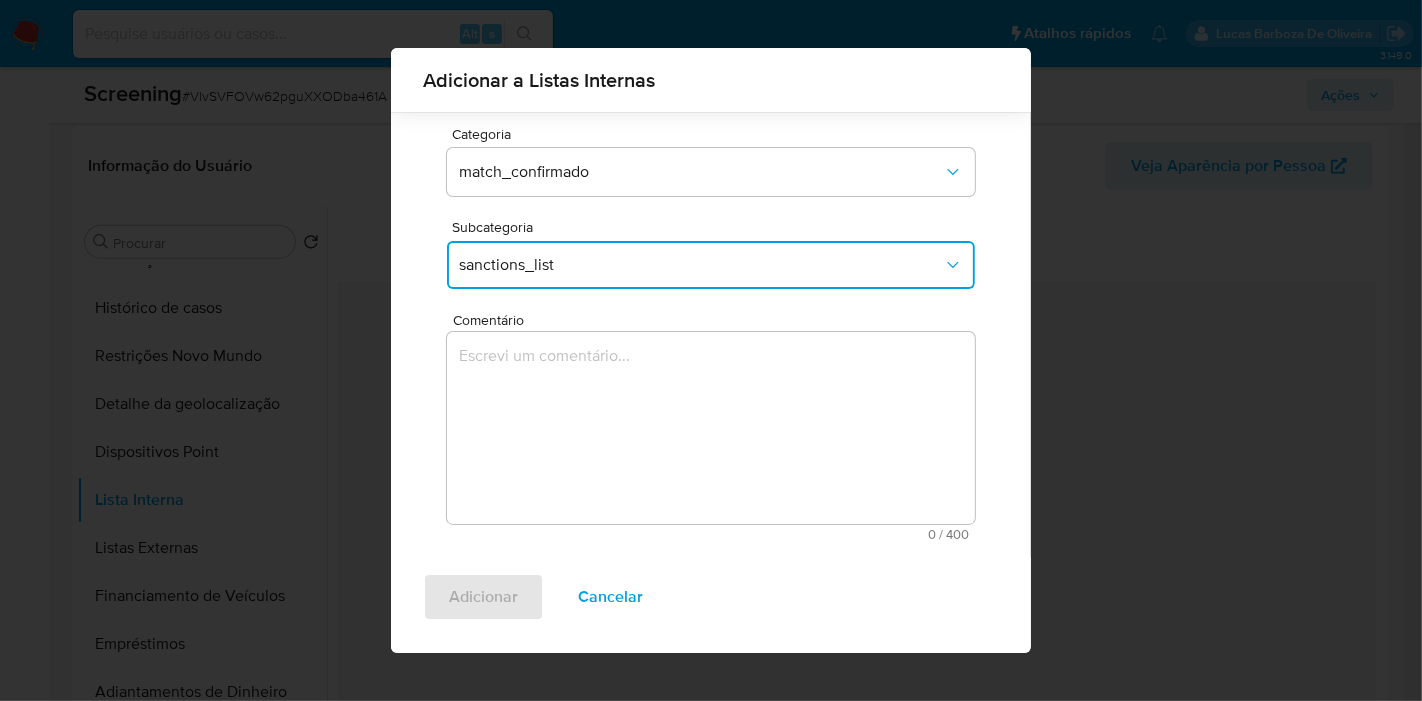 click at bounding box center [711, 428] 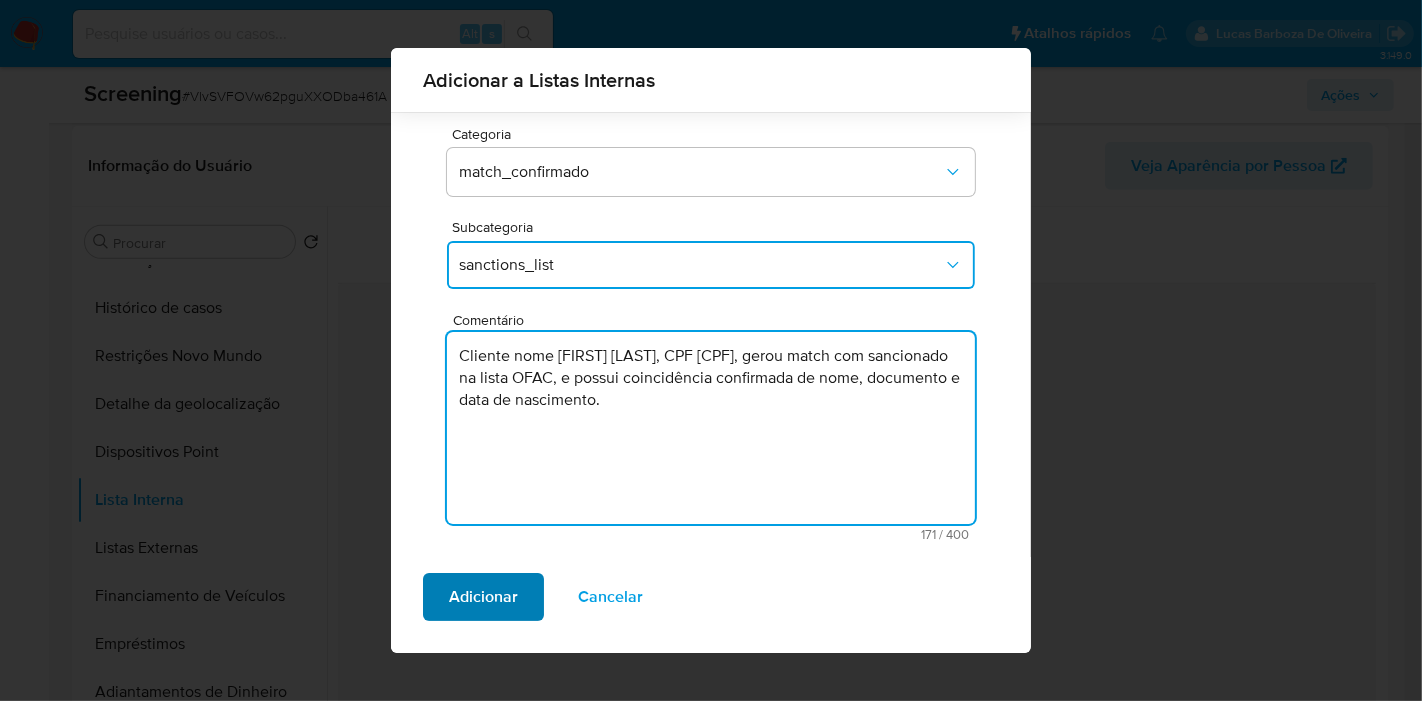 type on "Cliente nome FAROUK ABDUL HAY OMAIRI, CPF 02777053987, gerou match com sancionado na lista OFAC, e possui coincidência confirmada de nome, documento e data de nascimento." 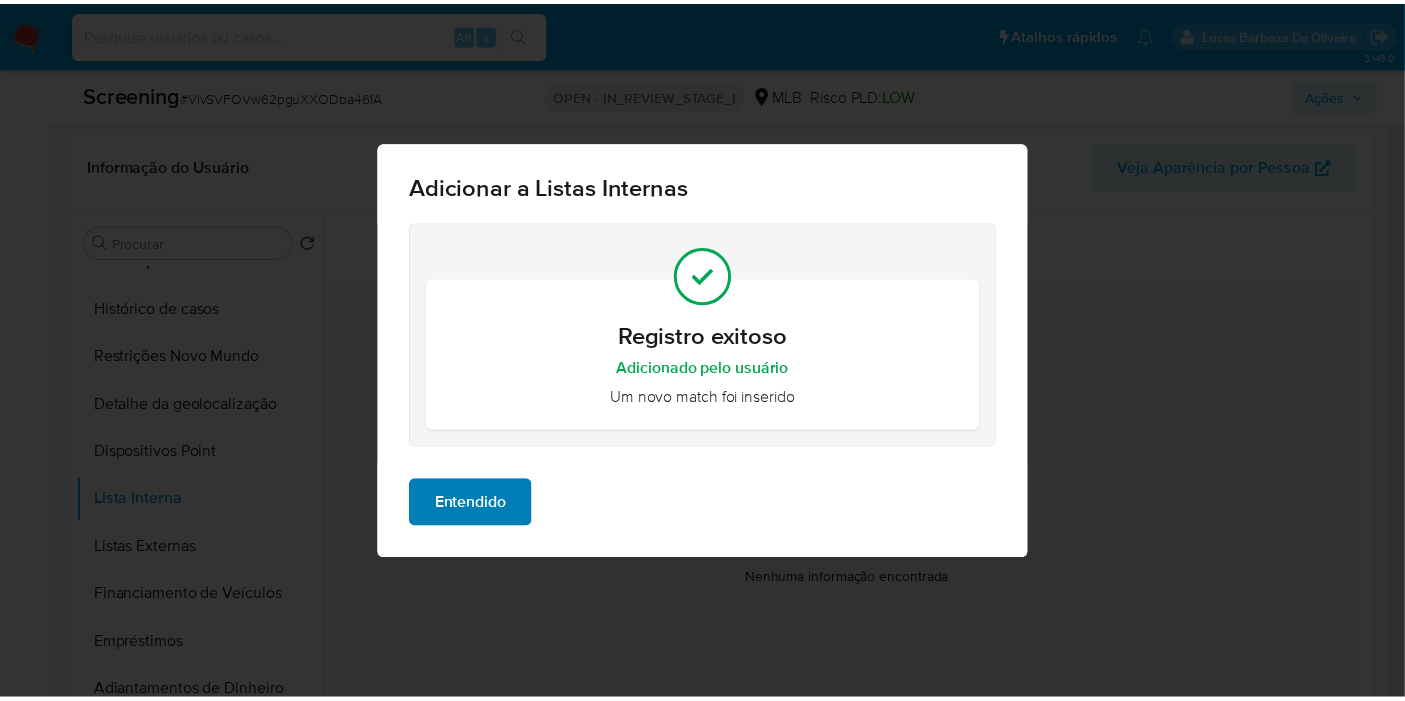scroll, scrollTop: 0, scrollLeft: 0, axis: both 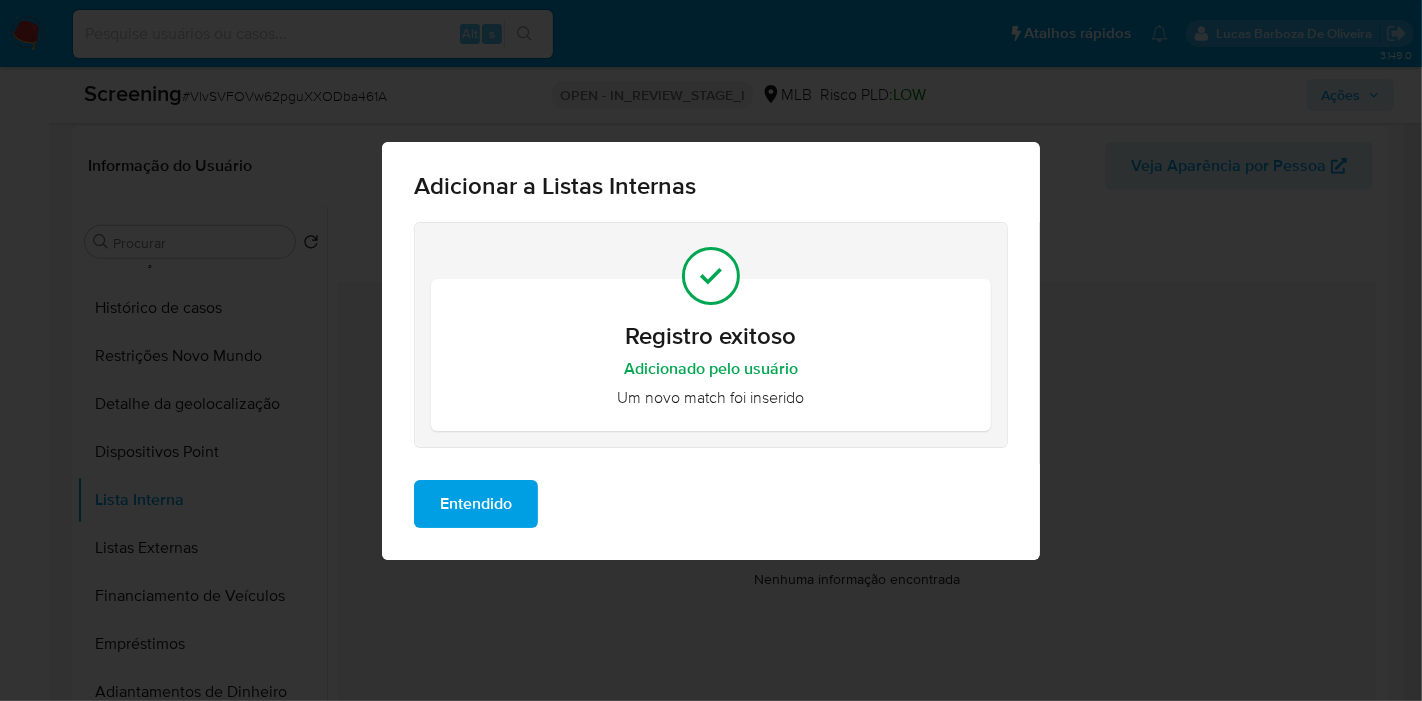 click on "Entendido" at bounding box center (476, 504) 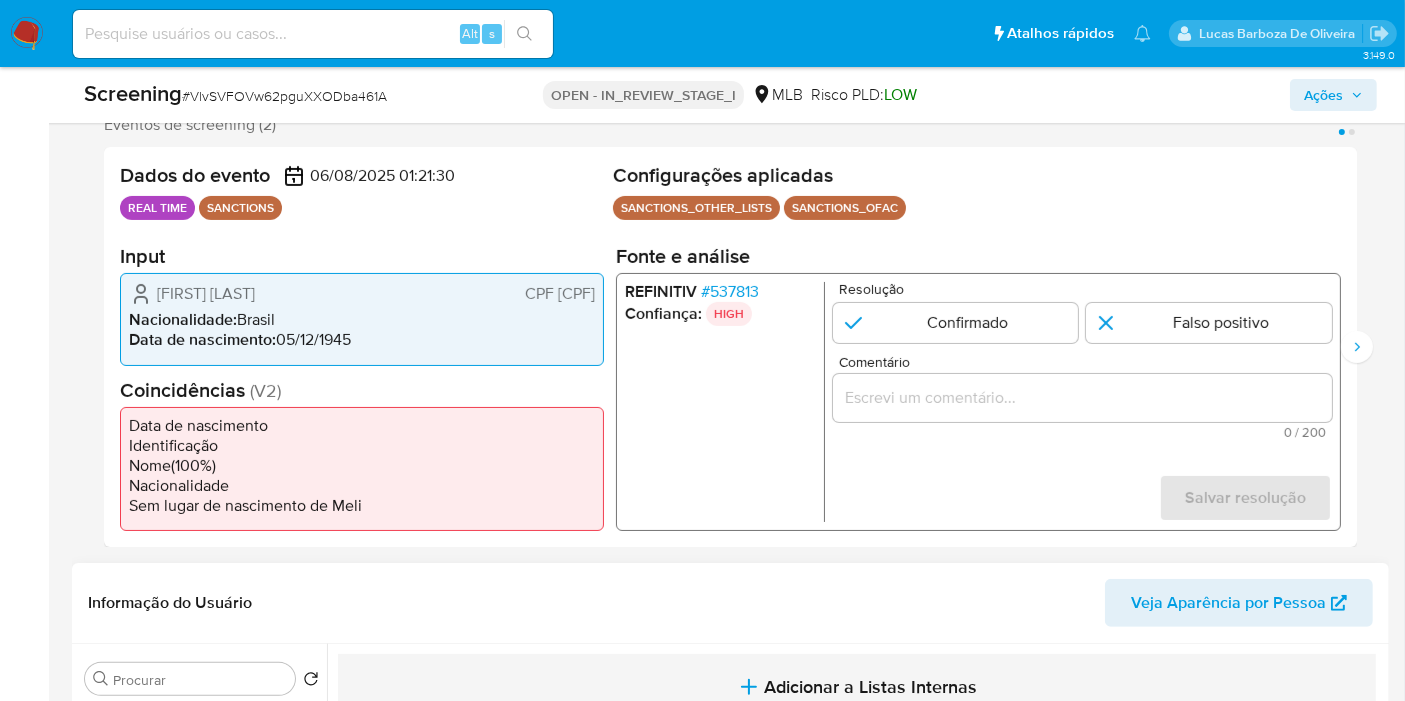 scroll, scrollTop: 367, scrollLeft: 0, axis: vertical 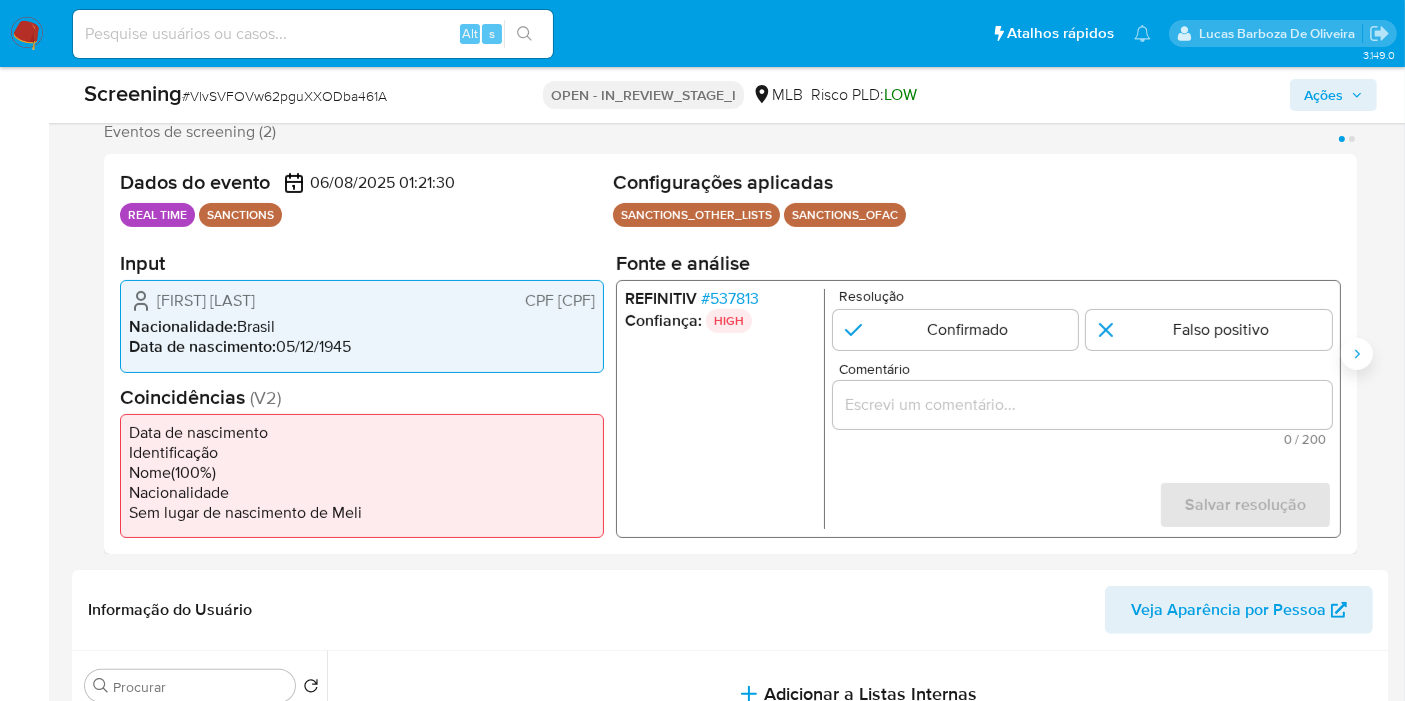 click 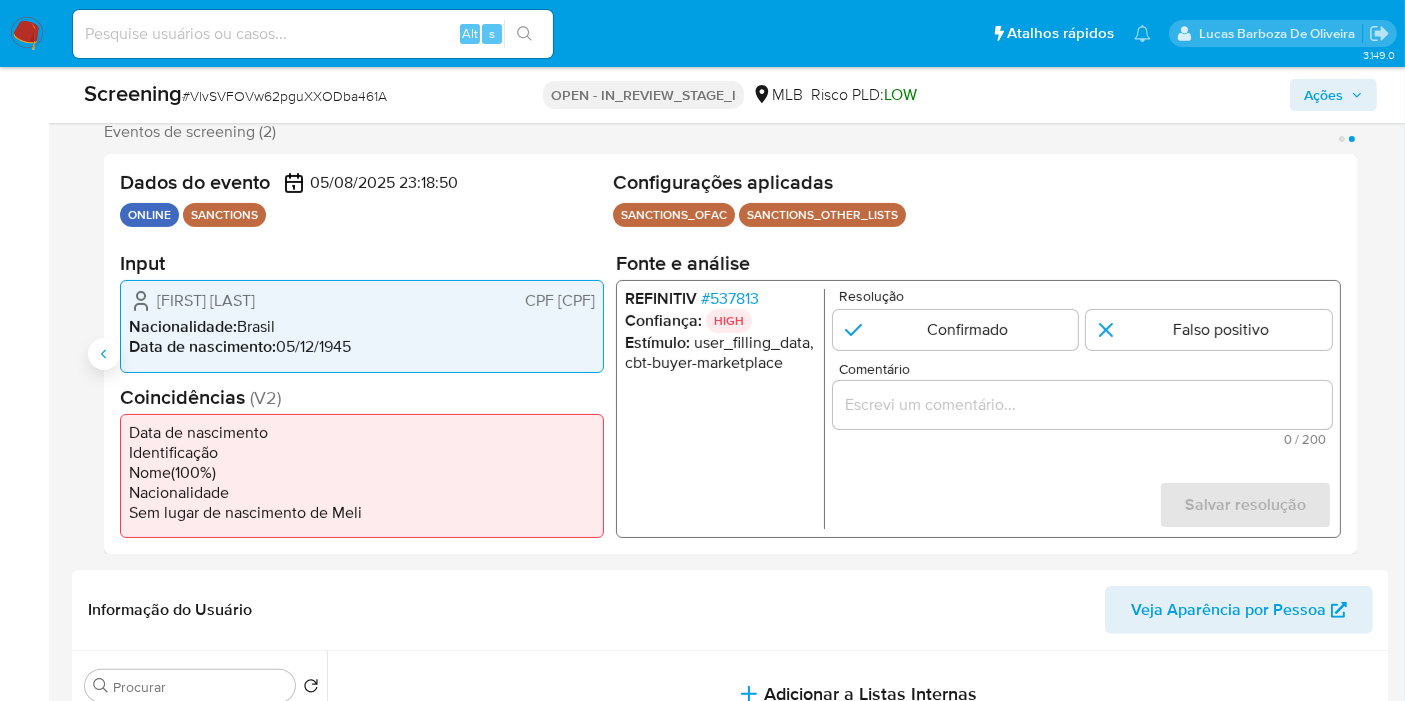 click 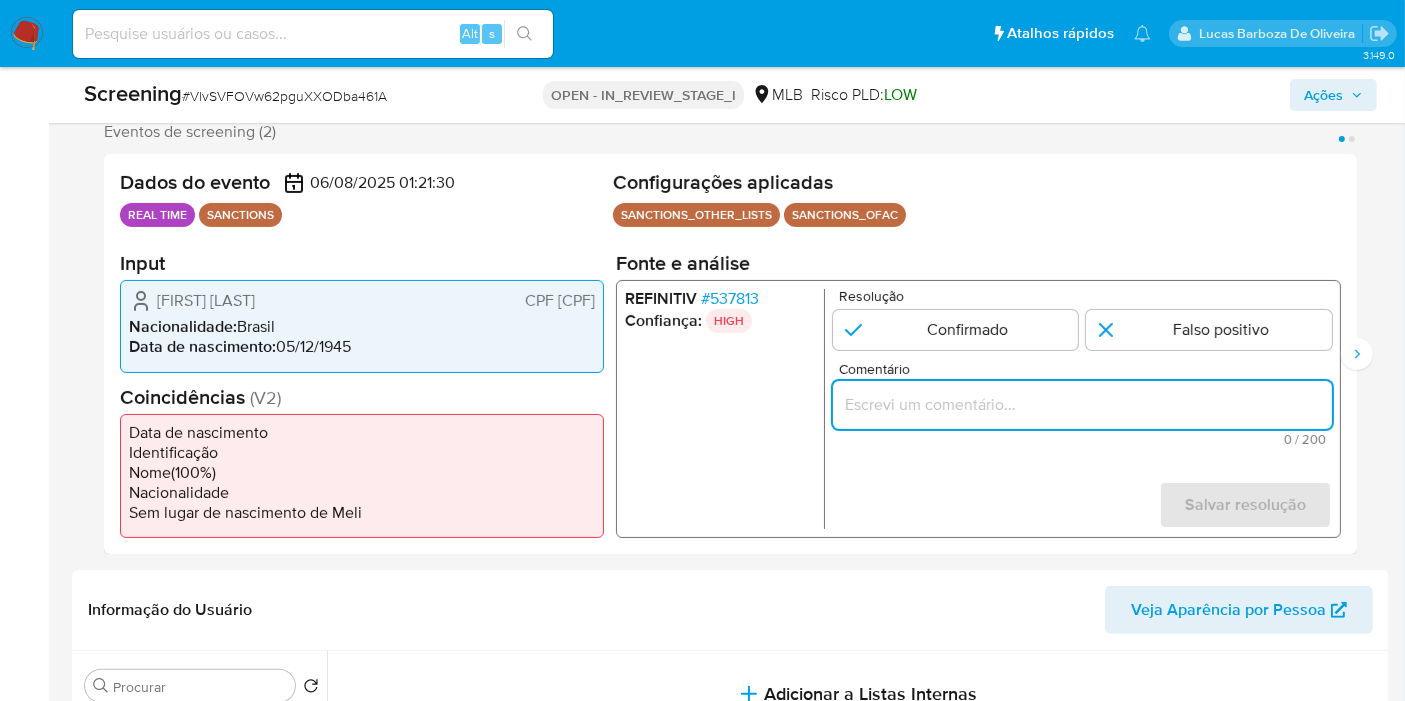 click at bounding box center [1082, 405] 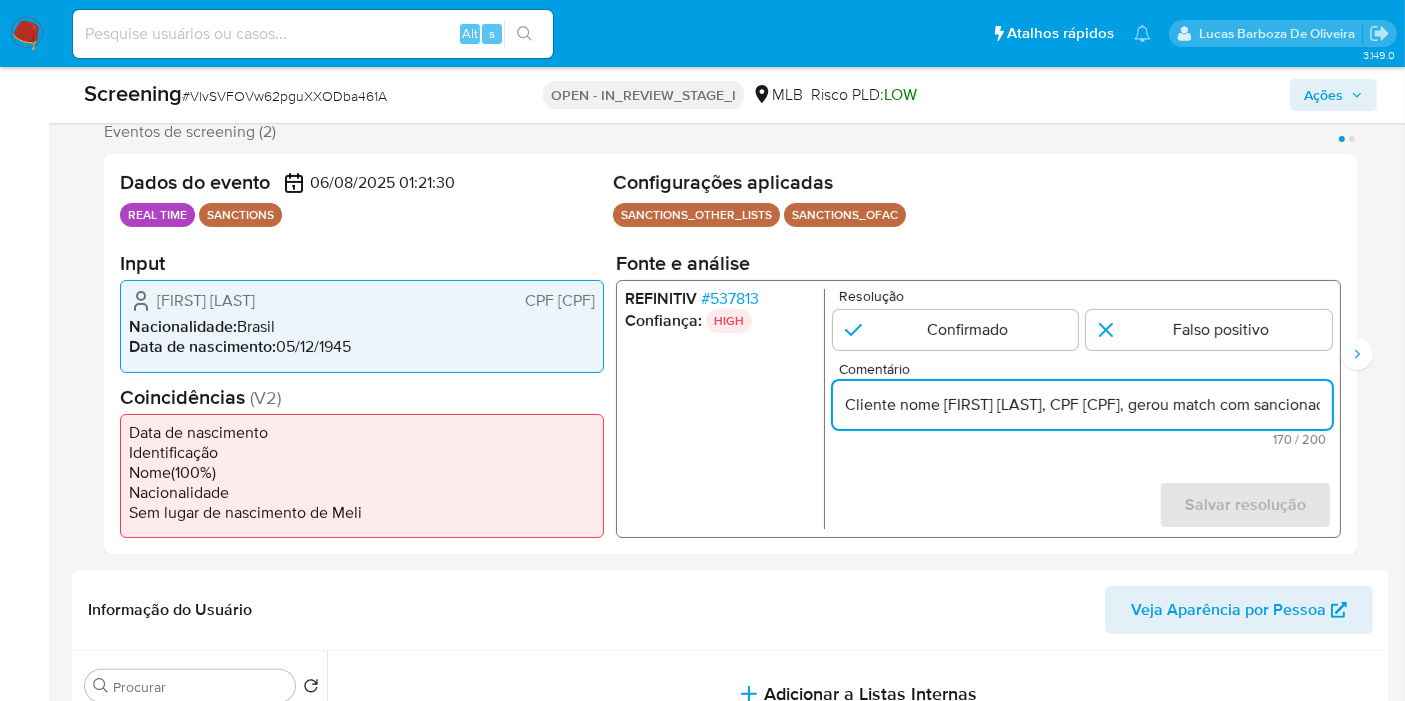 scroll, scrollTop: 0, scrollLeft: 836, axis: horizontal 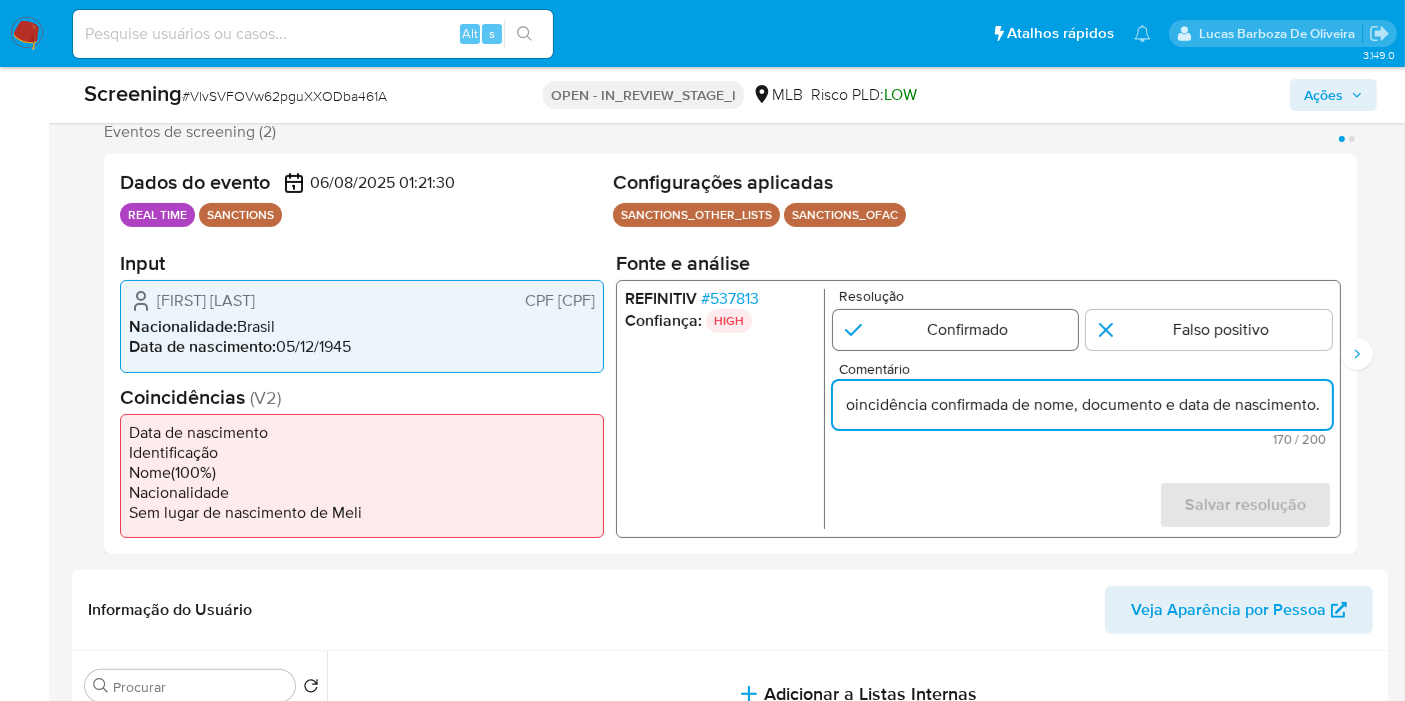 type on "Cliente nome FAROUK ABDUL HAY OMAIRI, CPF 02777053987, gerou match com sancionado na lista OFAC, e possui coincidência confirmada de nome, documento e data de nascimento." 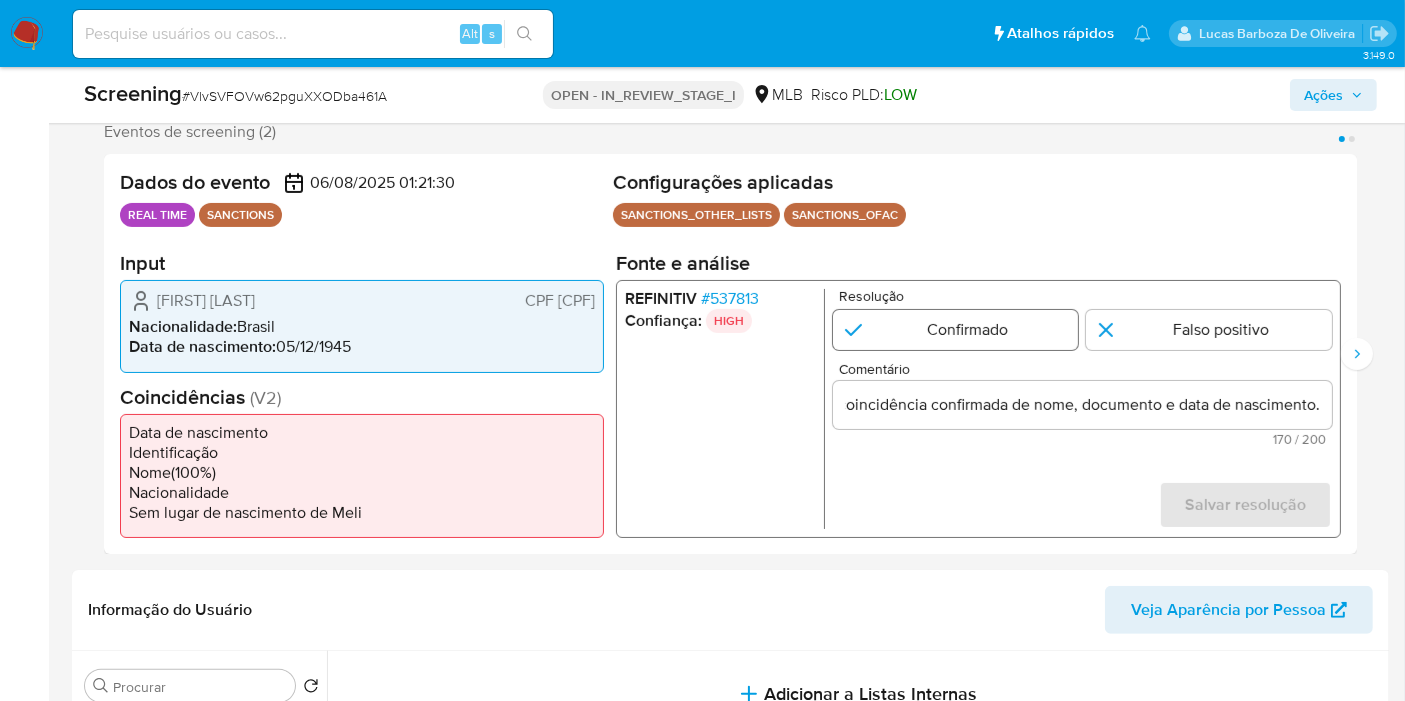 click at bounding box center (956, 330) 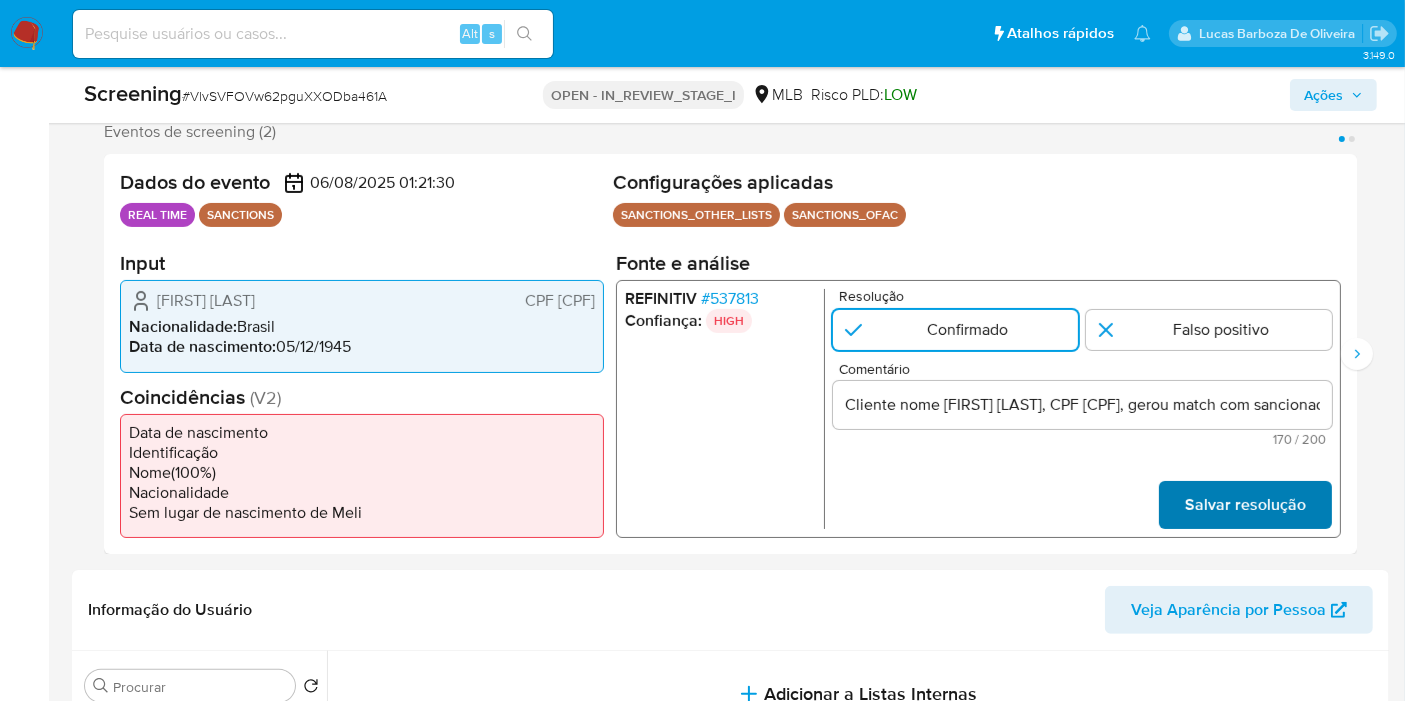 click on "Salvar resolução" at bounding box center (1245, 505) 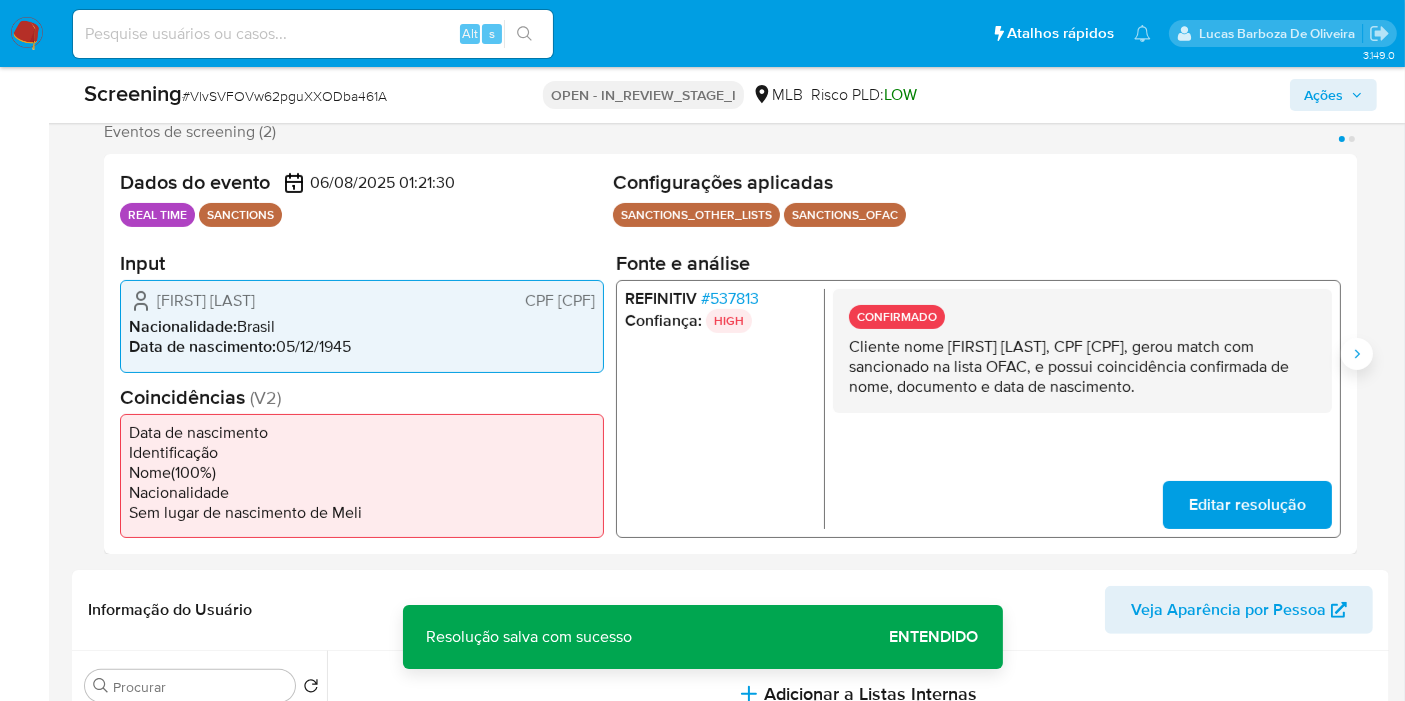 click 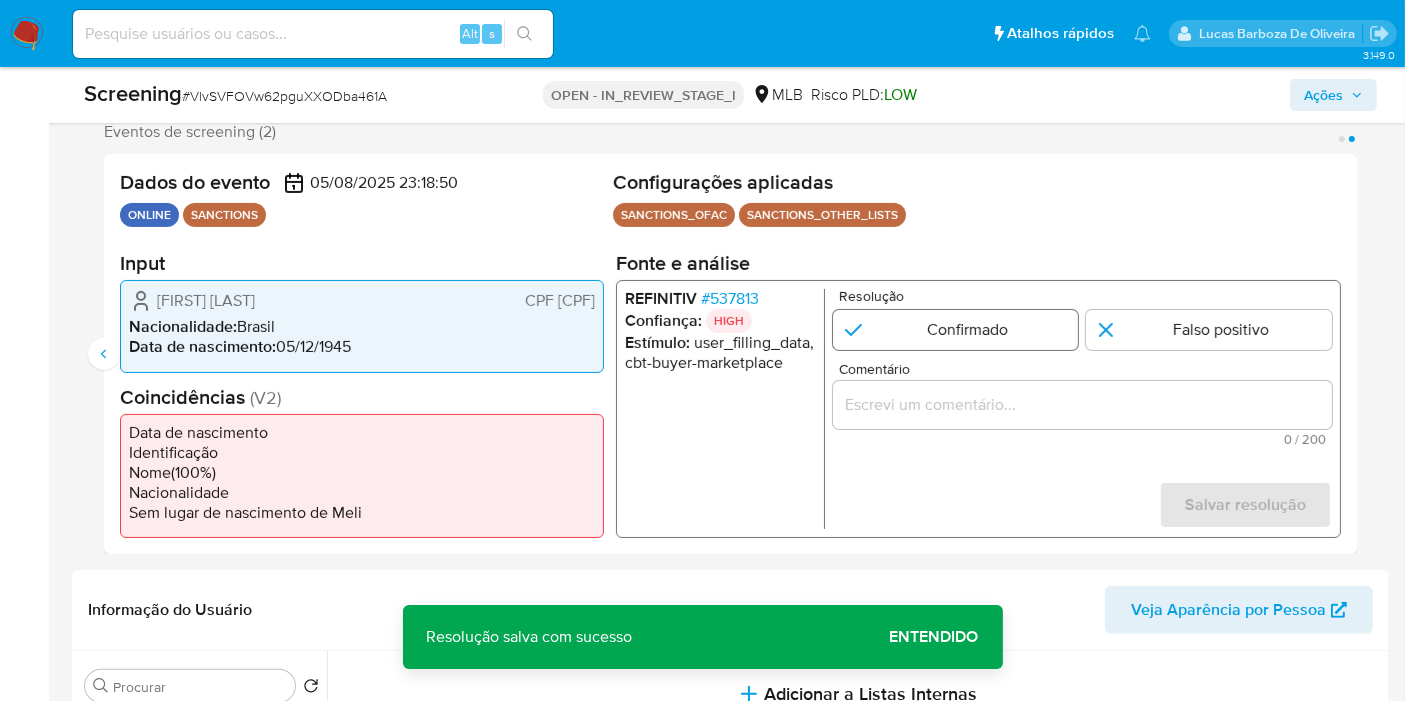 click at bounding box center [956, 330] 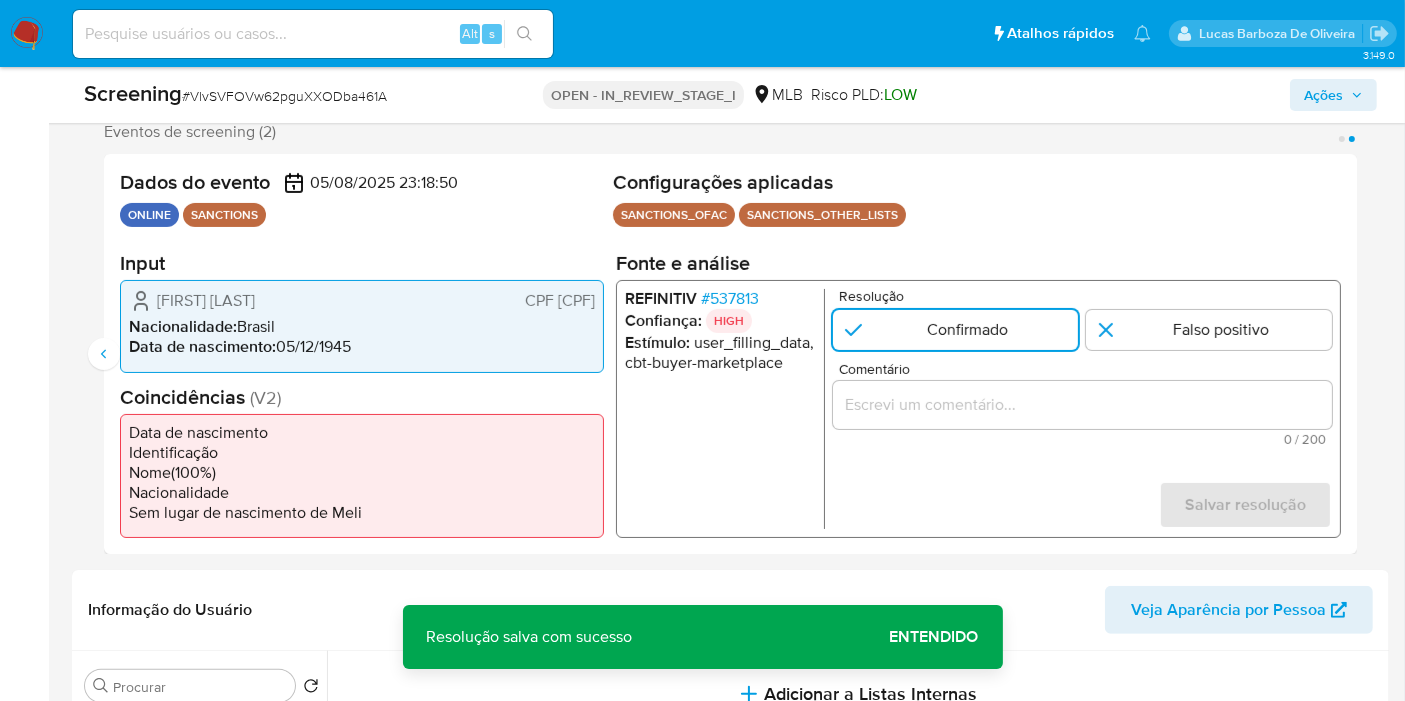 click at bounding box center (1082, 405) 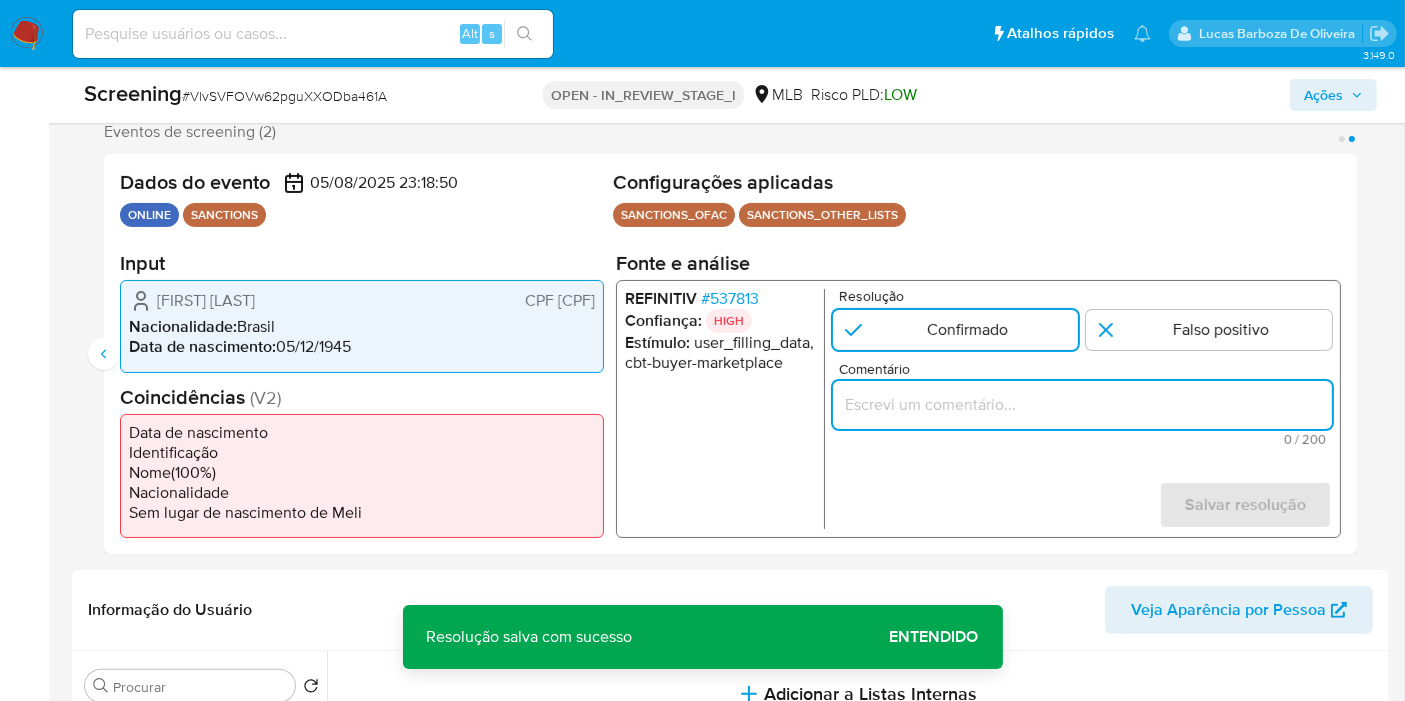 paste on "Cliente nome FAROUK ABDUL HAY OMAIRI, CPF 02777053987, gerou match com sancionado na lista OFAC, e possui coincidência confirmada de nome, documento e data de nascimento." 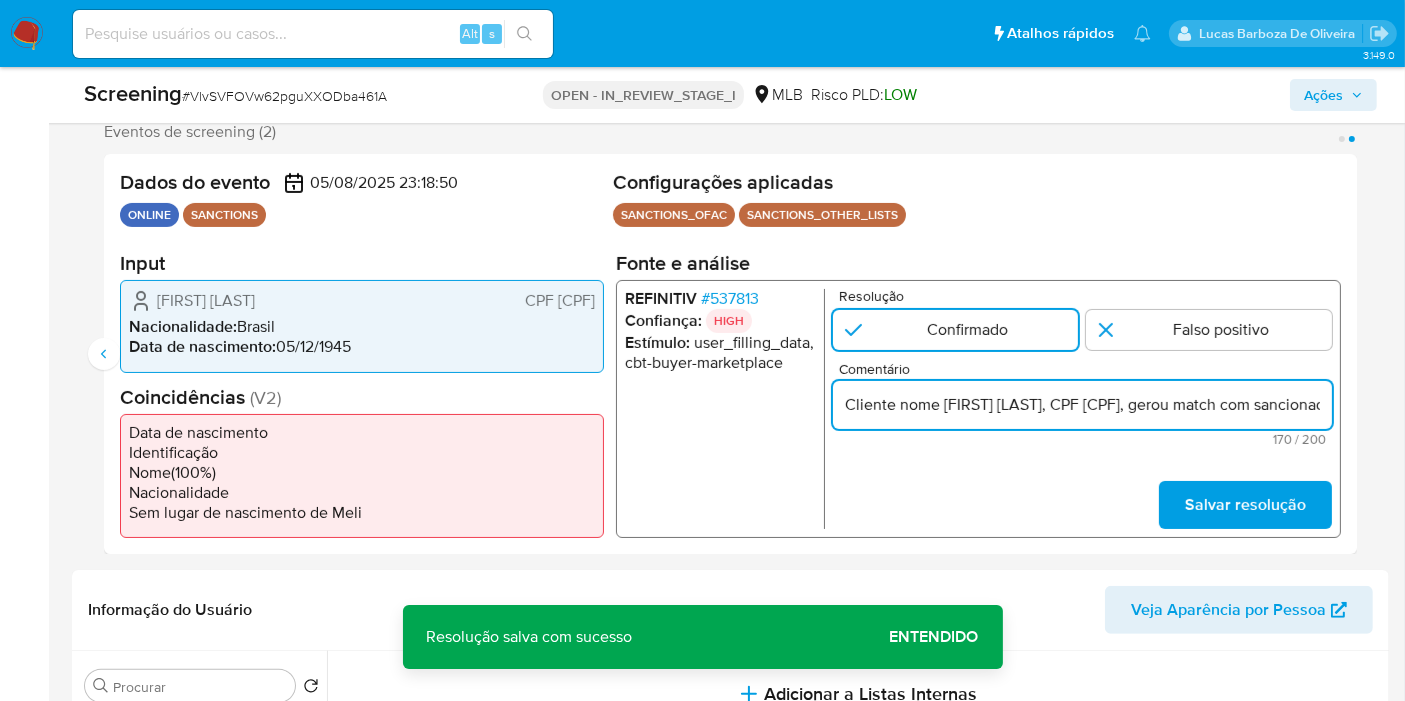 scroll, scrollTop: 0, scrollLeft: 836, axis: horizontal 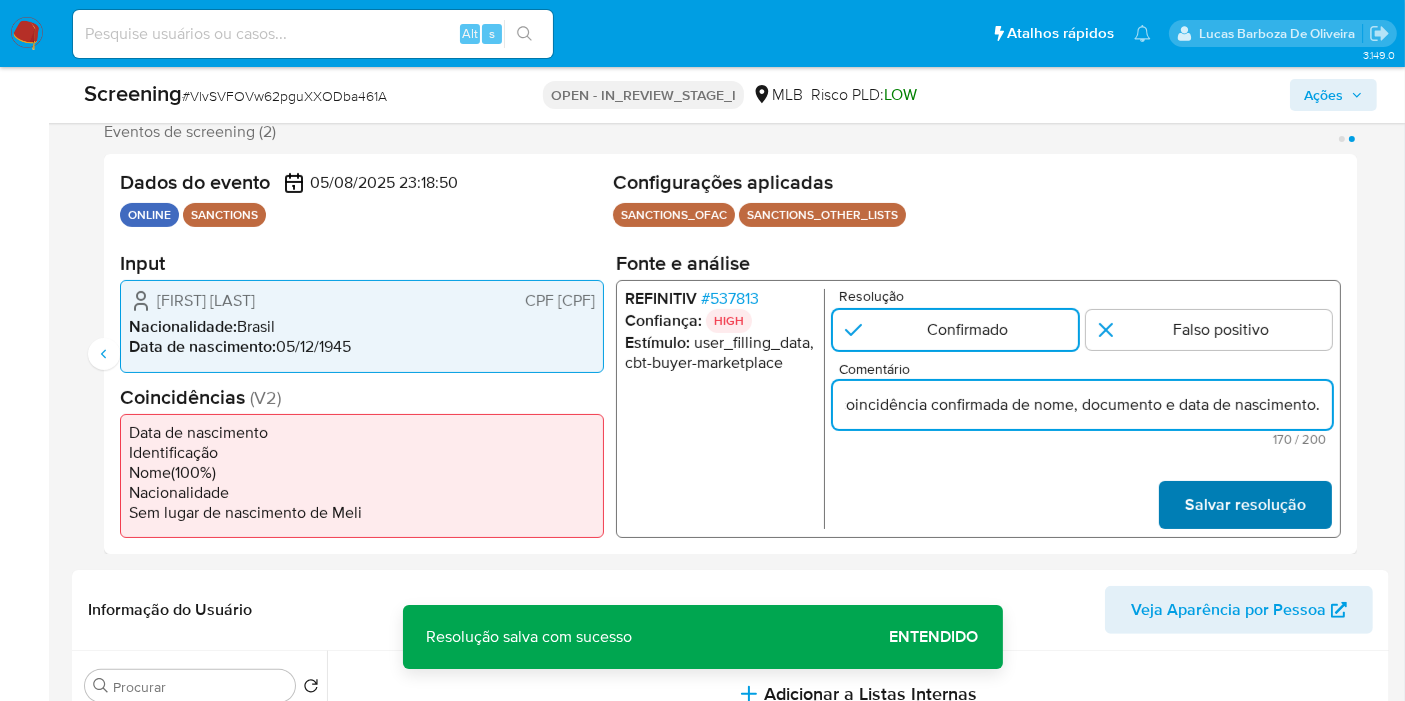 type on "Cliente nome FAROUK ABDUL HAY OMAIRI, CPF 02777053987, gerou match com sancionado na lista OFAC, e possui coincidência confirmada de nome, documento e data de nascimento." 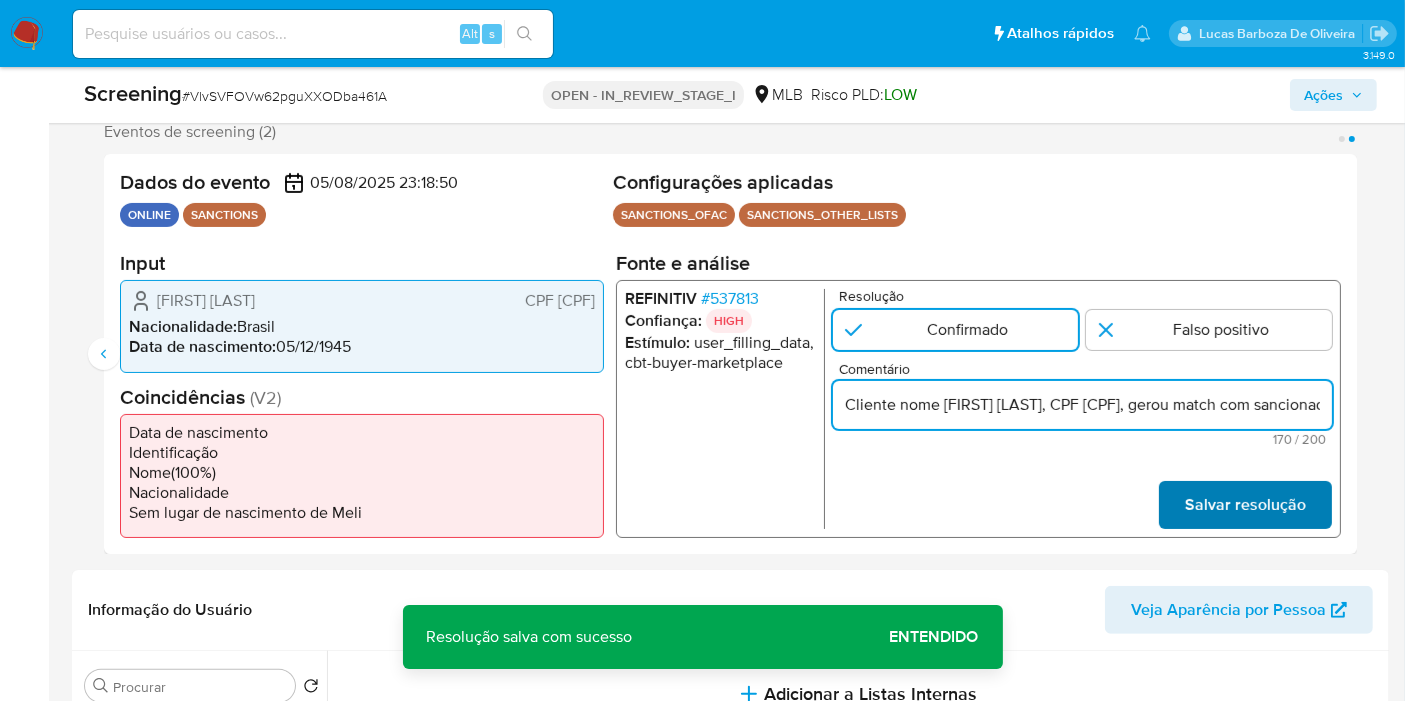 click on "Salvar resolução" at bounding box center [1245, 505] 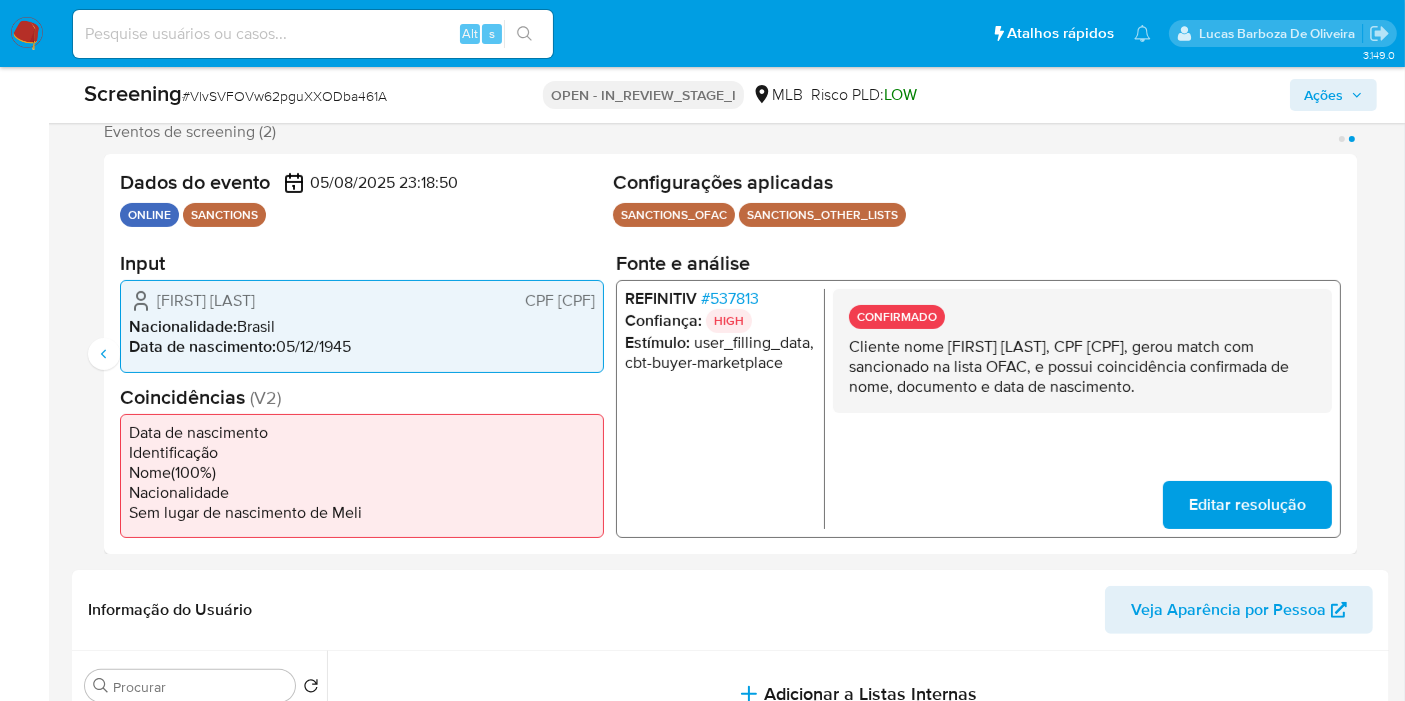 click on "Ações" at bounding box center (1323, 95) 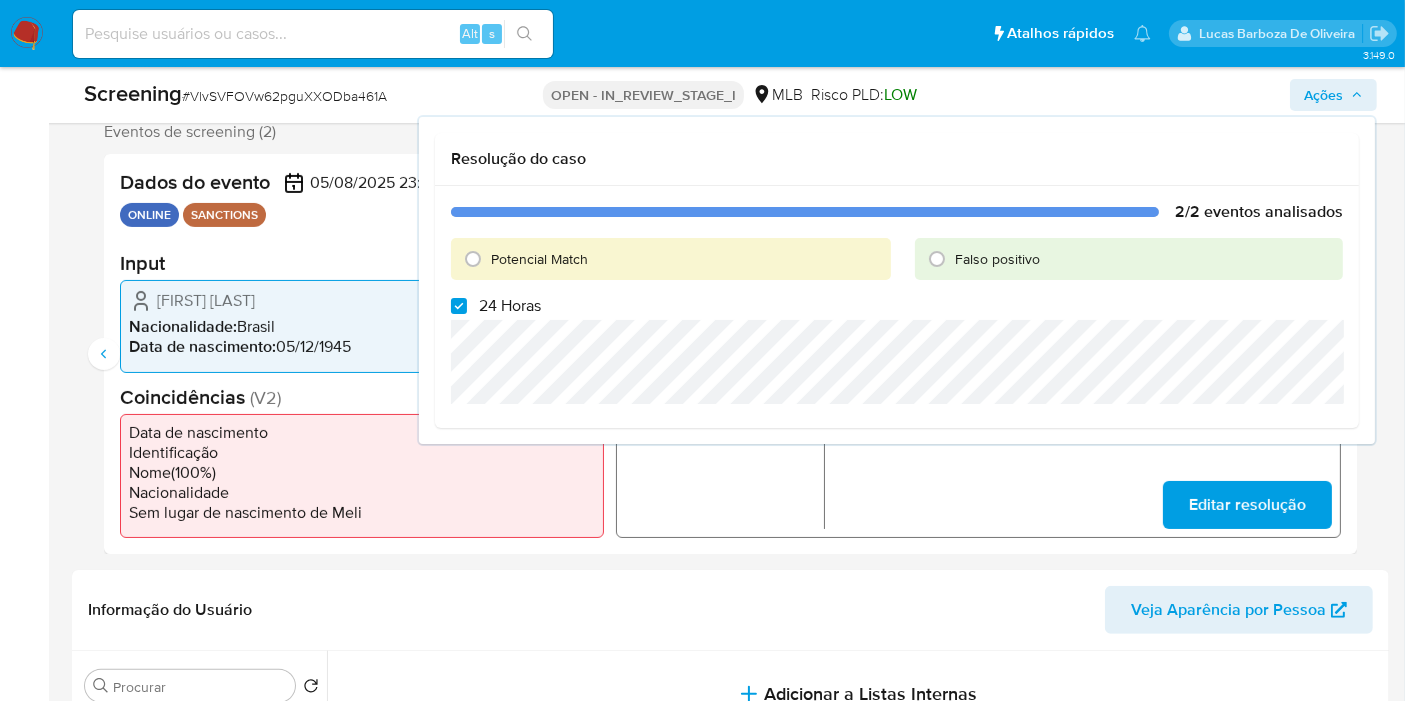 click on "24 Horas" at bounding box center (510, 306) 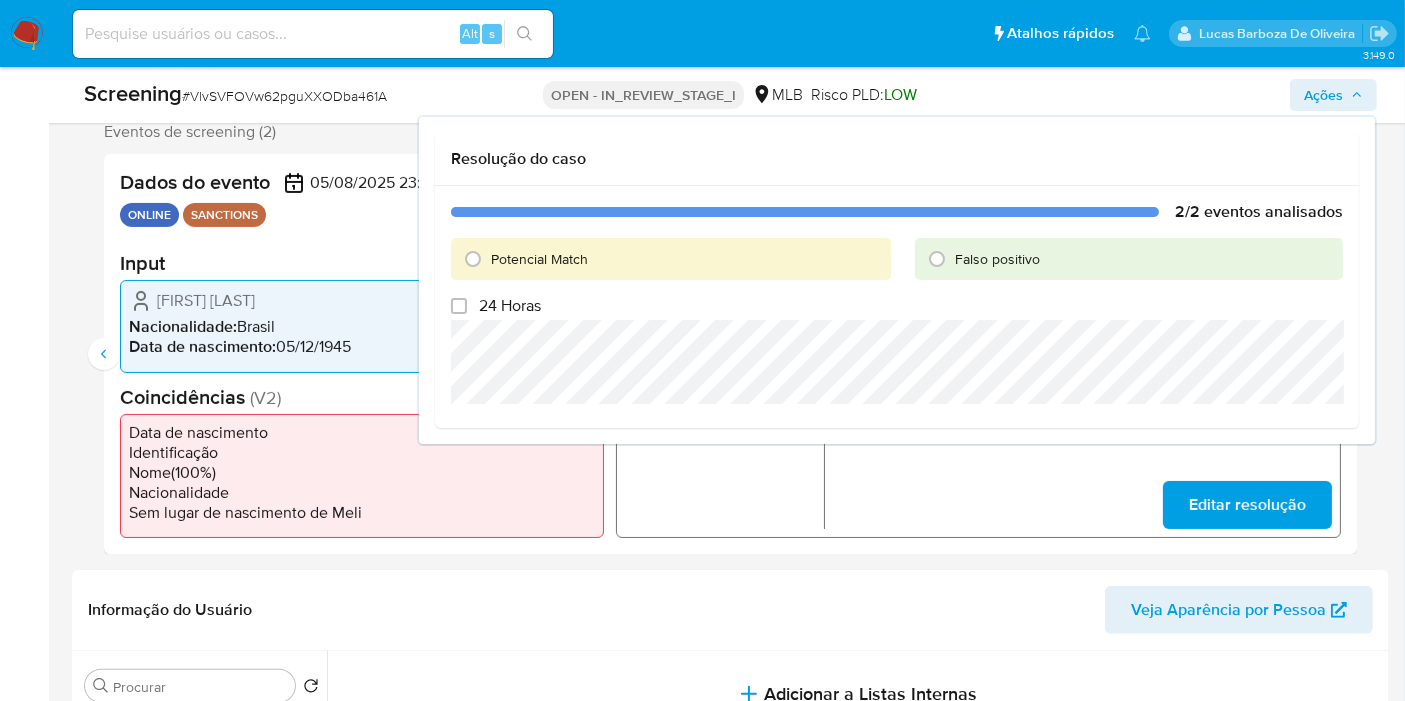 checkbox on "false" 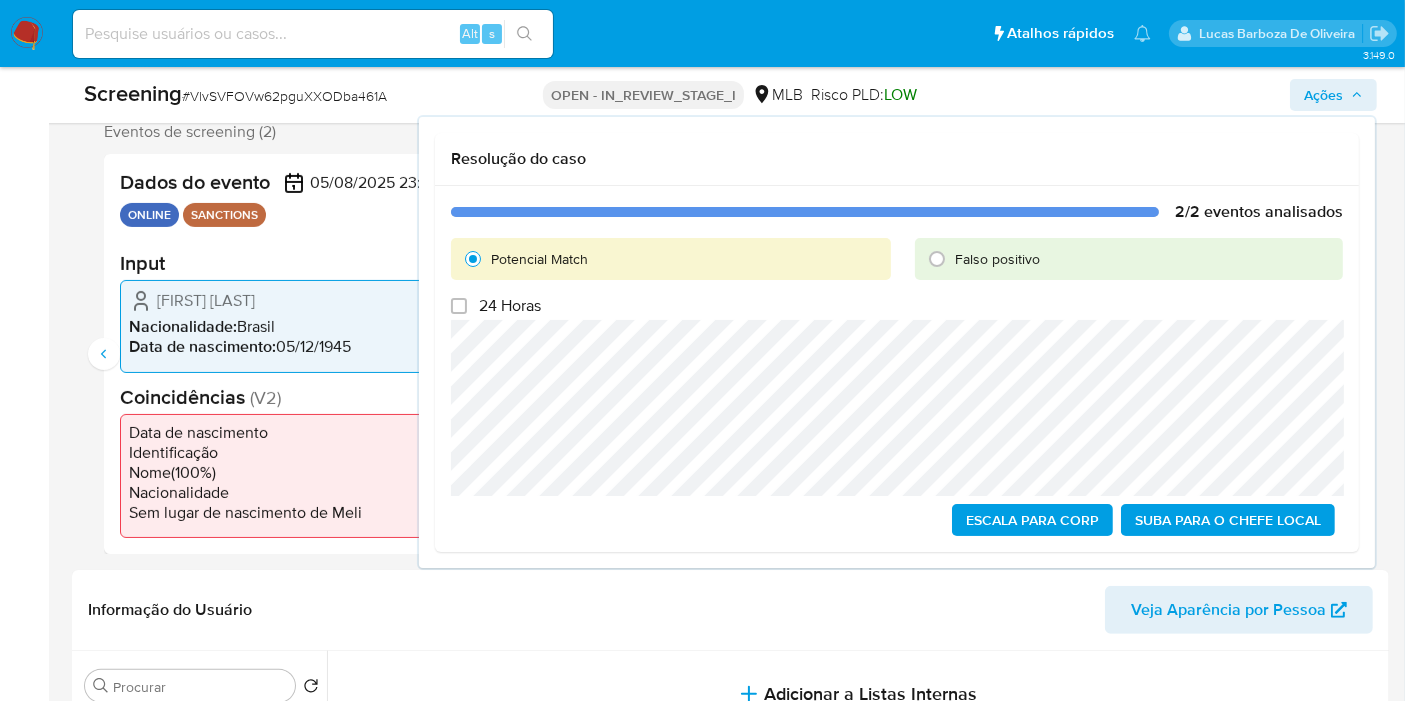 click on "Escala para Corp" at bounding box center [1032, 520] 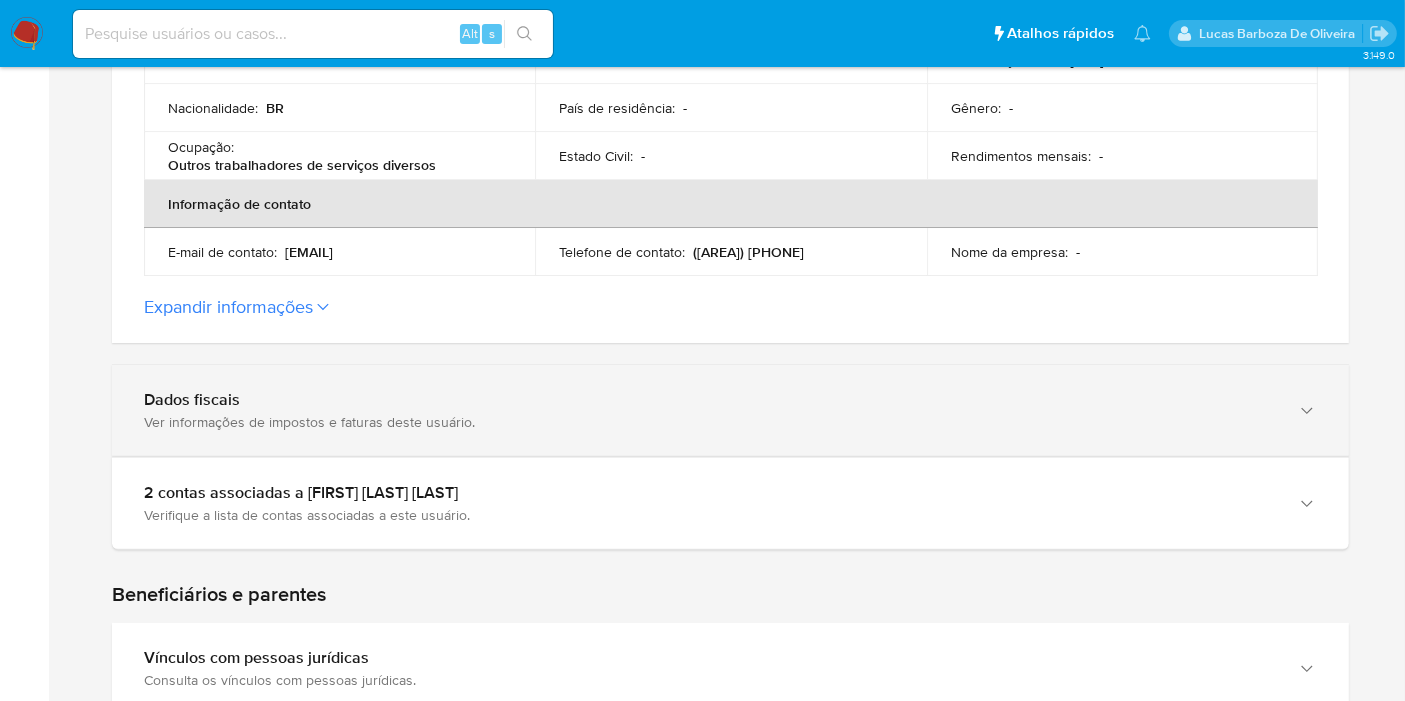 scroll, scrollTop: 666, scrollLeft: 0, axis: vertical 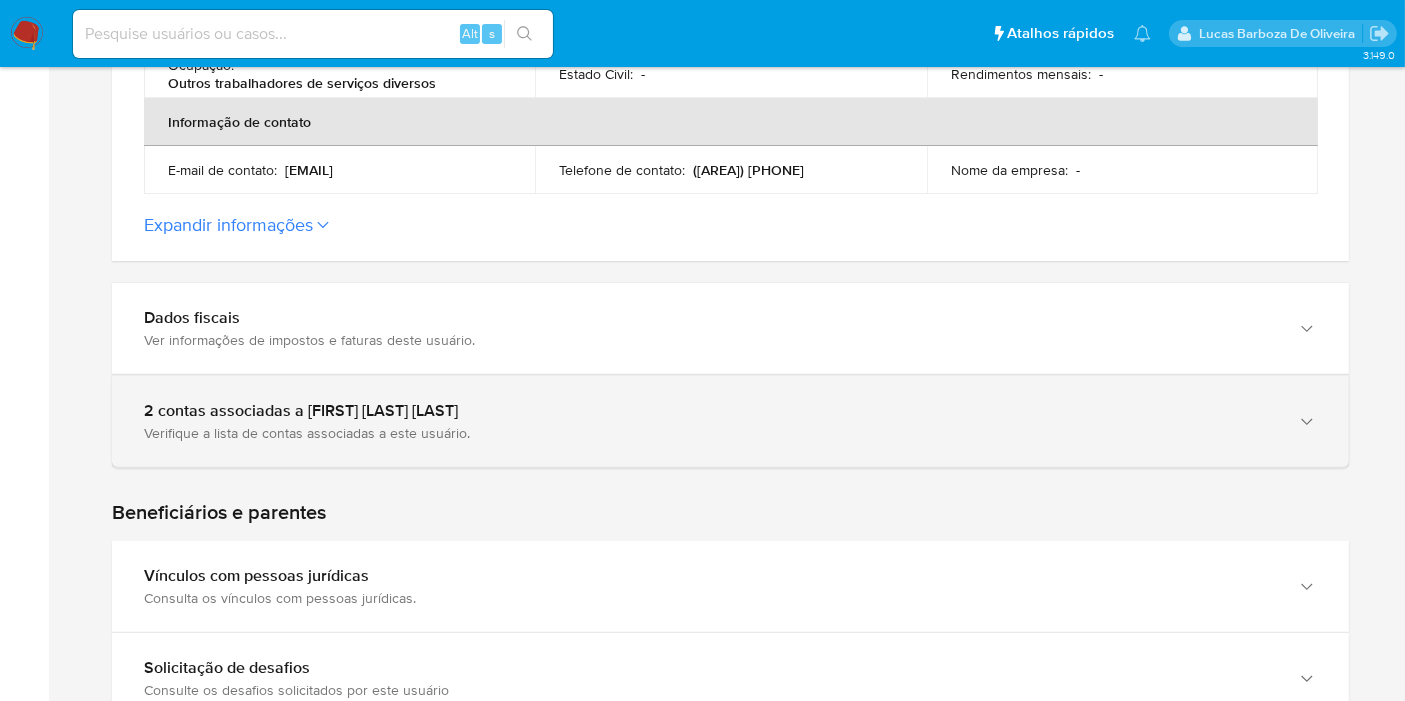 click on "Verifique a lista de contas associadas a este usuário." at bounding box center [710, 433] 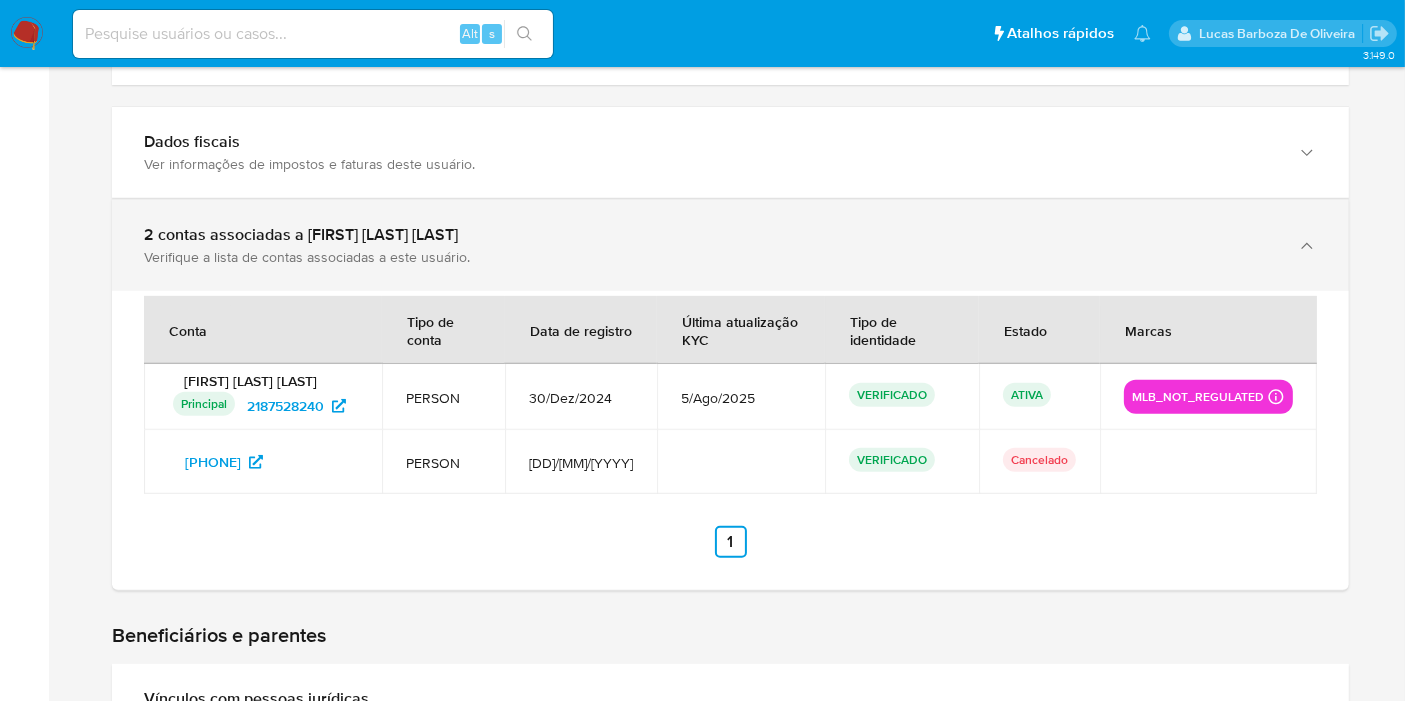 scroll, scrollTop: 888, scrollLeft: 0, axis: vertical 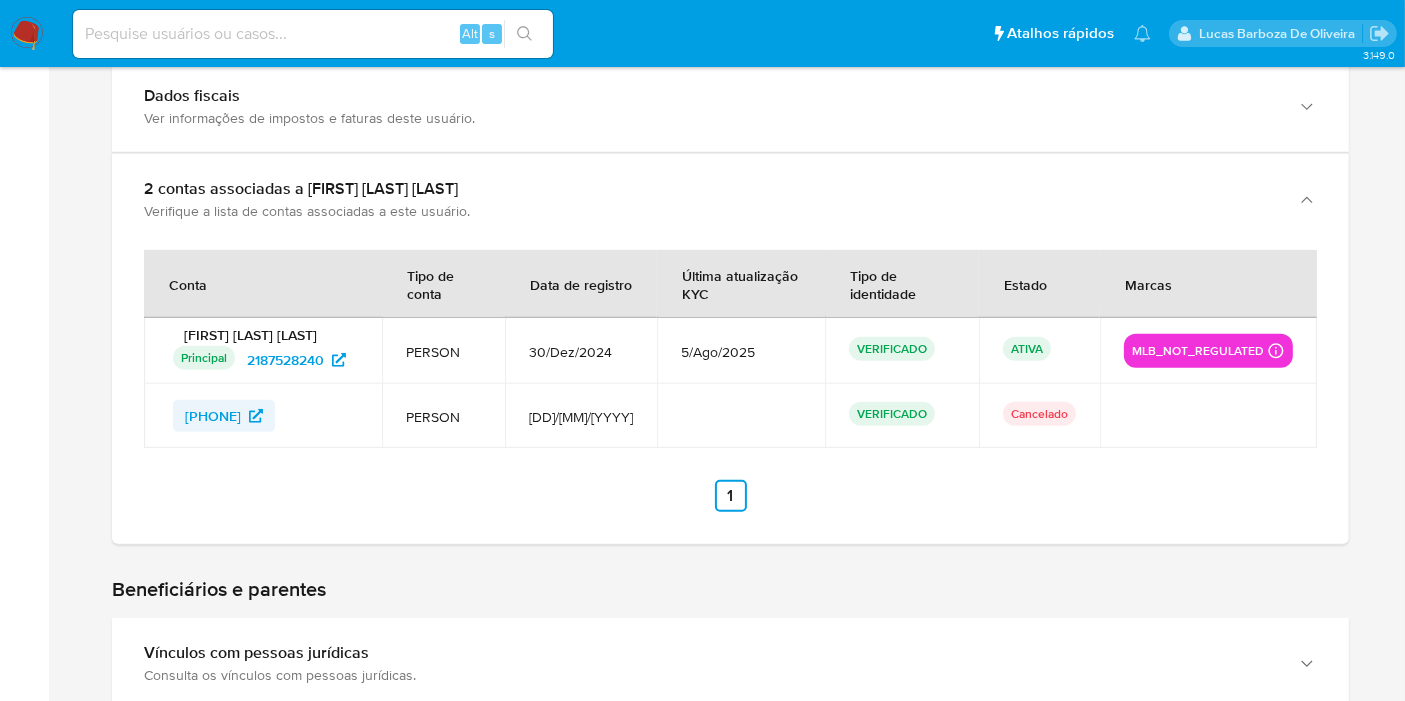 click on "[PHONE]" at bounding box center [213, 416] 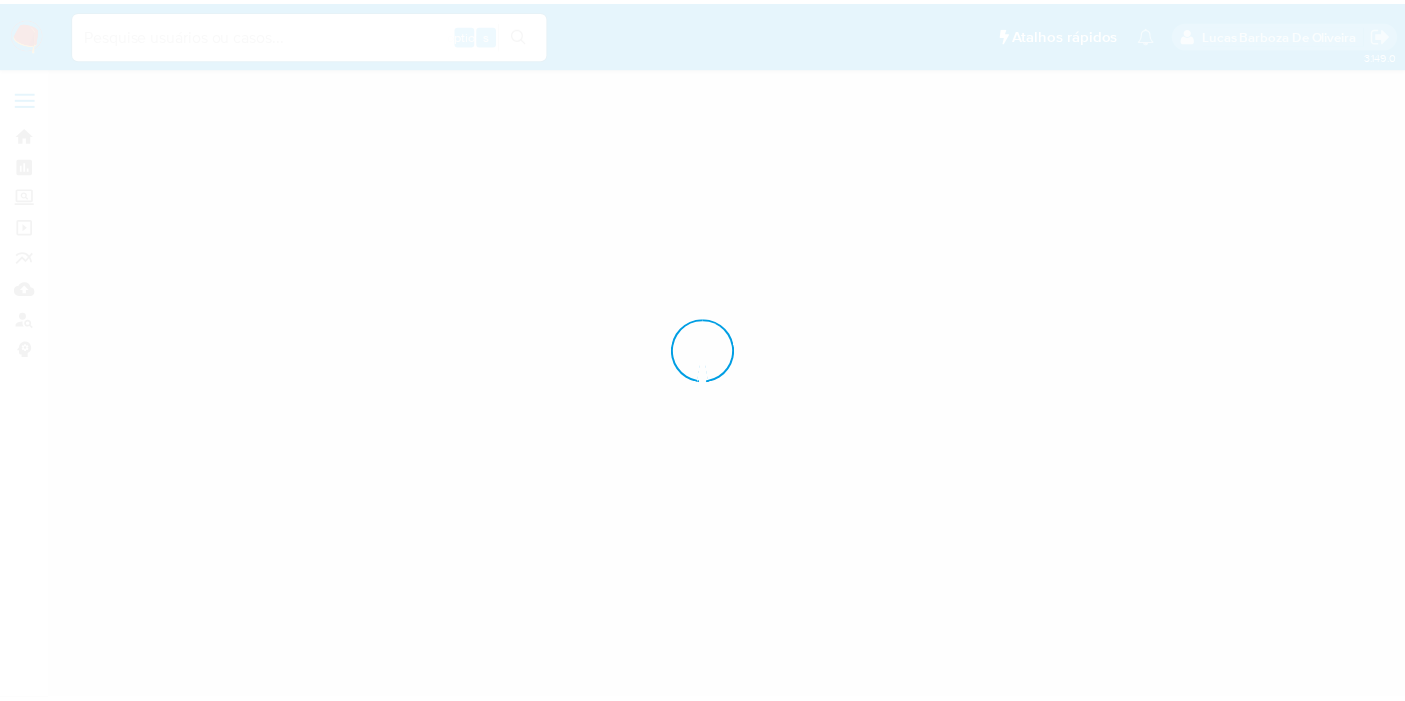 scroll, scrollTop: 0, scrollLeft: 0, axis: both 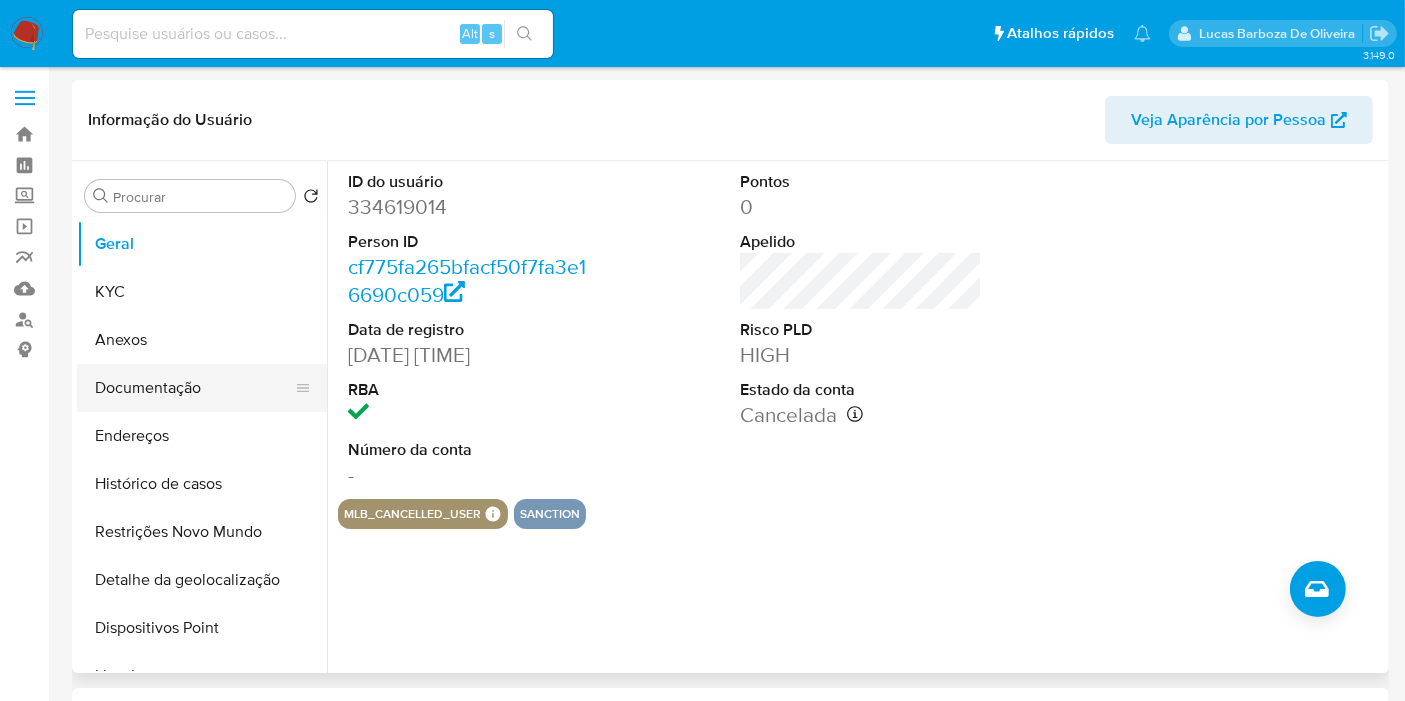 select on "10" 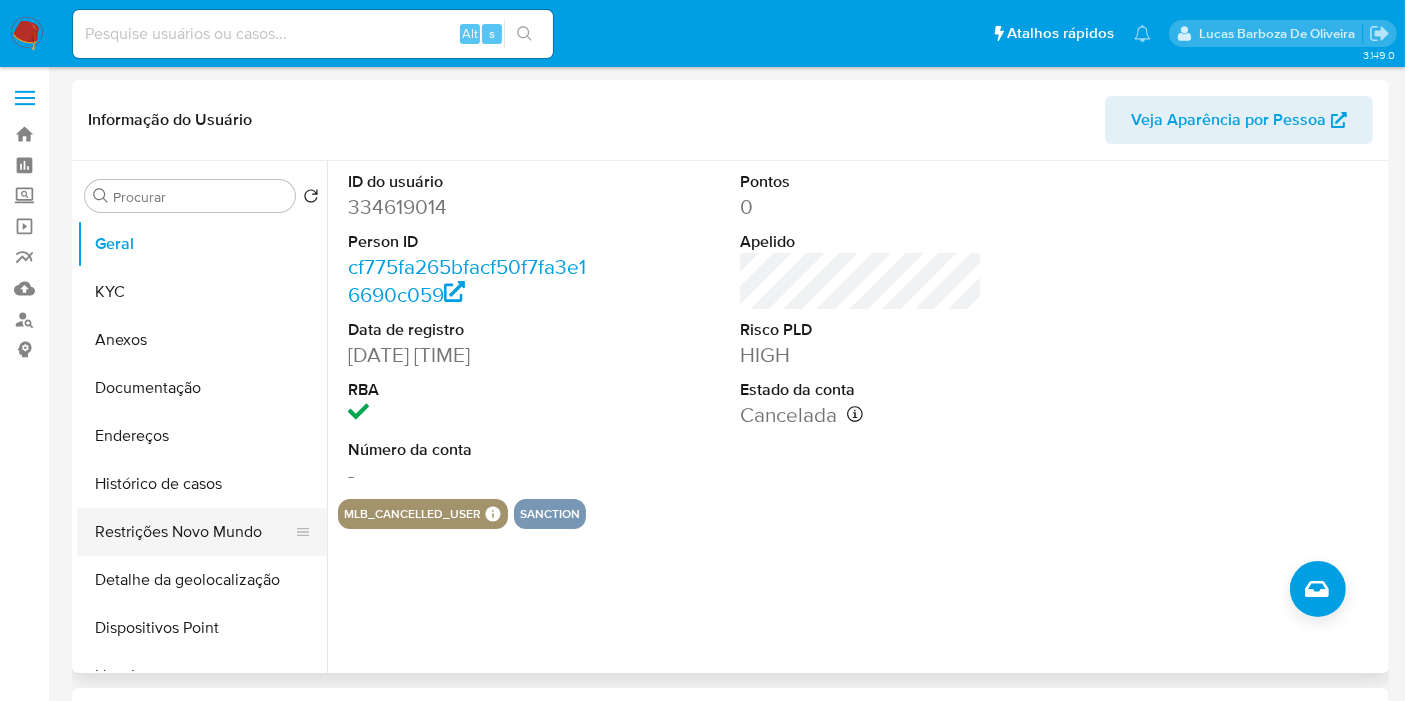 click on "Restrições Novo Mundo" at bounding box center [194, 532] 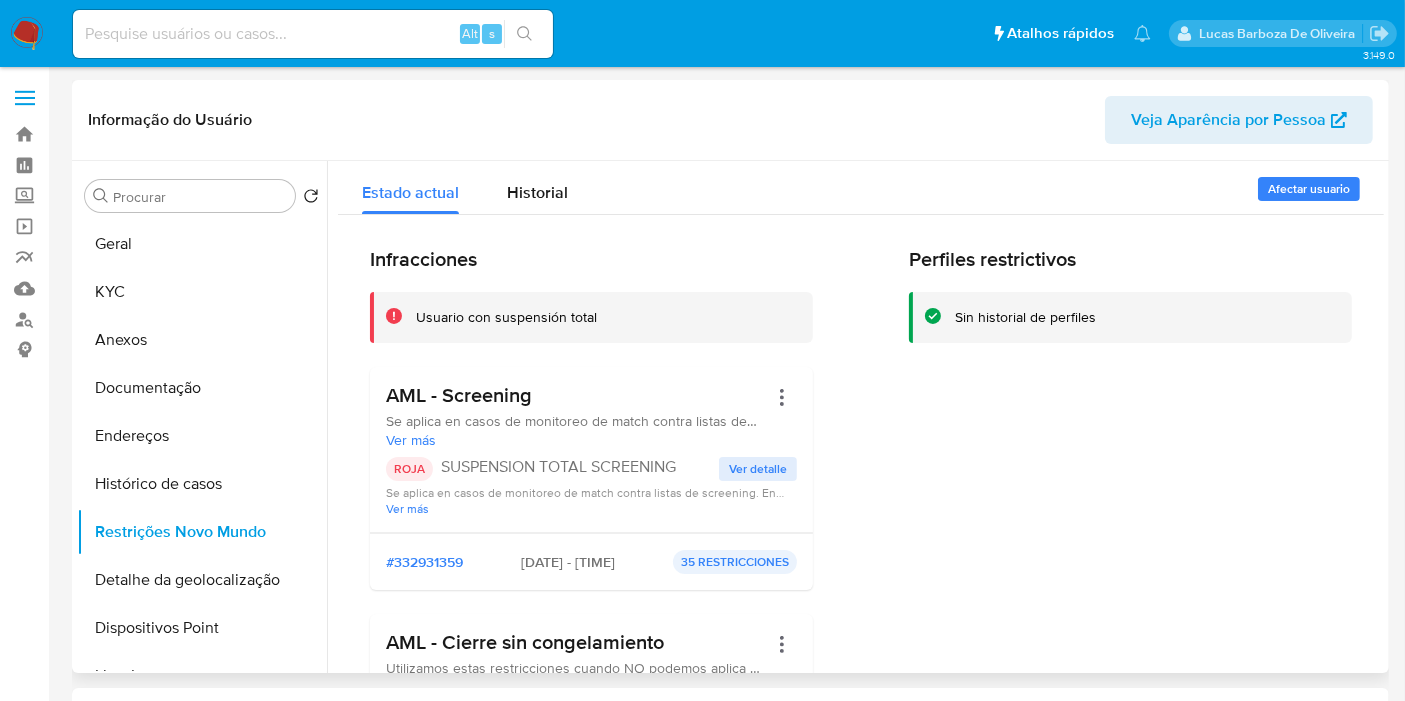 type 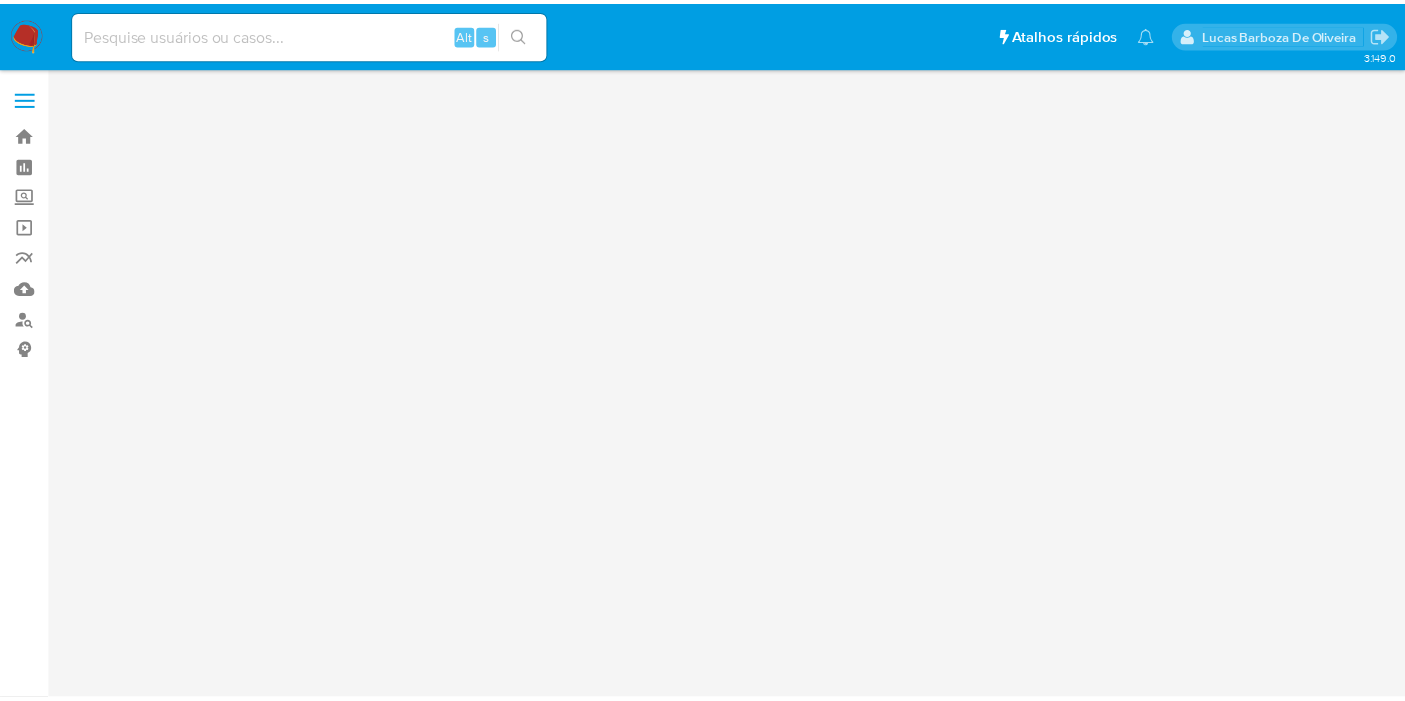 scroll, scrollTop: 0, scrollLeft: 0, axis: both 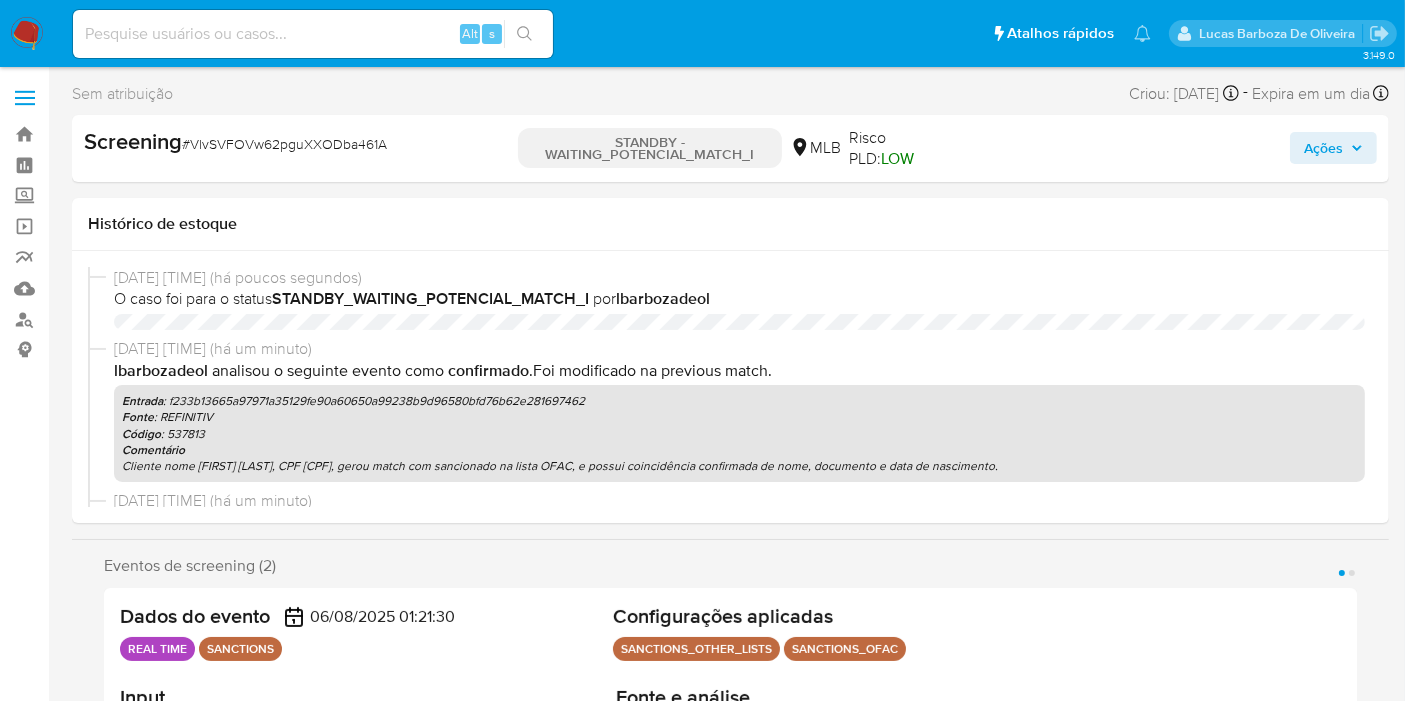 select on "10" 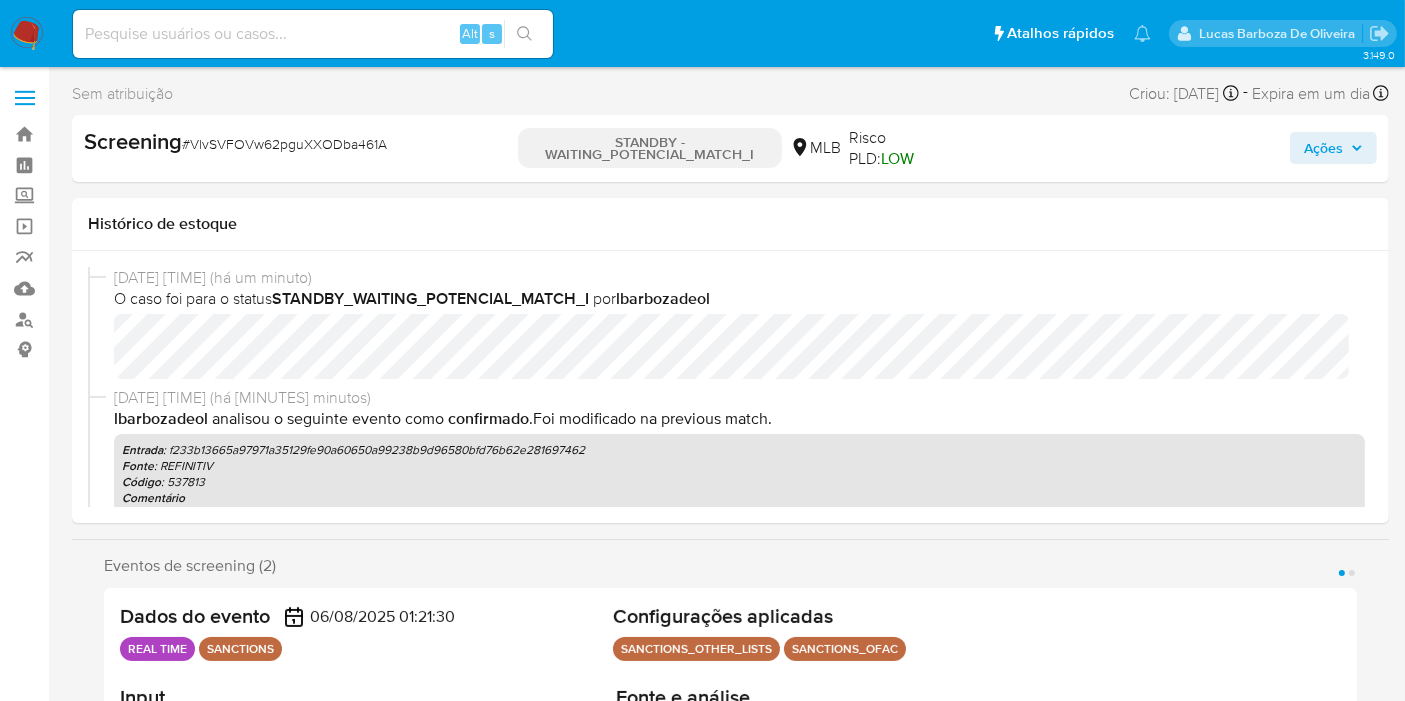 click on "Histórico de estoque" at bounding box center [730, 224] 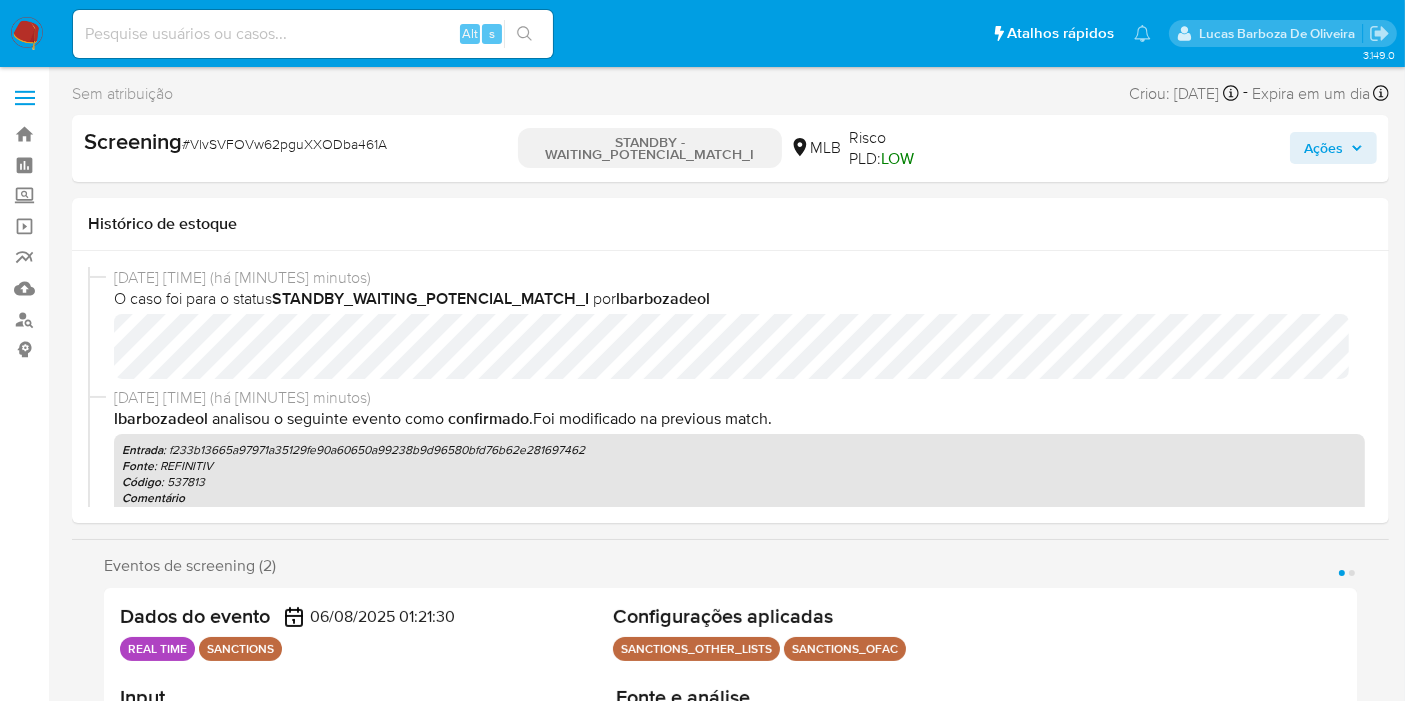 click on "Histórico de estoque" at bounding box center (730, 224) 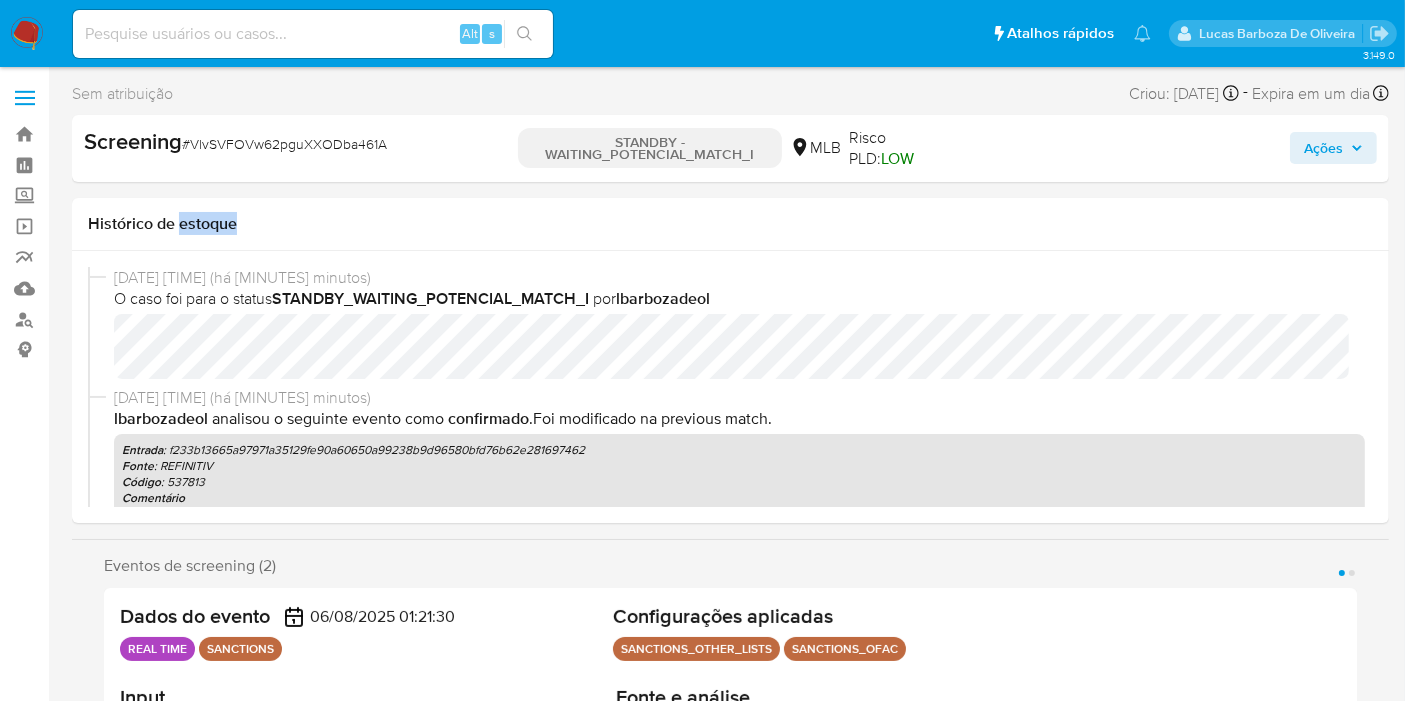 click on "Histórico de estoque" at bounding box center (730, 224) 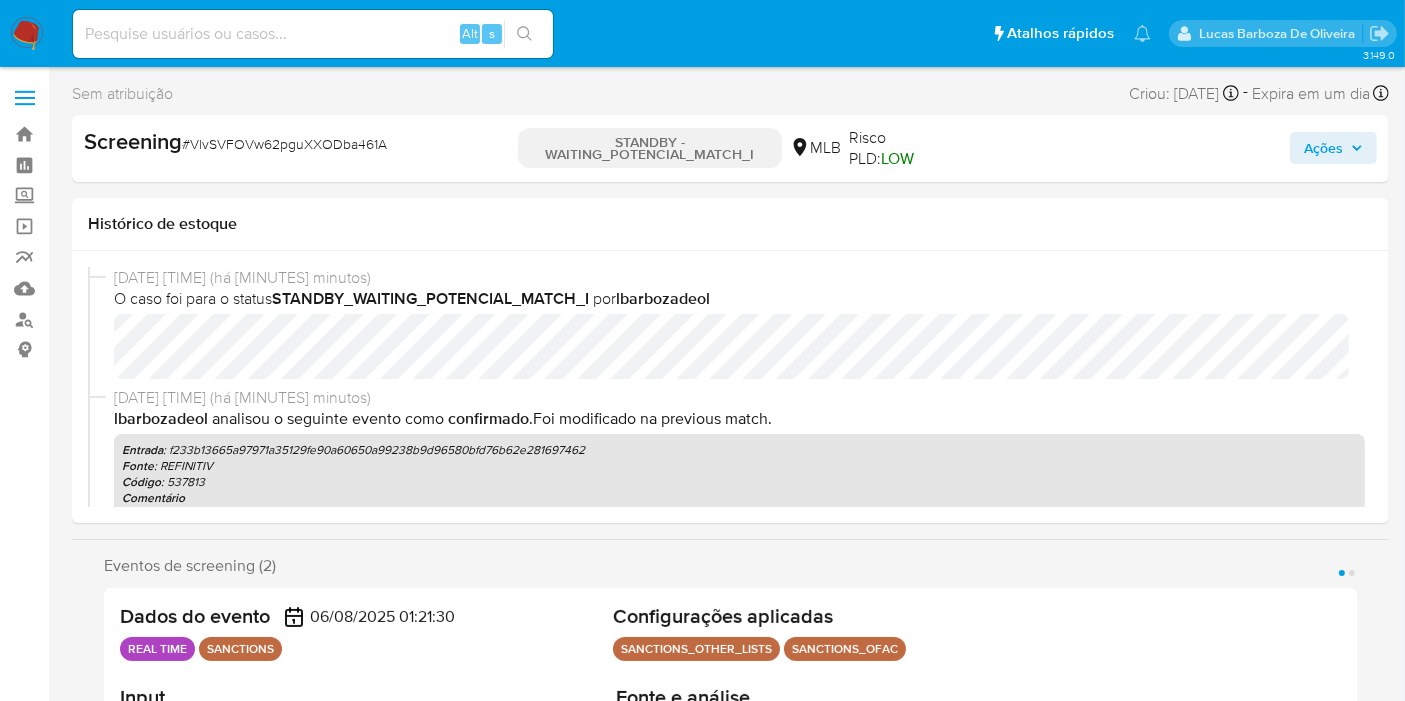 click on "Configurações aplicadas" at bounding box center (977, 616) 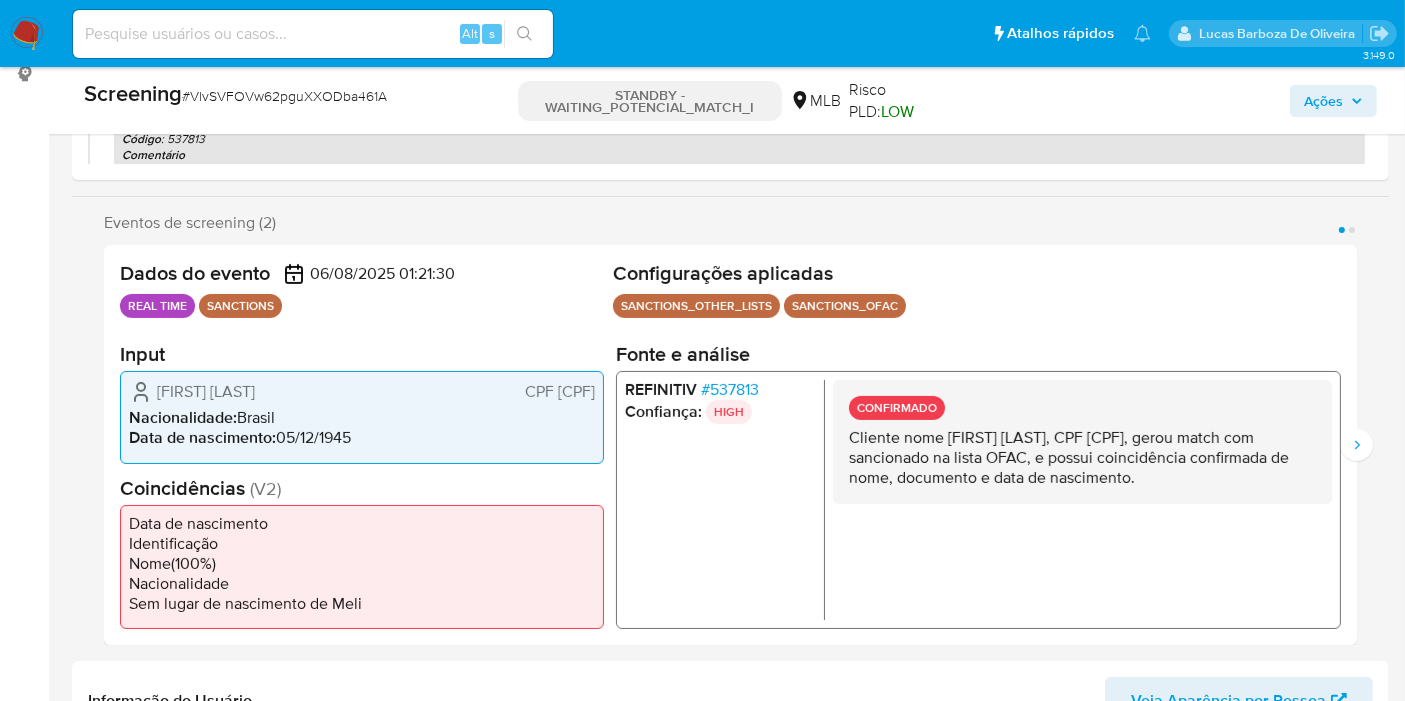 scroll, scrollTop: 222, scrollLeft: 0, axis: vertical 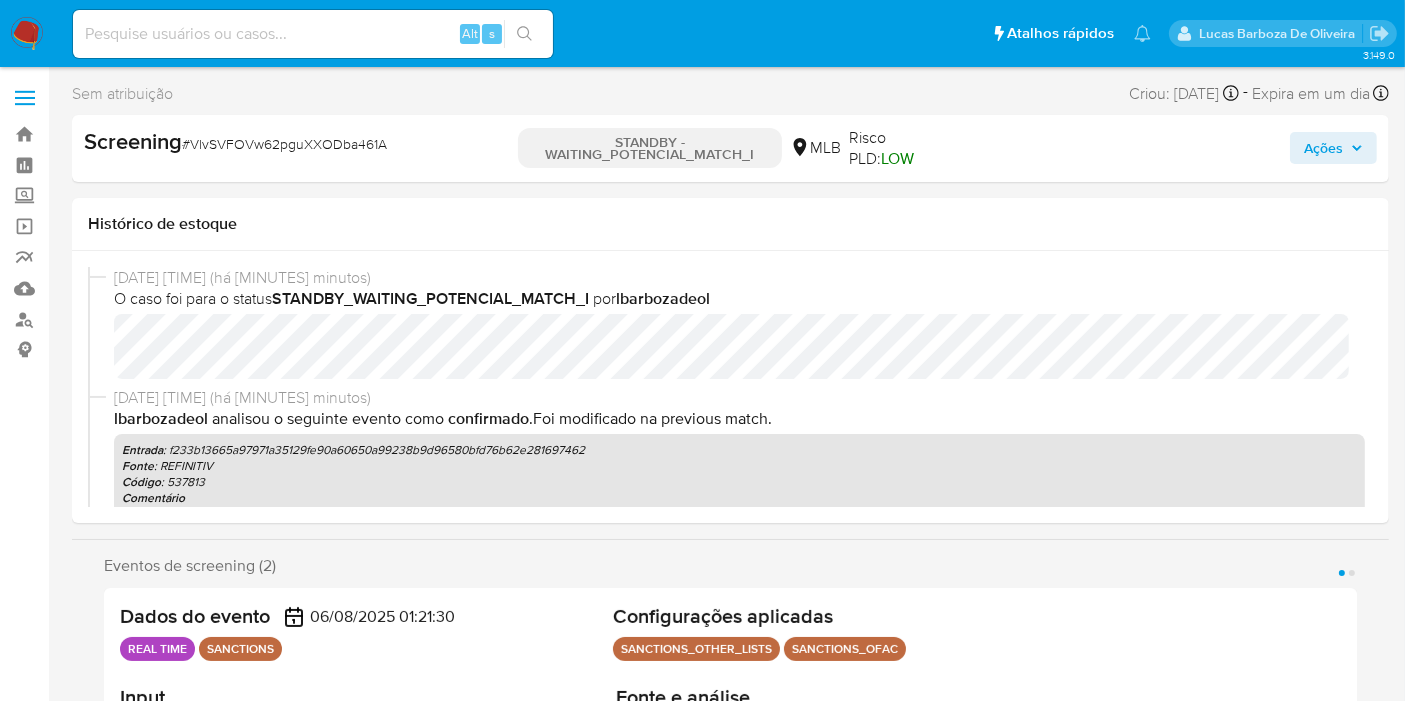 select on "10" 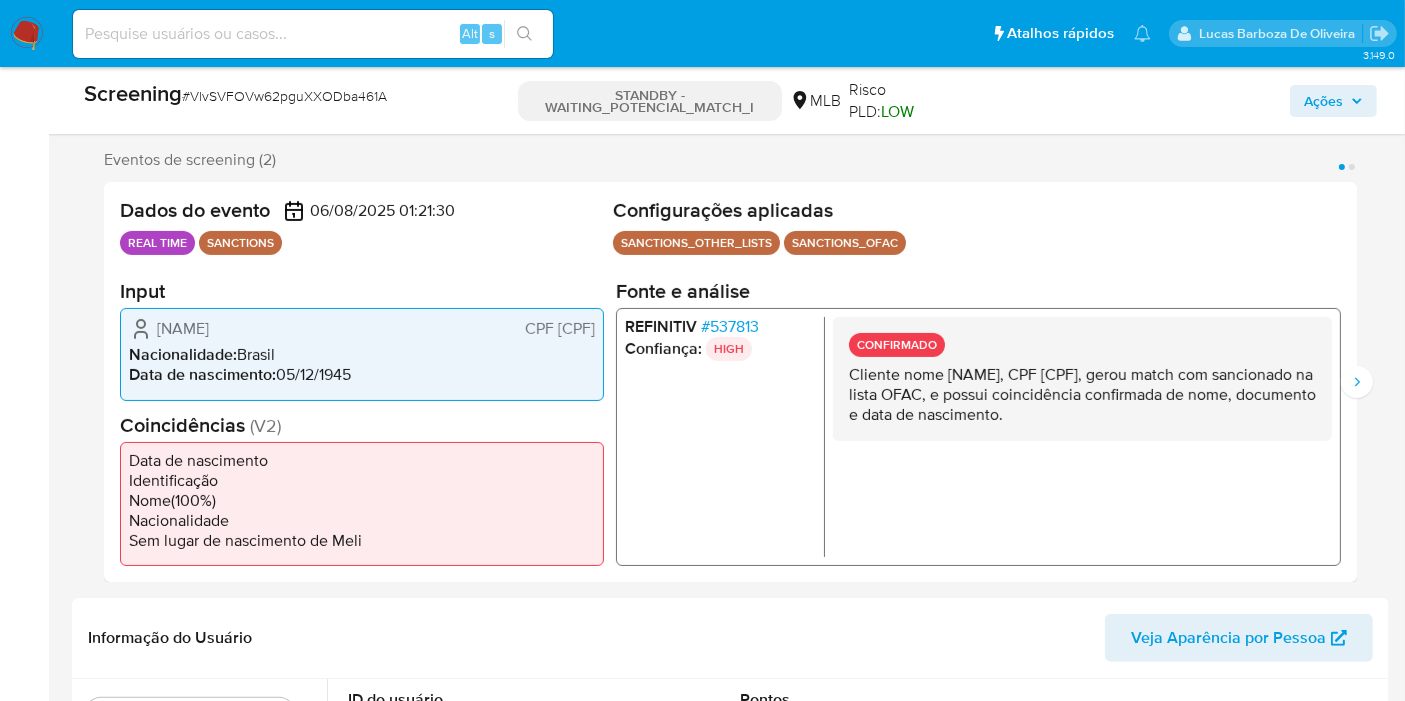 scroll, scrollTop: 333, scrollLeft: 0, axis: vertical 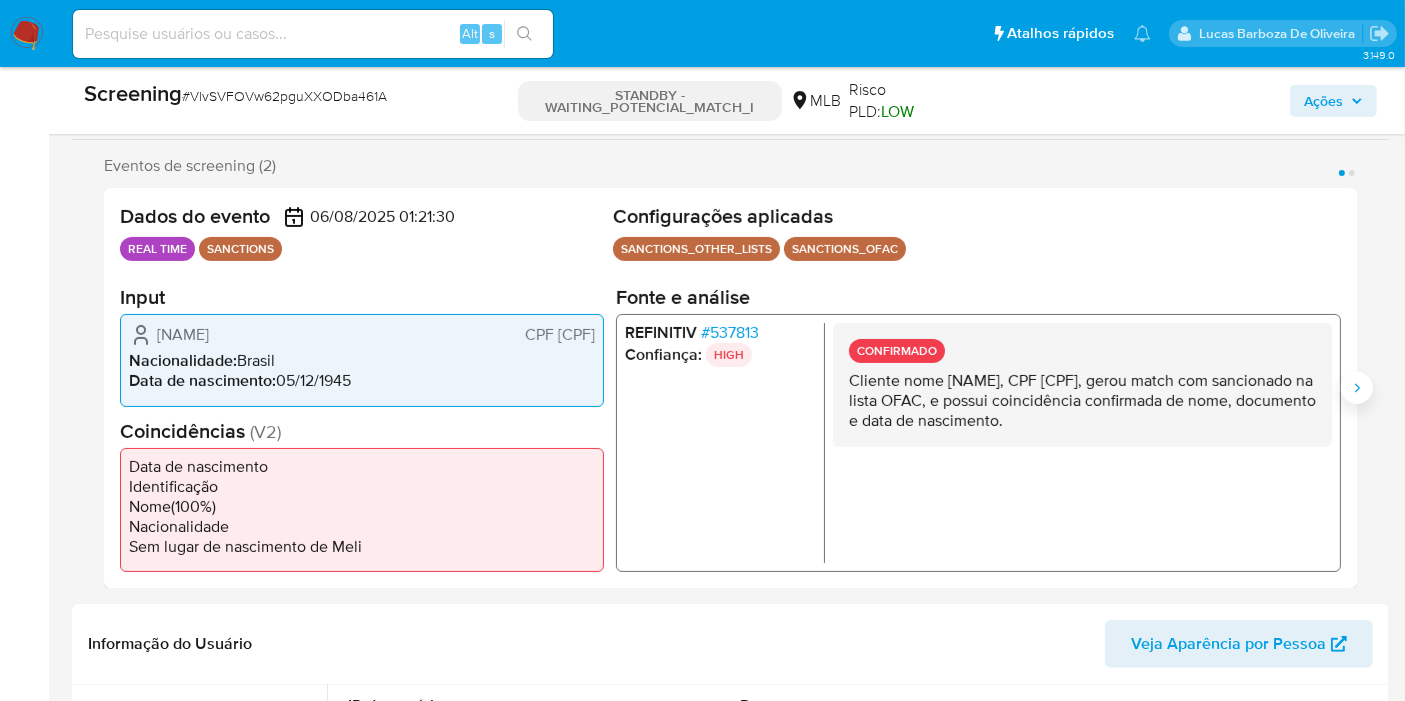 click 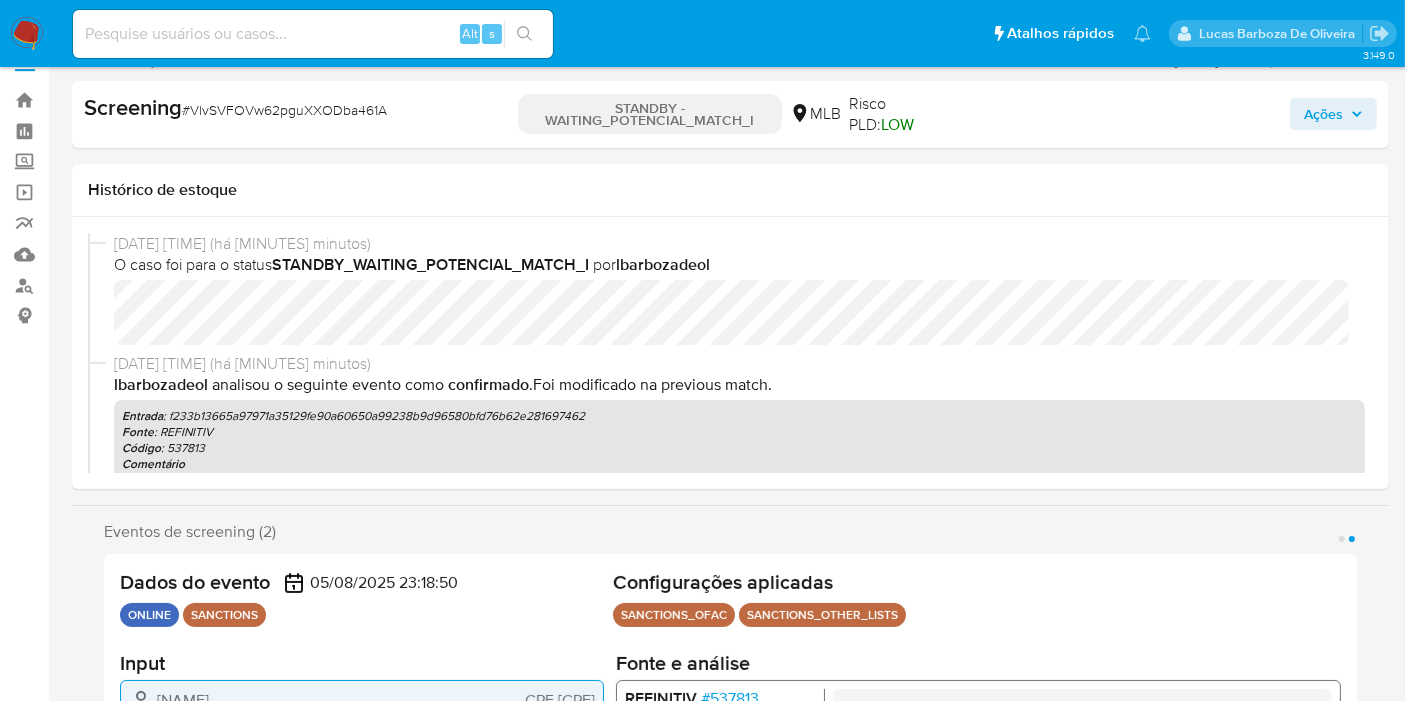 scroll, scrollTop: 0, scrollLeft: 0, axis: both 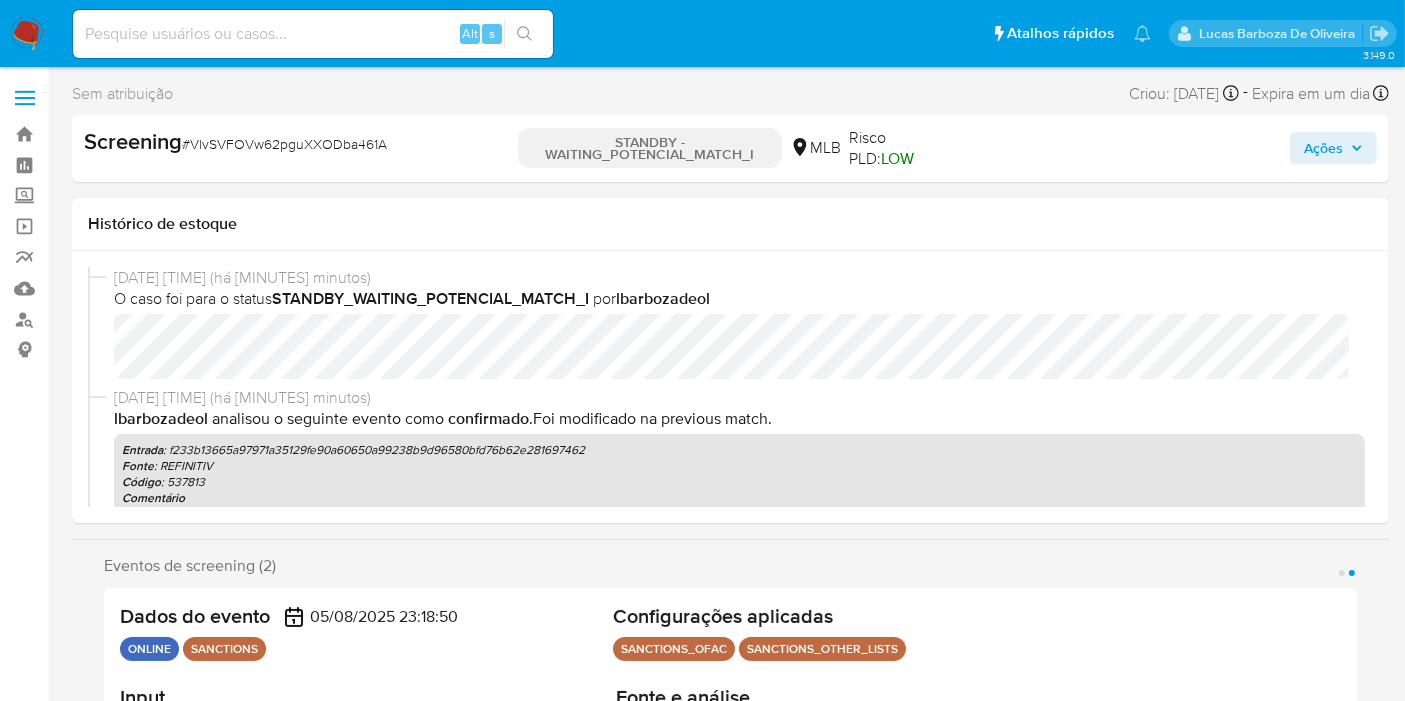 click on "Histórico de estoque" at bounding box center [730, 224] 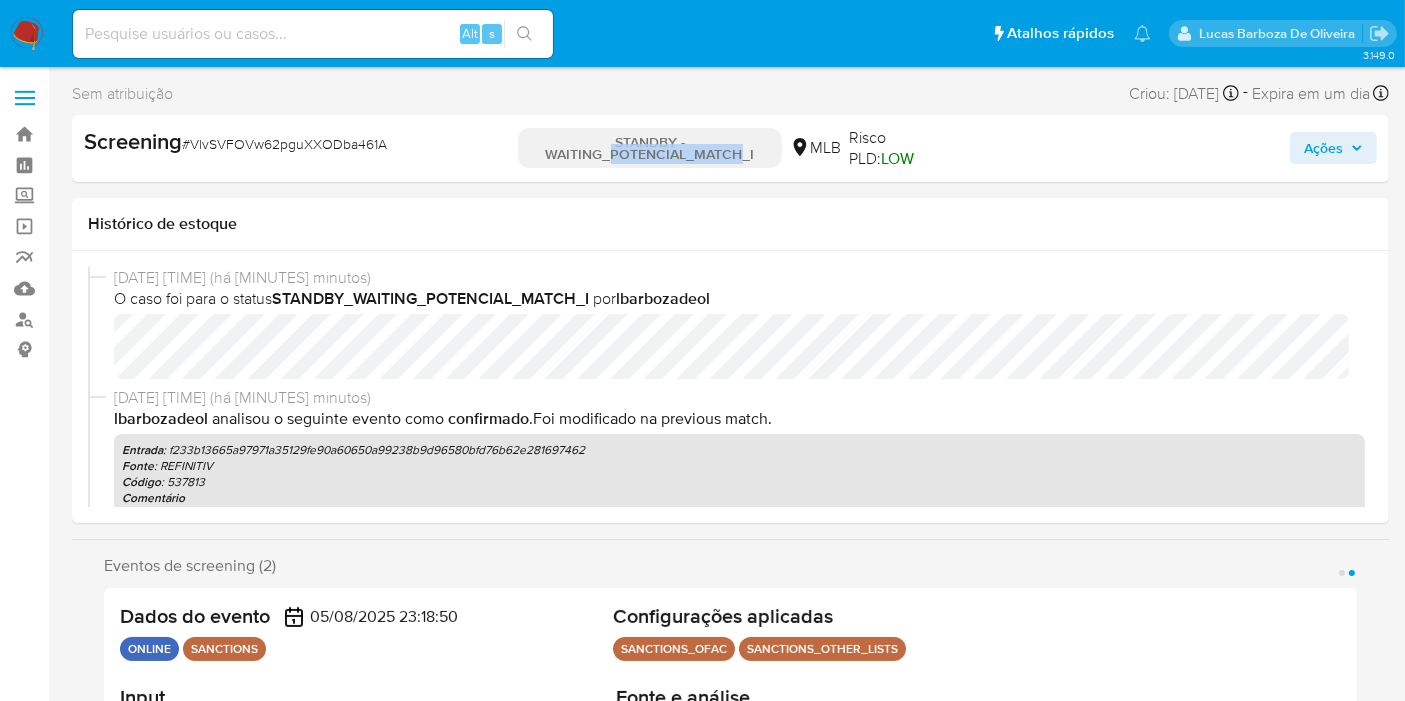 drag, startPoint x: 617, startPoint y: 155, endPoint x: 740, endPoint y: 149, distance: 123.146255 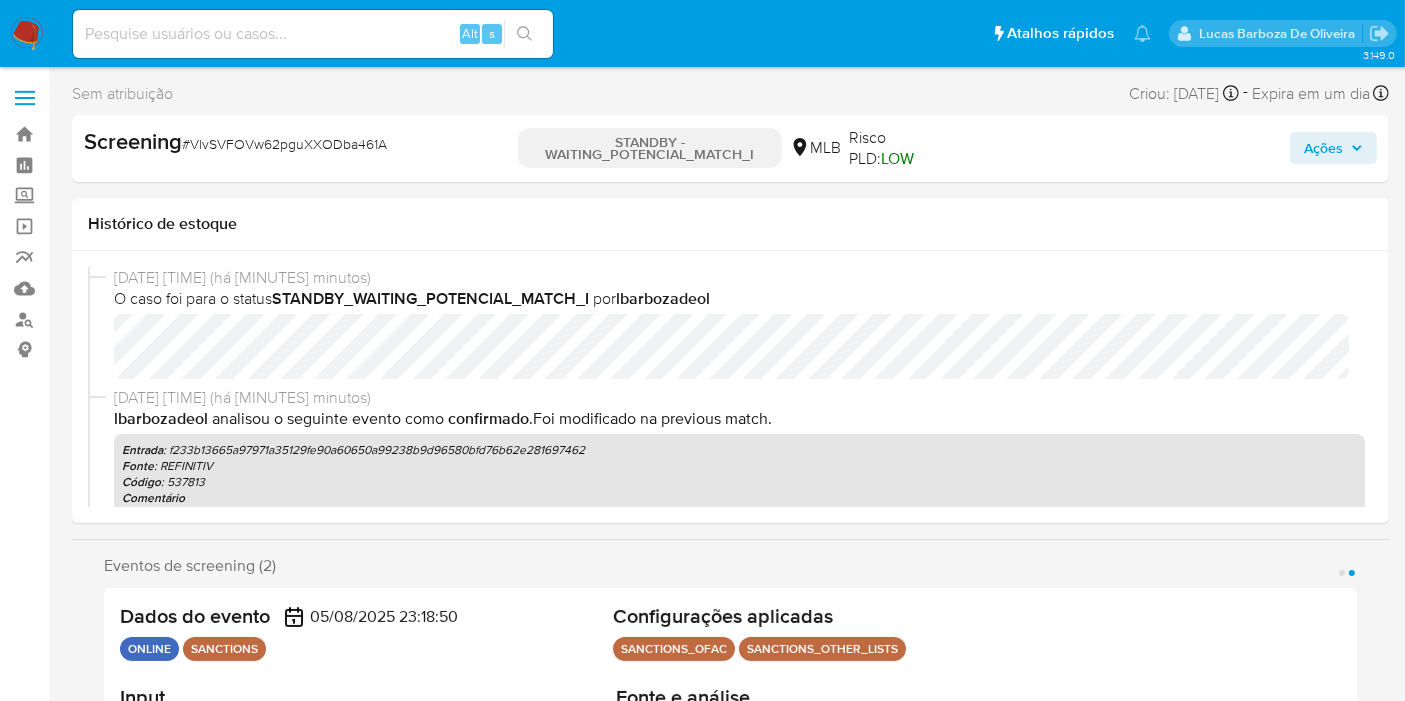 click on "Bandeja Painel Screening Pesquisa em Listas Watchlist Ferramentas Operações em massa relatórios Mulan Localizador de pessoas Consolidado" at bounding box center [24, 1826] 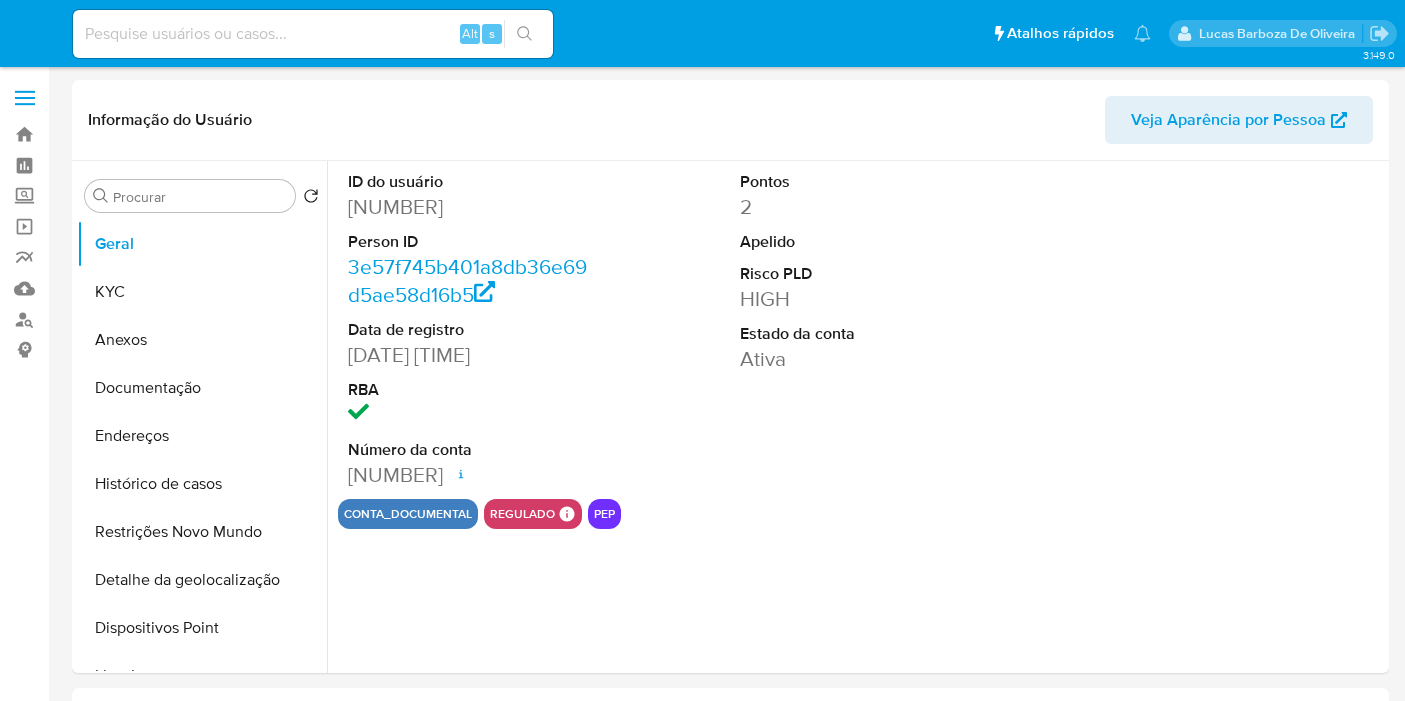 select on "10" 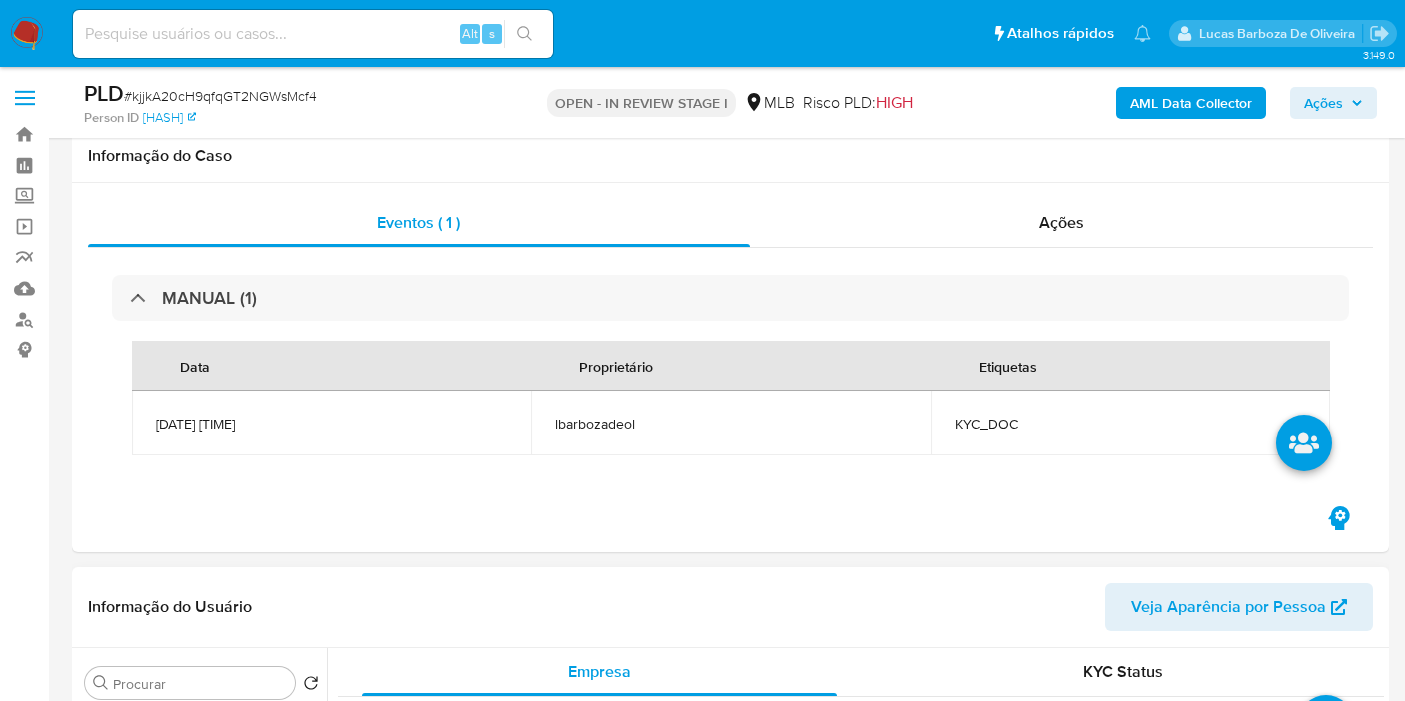 scroll, scrollTop: 506, scrollLeft: 0, axis: vertical 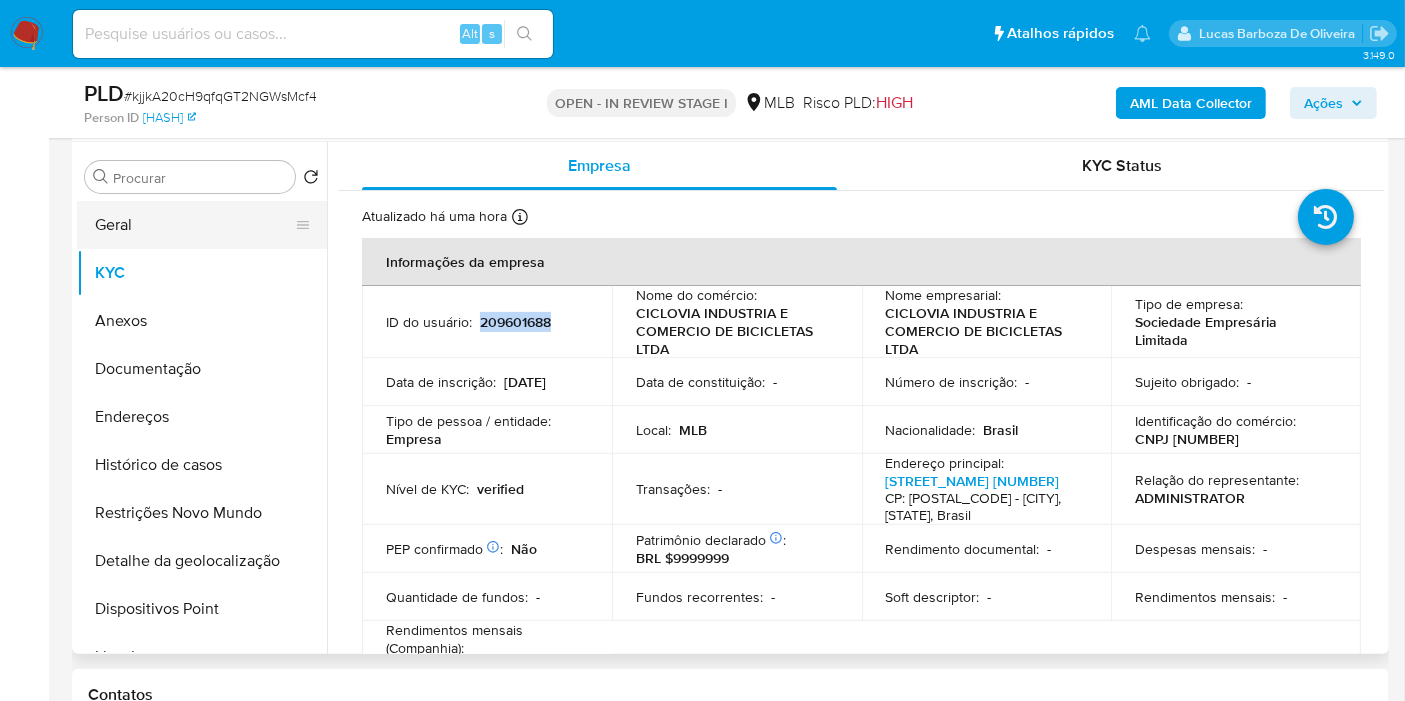 click on "Geral" at bounding box center [194, 225] 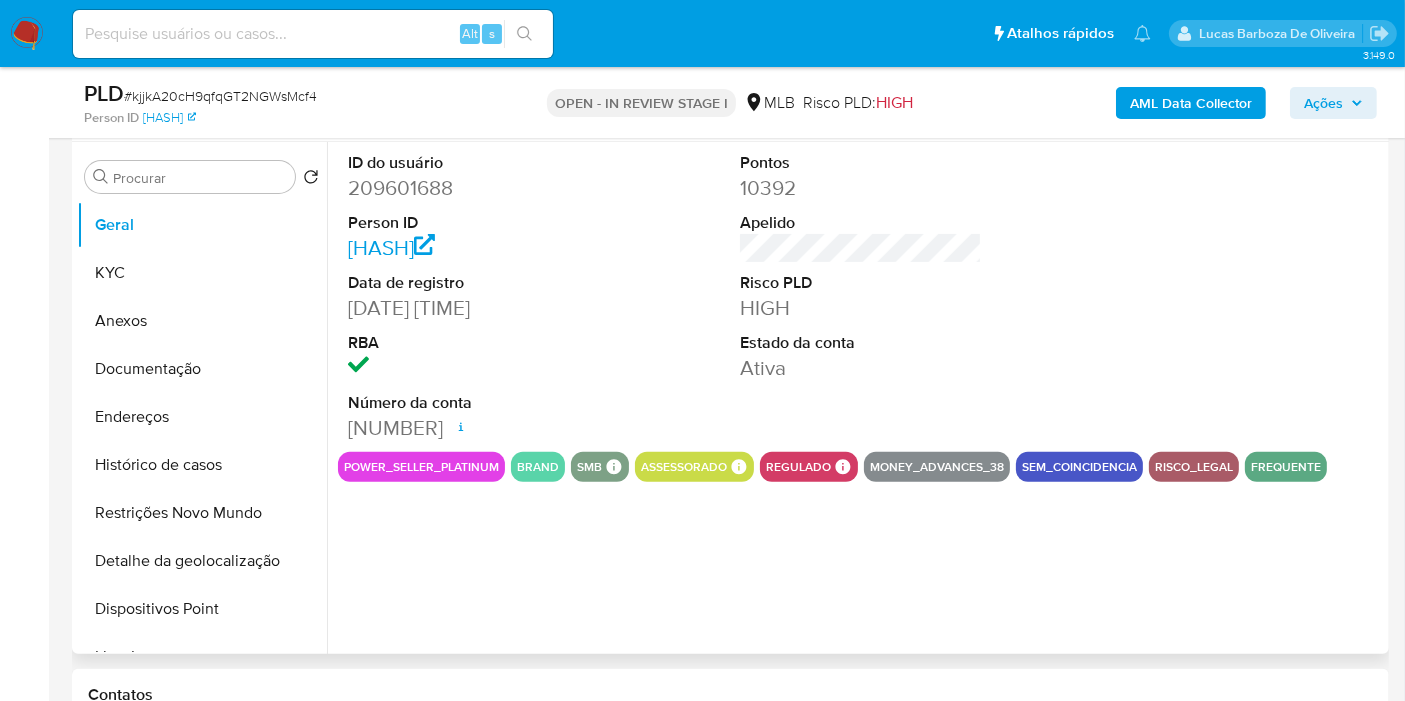 click on "209601688" at bounding box center [469, 188] 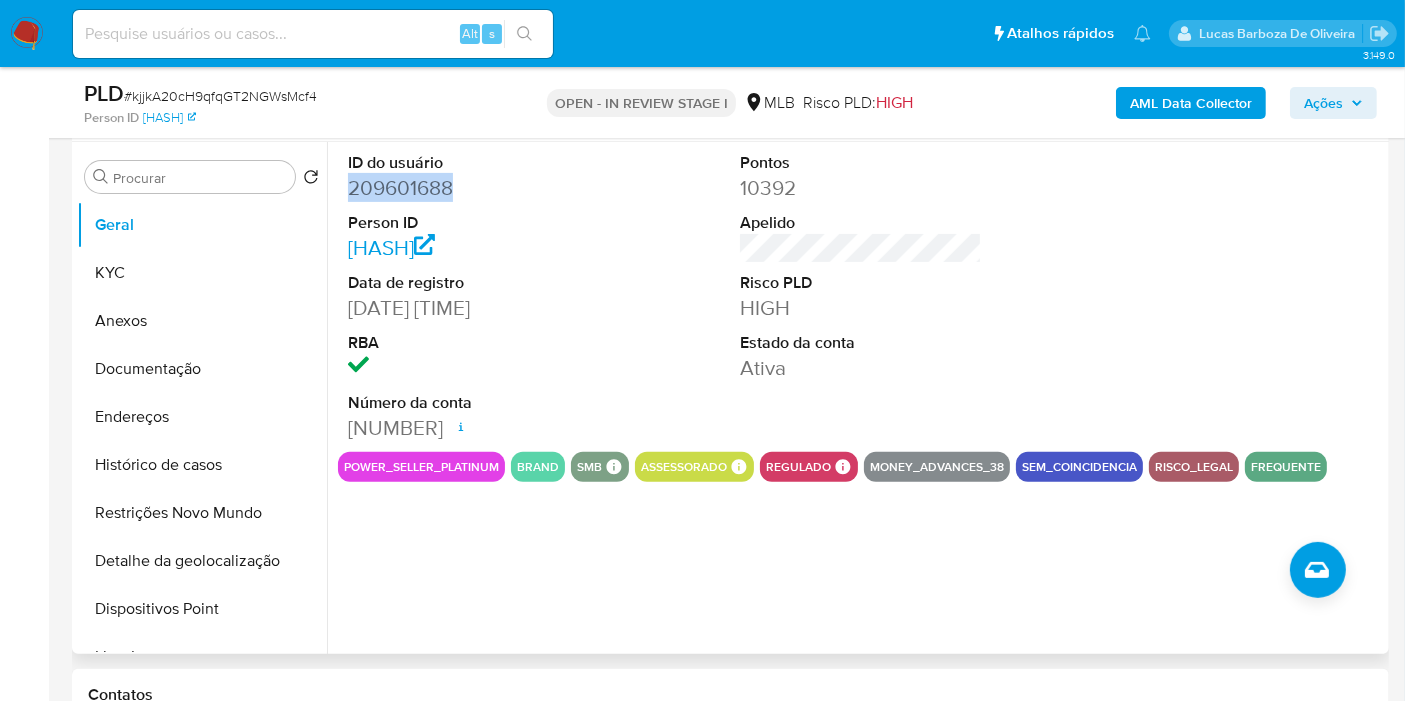 click on "209601688" at bounding box center [469, 188] 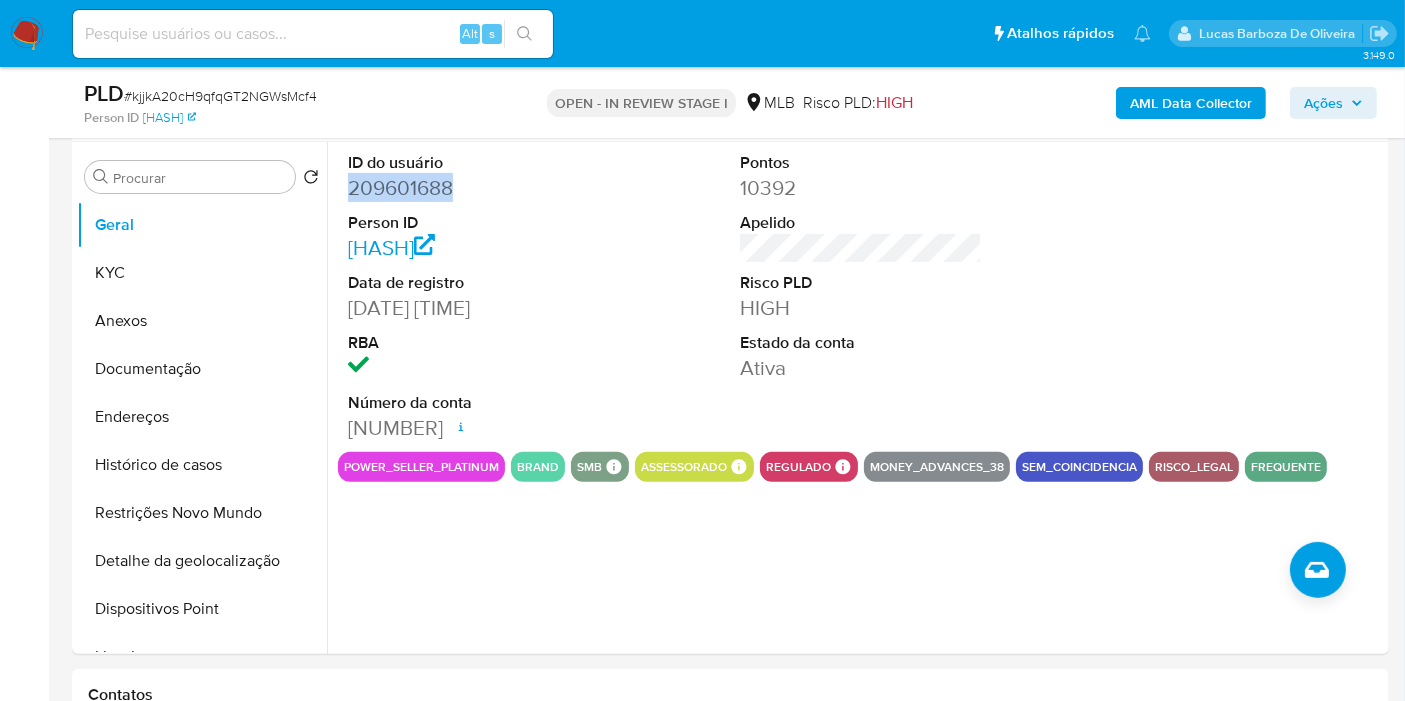 click on "Ações" at bounding box center [1323, 103] 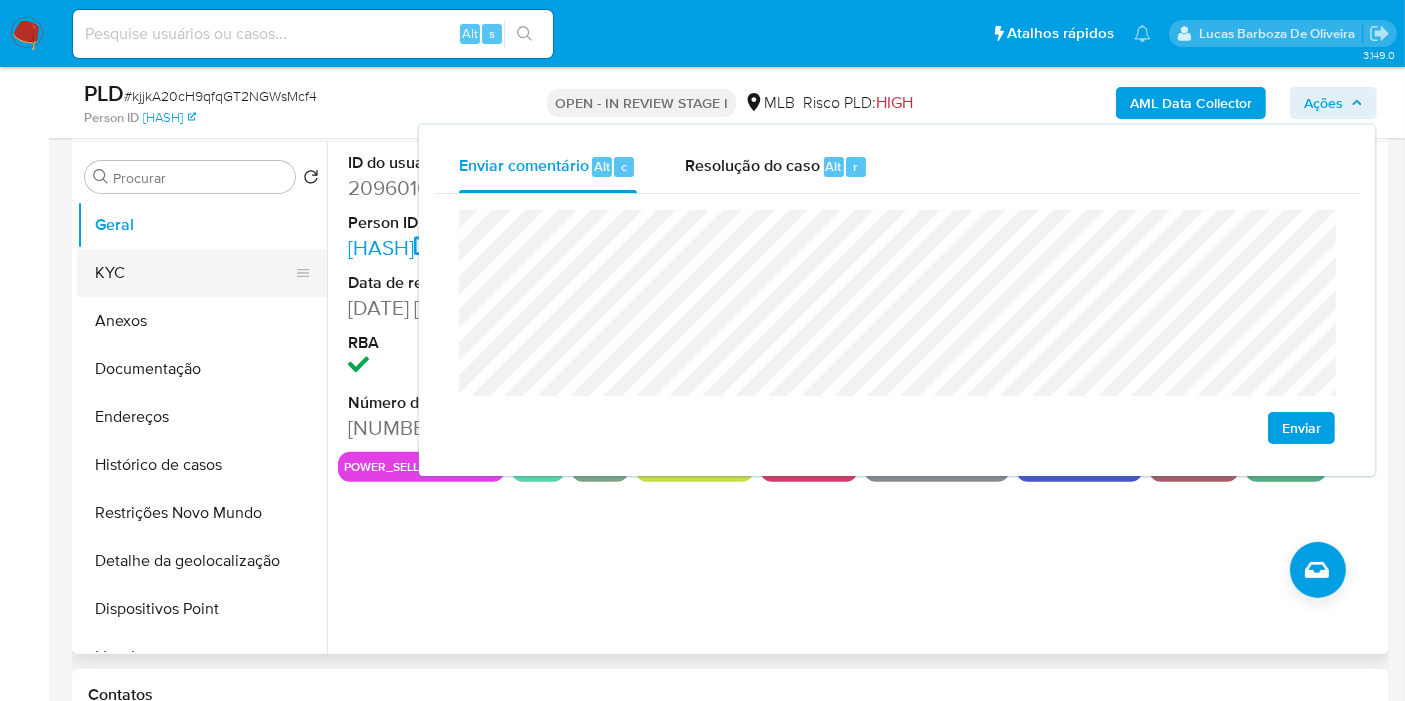 click on "KYC" at bounding box center (194, 273) 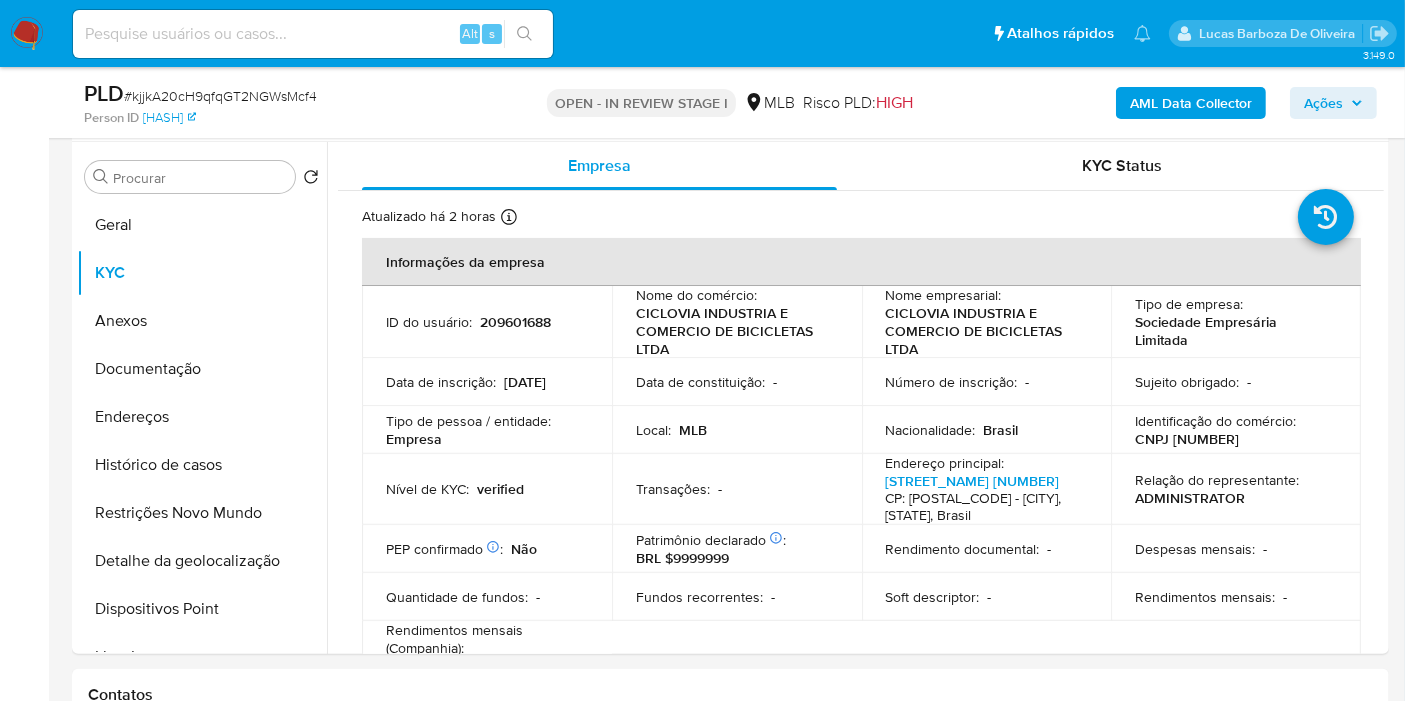 click on "Ações" at bounding box center (1323, 103) 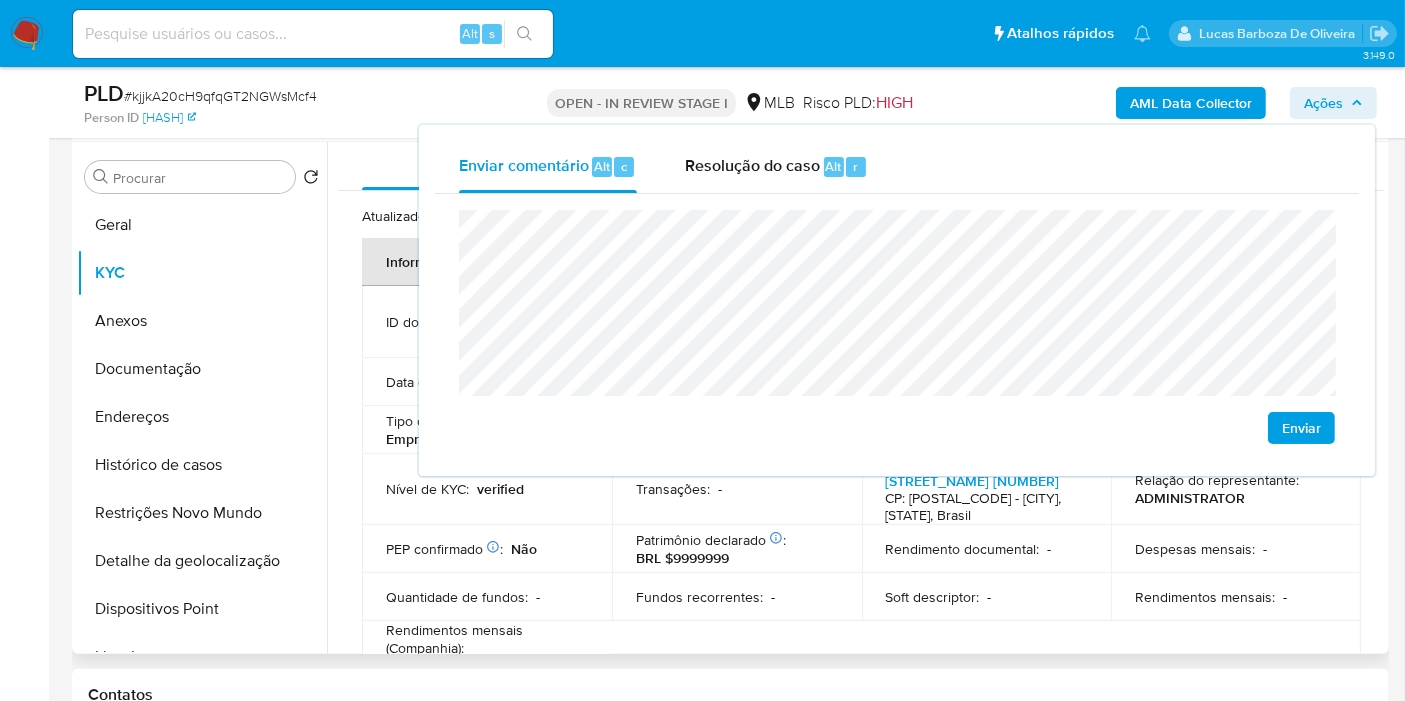 click on "Transações :    -" at bounding box center (737, 489) 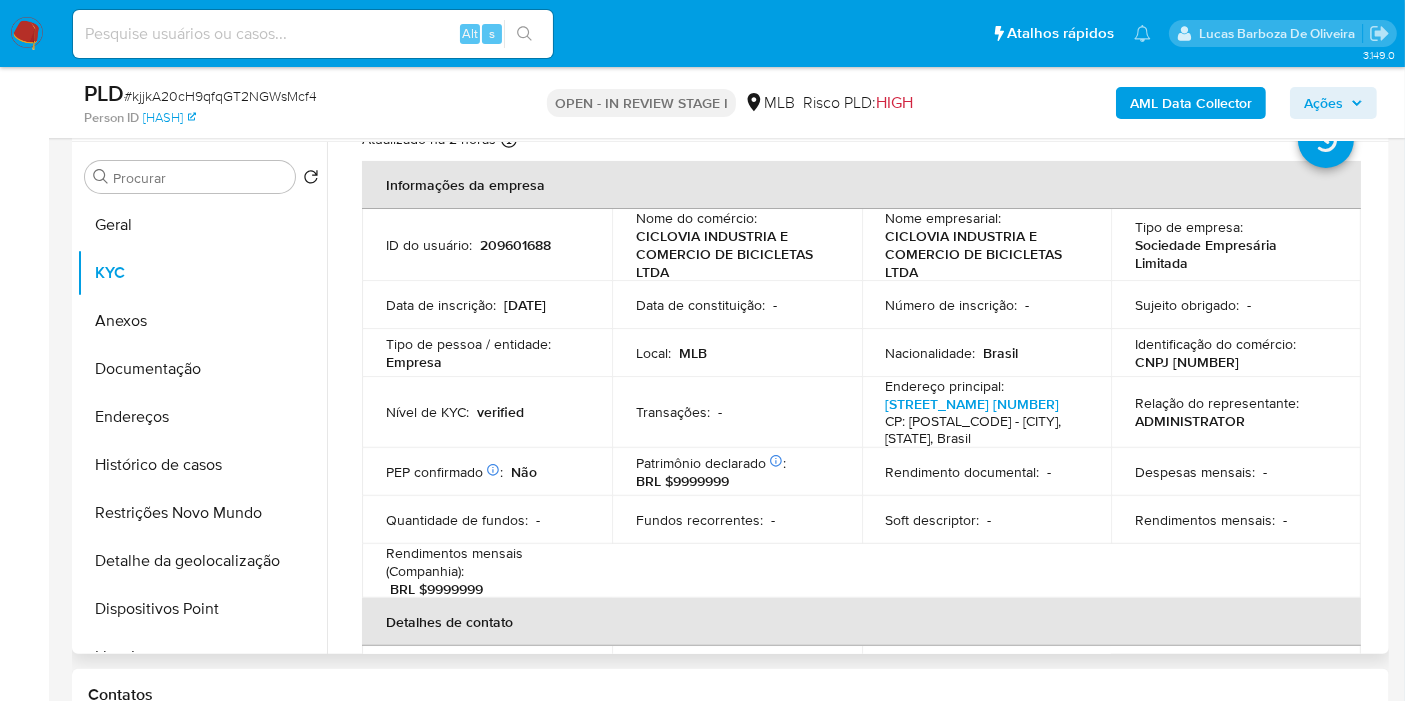 scroll, scrollTop: 111, scrollLeft: 0, axis: vertical 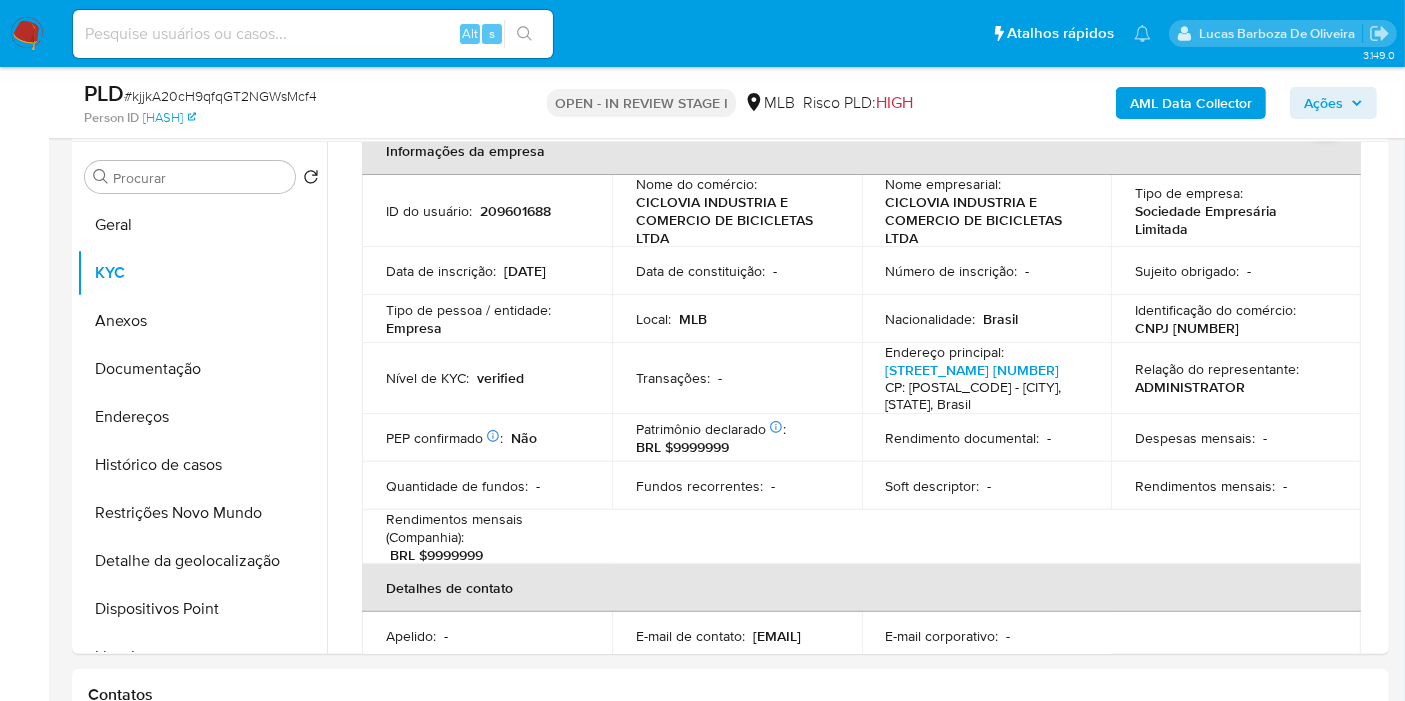 click on "Ações" at bounding box center (1323, 103) 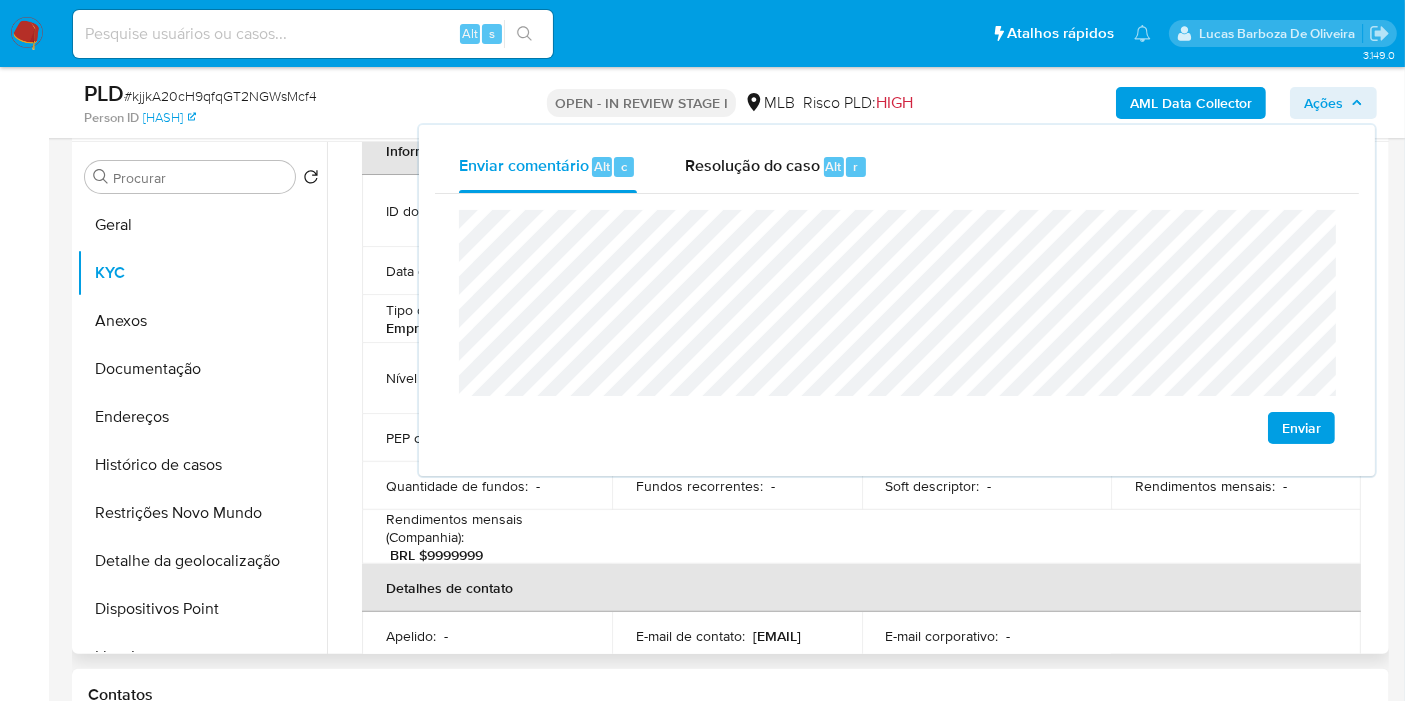 click on "Rendimentos mensais (Companhia) :" at bounding box center (487, 528) 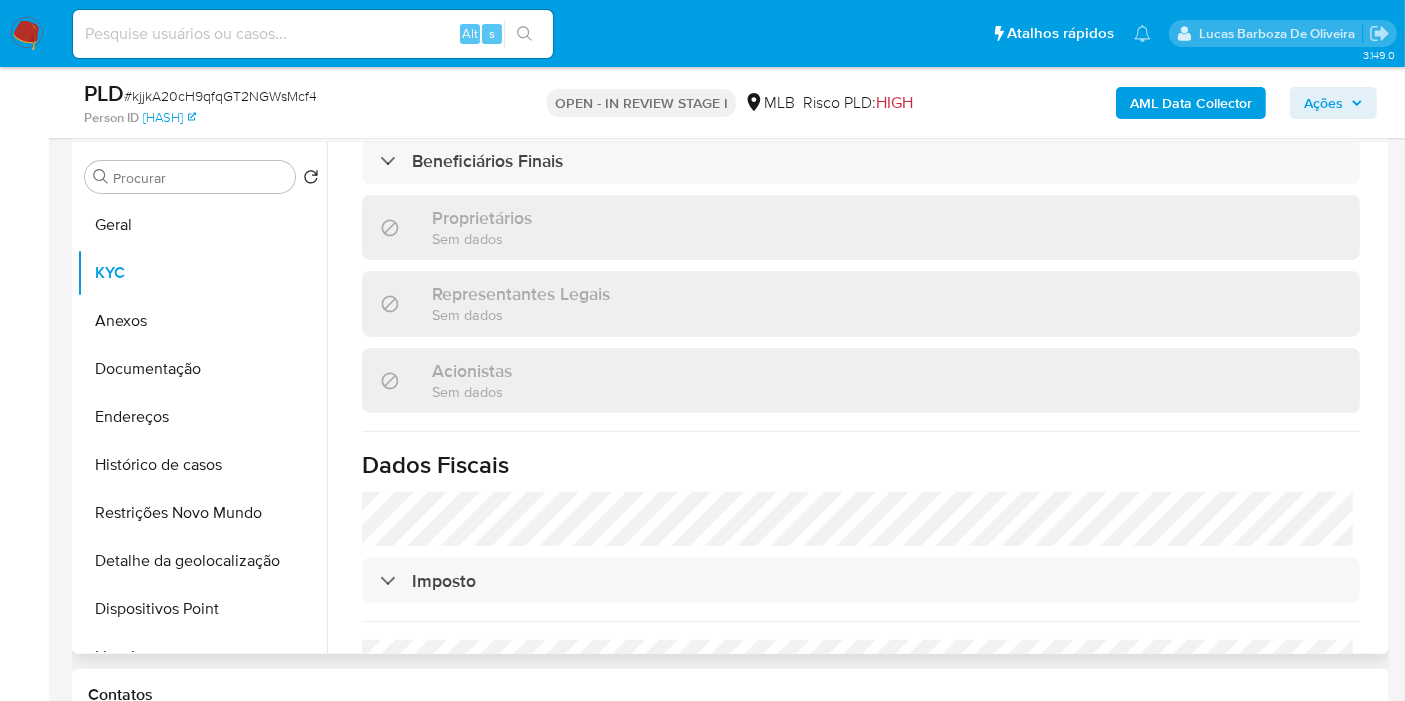 scroll, scrollTop: 1000, scrollLeft: 0, axis: vertical 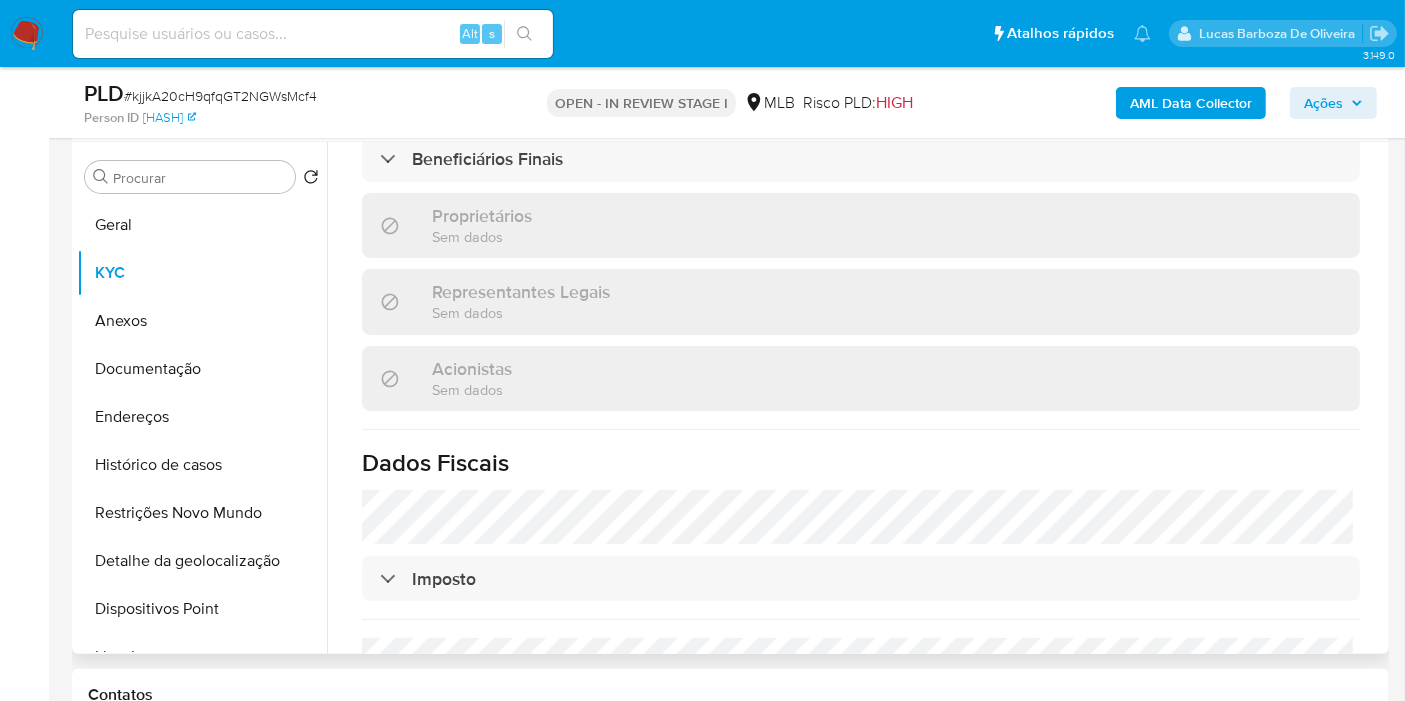 click on "Proprietários Sem dados" at bounding box center [861, 225] 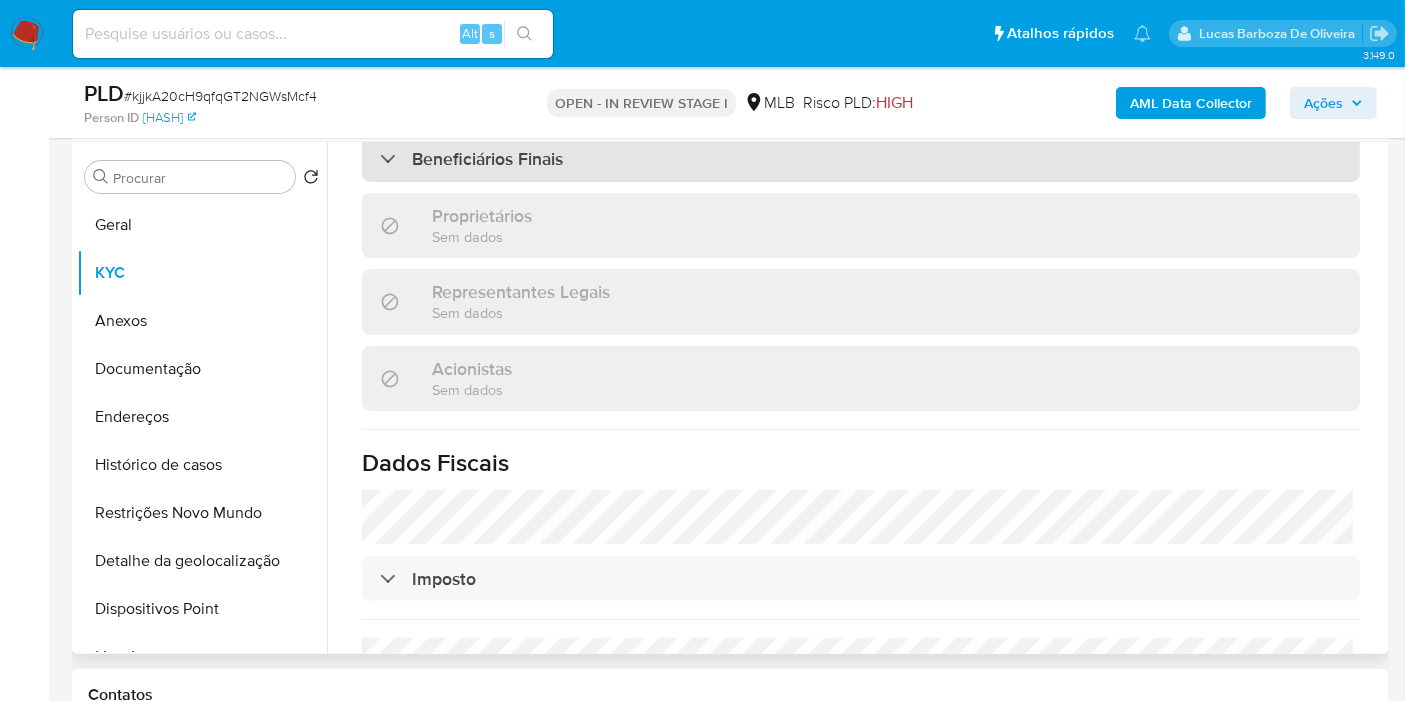 click on "Beneficiários Finais" at bounding box center (861, 159) 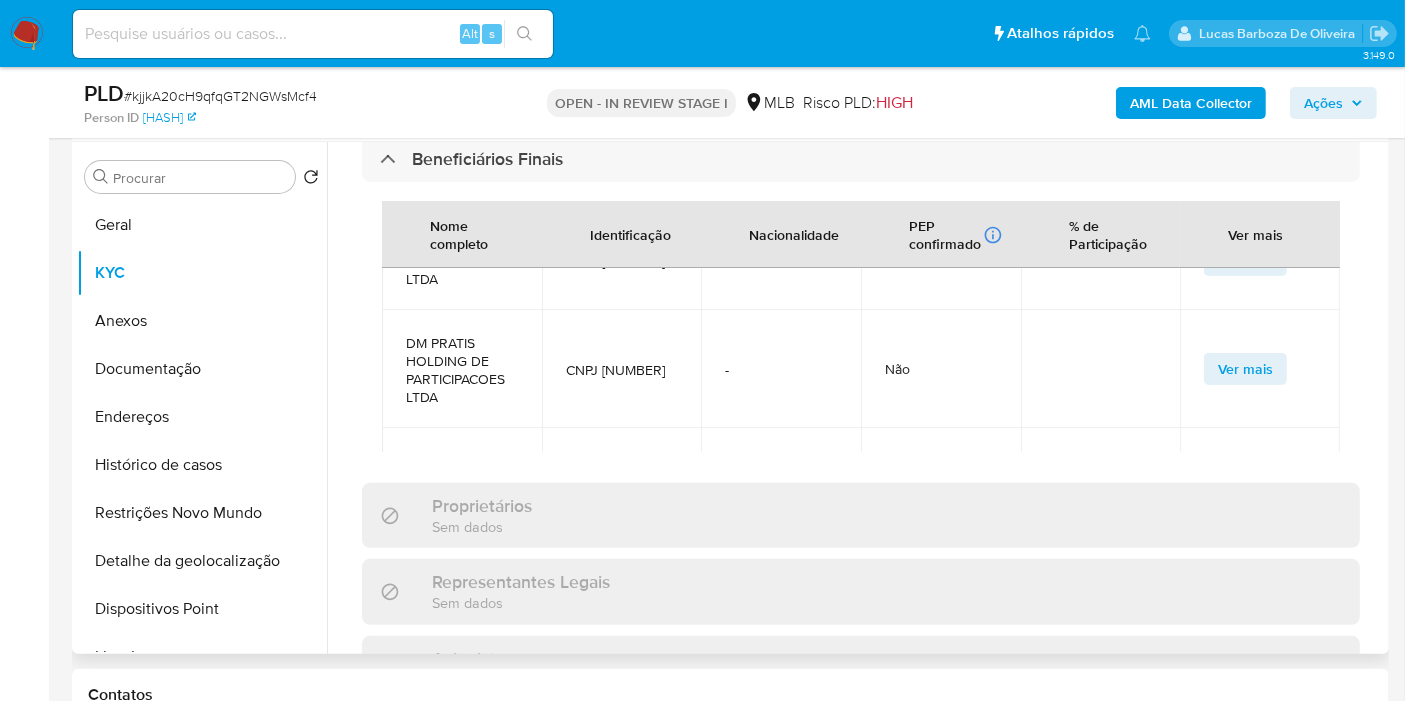 scroll, scrollTop: 136, scrollLeft: 0, axis: vertical 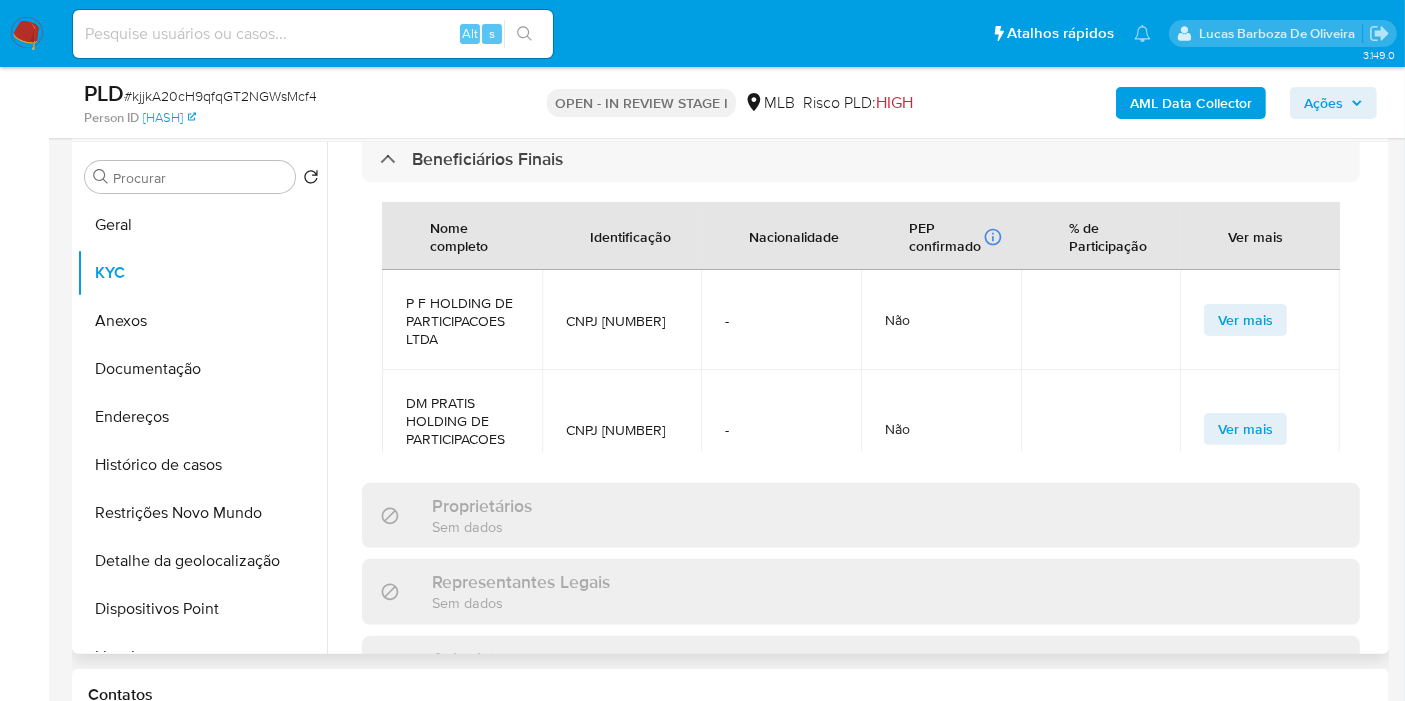 drag, startPoint x: 680, startPoint y: 487, endPoint x: 388, endPoint y: 376, distance: 312.386 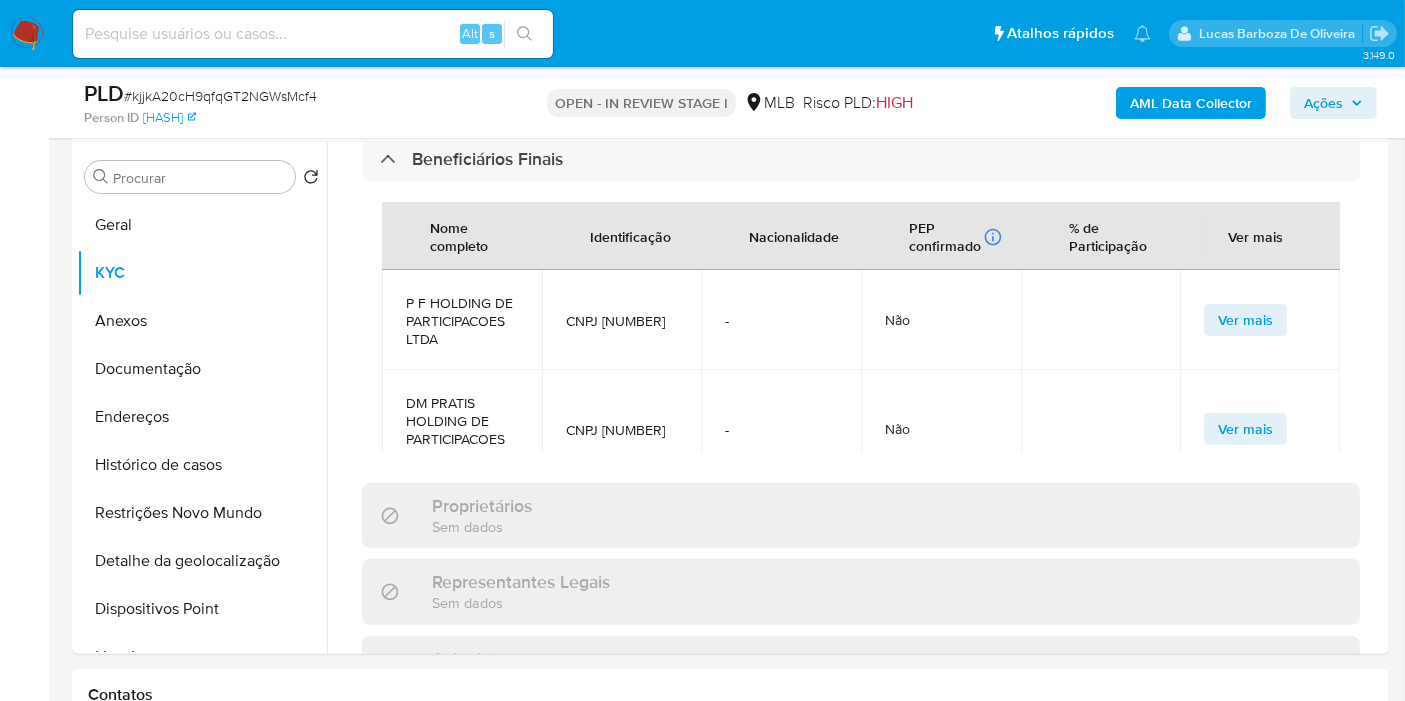 click on "Ações" at bounding box center [1323, 103] 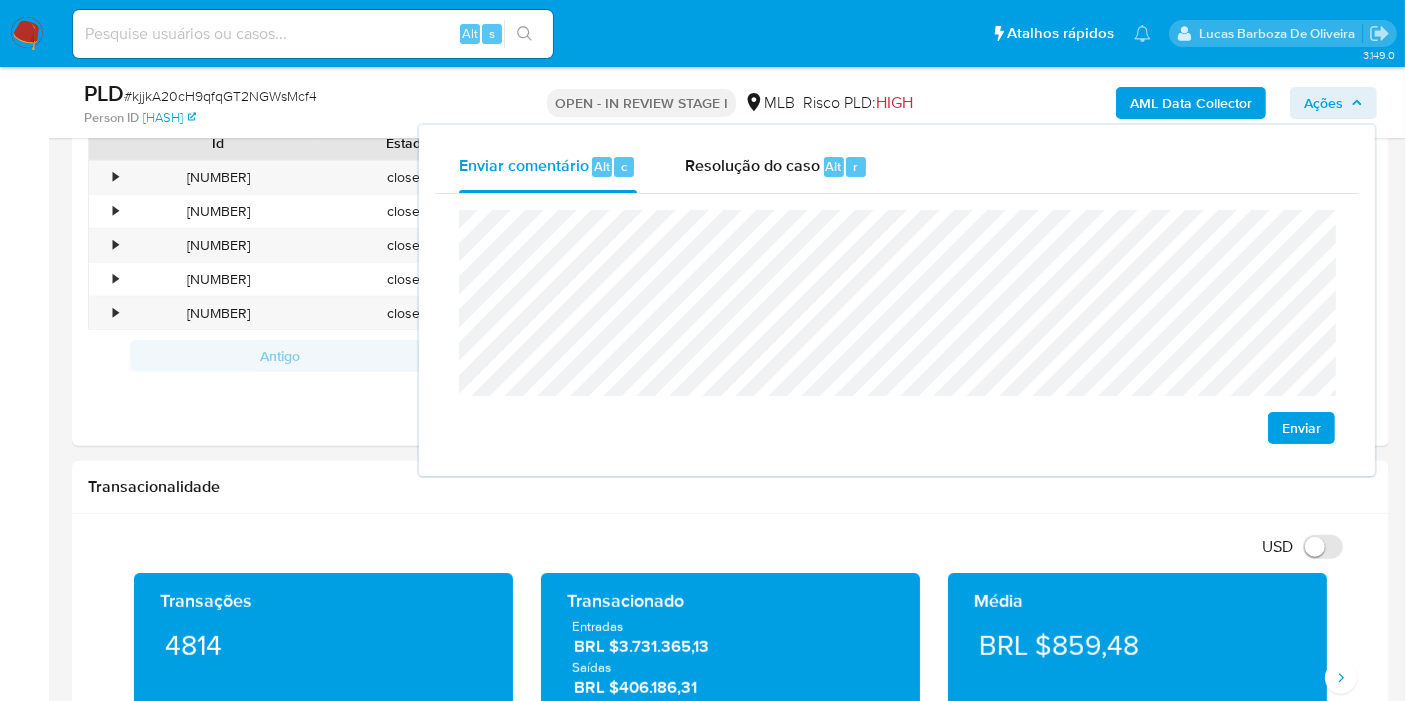scroll, scrollTop: 1173, scrollLeft: 0, axis: vertical 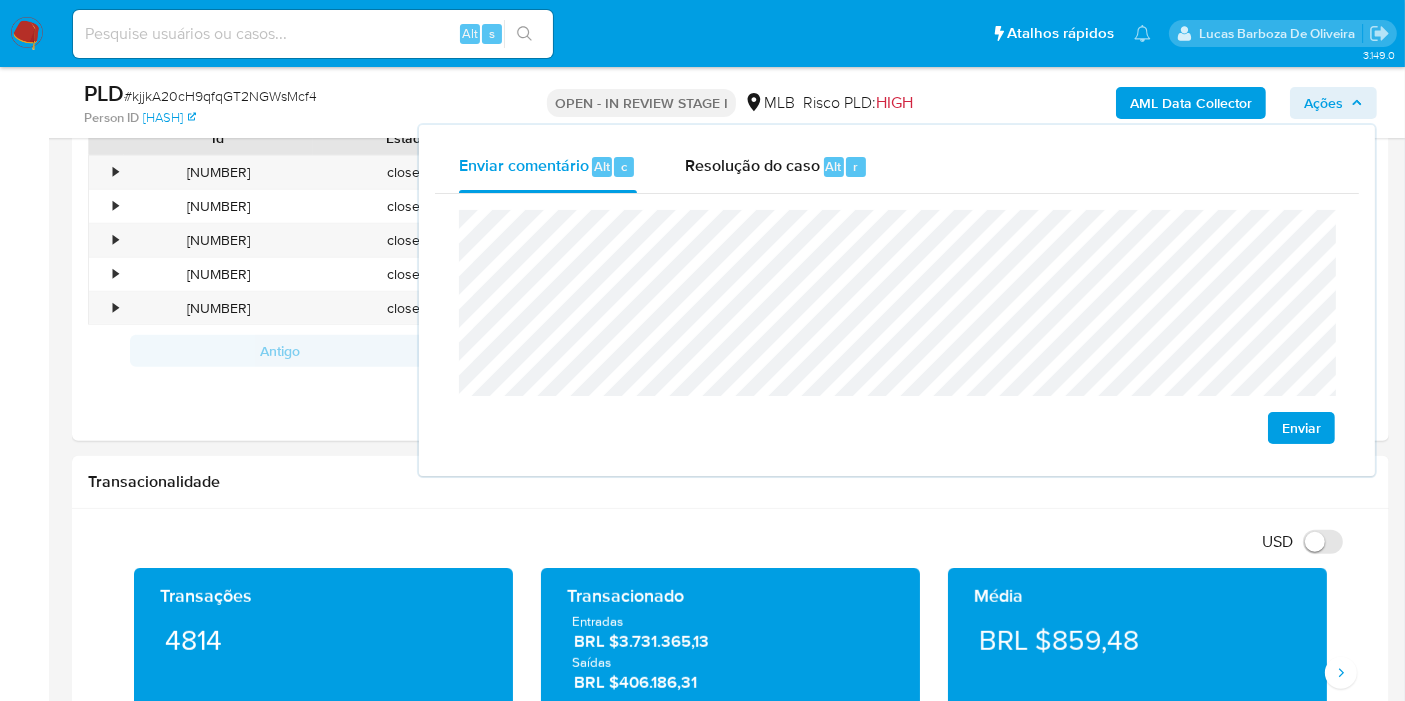 click on "3.149.0 Atribuiu o   lbarbozadeol   Asignado el: 14/07/2025 15:30:14 Criou: 14/07/2025   Criou: 14/07/2025 15:30:14 - Expira em 22 dias   Expira em 28/08/2025 15:30:14 PLD # kjjkA20cH9qfqGT2NGWsMcf4 Person ID 115ab2adfd55abf1dd11044dcfe9042a OPEN - IN REVIEW STAGE I  MLB Risco PLD:  HIGH AML Data Collector Ações Enviar comentário Alt c Resolução do caso Alt r Enviar Informação do Caso Eventos ( 1 ) Ações MANUAL (1) Data Proprietário Etiquetas 14/07/2025 15:30:14 lbarbozadeol KYC_DOC Informação do Usuário Veja Aparência por Pessoa Procurar   Retornar ao pedido padrão Geral KYC Anexos Documentação Endereços Histórico de casos Restrições Novo Mundo Detalhe da geolocalização Dispositivos Point Lista Interna Listas Externas Financiamento de Veículos Empréstimos Adiantamentos de Dinheiro Cartões Contas Bancárias Dados Modificados Devices Geolocation Fecha Compliant Histórico de Risco PLD Histórico de conversas IV Challenges Insurtech Items Marcas AML Perfis Relacionados Empresa     :" at bounding box center [702, 986] 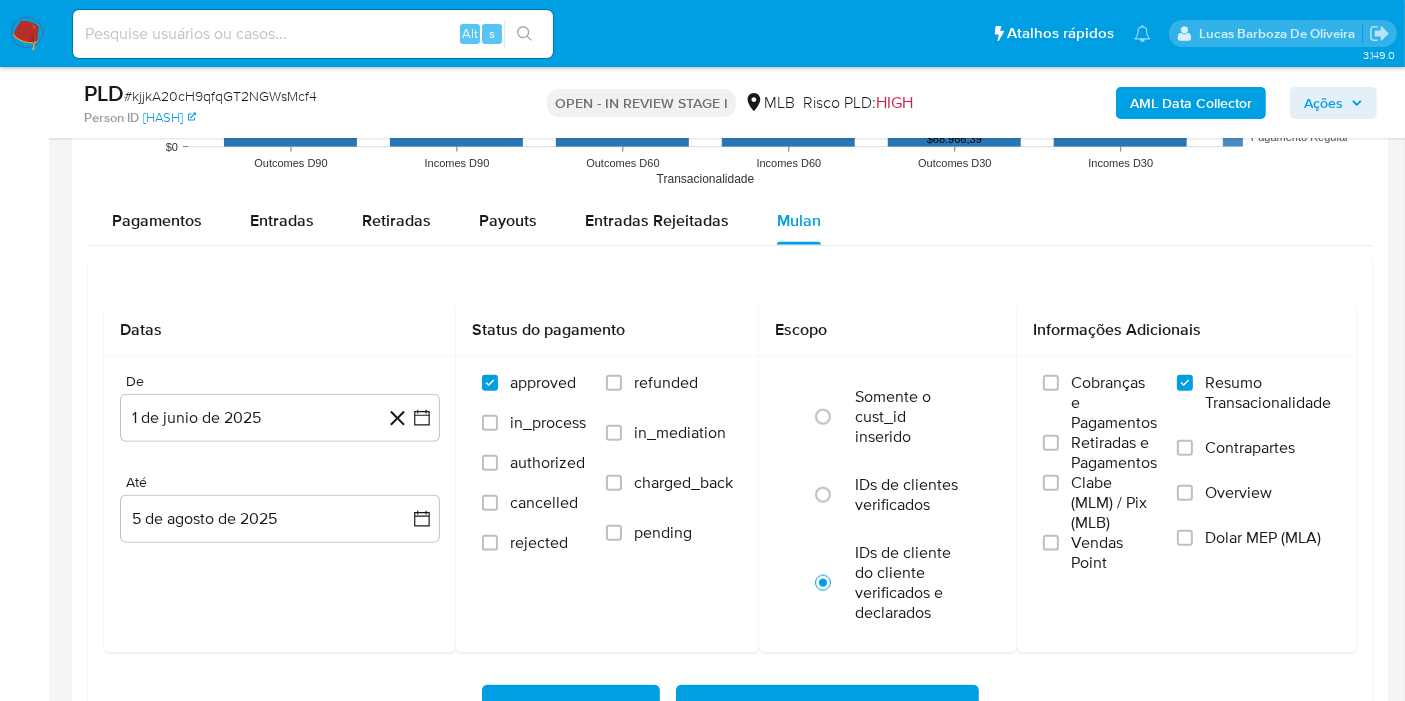 scroll, scrollTop: 2337, scrollLeft: 0, axis: vertical 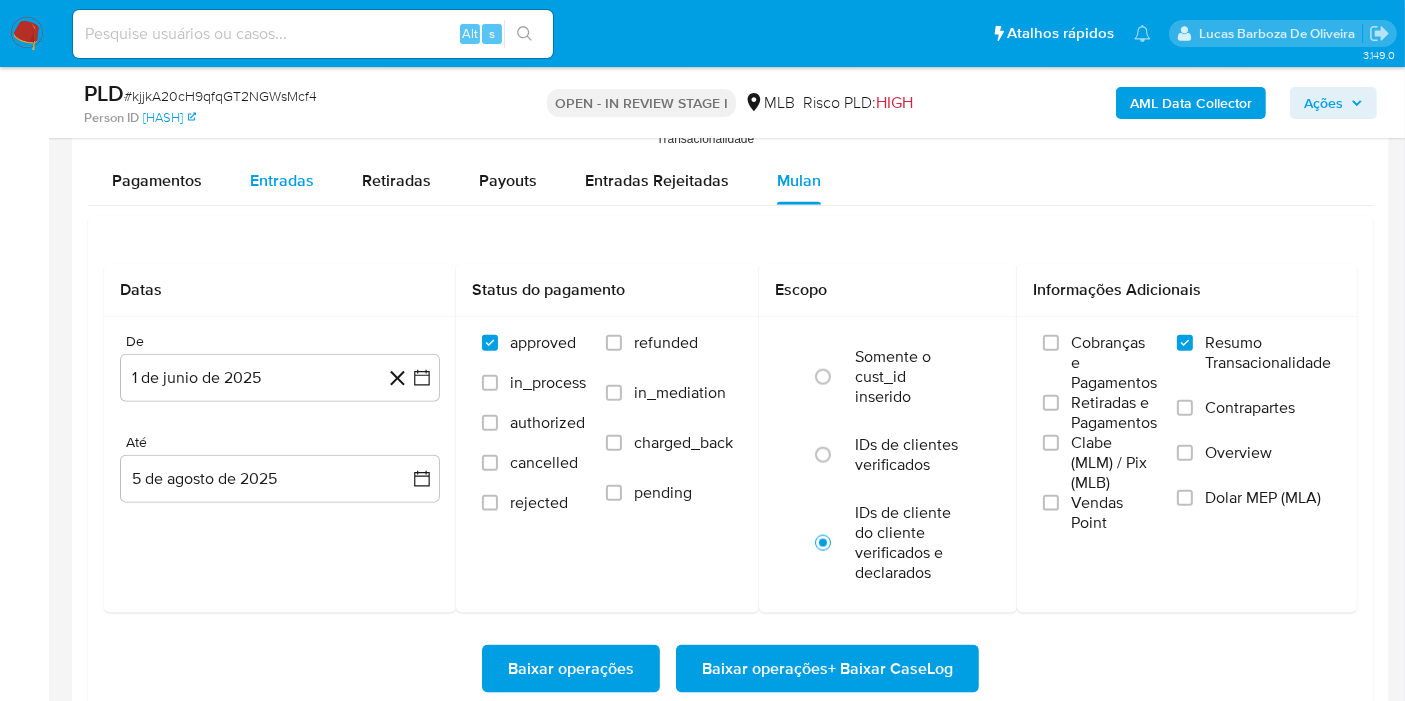 click on "Entradas" at bounding box center (282, 180) 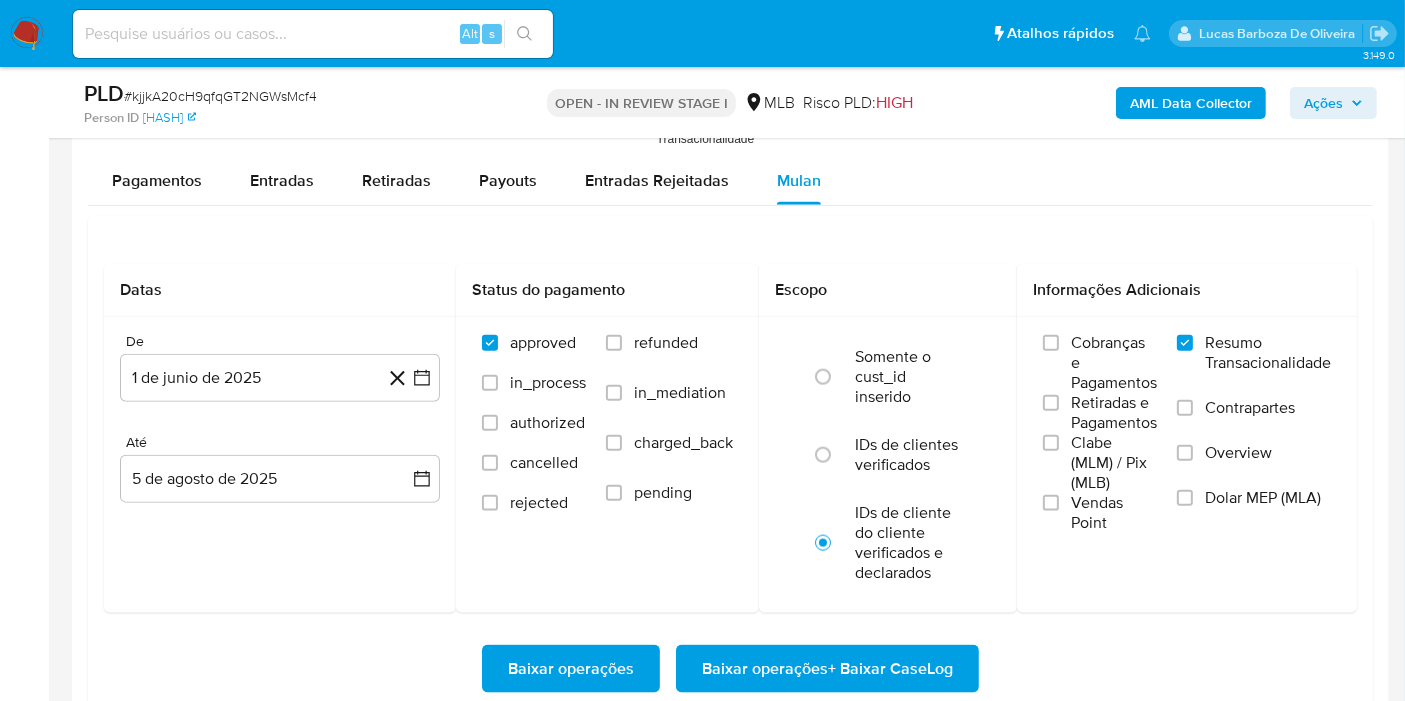 select on "10" 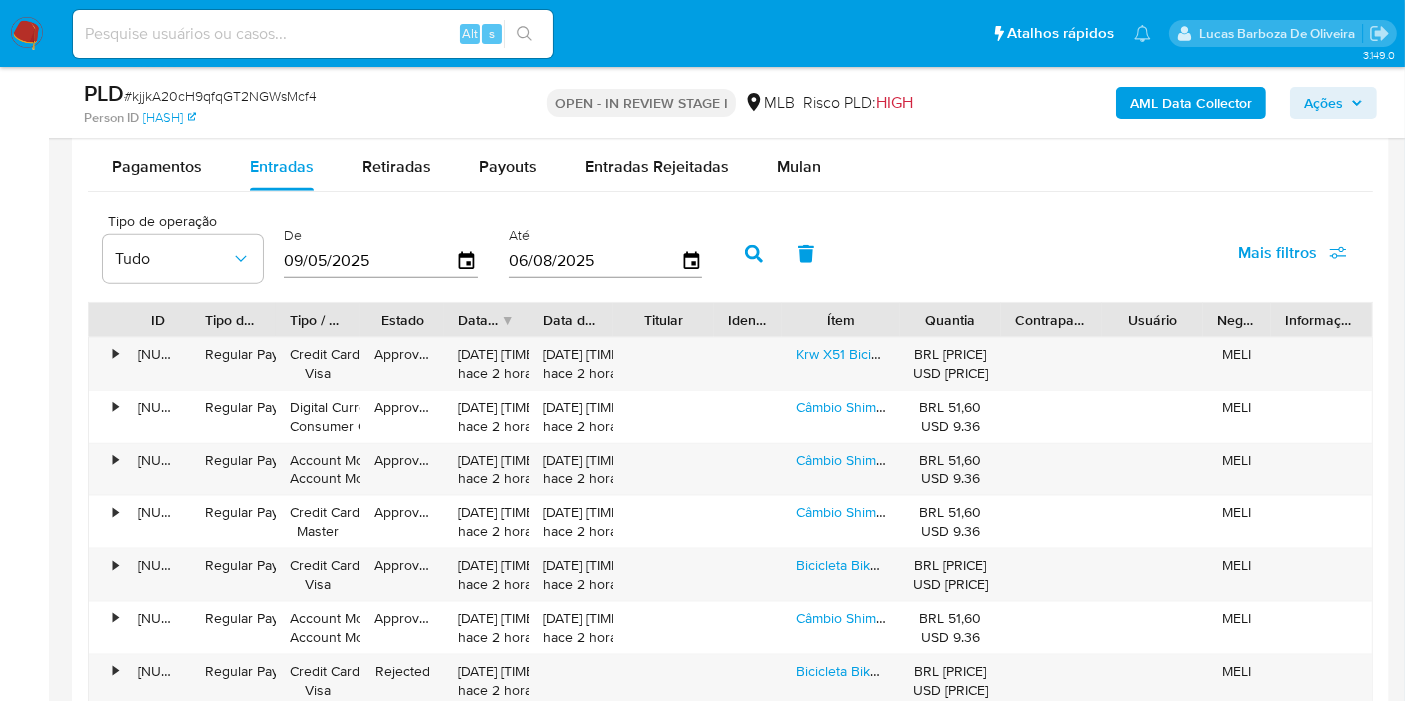 scroll, scrollTop: 2337, scrollLeft: 0, axis: vertical 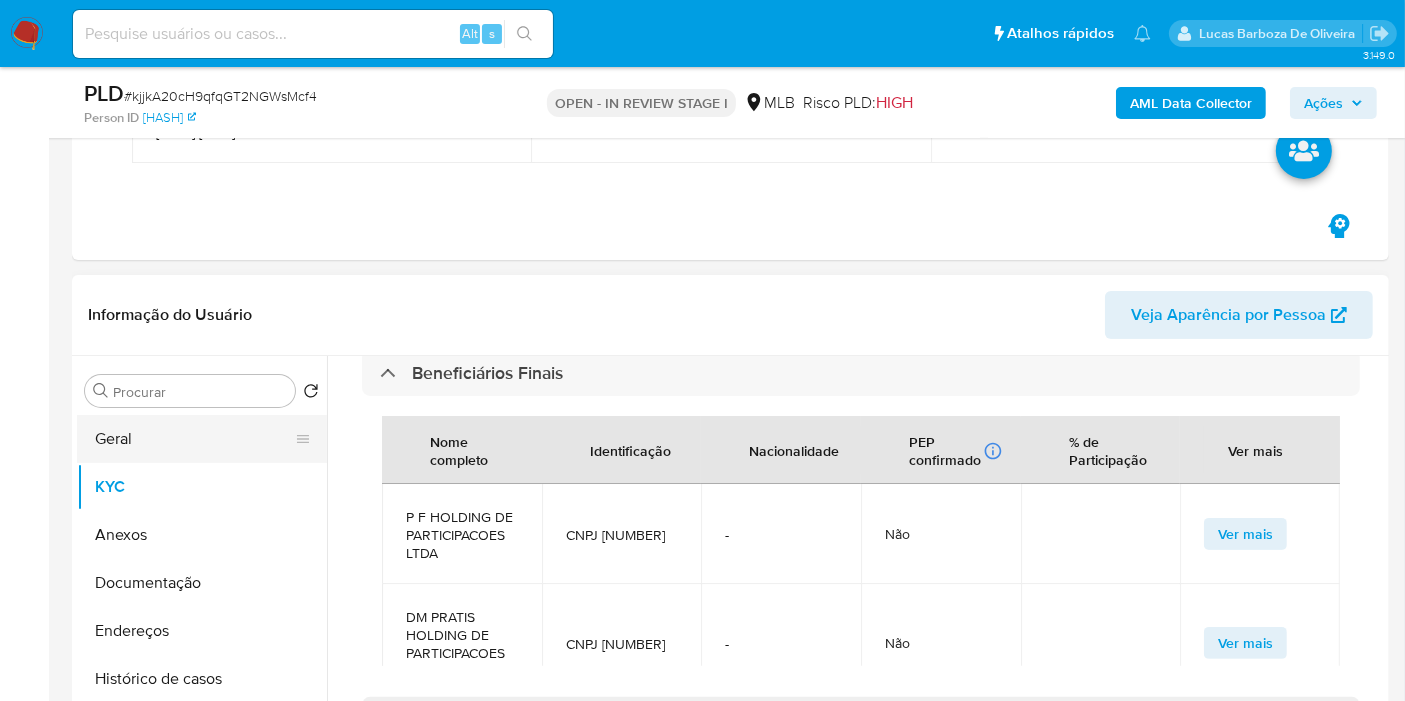 click on "Geral" at bounding box center (194, 439) 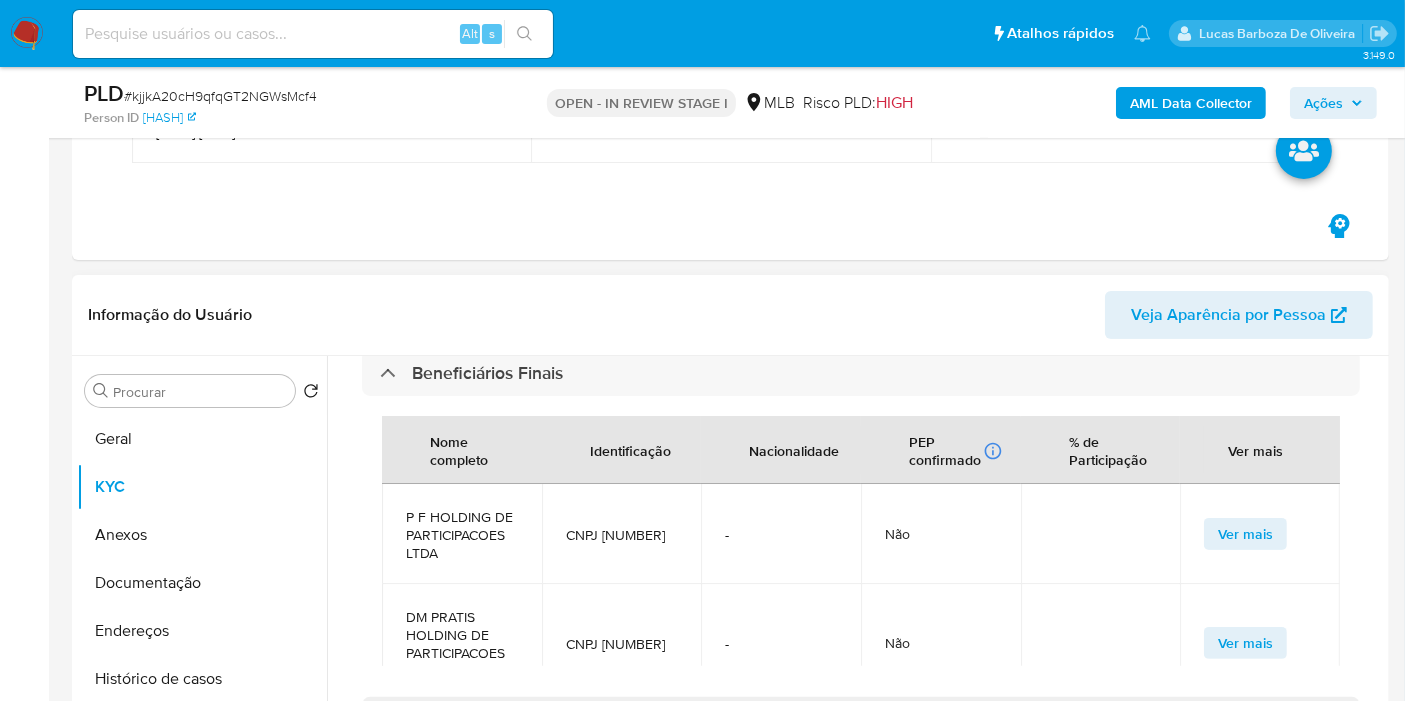 scroll, scrollTop: 0, scrollLeft: 0, axis: both 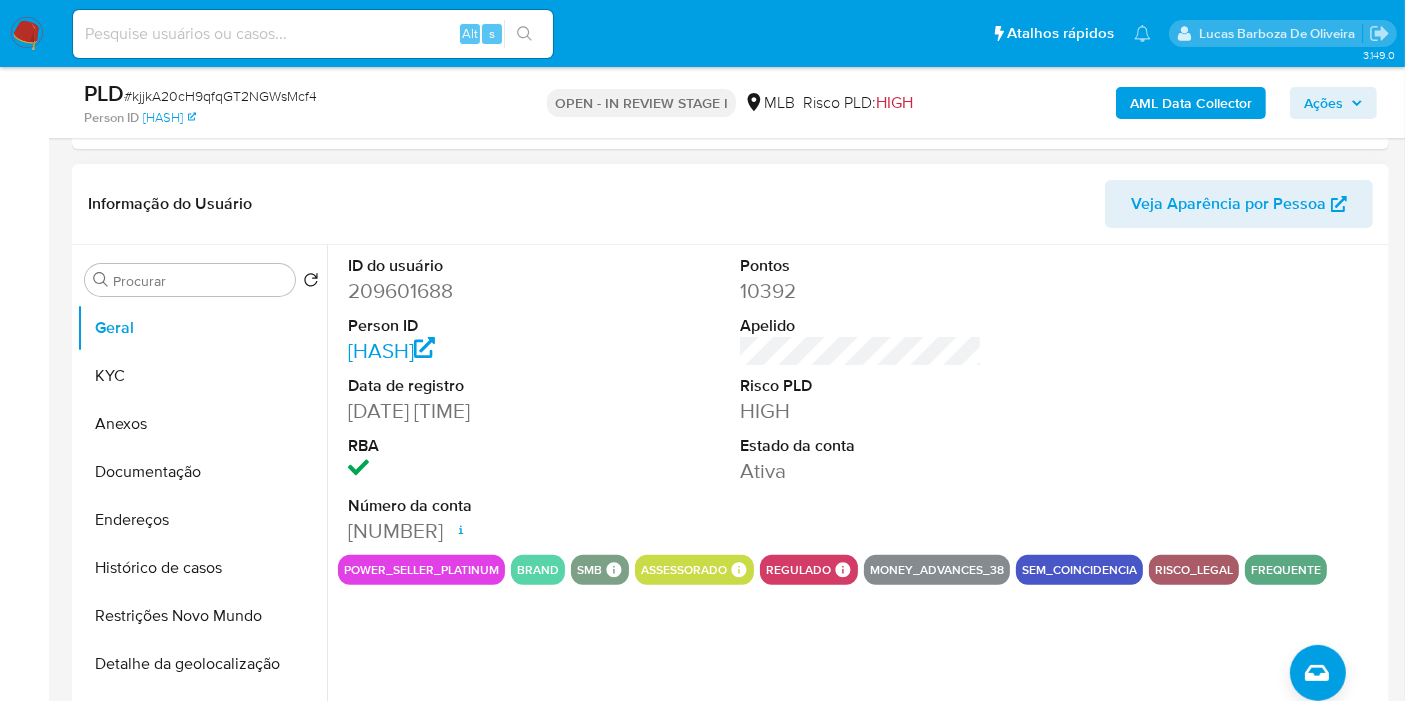 click on "209601688" at bounding box center [469, 291] 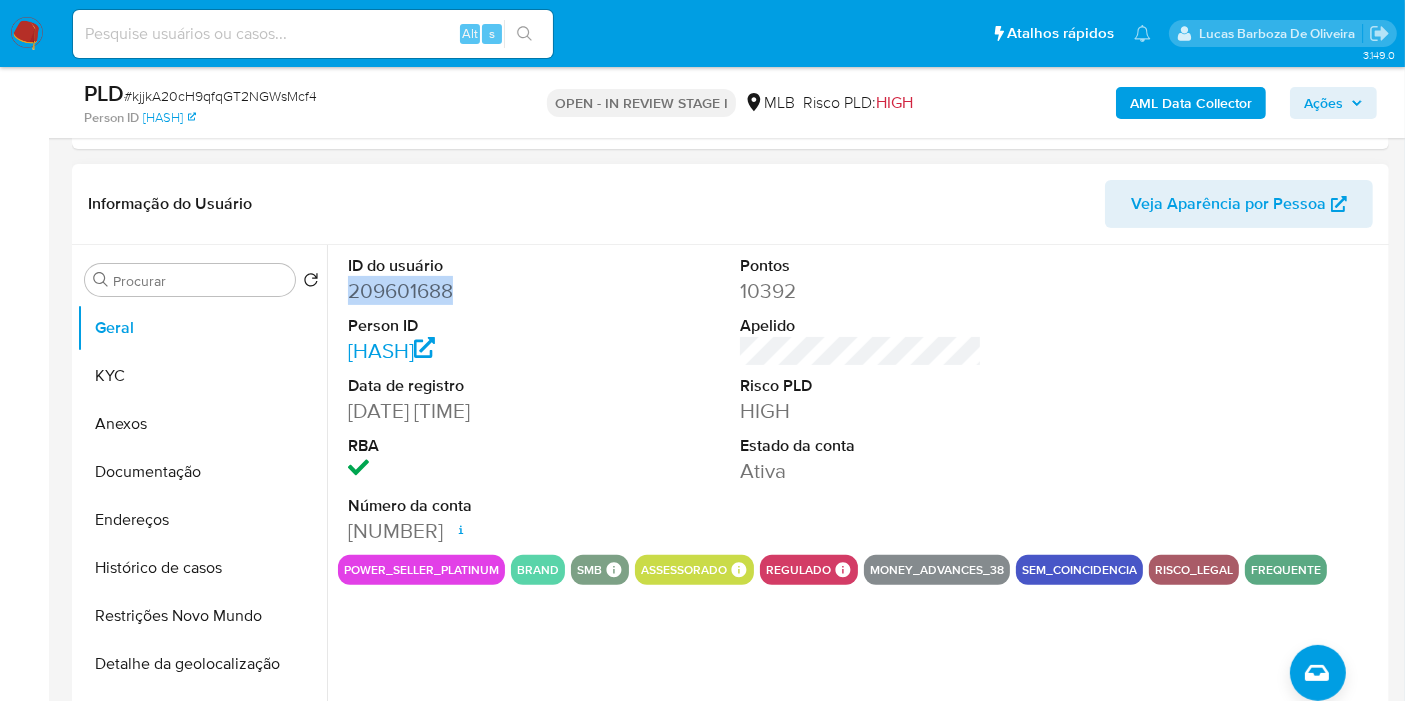 click on "209601688" at bounding box center (469, 291) 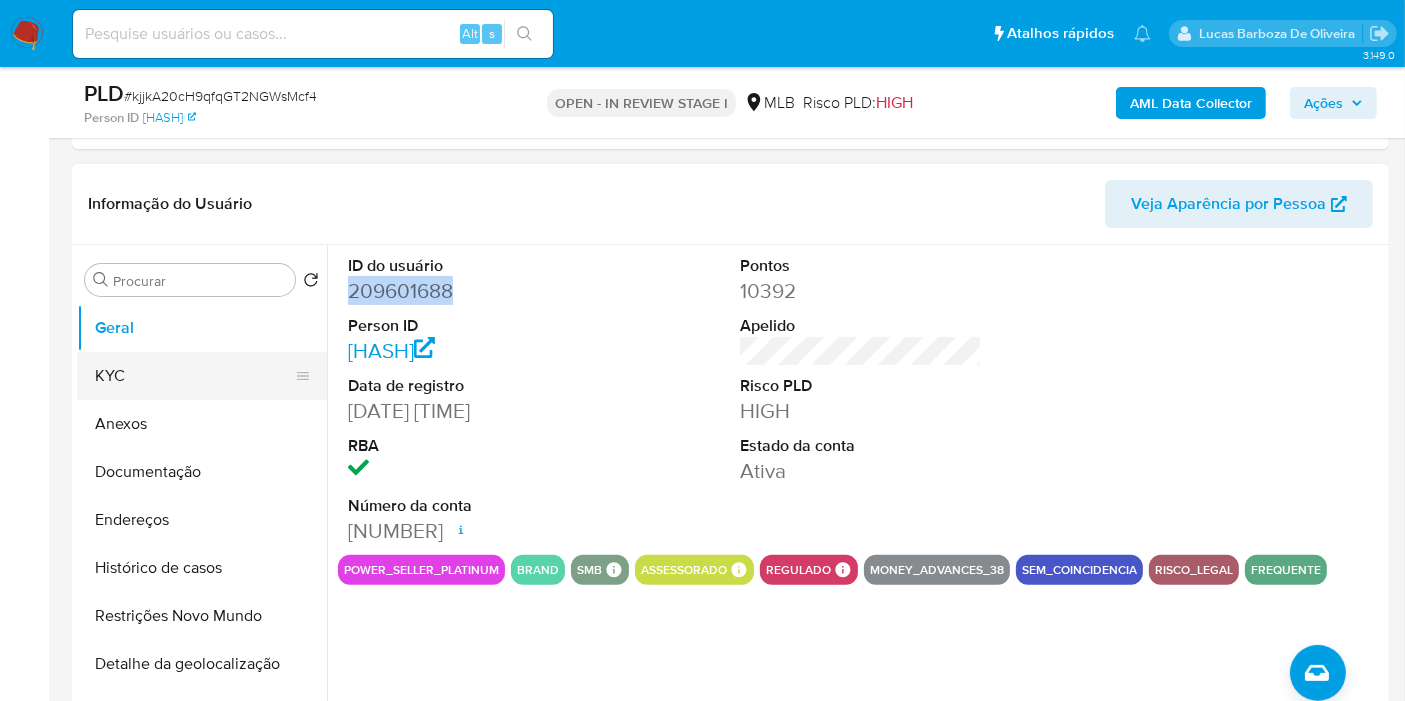click on "KYC" at bounding box center [194, 376] 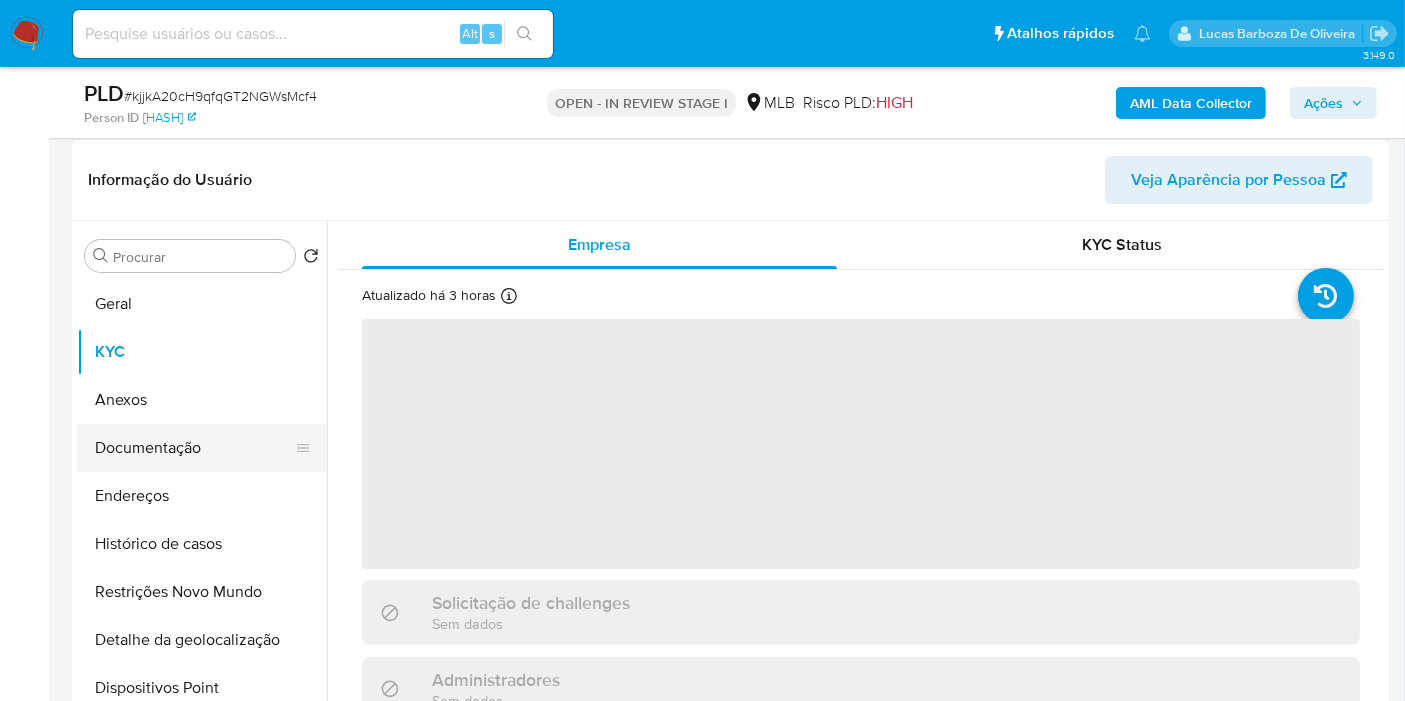 click on "Documentação" at bounding box center [194, 448] 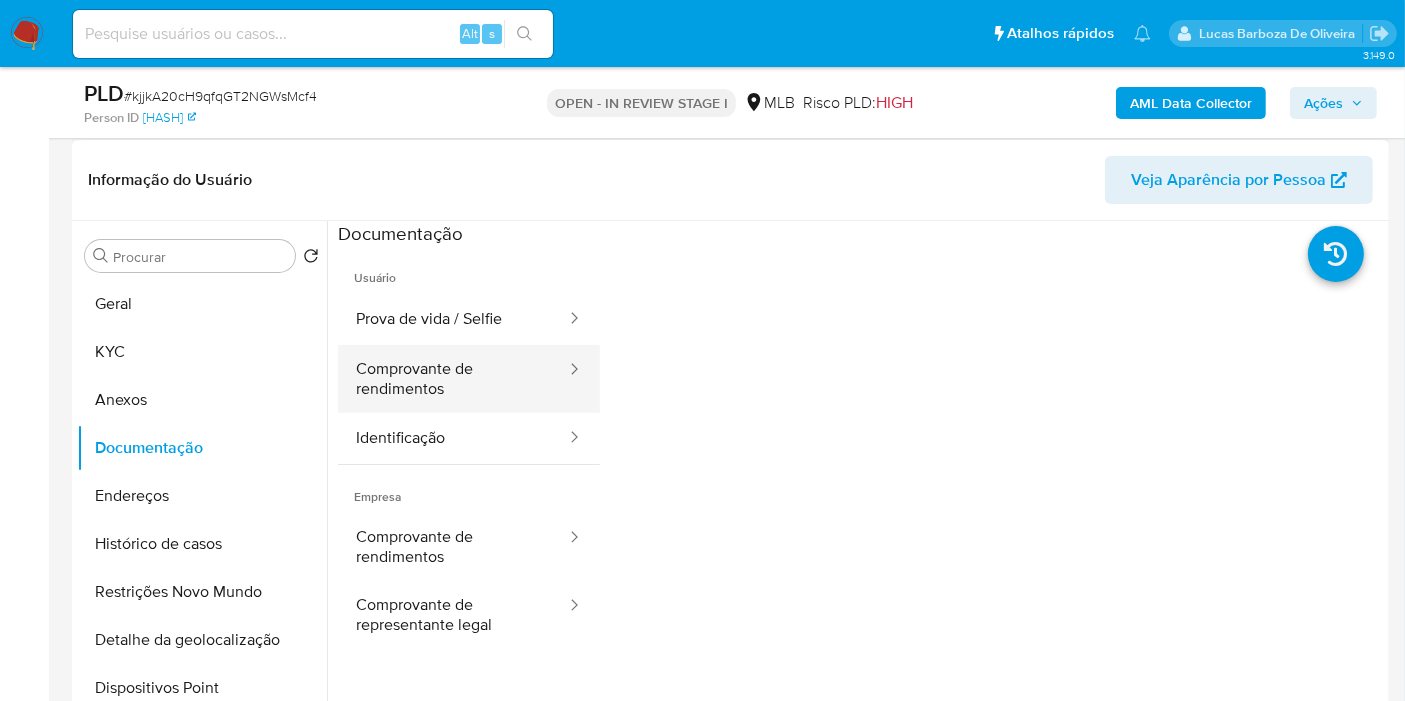 click on "Comprovante de rendimentos" at bounding box center [453, 379] 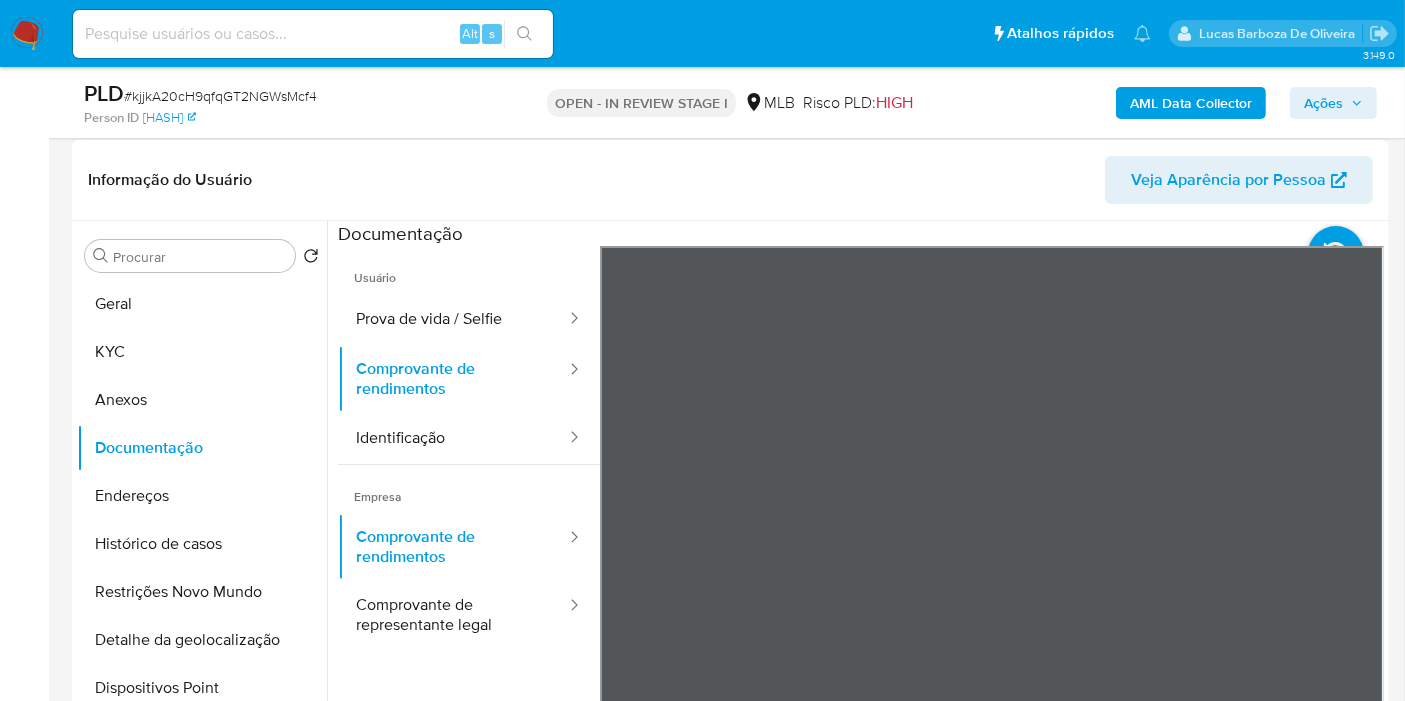 scroll, scrollTop: 33, scrollLeft: 0, axis: vertical 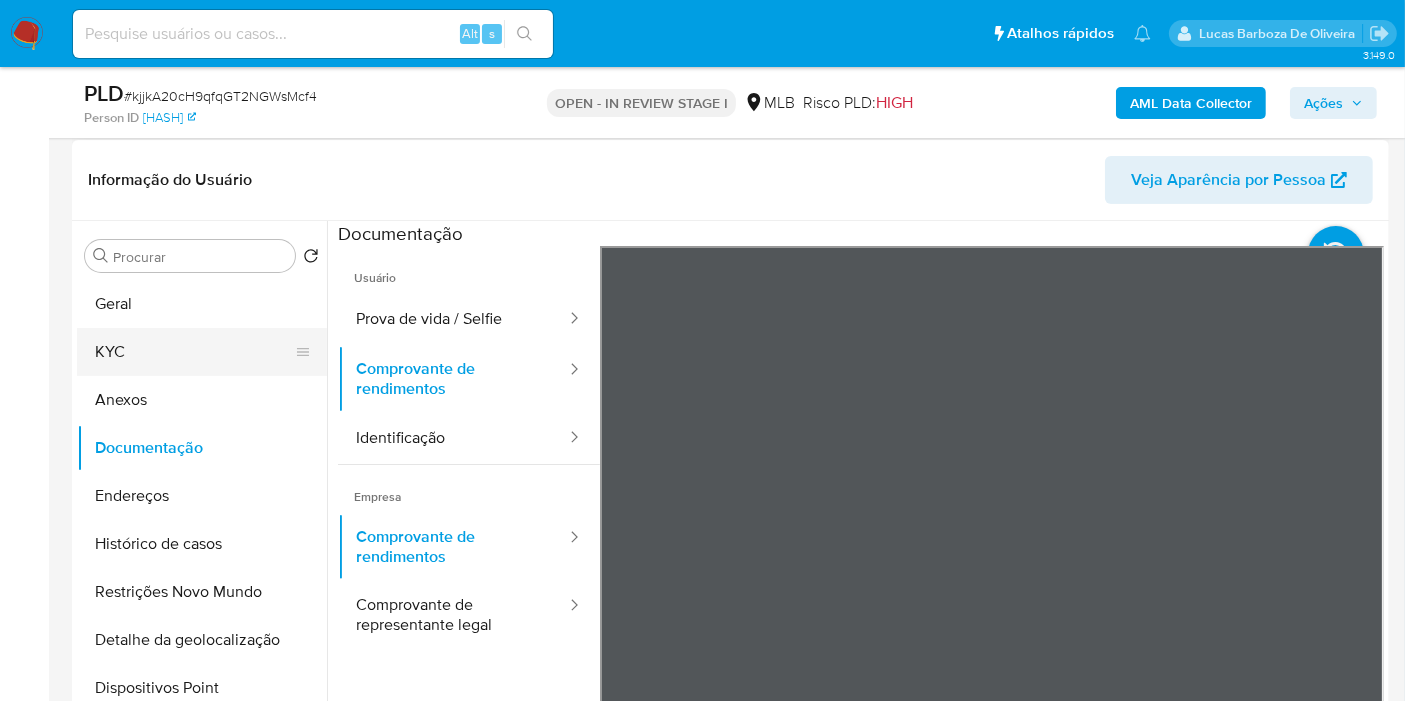 click on "KYC" at bounding box center [194, 352] 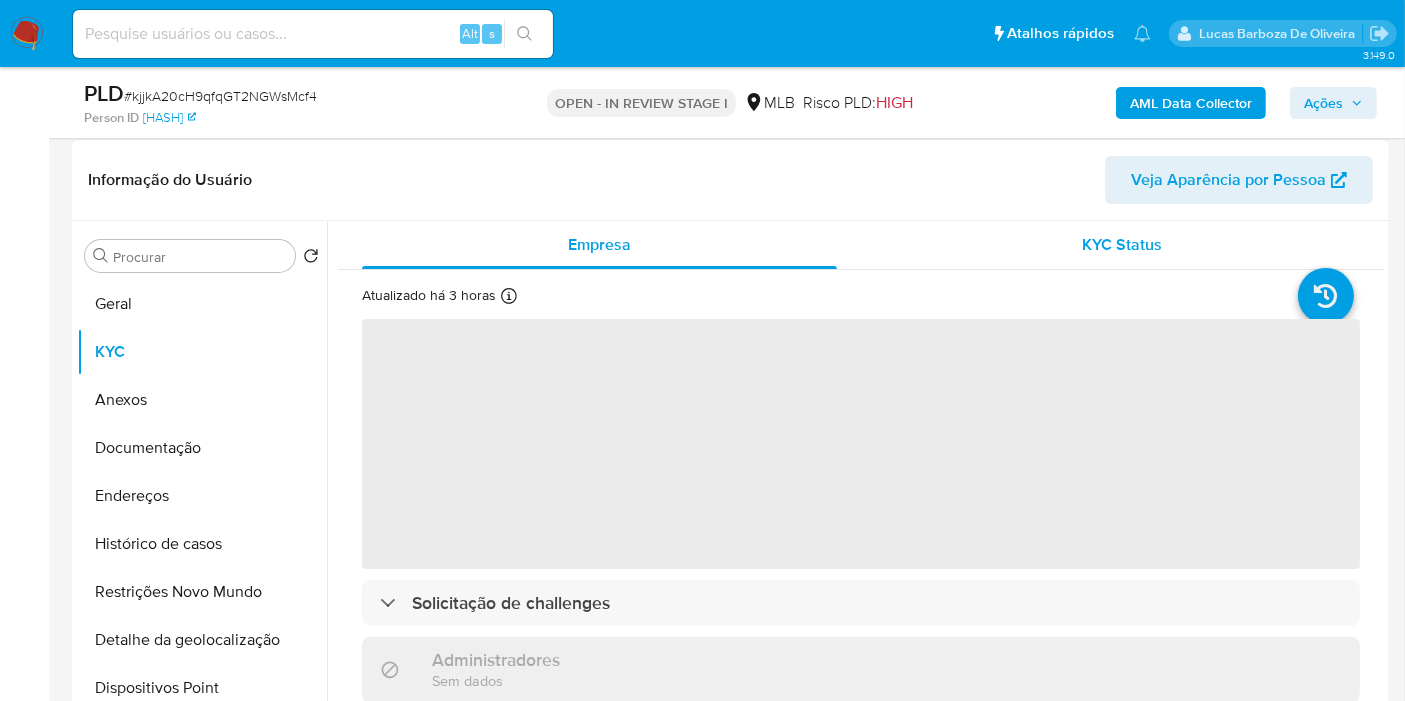 click on "KYC Status" at bounding box center (1122, 245) 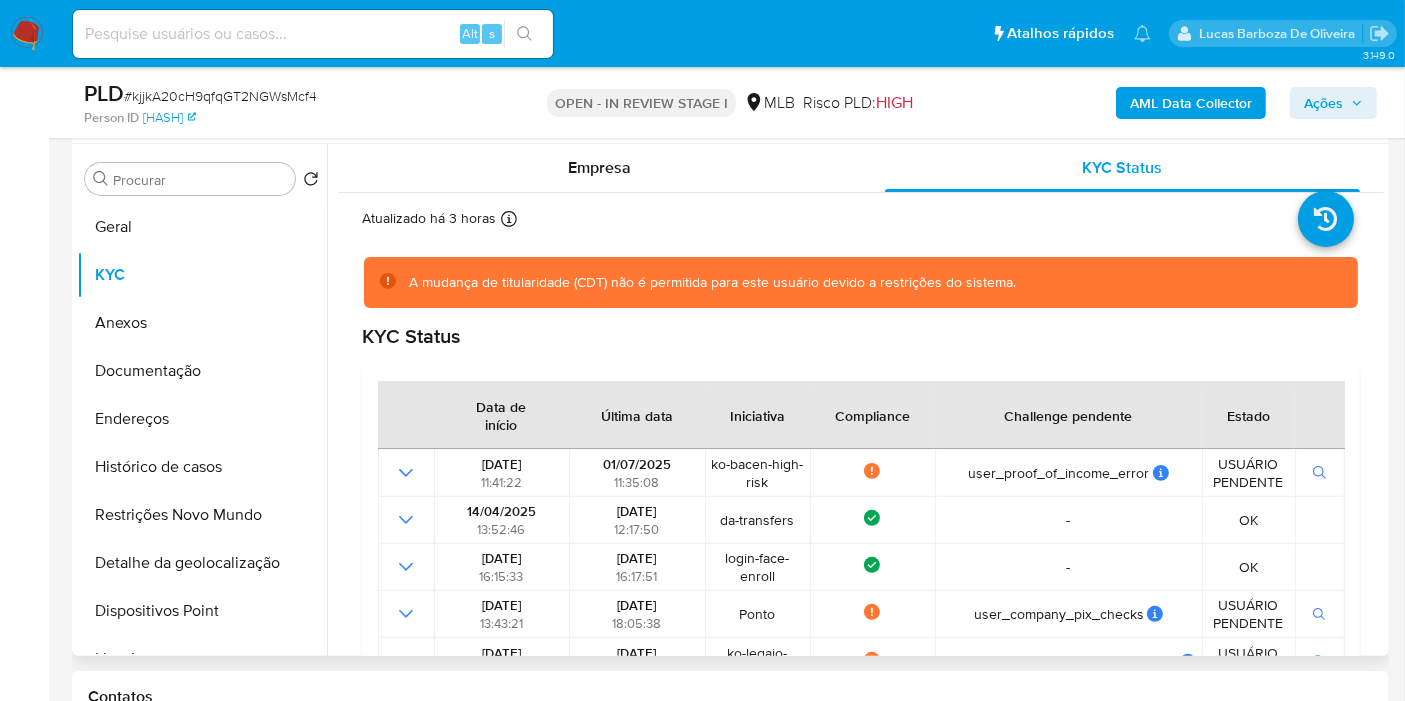 scroll, scrollTop: 514, scrollLeft: 0, axis: vertical 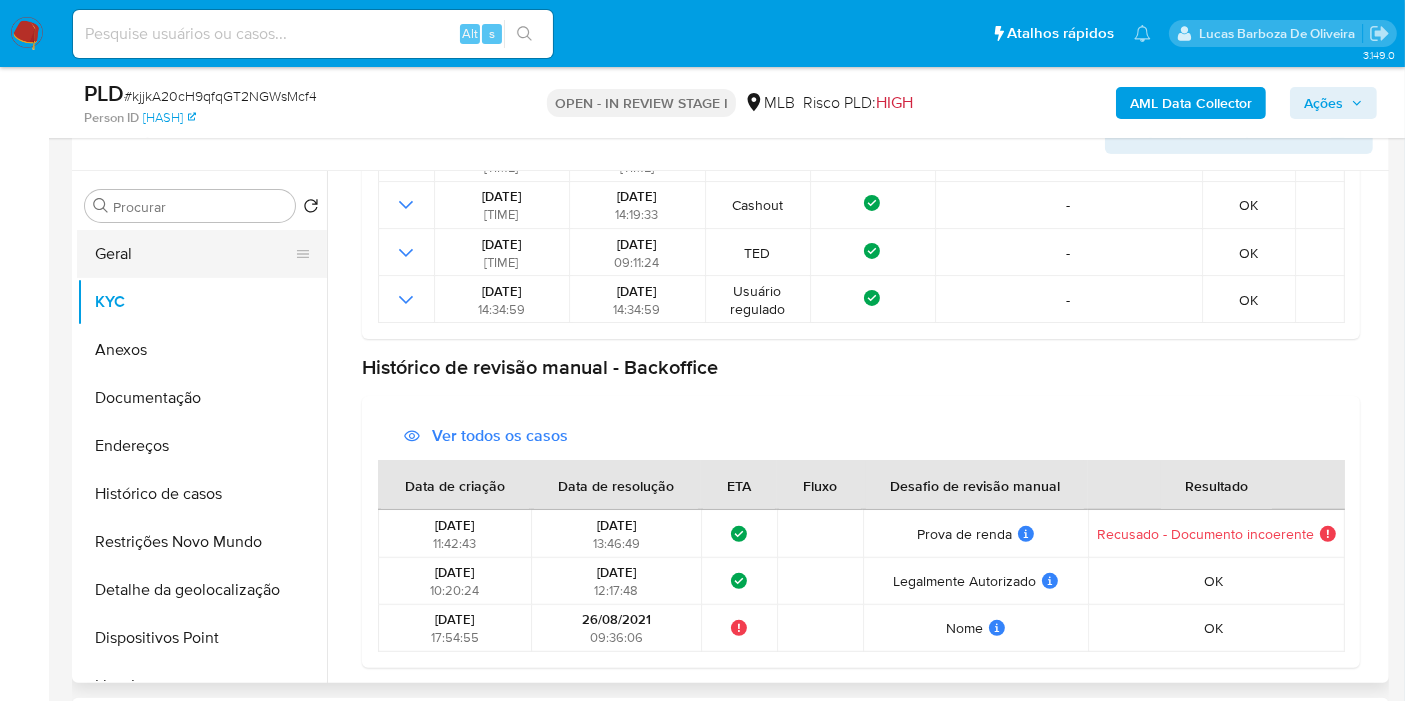 drag, startPoint x: 128, startPoint y: 217, endPoint x: 133, endPoint y: 230, distance: 13.928389 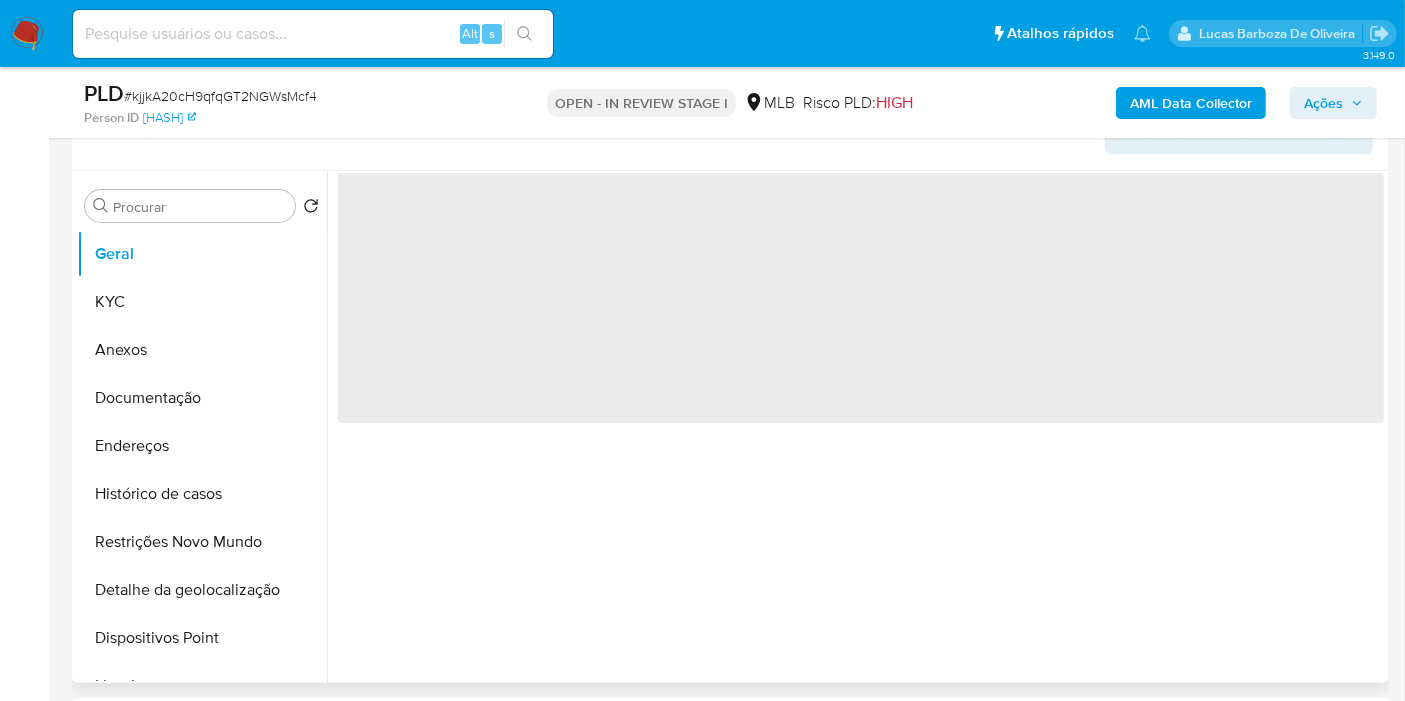 scroll, scrollTop: 0, scrollLeft: 0, axis: both 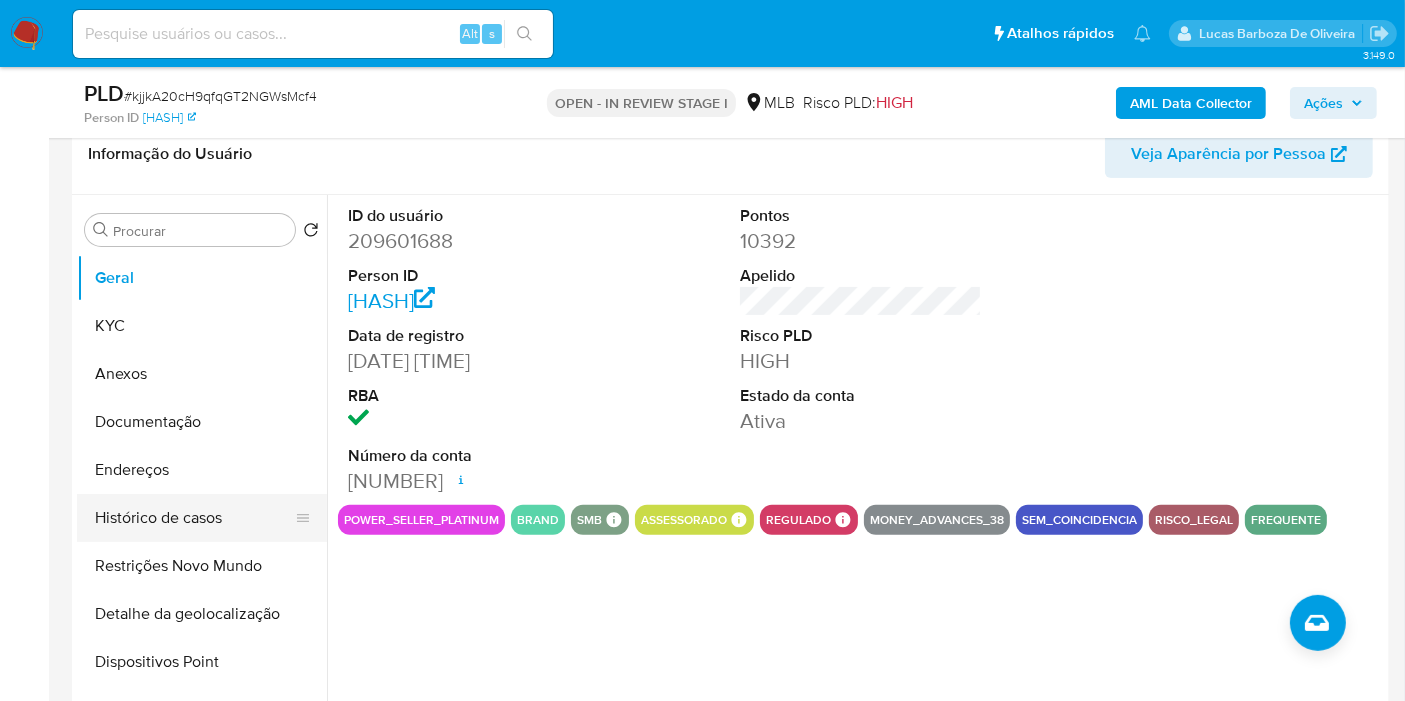 click on "Histórico de casos" at bounding box center [194, 518] 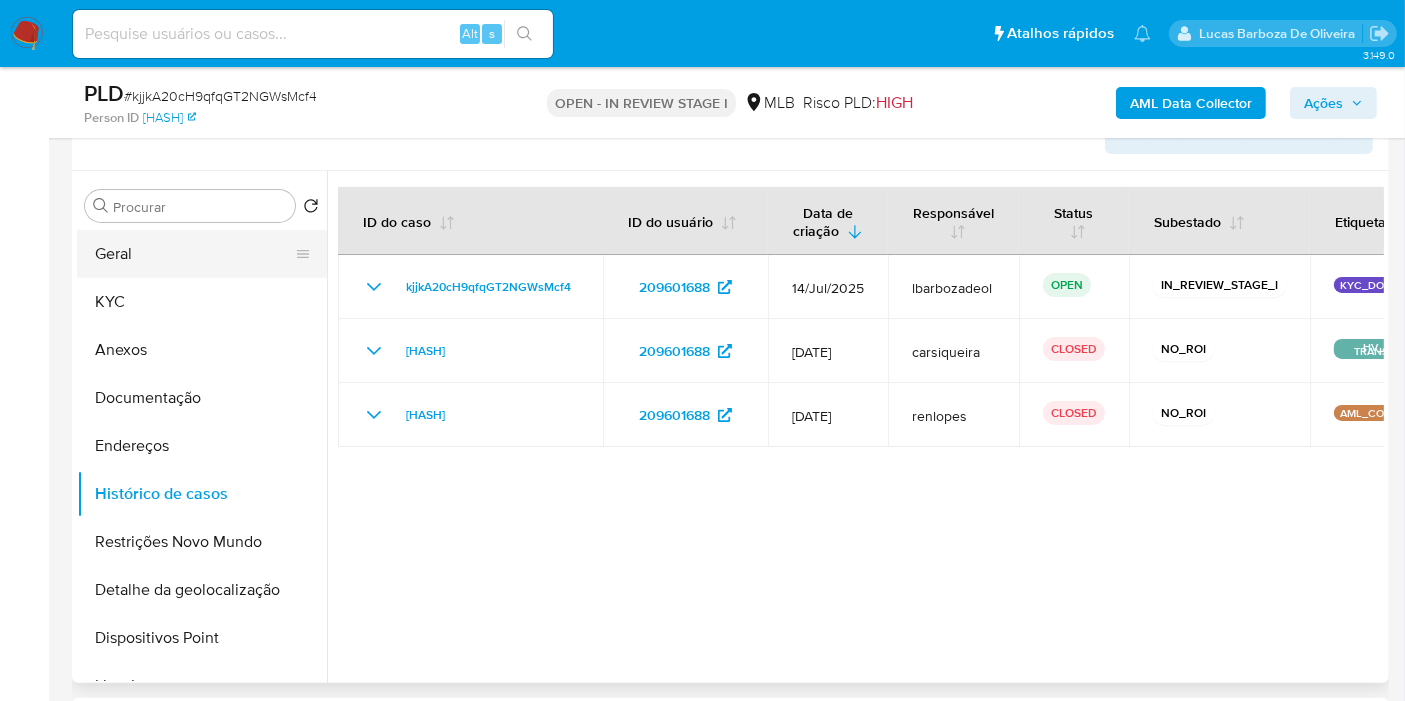 drag, startPoint x: 181, startPoint y: 259, endPoint x: 204, endPoint y: 252, distance: 24.04163 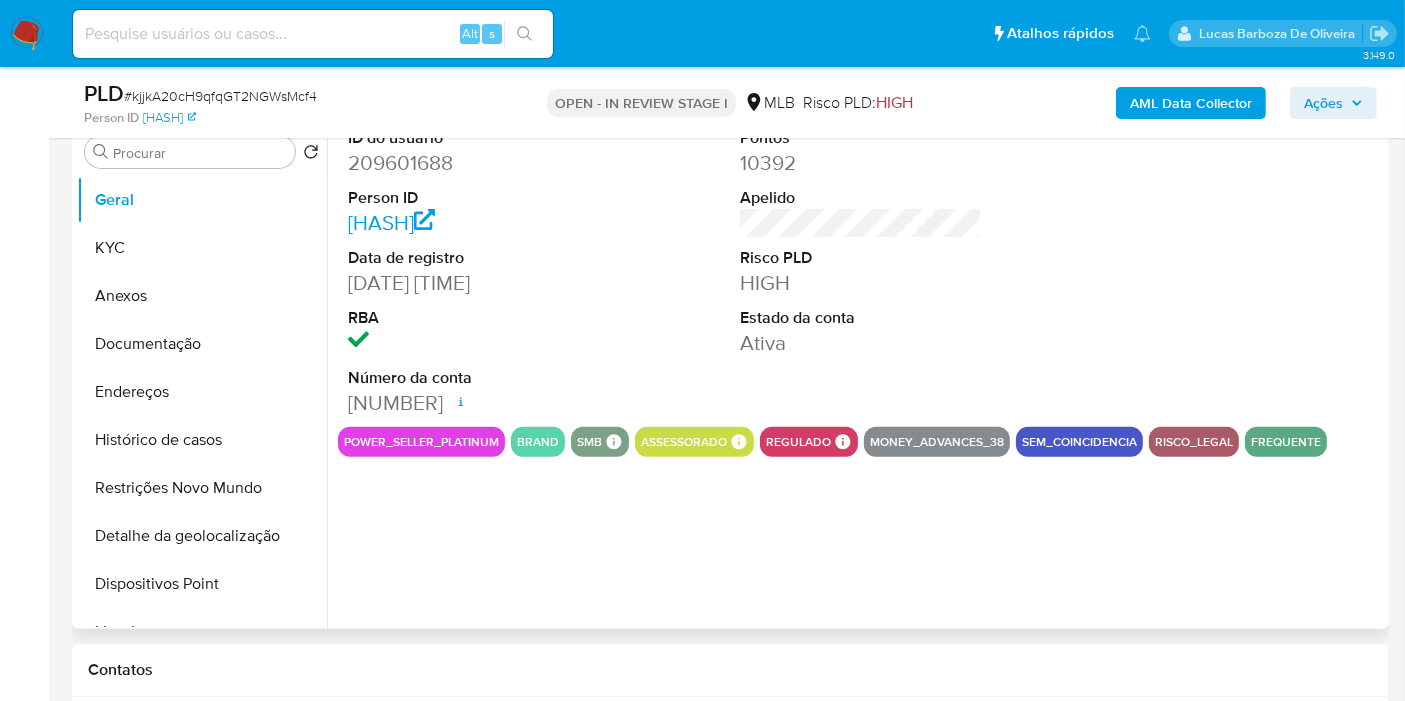 scroll, scrollTop: 564, scrollLeft: 0, axis: vertical 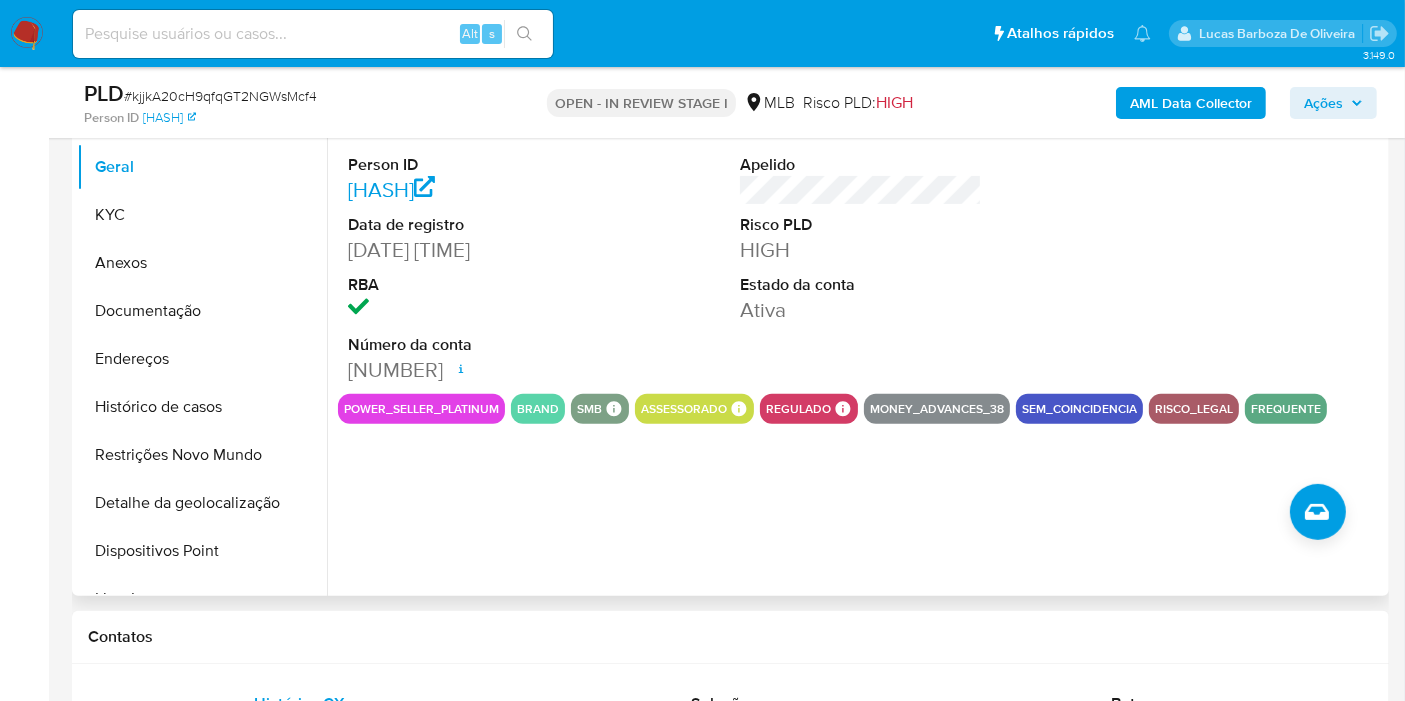 type 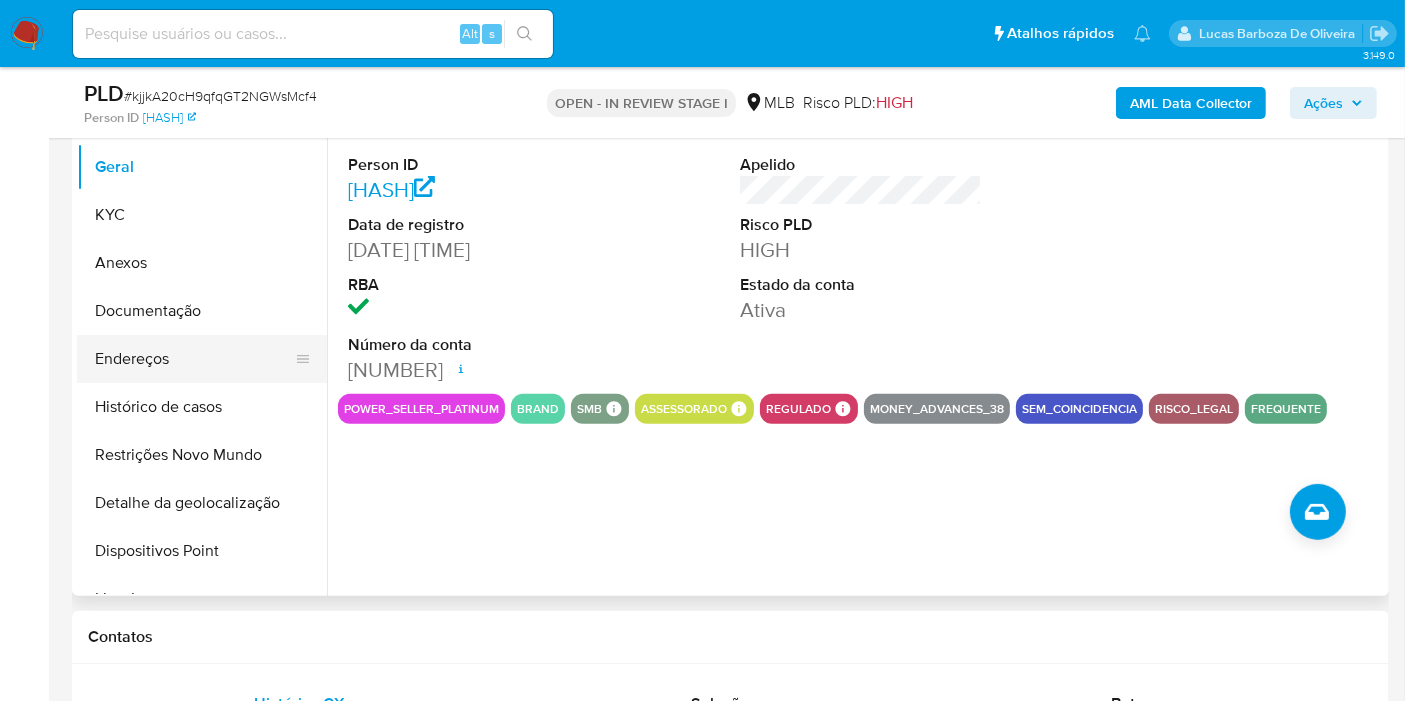 click on "Endereços" at bounding box center [194, 359] 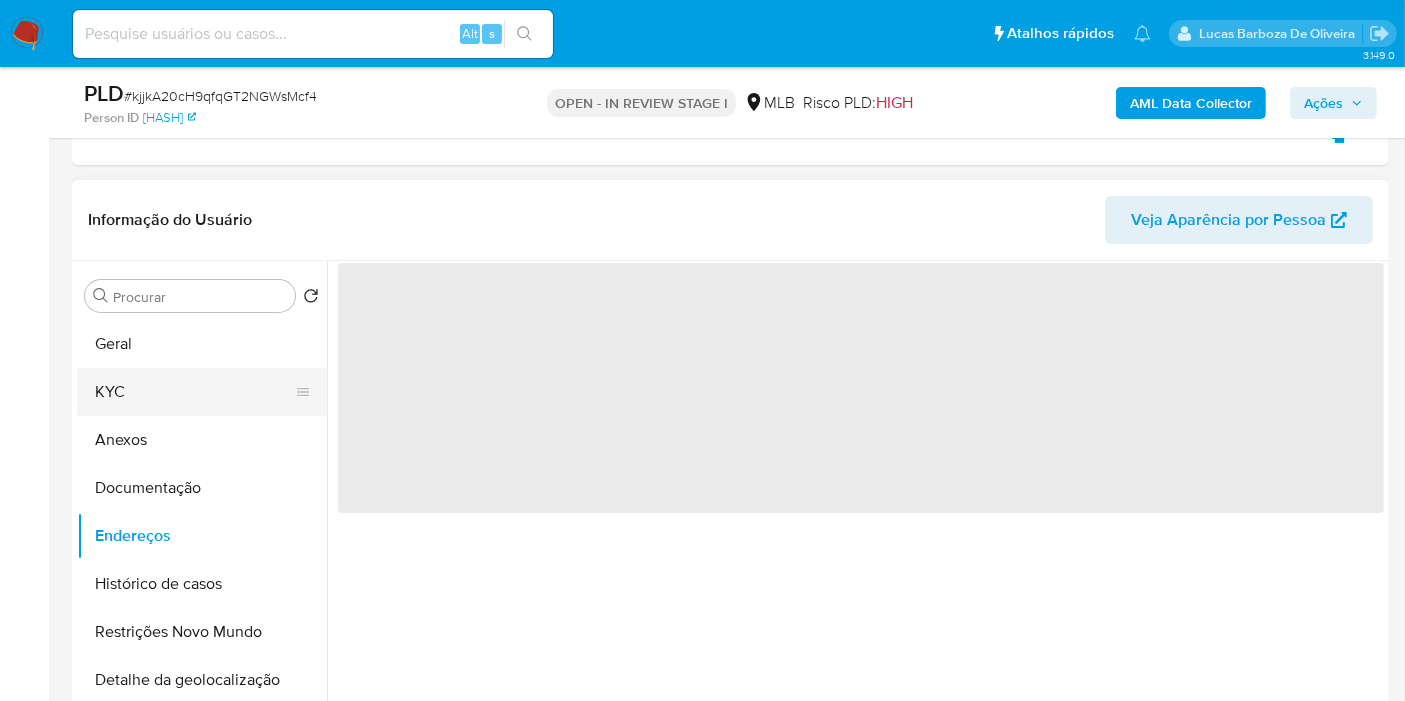 scroll, scrollTop: 342, scrollLeft: 0, axis: vertical 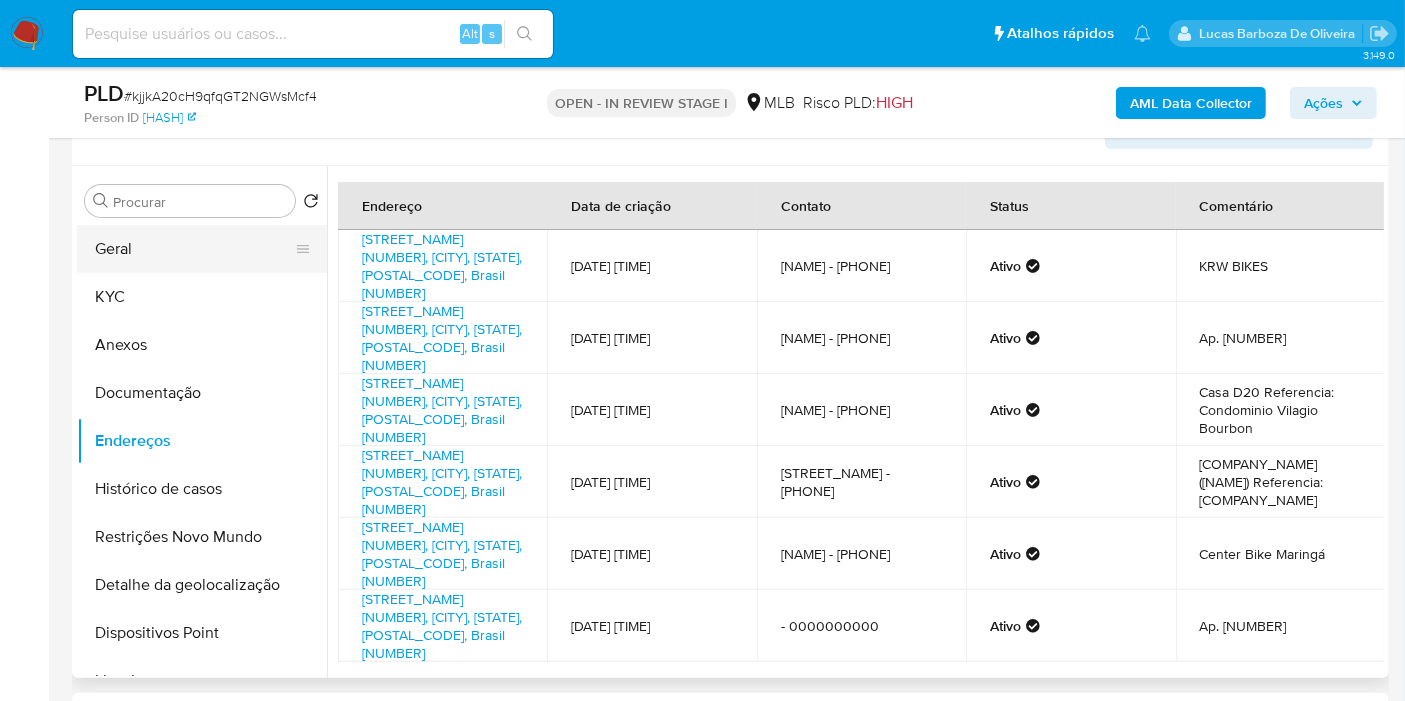 click on "Geral" at bounding box center [194, 249] 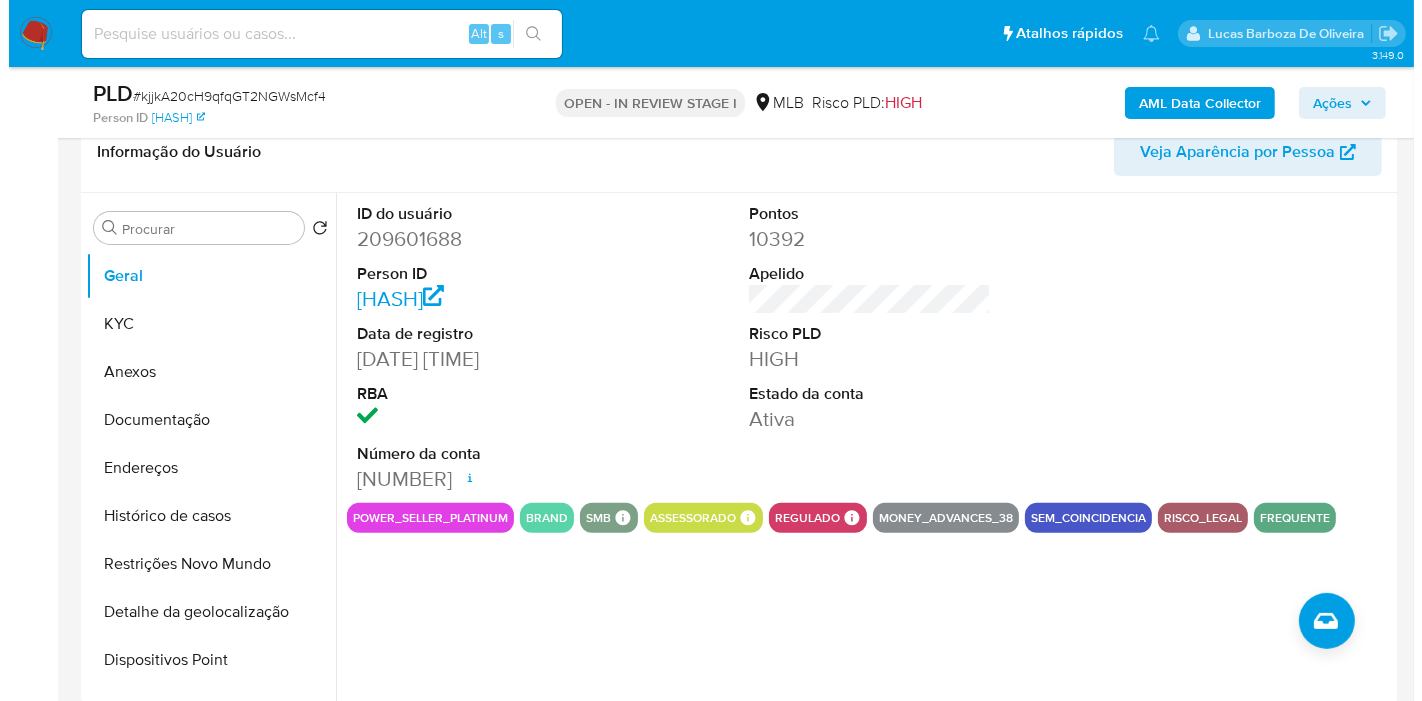 scroll, scrollTop: 440, scrollLeft: 0, axis: vertical 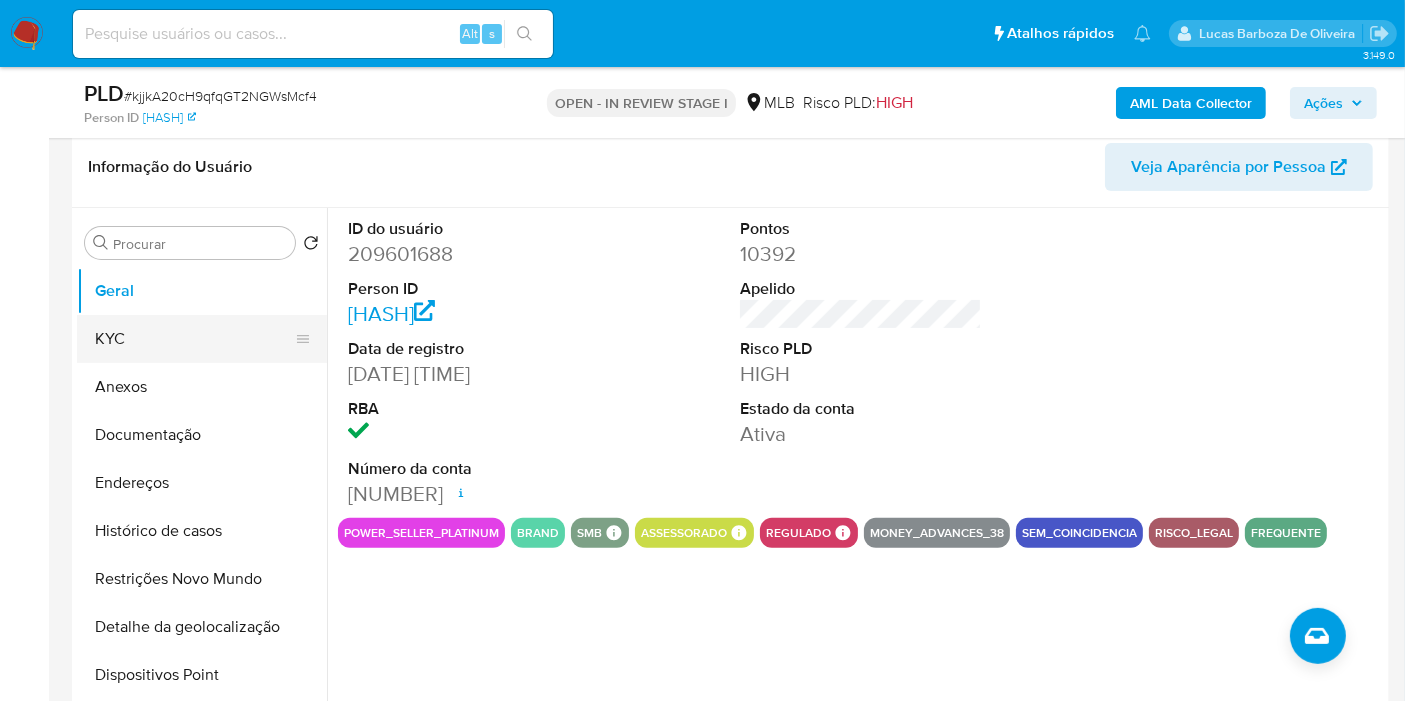 click on "KYC" at bounding box center (194, 339) 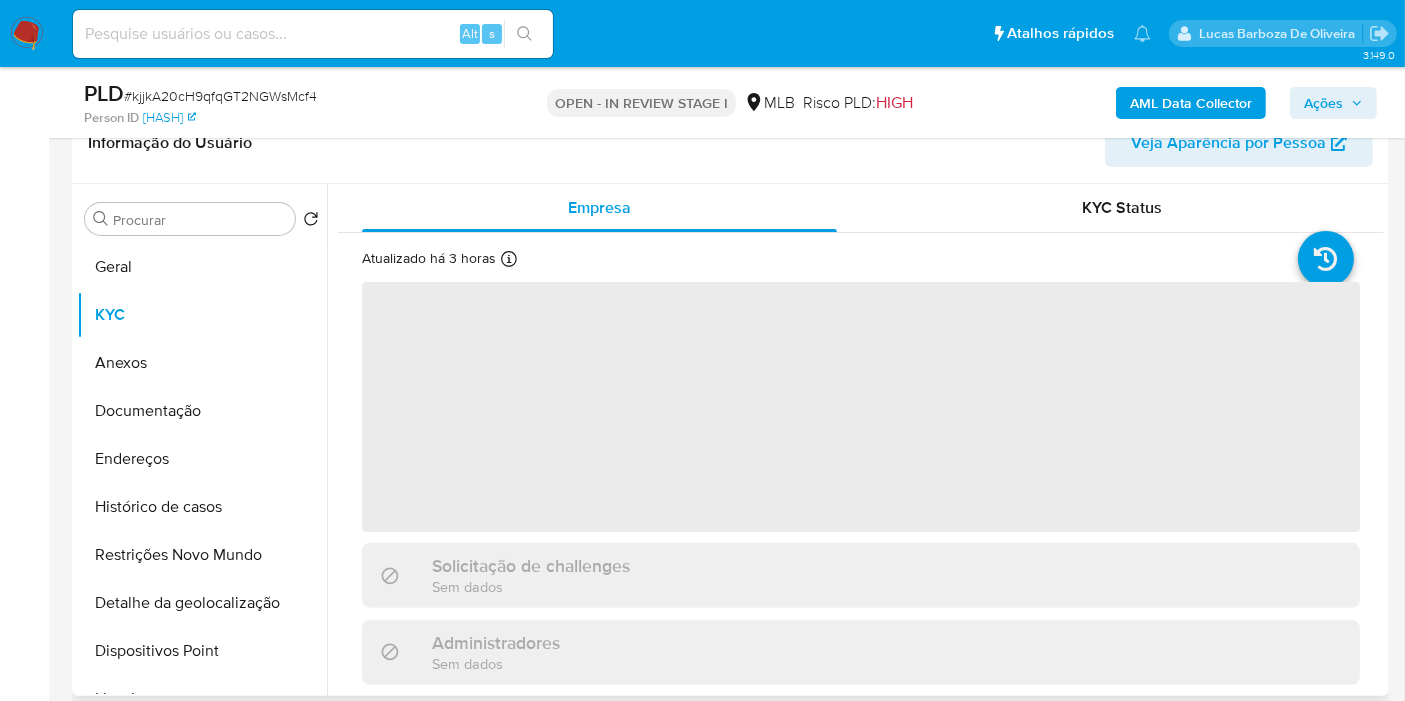 type 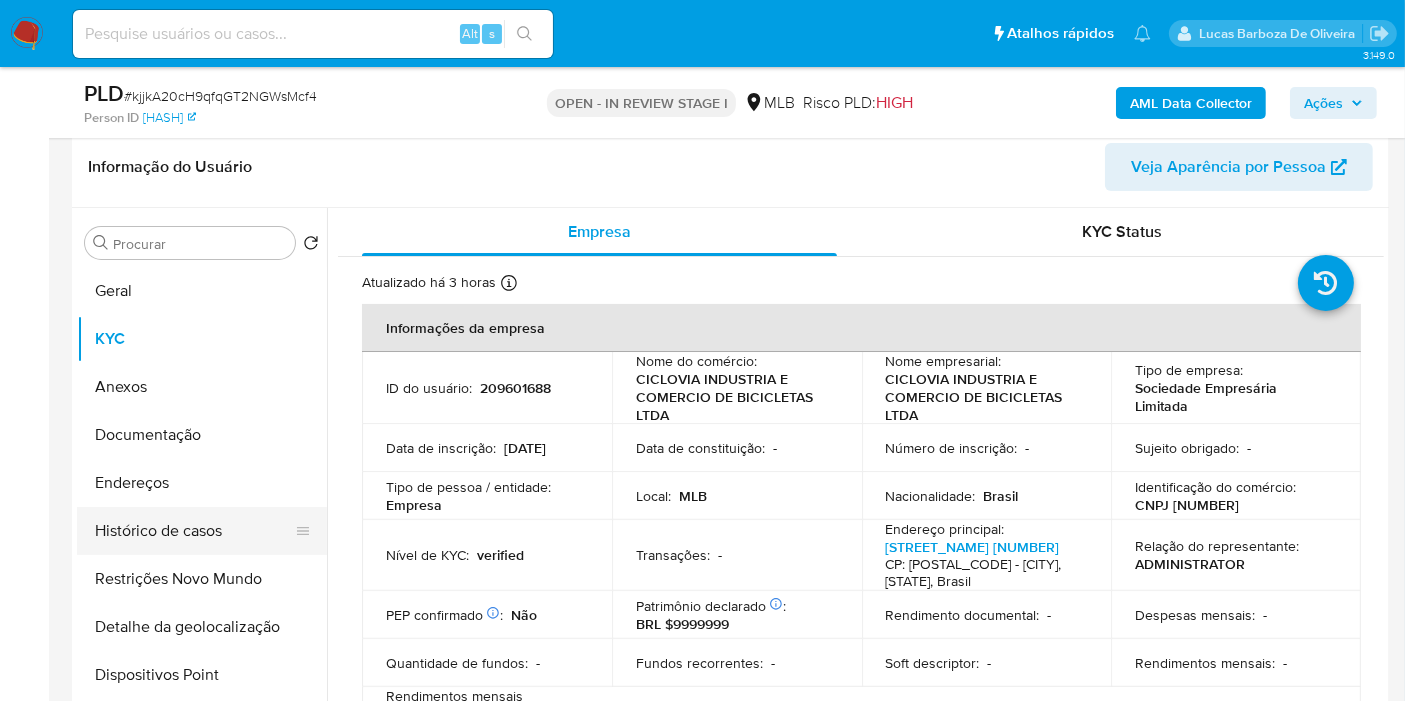 click on "Endereços" at bounding box center [202, 483] 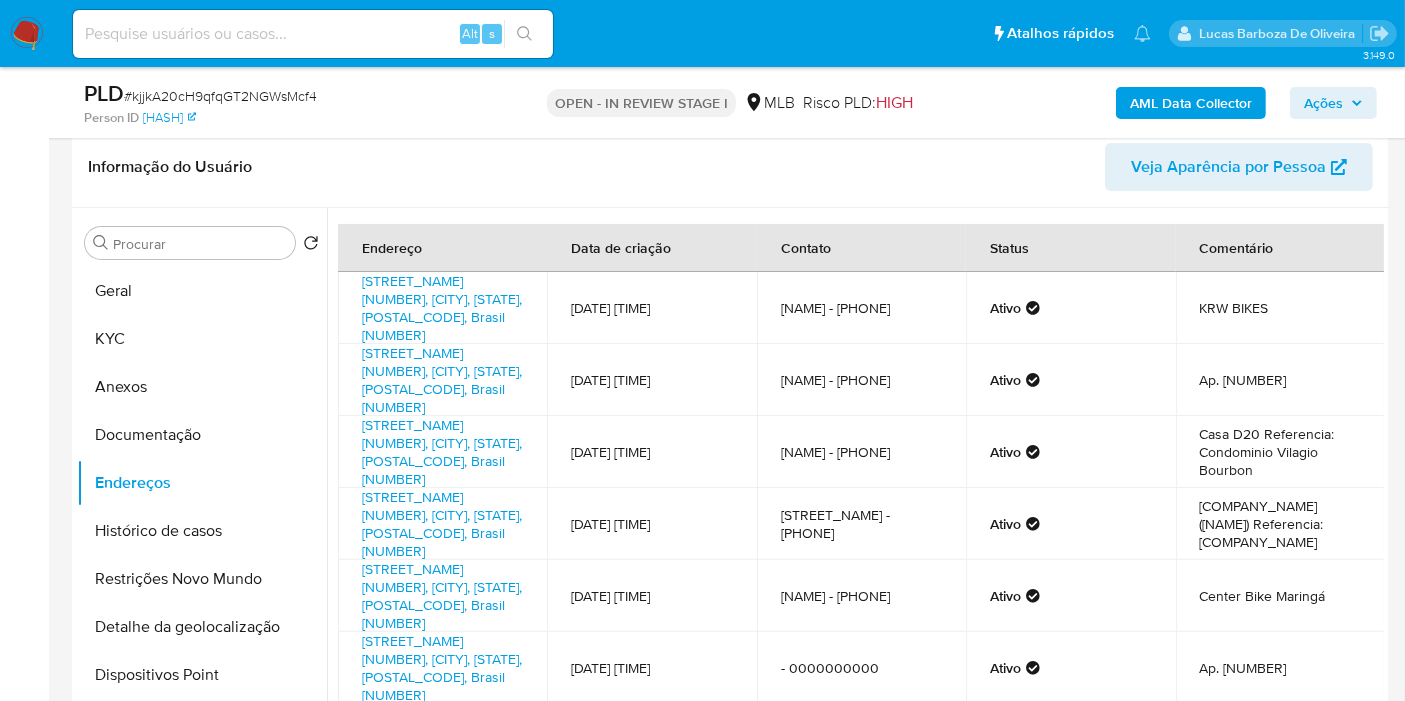 type 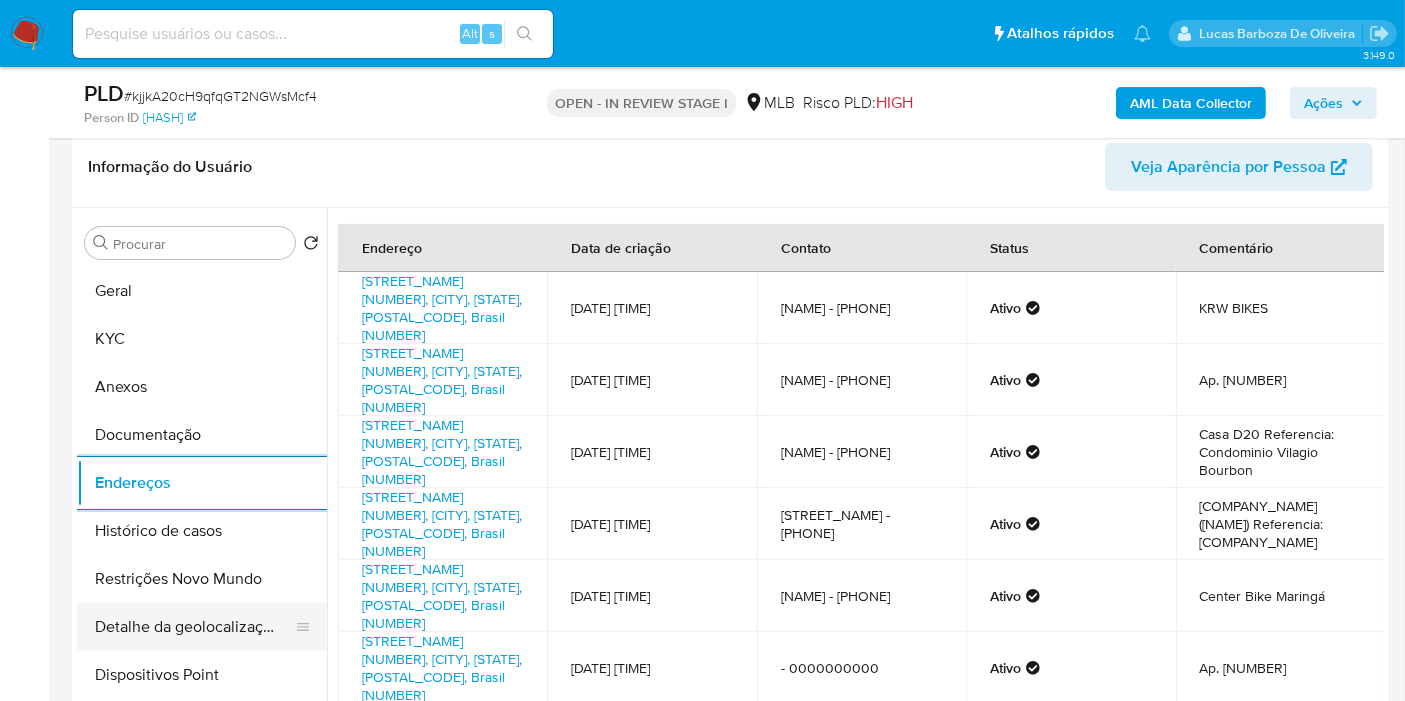 click on "Detalhe da geolocalização" at bounding box center (194, 627) 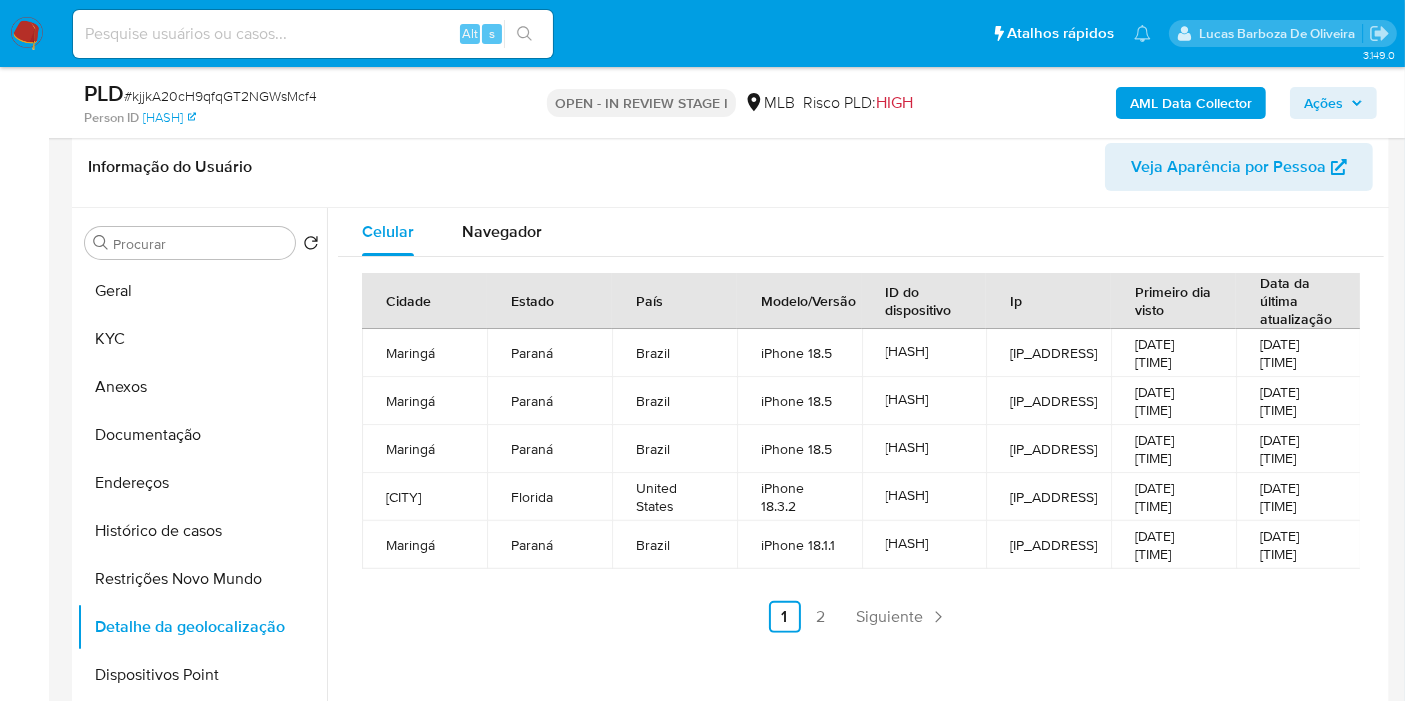 type 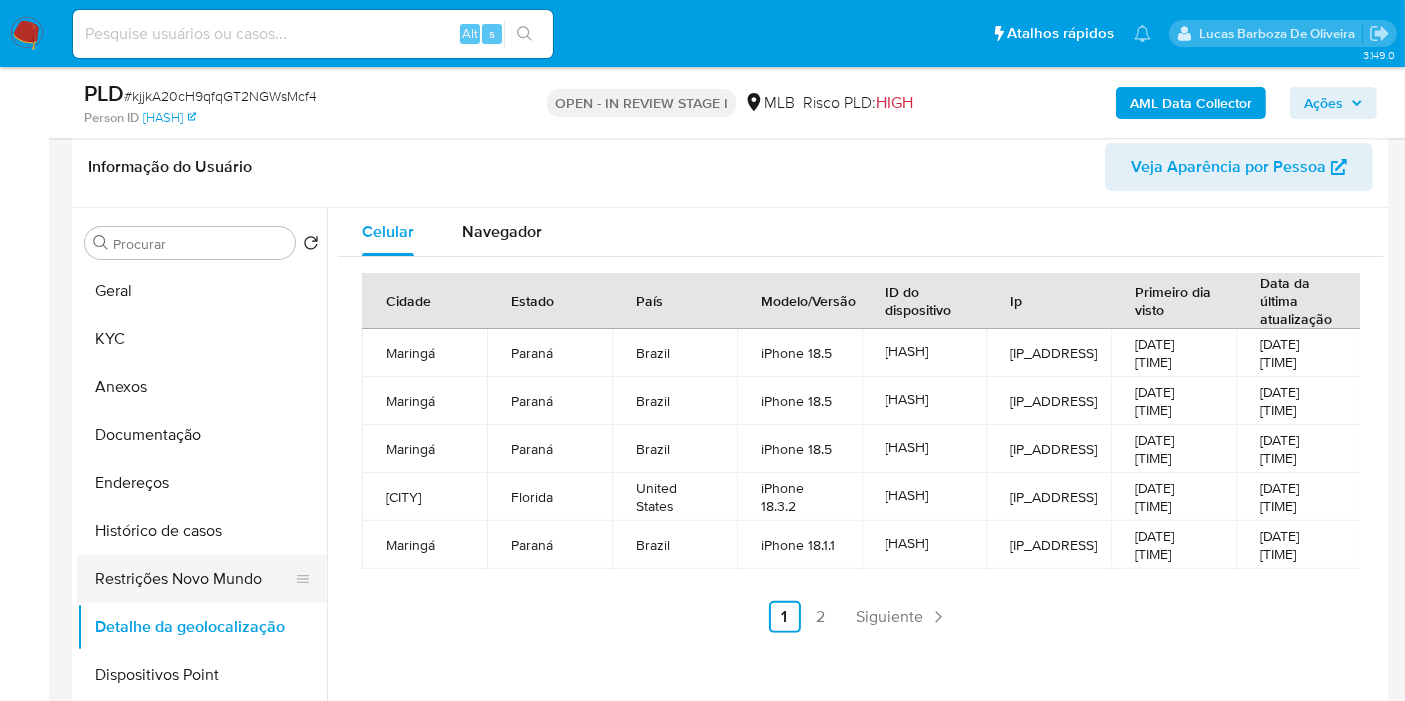 click on "Restrições Novo Mundo" at bounding box center (194, 579) 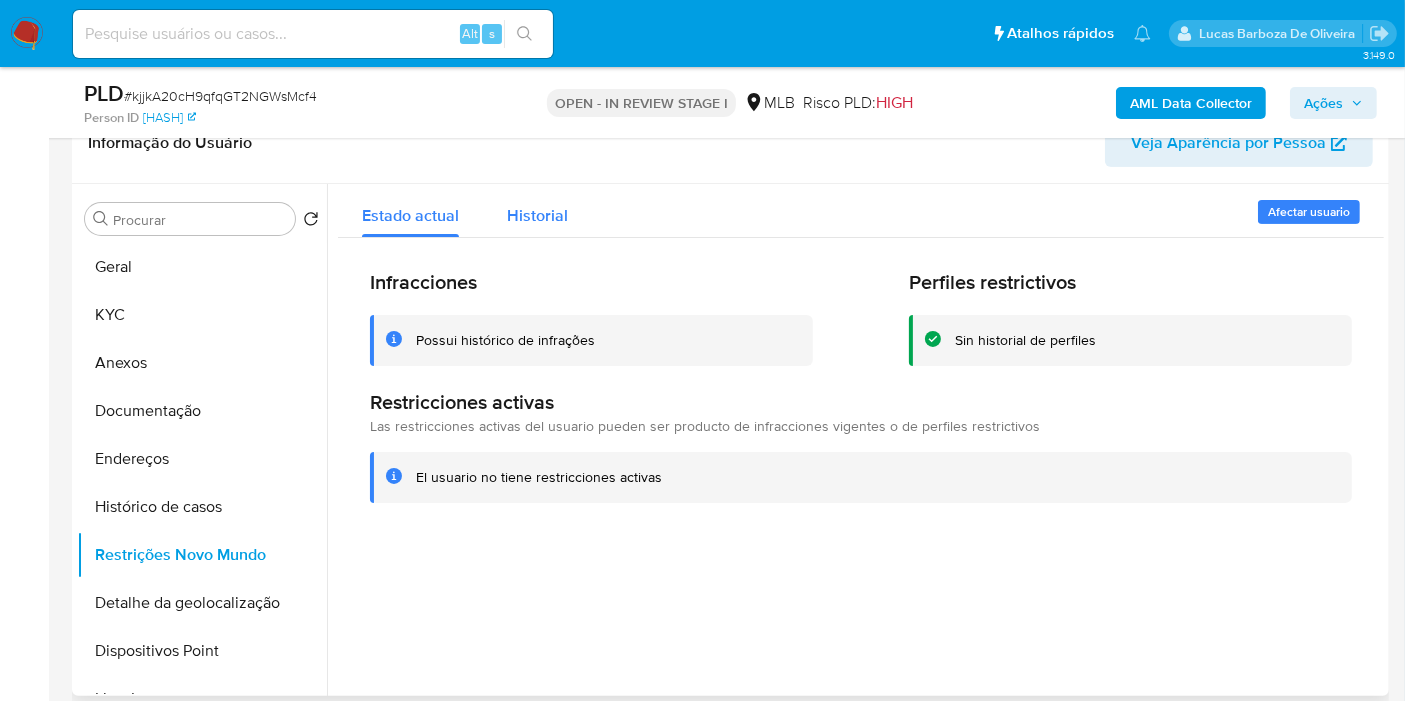 type 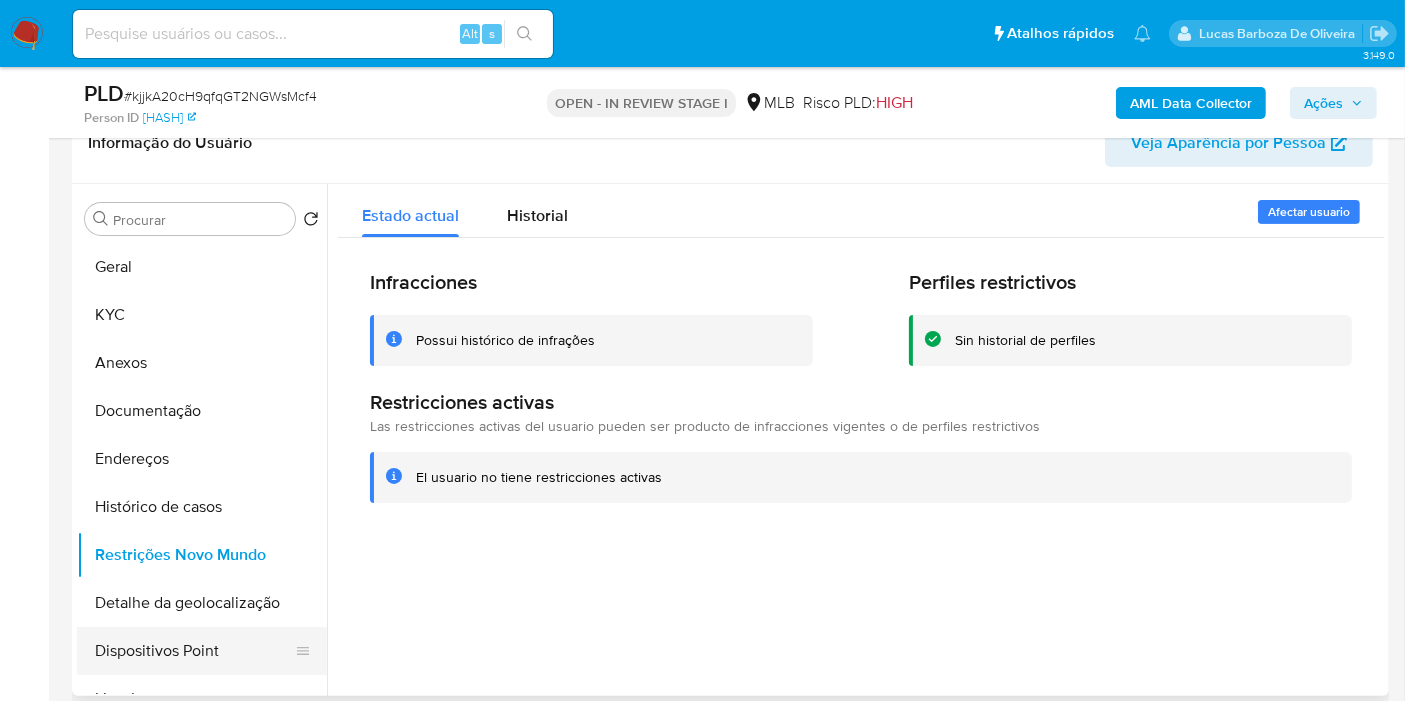 click on "Dispositivos Point" at bounding box center (194, 651) 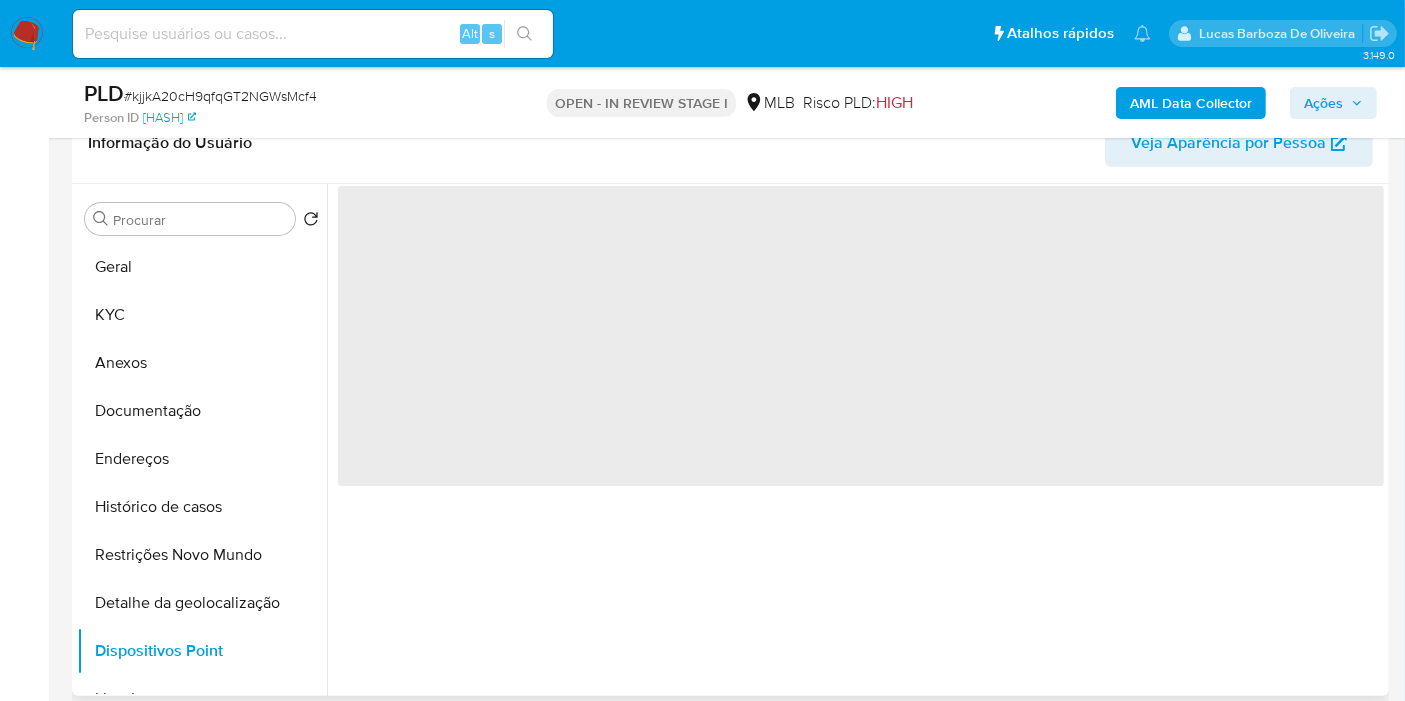 type 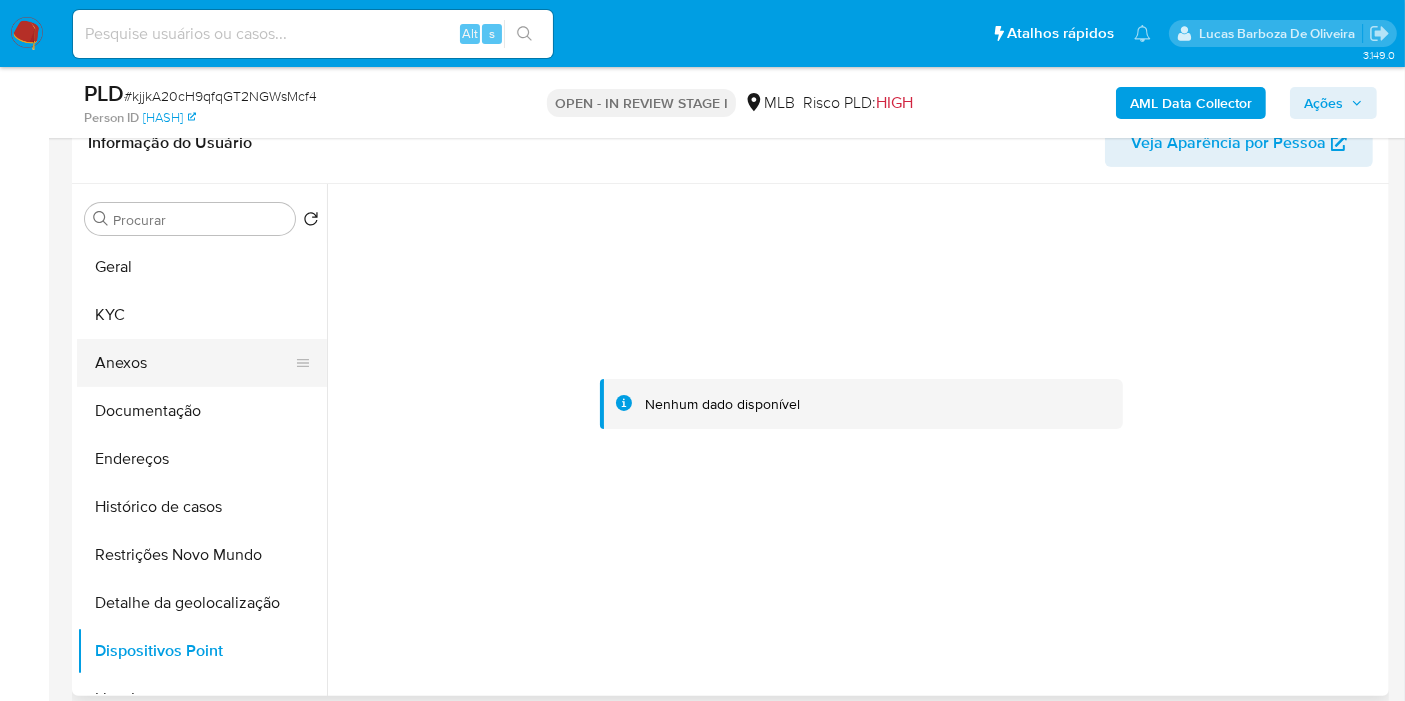 click on "Anexos" at bounding box center [194, 363] 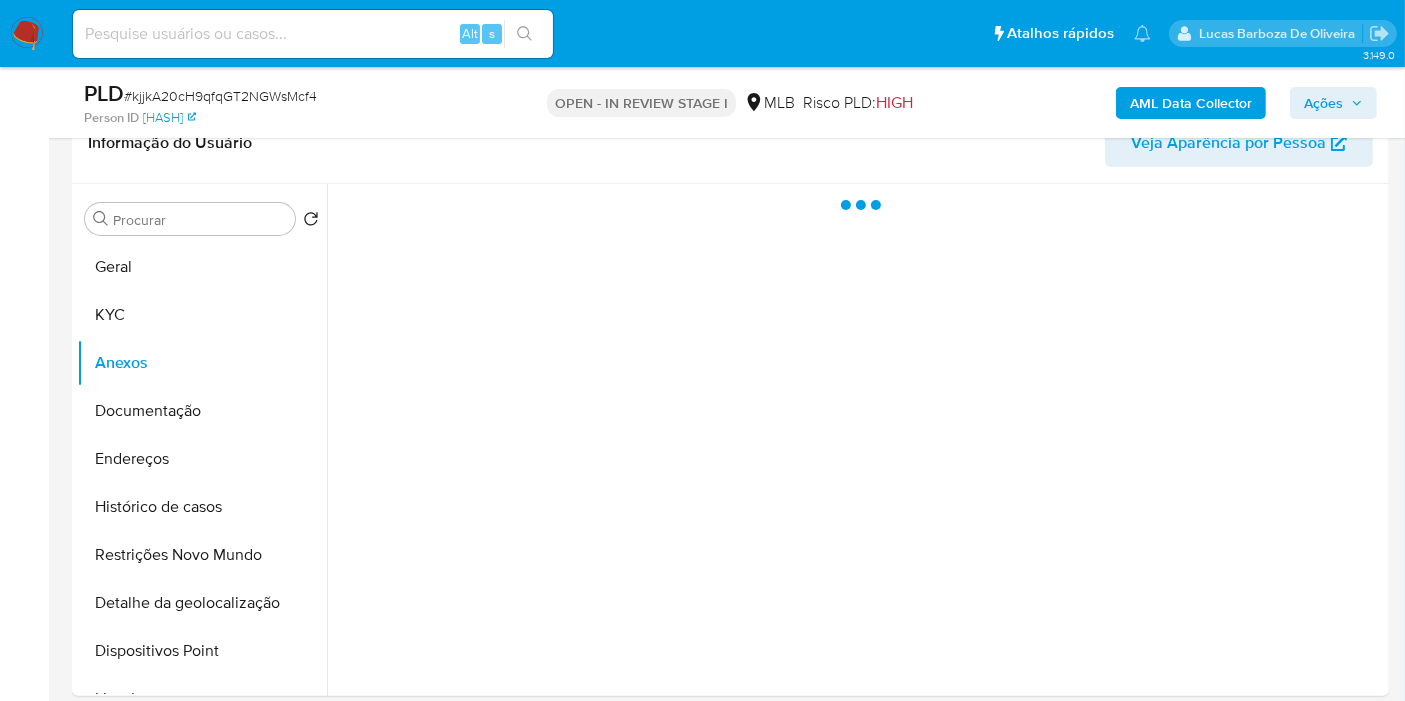 click on "Ações" at bounding box center [1323, 103] 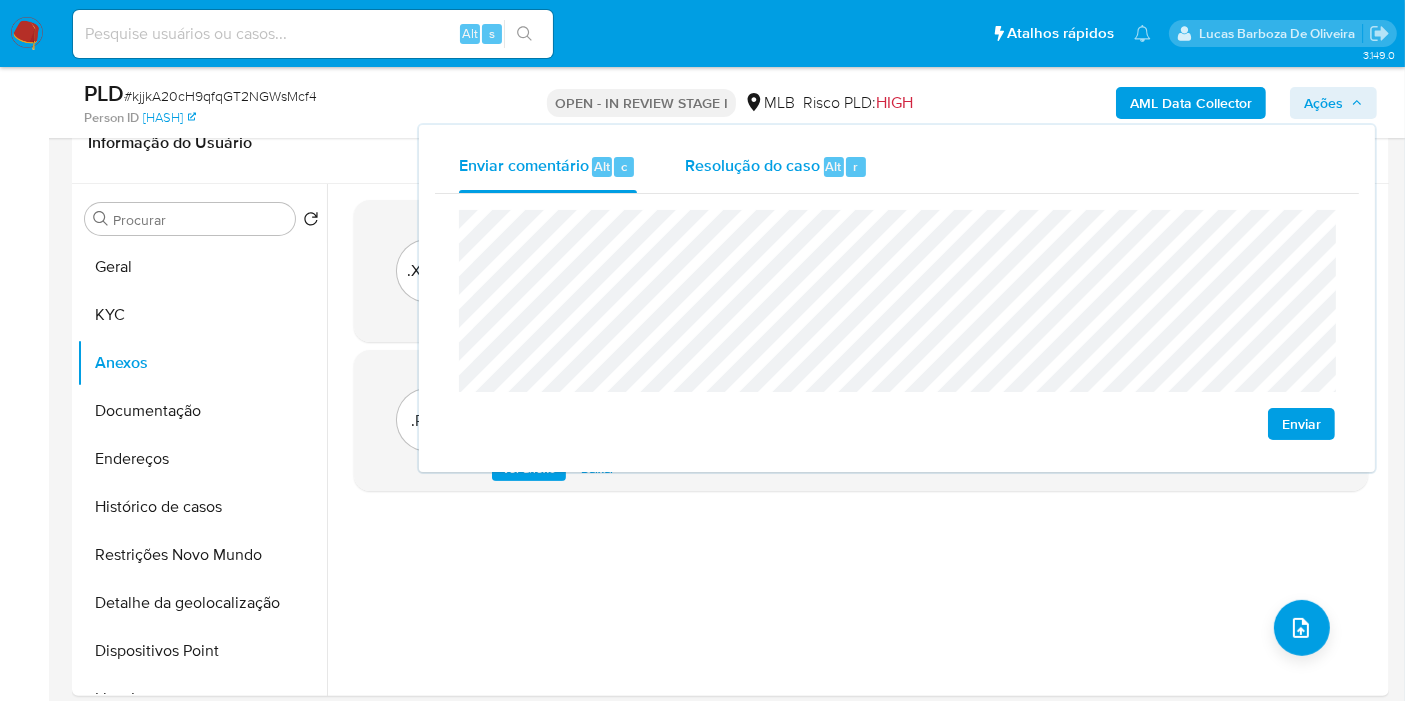 click on "Resolução do caso" at bounding box center [752, 165] 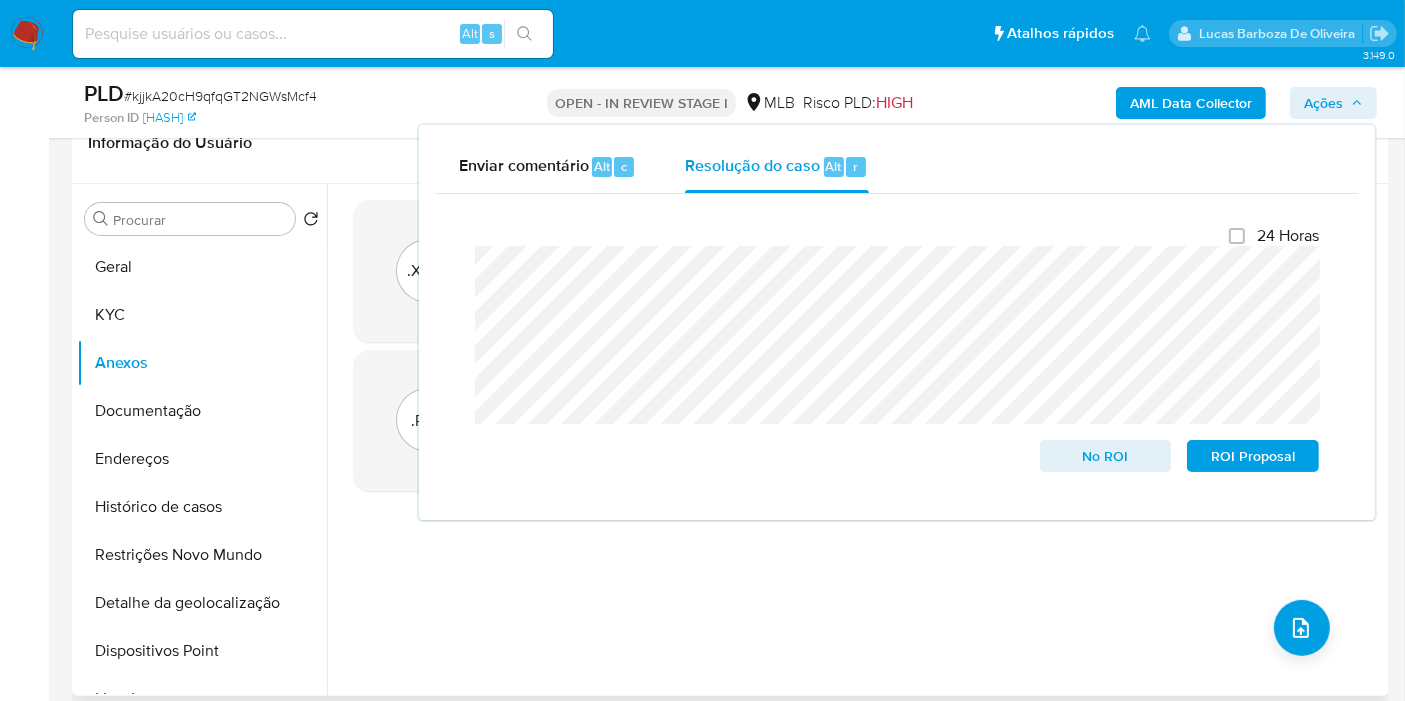 click on ".XLSX OUTROS - Mulan 209601688_2025_02_10_07_29_15 Analista: carsiqueira ID do usuário: 209601688 ID do caso: 6UMofpPmn0SI7AWC7VZwDgb1 Ver anexo Baixar 10/Fev/2025 11:56:45 .PDF OUTROS - CNPJ 15005669000143 - CICLOVIA INDUSTRIA E COMERCIO DE BICICLETAS LTDA - Documentos Google Analista: carsiqueira ID do usuário: 209601688 ID do caso: 6UMofpPmn0SI7AWC7VZwDgb1 Ver anexo Baixar 10/Fev/2025 11:54:53" at bounding box center [861, 440] 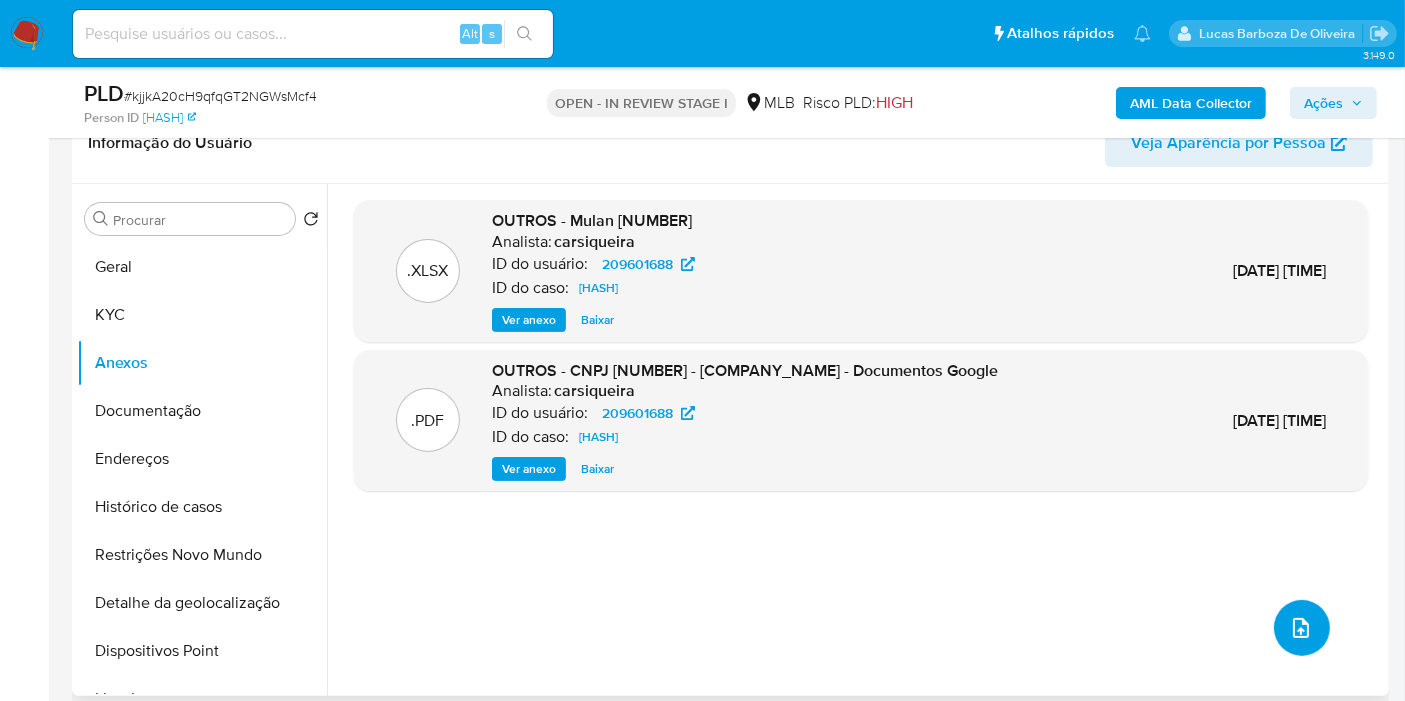 click 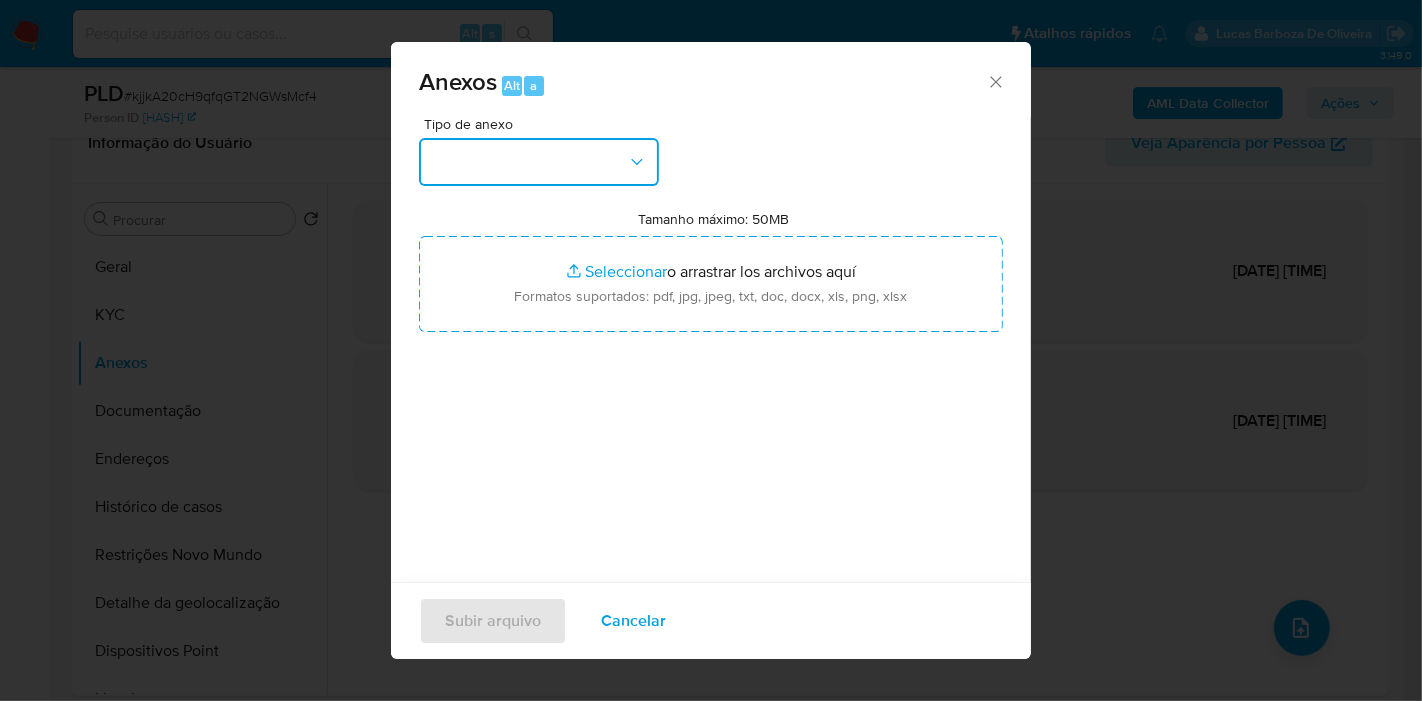 drag, startPoint x: 591, startPoint y: 167, endPoint x: 602, endPoint y: 175, distance: 13.601471 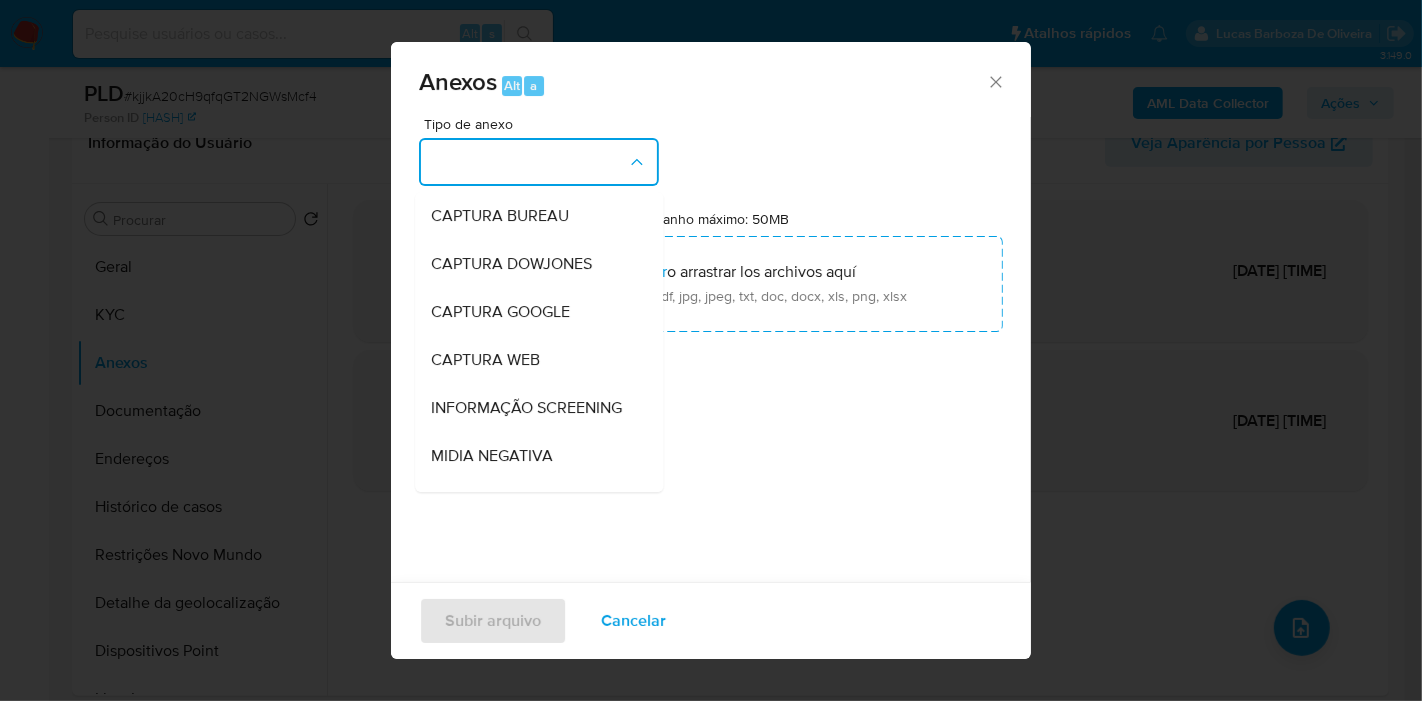 scroll, scrollTop: 307, scrollLeft: 0, axis: vertical 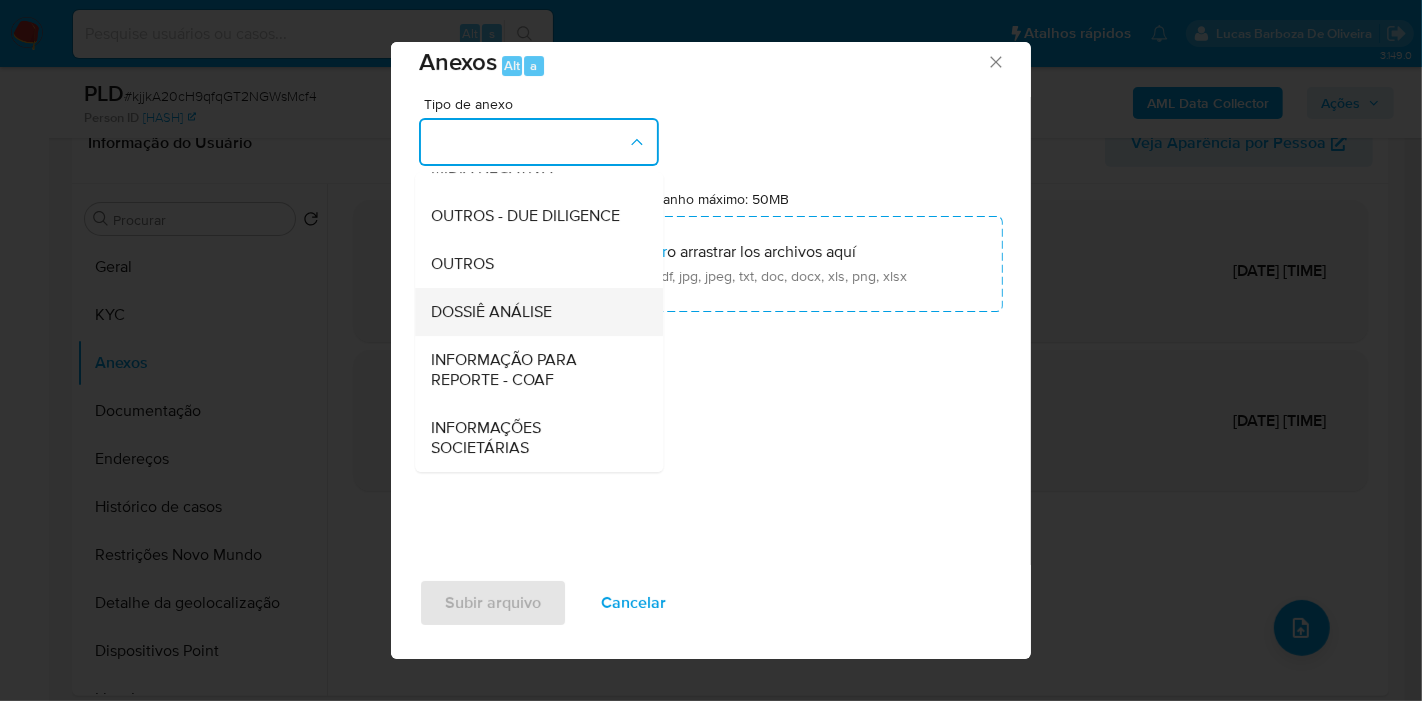 click on "DOSSIÊ ANÁLISE" at bounding box center [491, 312] 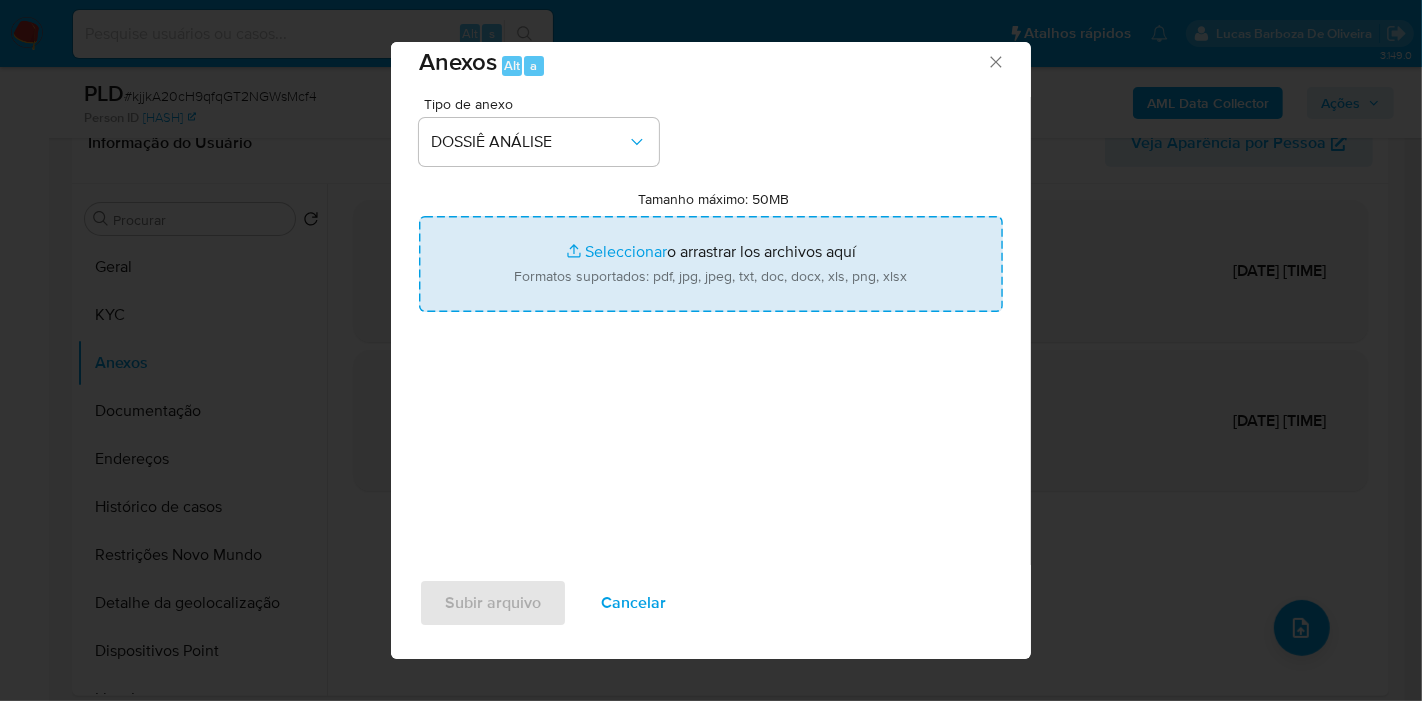 click on "Tamanho máximo: 50MB Seleccionar archivos" at bounding box center [711, 264] 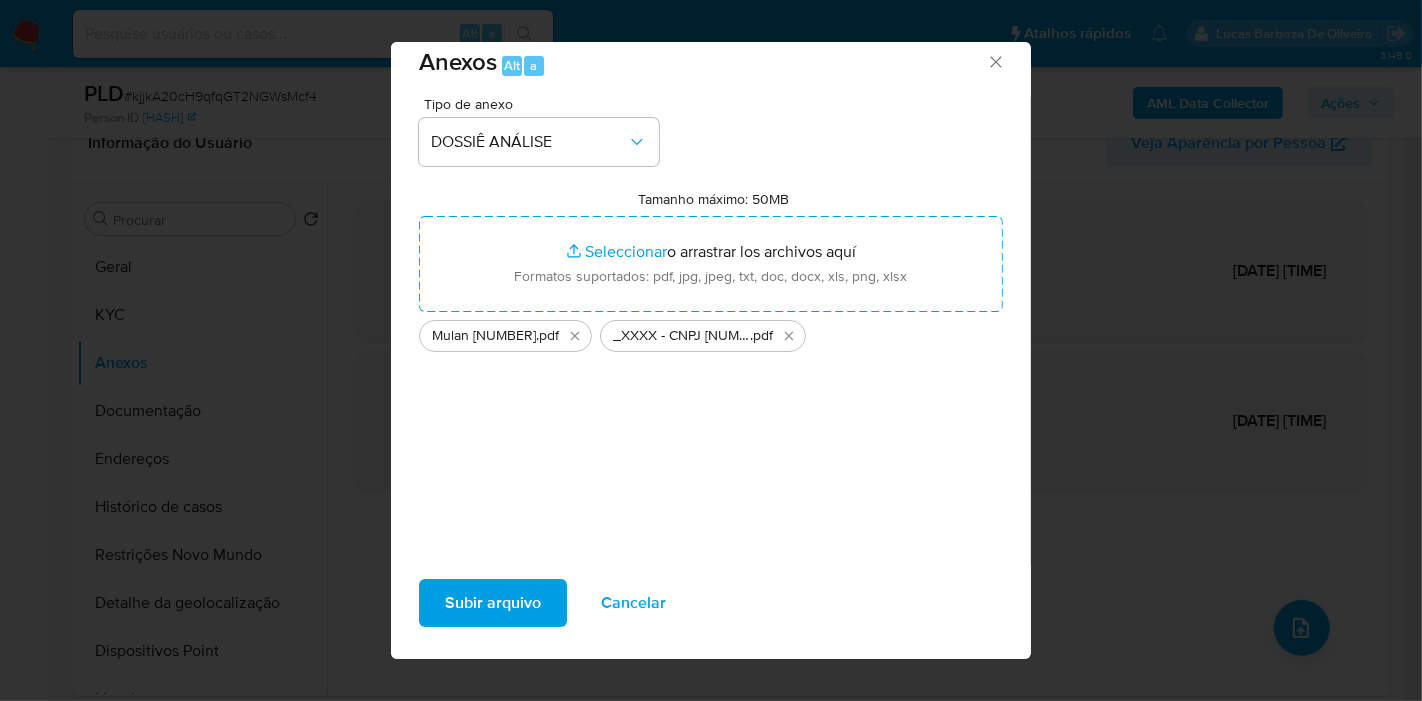 click on "Subir arquivo" at bounding box center [493, 603] 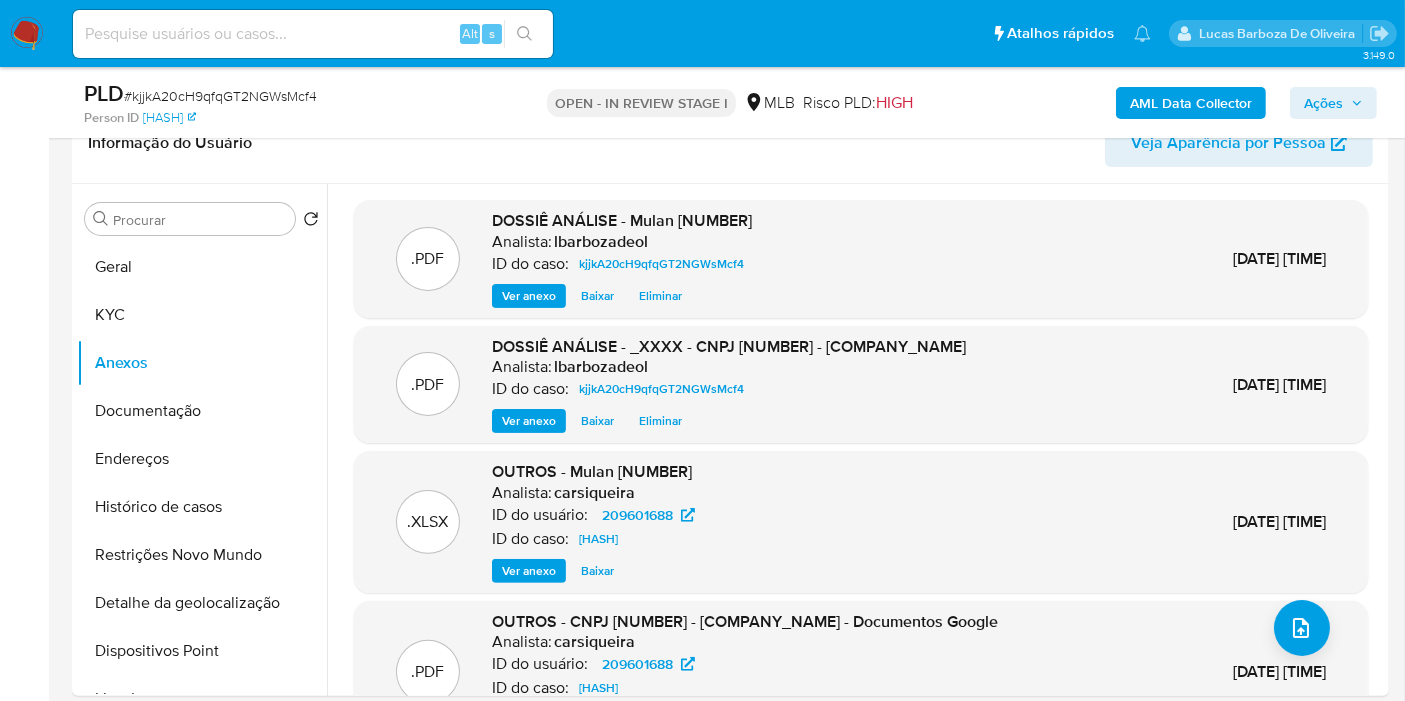 click on "Ações" at bounding box center (1323, 103) 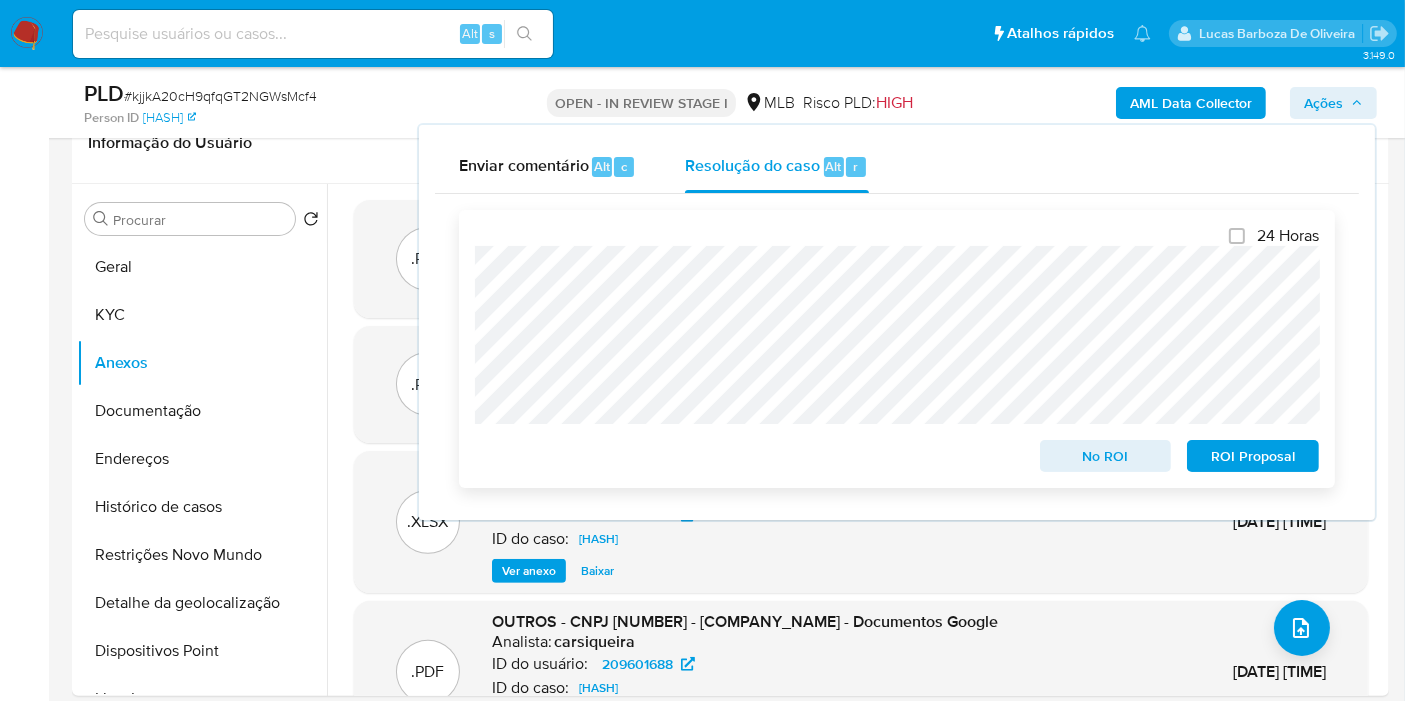 click on "No ROI" at bounding box center (1106, 456) 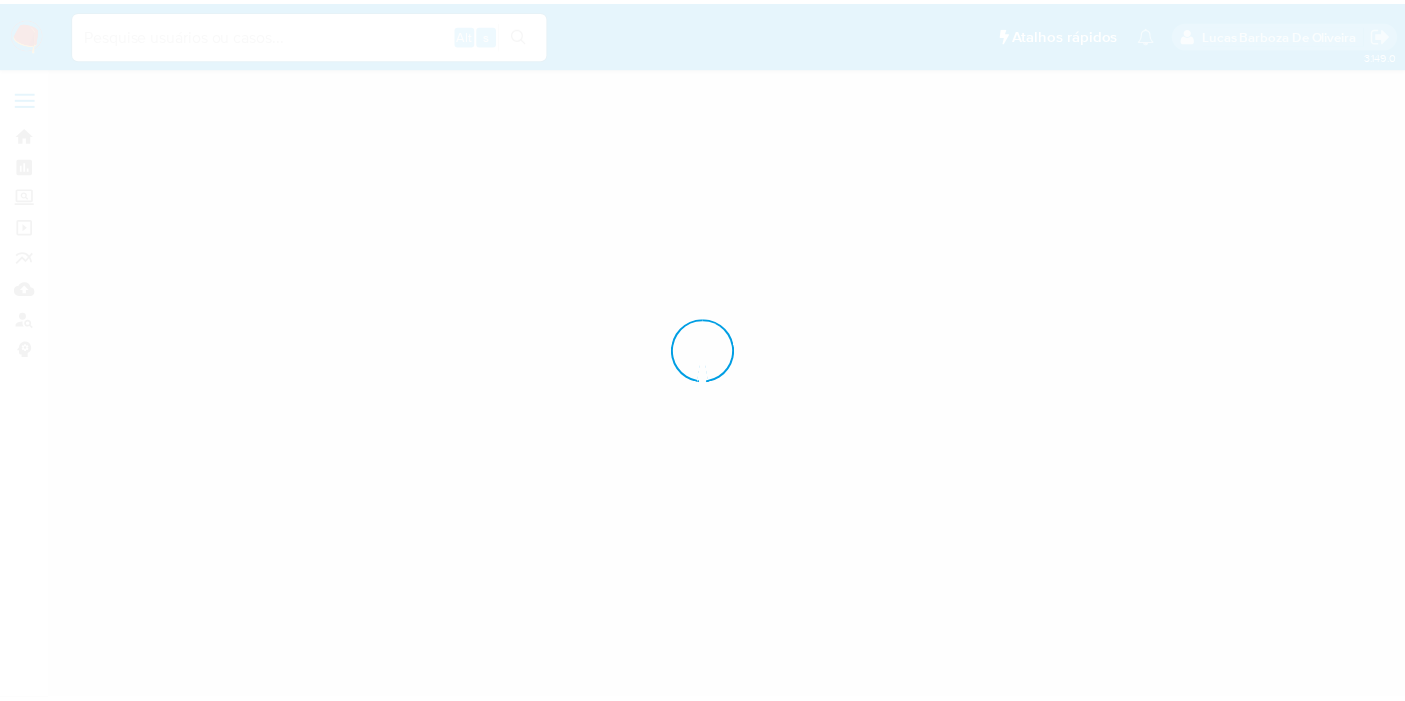 scroll, scrollTop: 0, scrollLeft: 0, axis: both 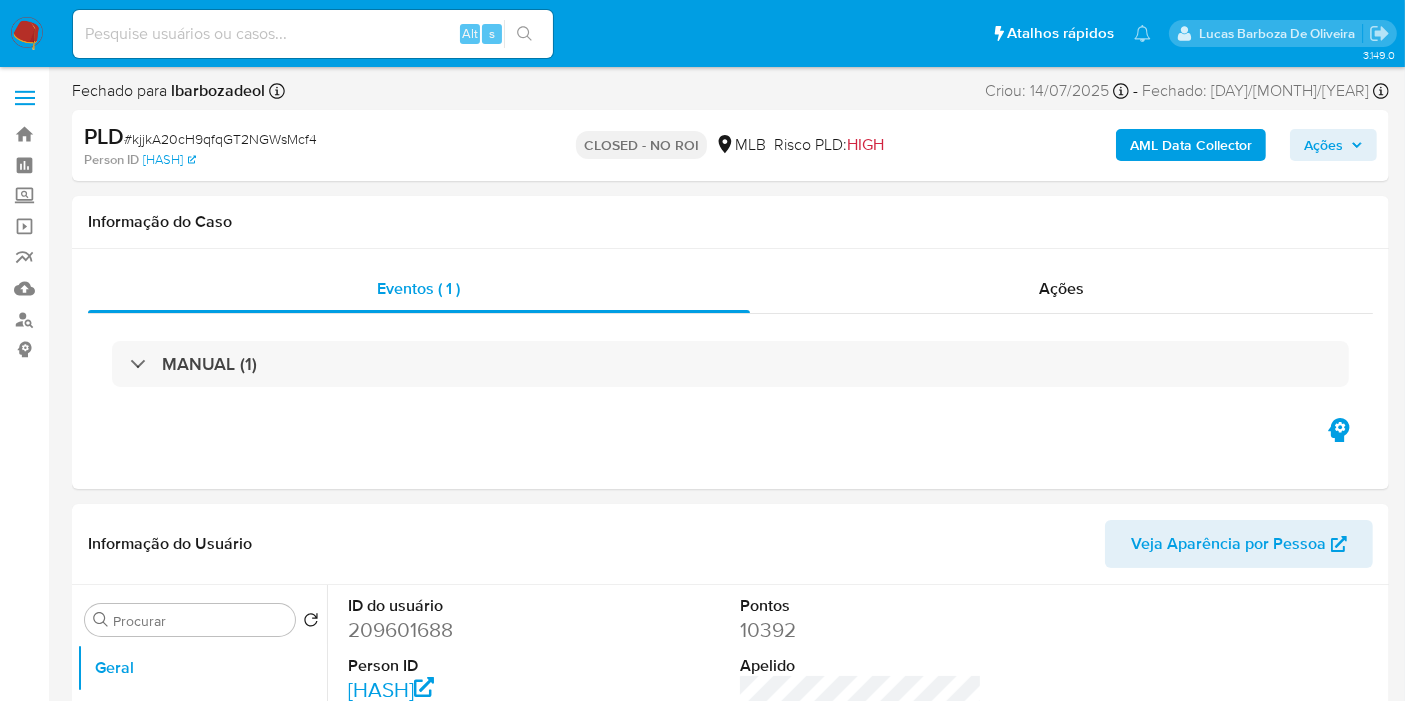 select on "10" 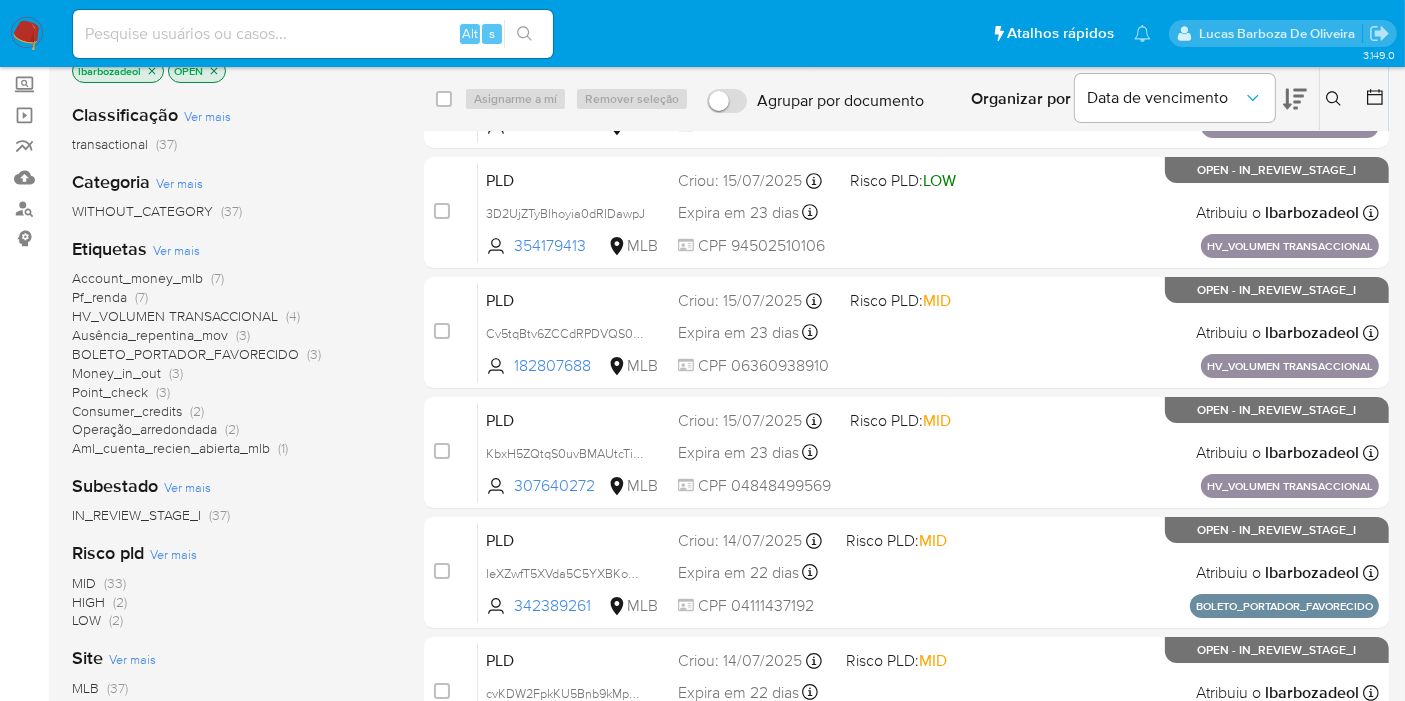 scroll, scrollTop: 222, scrollLeft: 0, axis: vertical 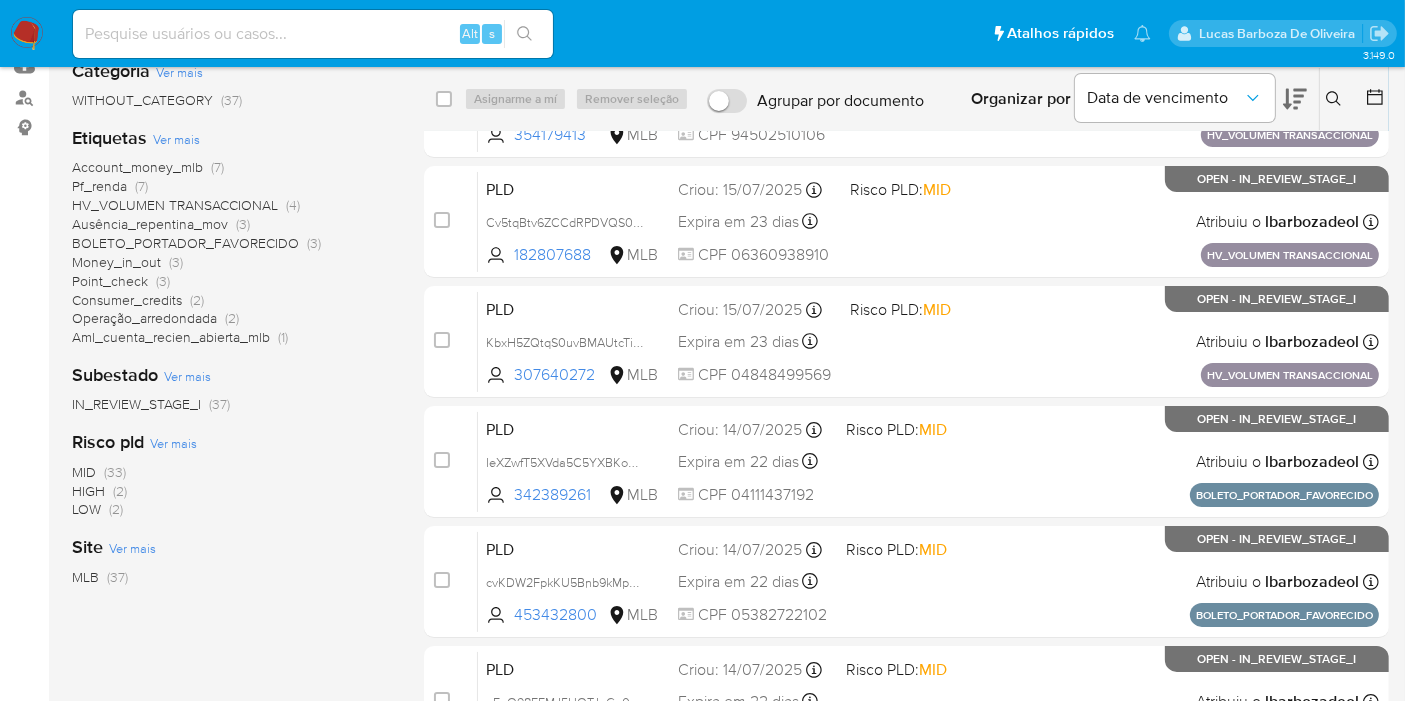 drag, startPoint x: 107, startPoint y: 469, endPoint x: 117, endPoint y: 470, distance: 10.049875 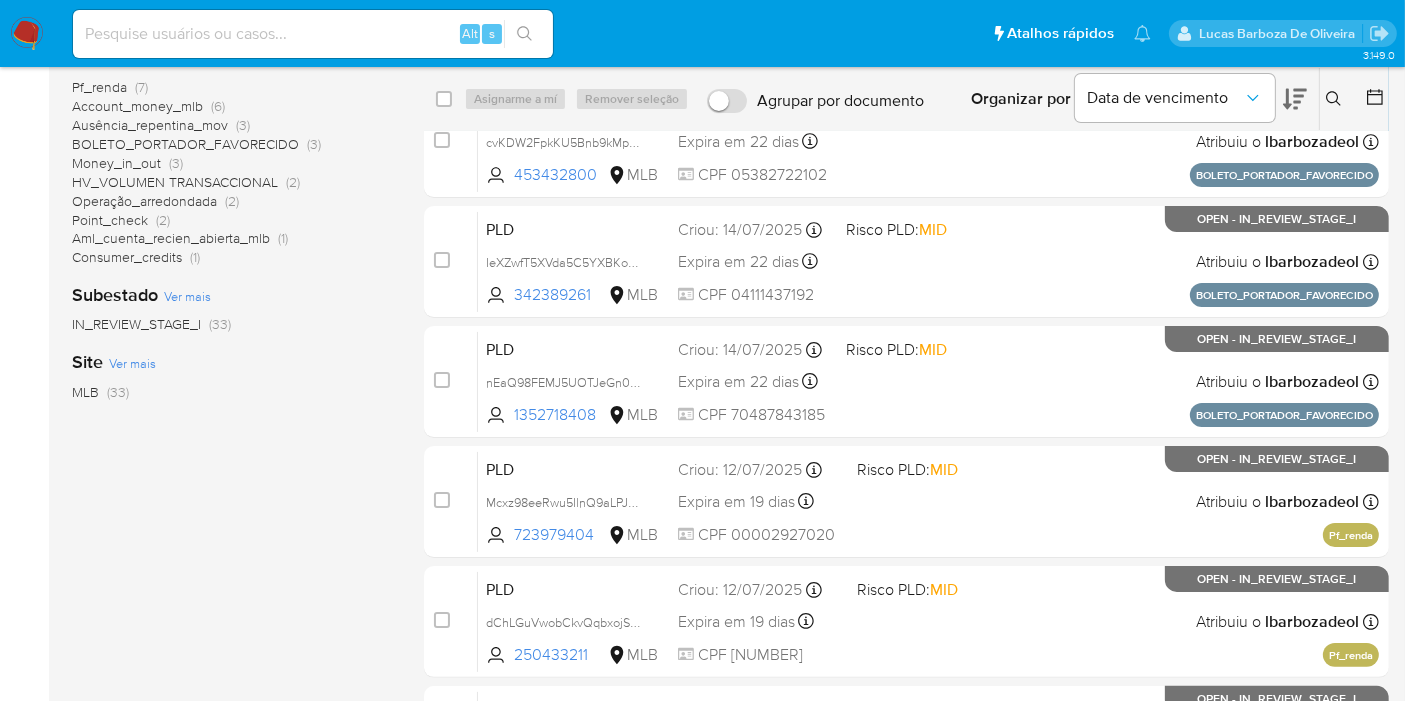 scroll, scrollTop: 222, scrollLeft: 0, axis: vertical 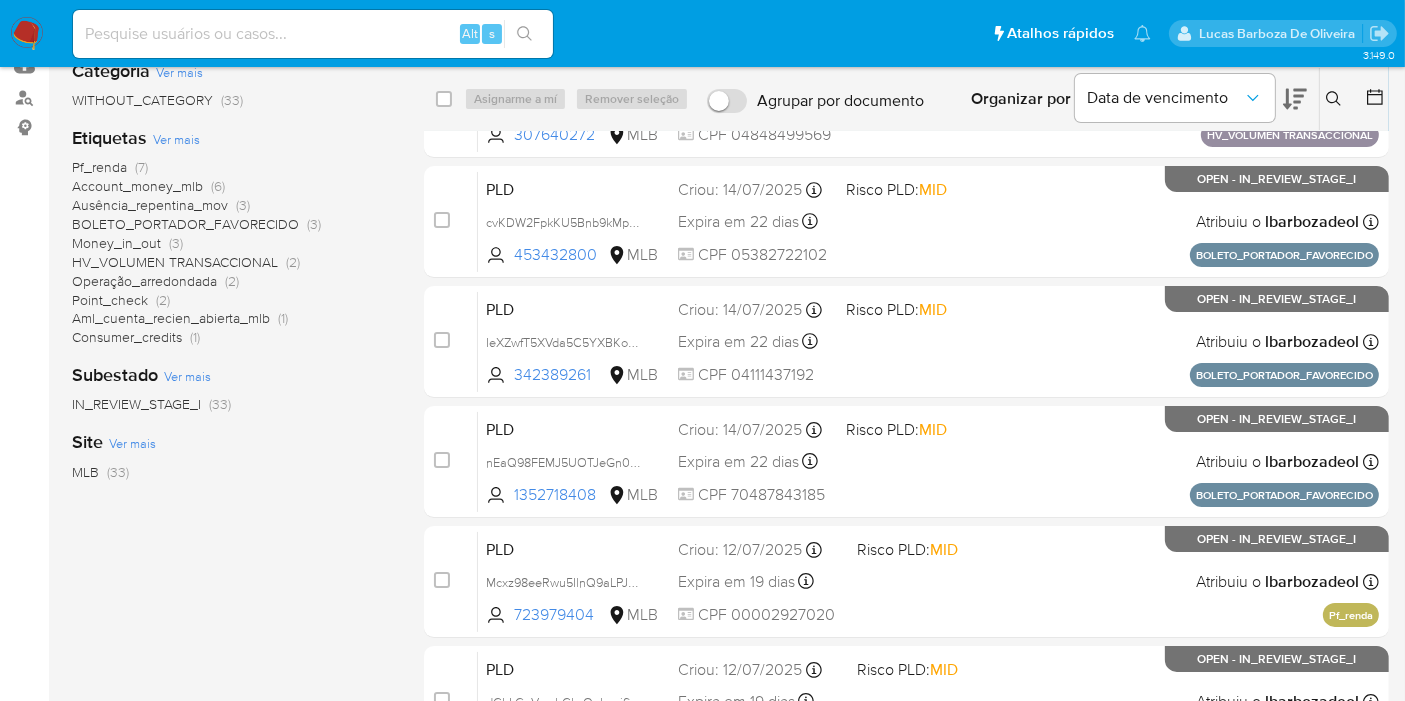 click on "Pf_renda" at bounding box center (99, 167) 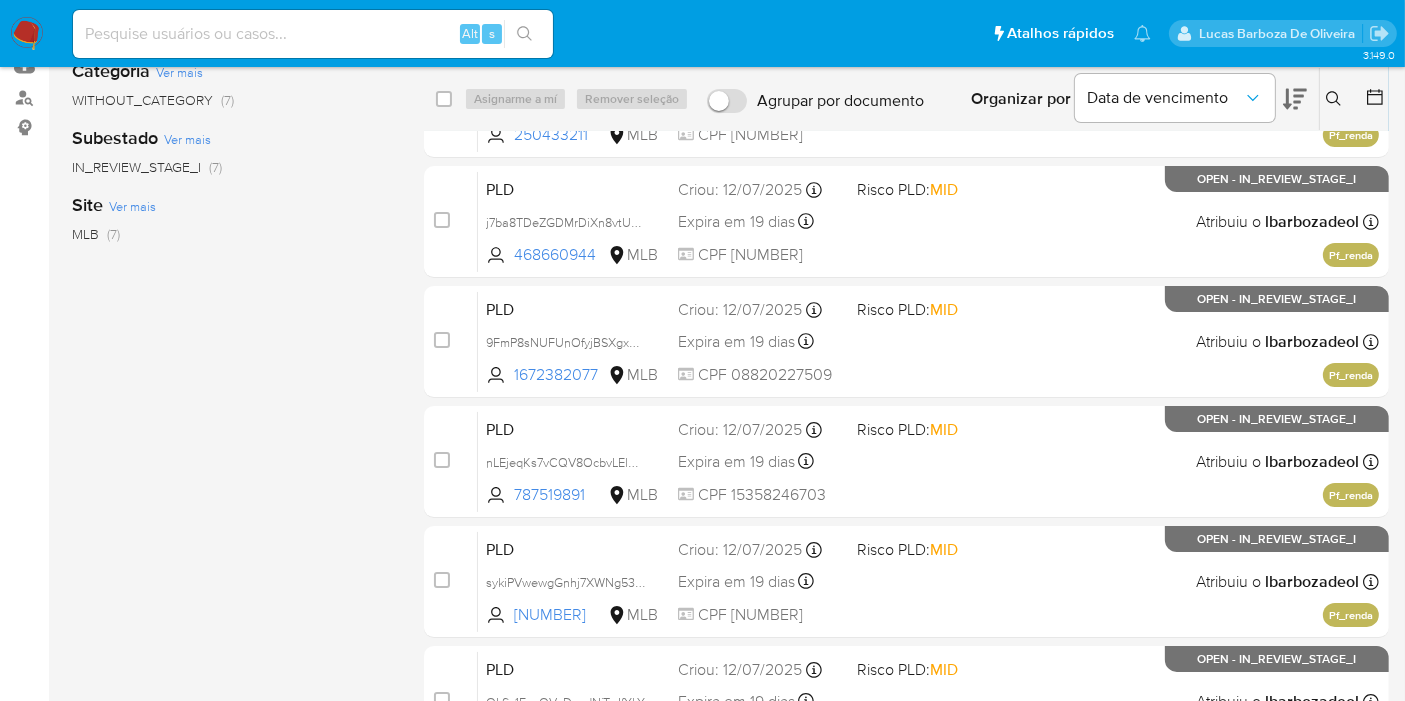 drag, startPoint x: 1412, startPoint y: 202, endPoint x: 1421, endPoint y: 15, distance: 187.21645 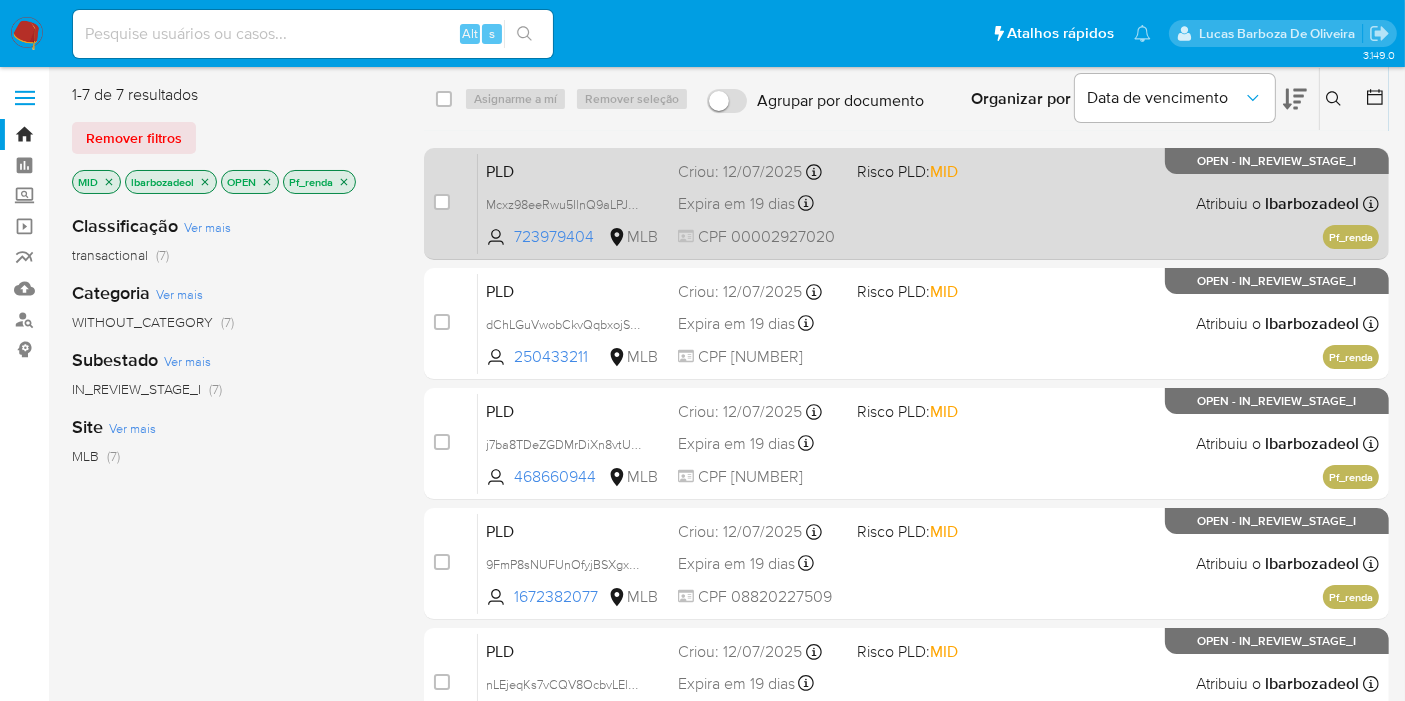 click on "PLD Mcxz98eeRwu5IlnQ9aLPJVWd [NUMBER] MLB Risco PLD:  MID Criou: [DATE]   Criou: [DATE] [TIME] Expira em 19 dias   Expira em [DATE] [TIME] CPF   [NUMBER] Atribuiu o   [USERNAME]   Asignado el: [DATE] [TIME] Pf_renda OPEN - IN_REVIEW_STAGE_I" at bounding box center (928, 203) 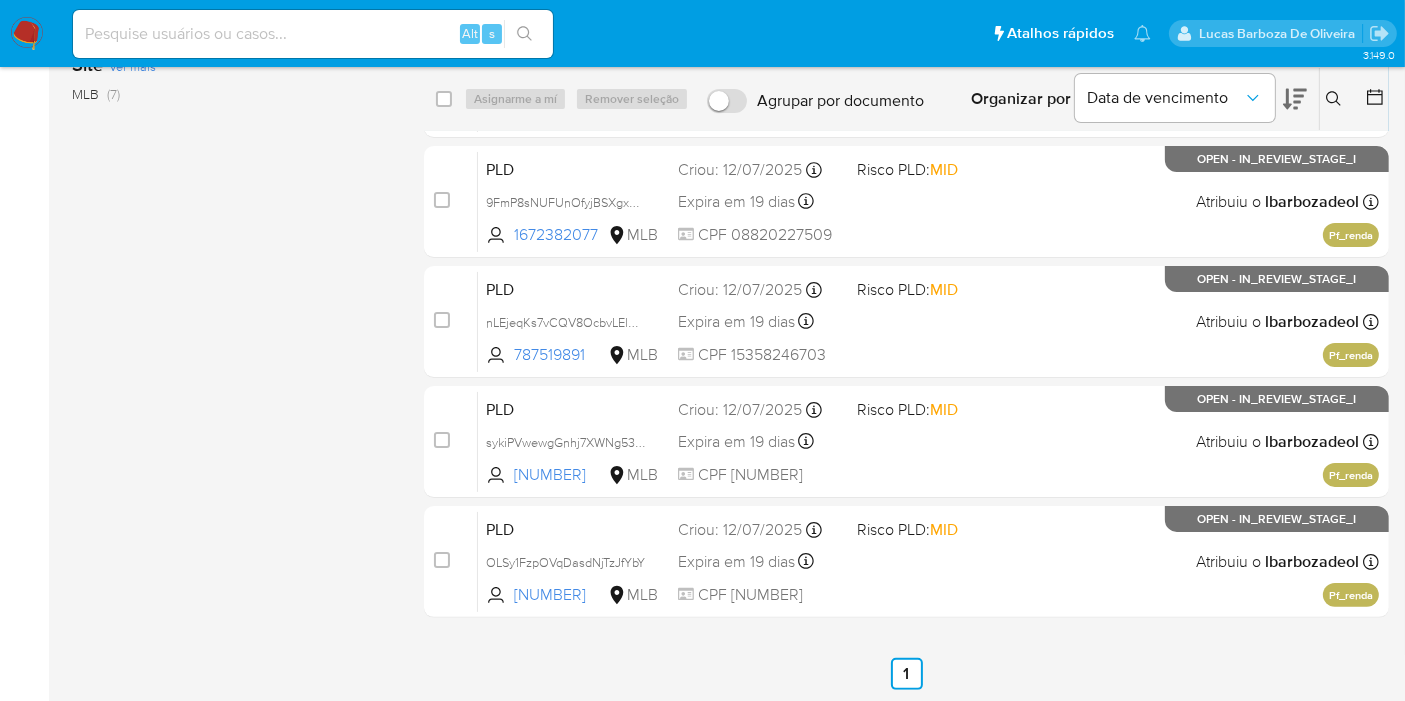 scroll, scrollTop: 0, scrollLeft: 0, axis: both 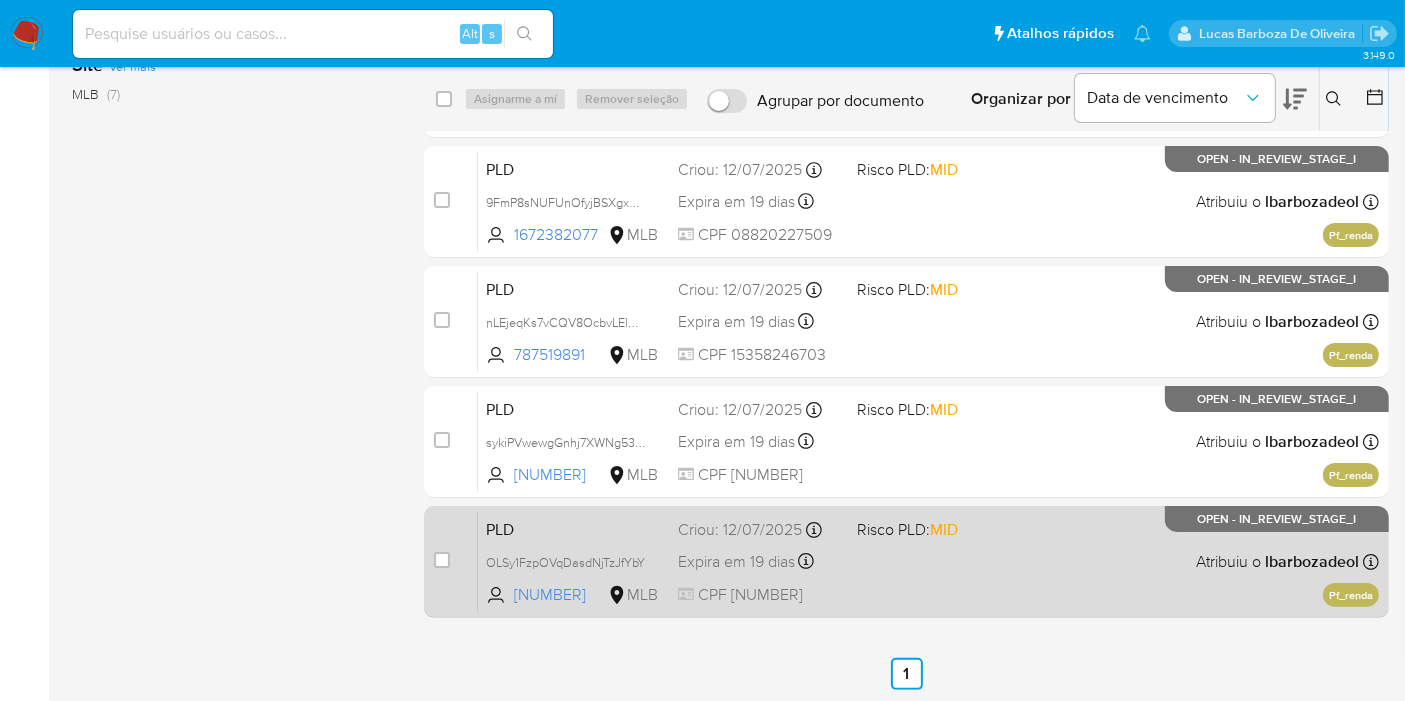 click on "PLD OLSy1FzpOVqDasdNjTzJfYbY [NUMBER] MLB Risco PLD:  MID Criou: [DATE]   Criou: [DATE] [TIME] Expira em 19 dias   Expira em [DATE] [TIME] CPF   [NUMBER] Atribuiu o   [USERNAME]   Asignado el: [DATE] [TIME] Pf_renda OPEN - IN_REVIEW_STAGE_I" at bounding box center (928, 561) 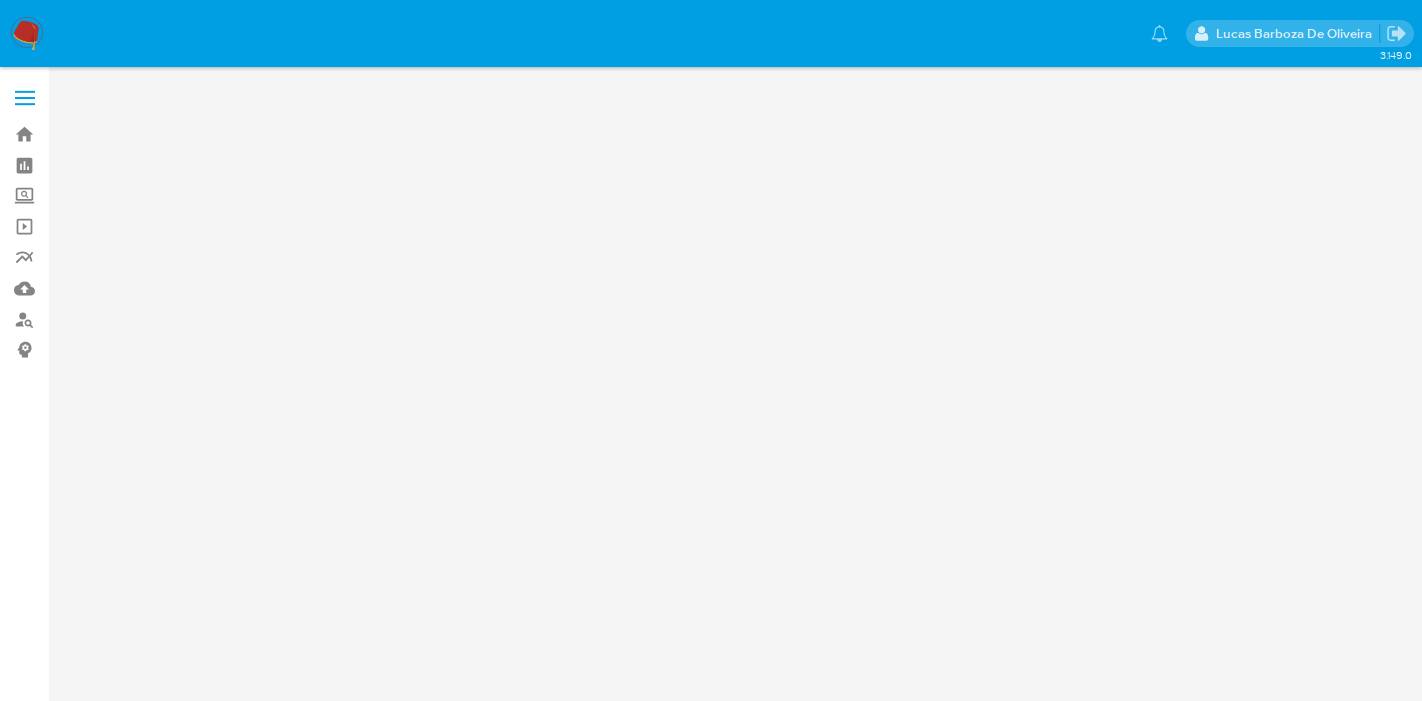 scroll, scrollTop: 0, scrollLeft: 0, axis: both 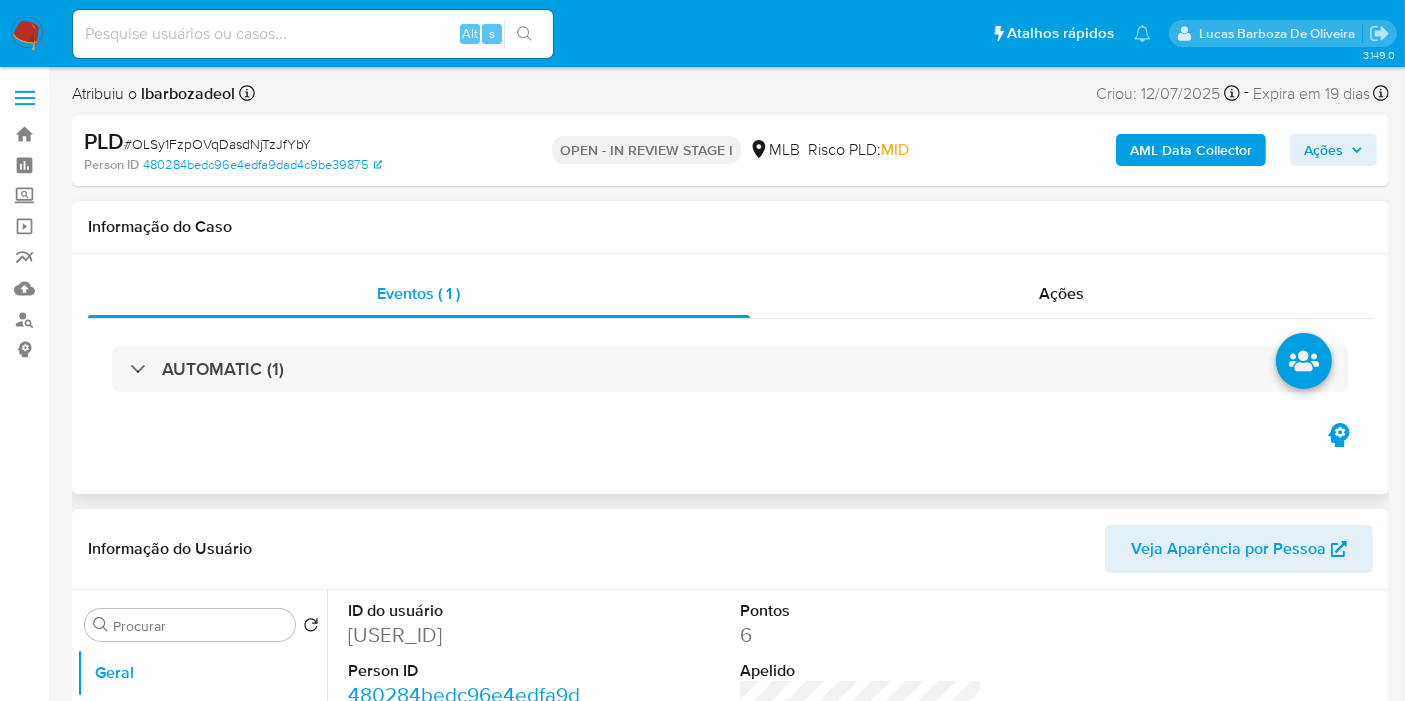 select on "10" 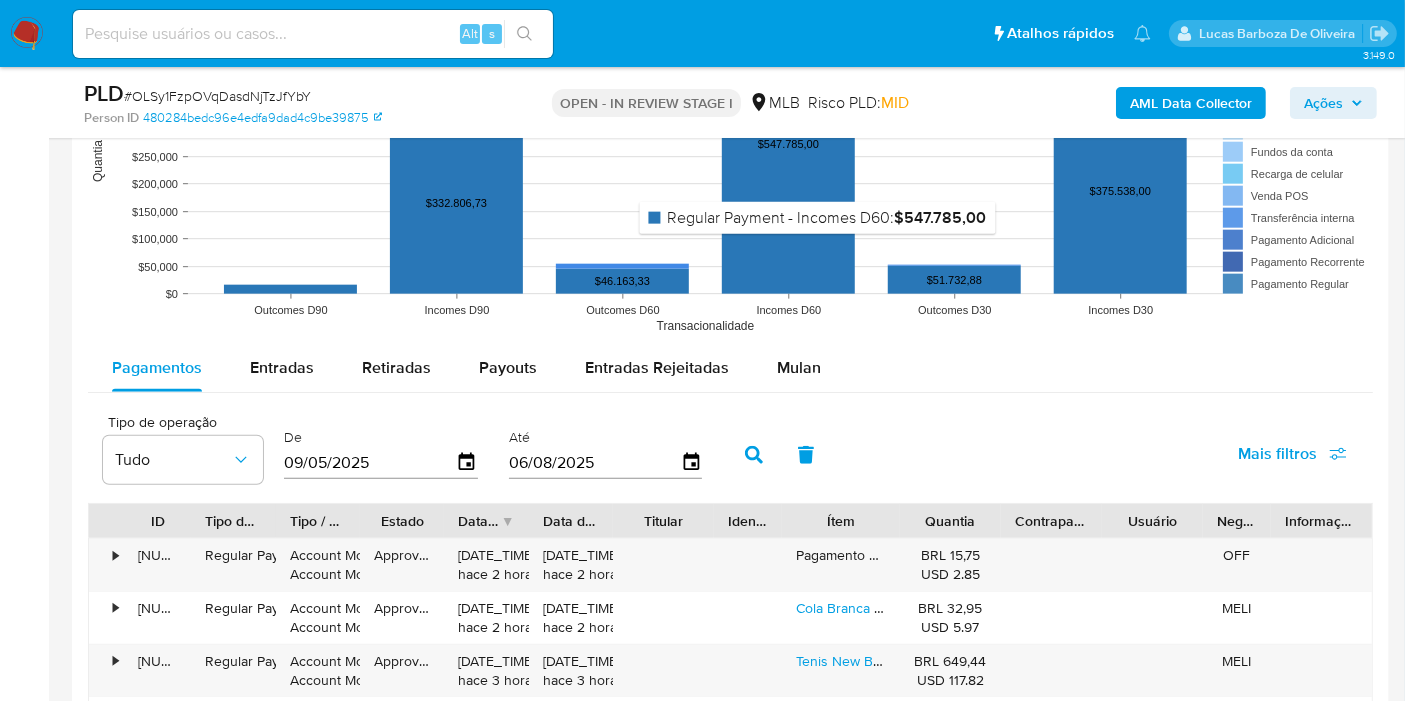 scroll, scrollTop: 1888, scrollLeft: 0, axis: vertical 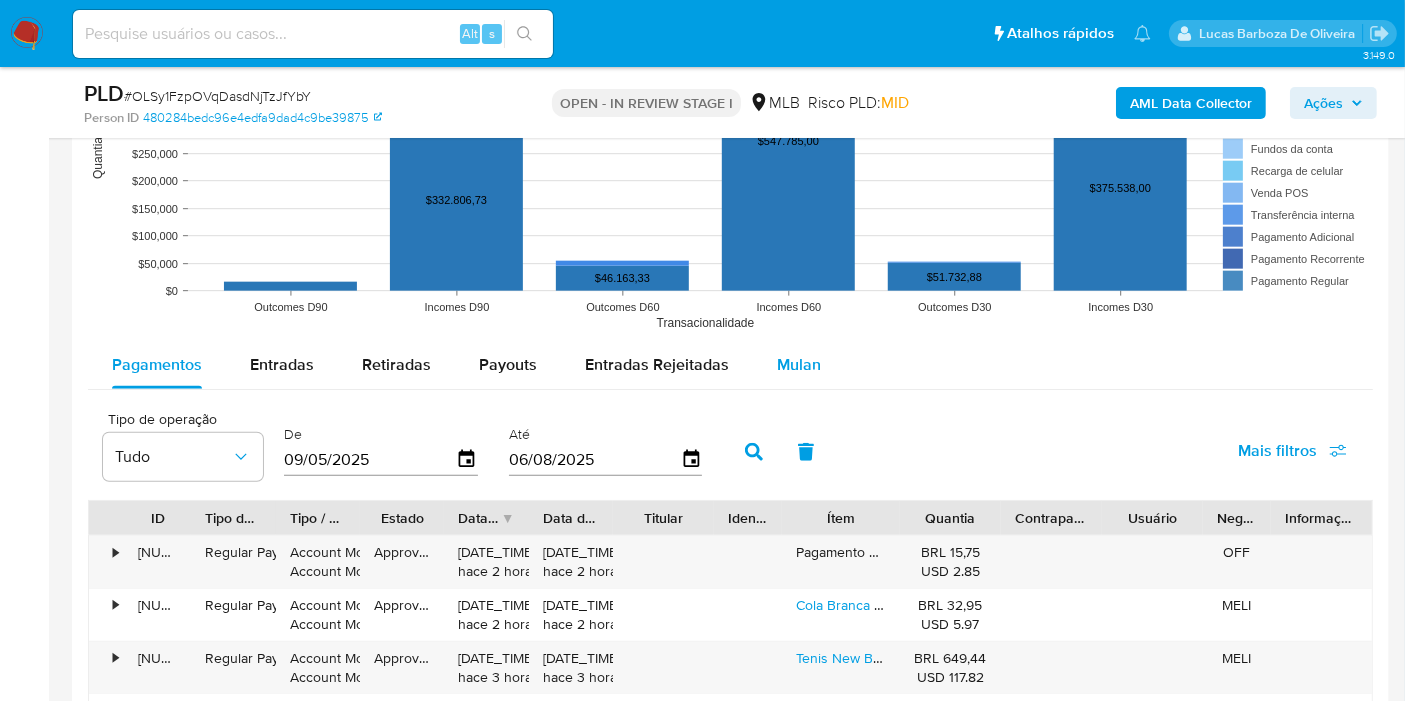 click on "Mulan" at bounding box center [799, 365] 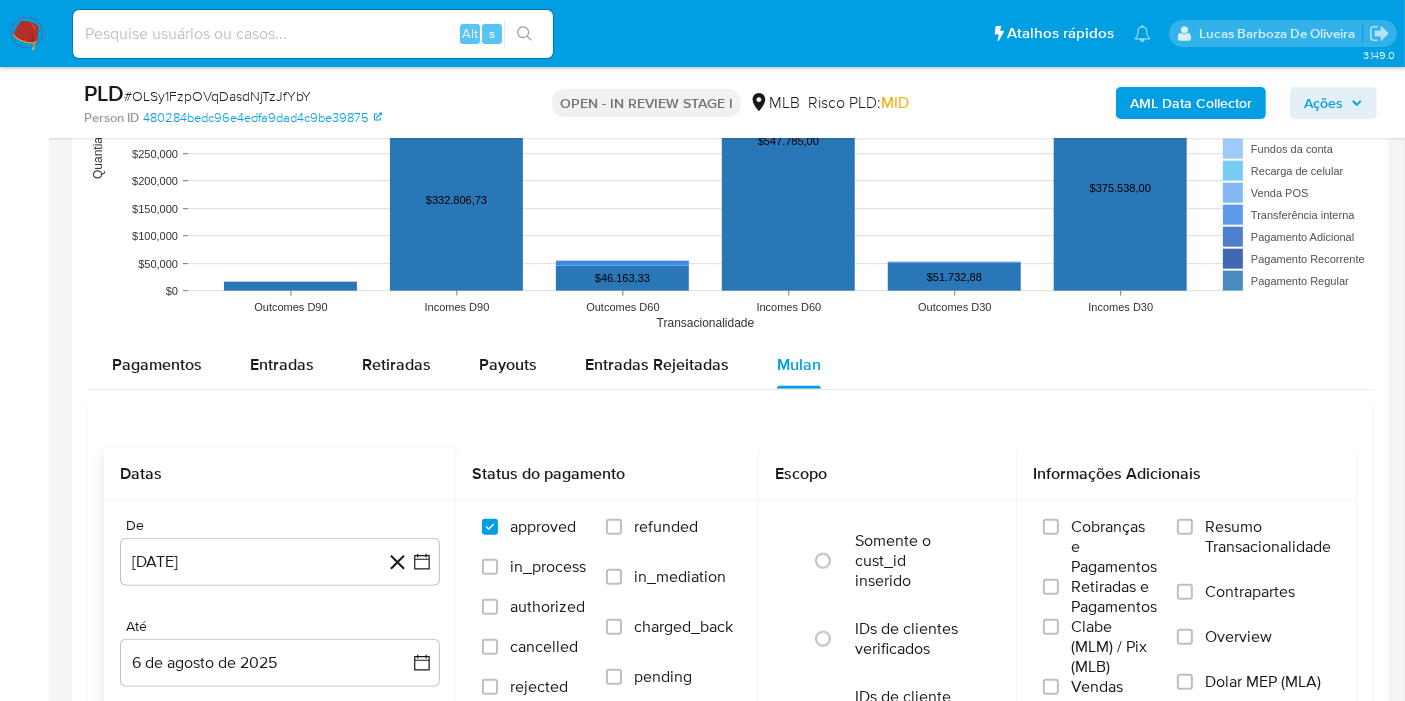 click on "De [DATE] Até [DATE]" at bounding box center [280, 618] 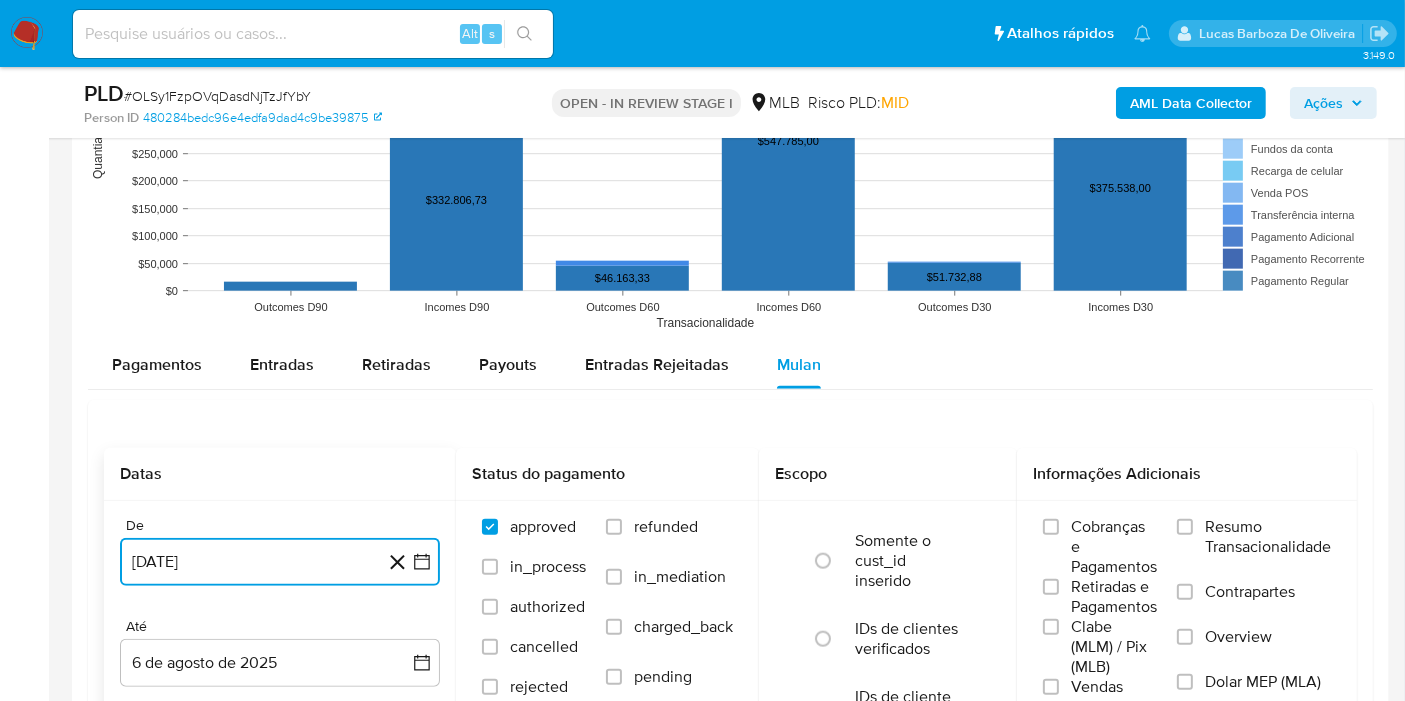 click on "[DATE]" at bounding box center [280, 562] 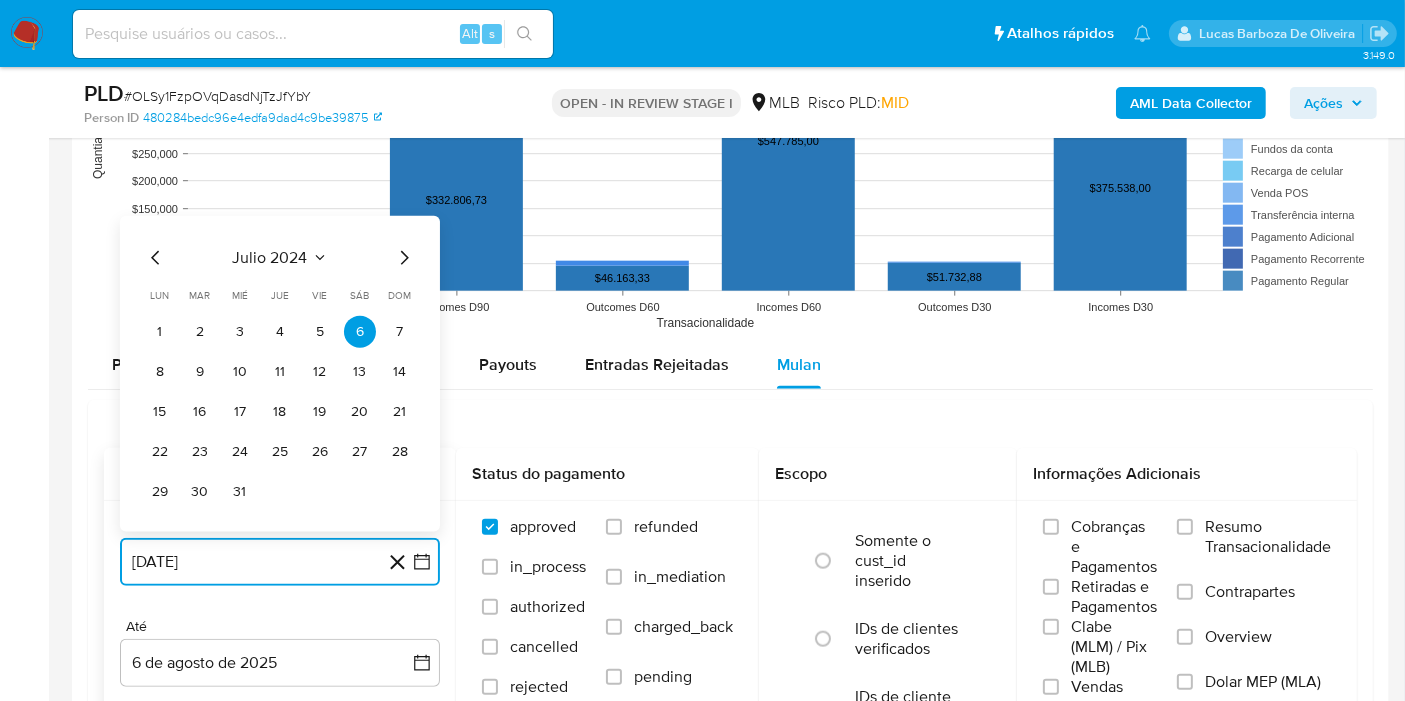 click on "julio 2024" at bounding box center (270, 258) 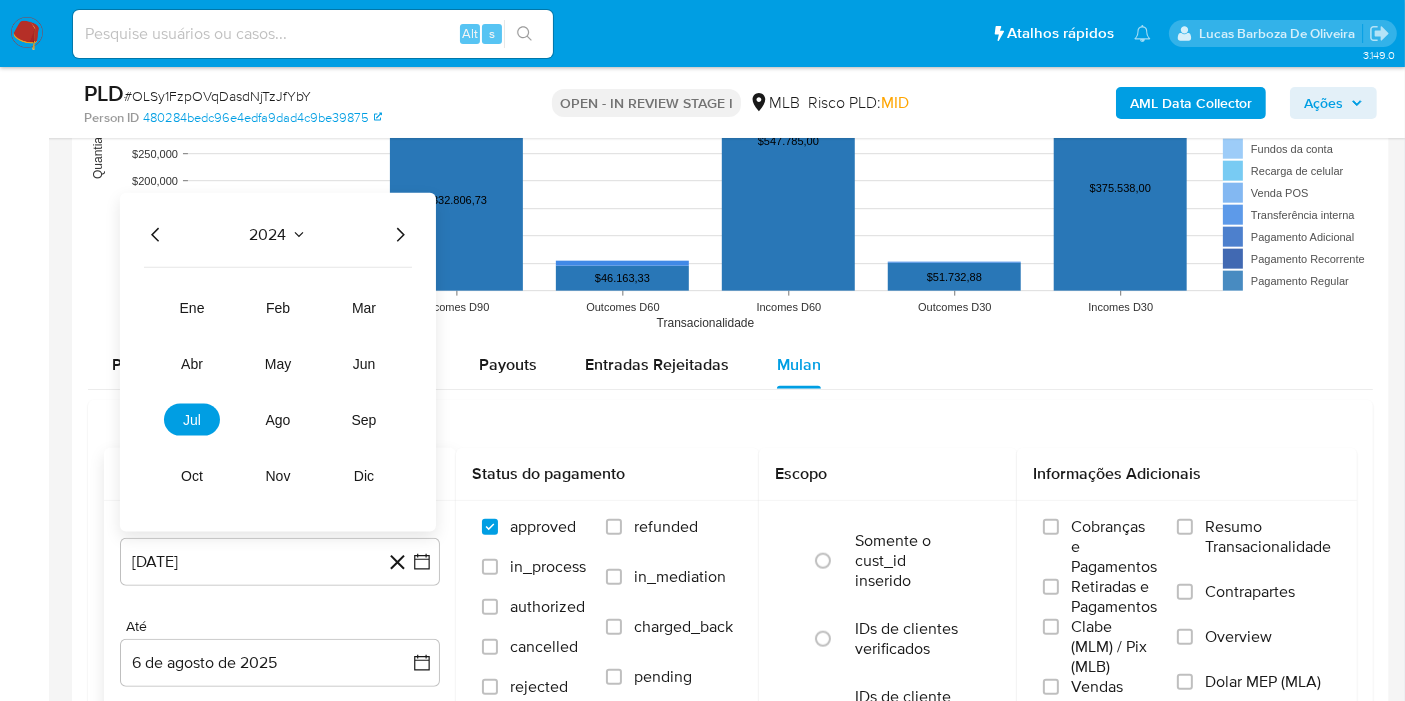 click 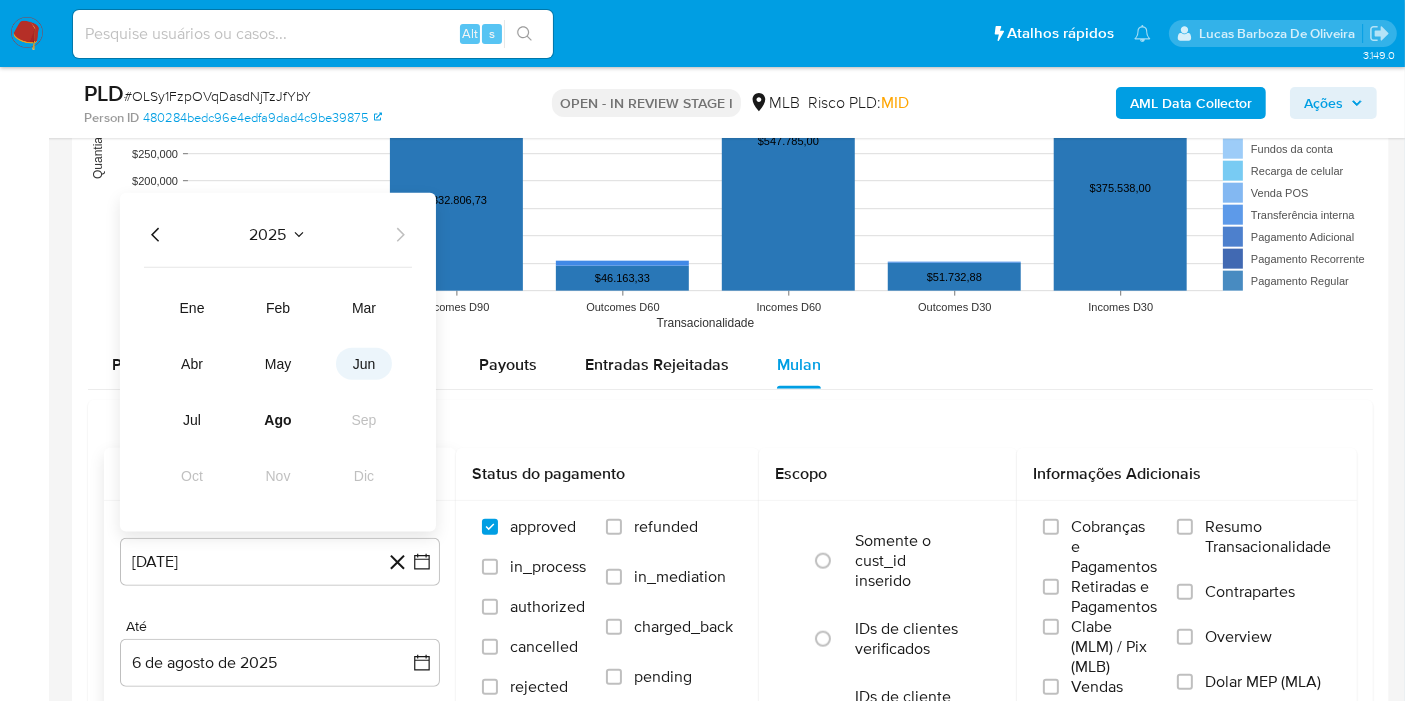 click on "jun" at bounding box center [364, 364] 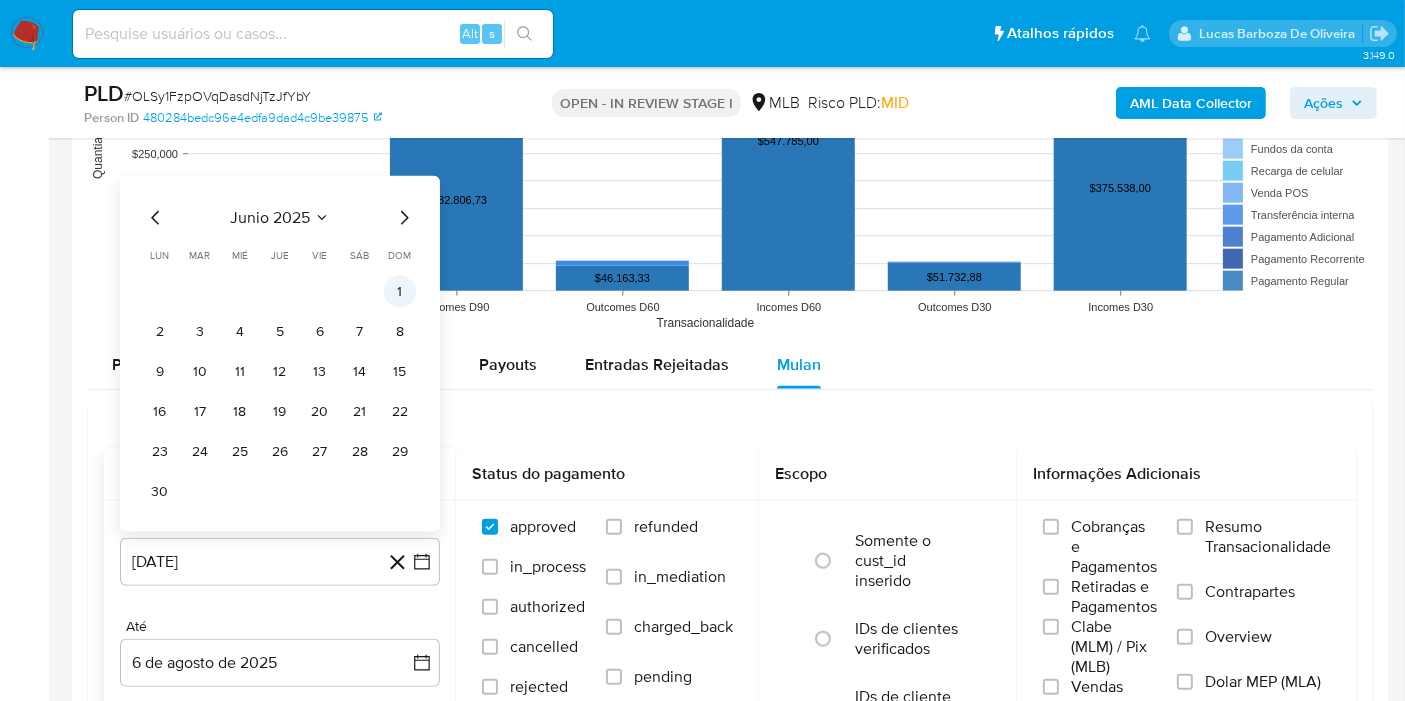 click on "1" at bounding box center (400, 292) 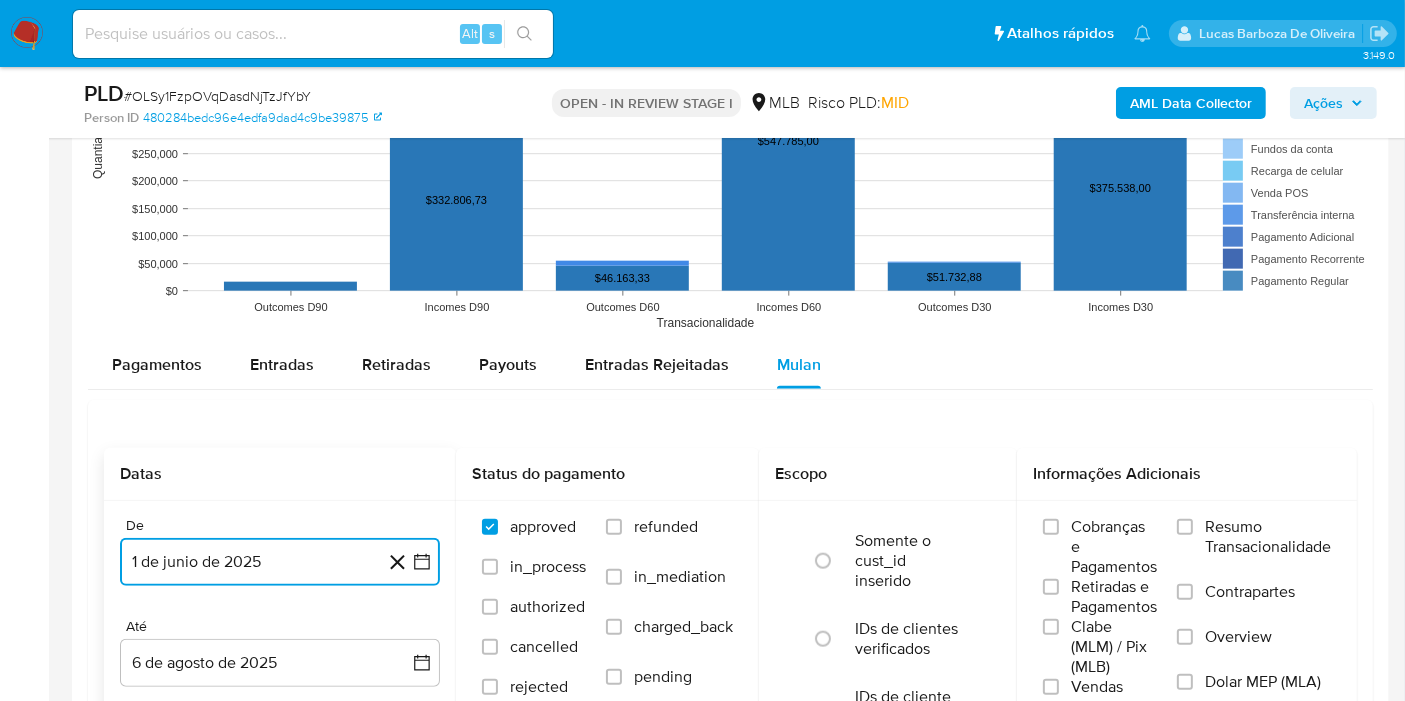 drag, startPoint x: 261, startPoint y: 653, endPoint x: 262, endPoint y: 631, distance: 22.022715 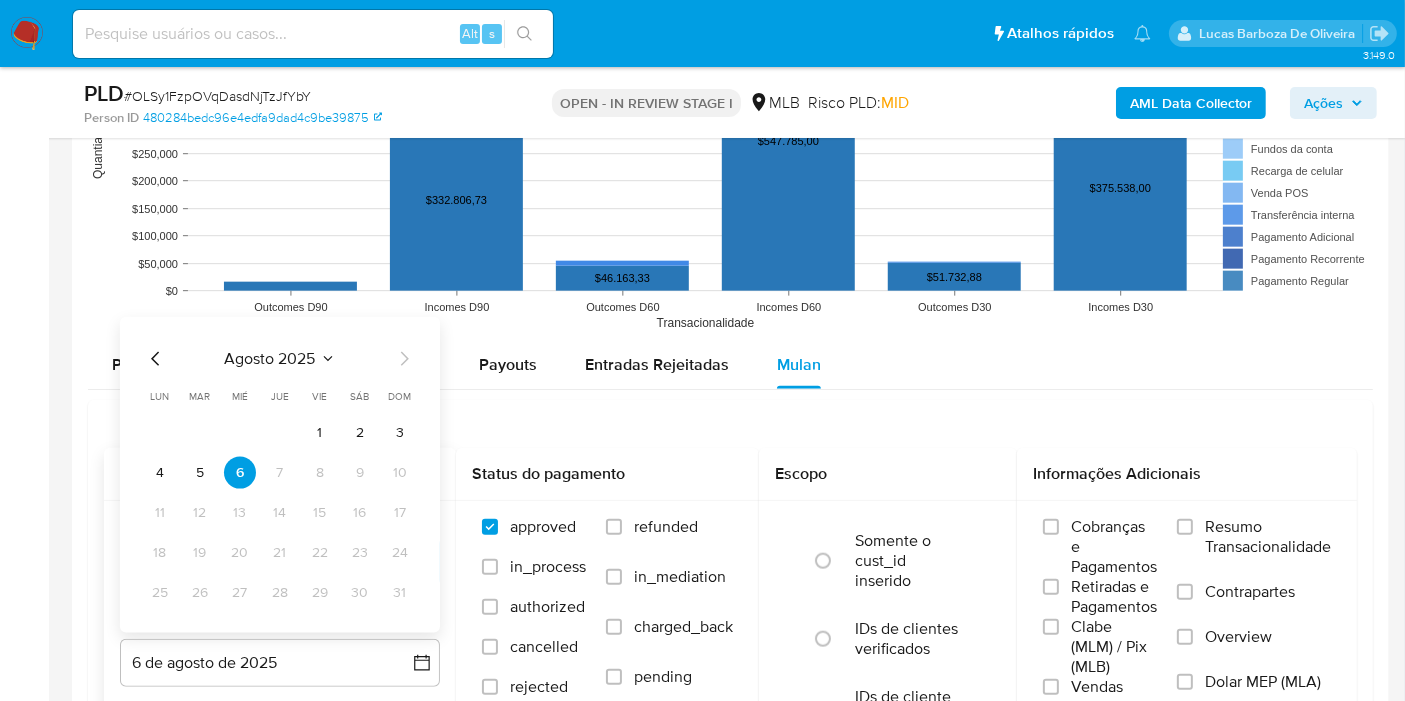click on "5" at bounding box center (200, 473) 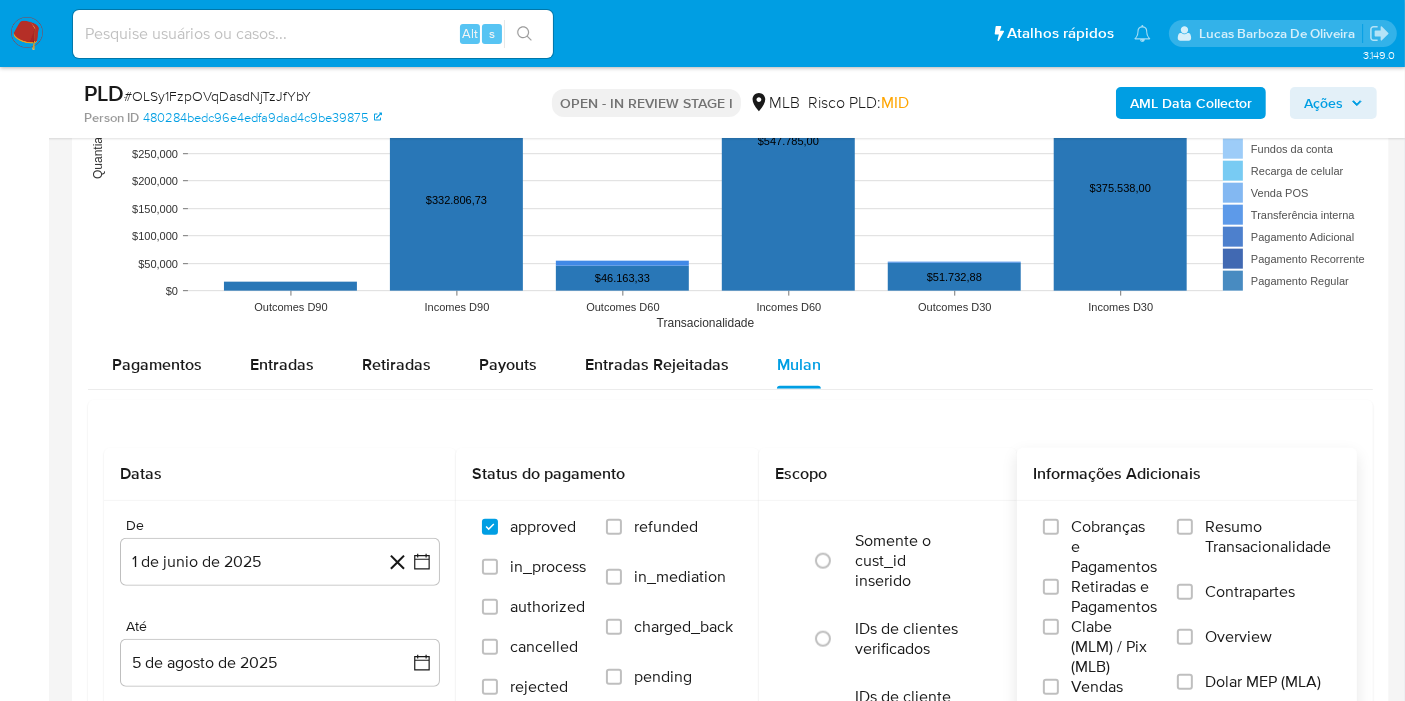 click on "Resumo Transacionalidade" at bounding box center (1254, 549) 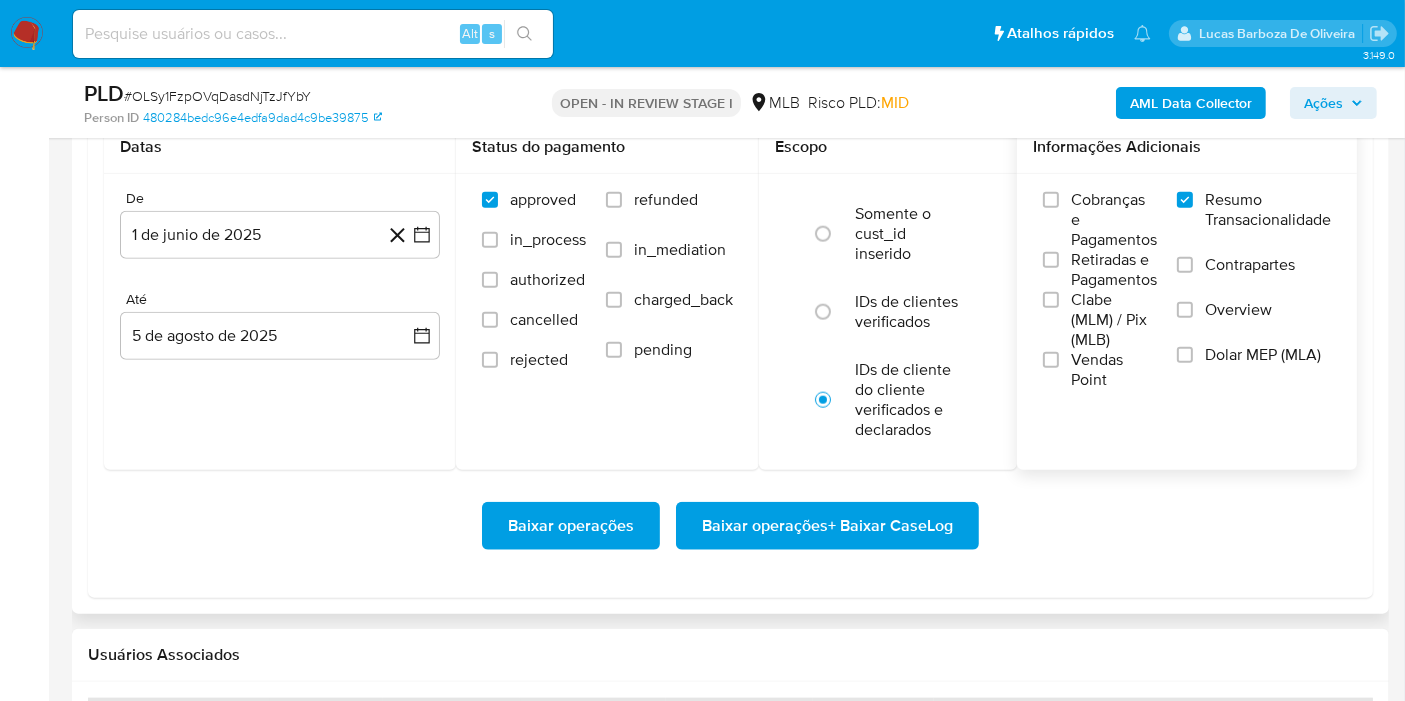scroll, scrollTop: 2333, scrollLeft: 0, axis: vertical 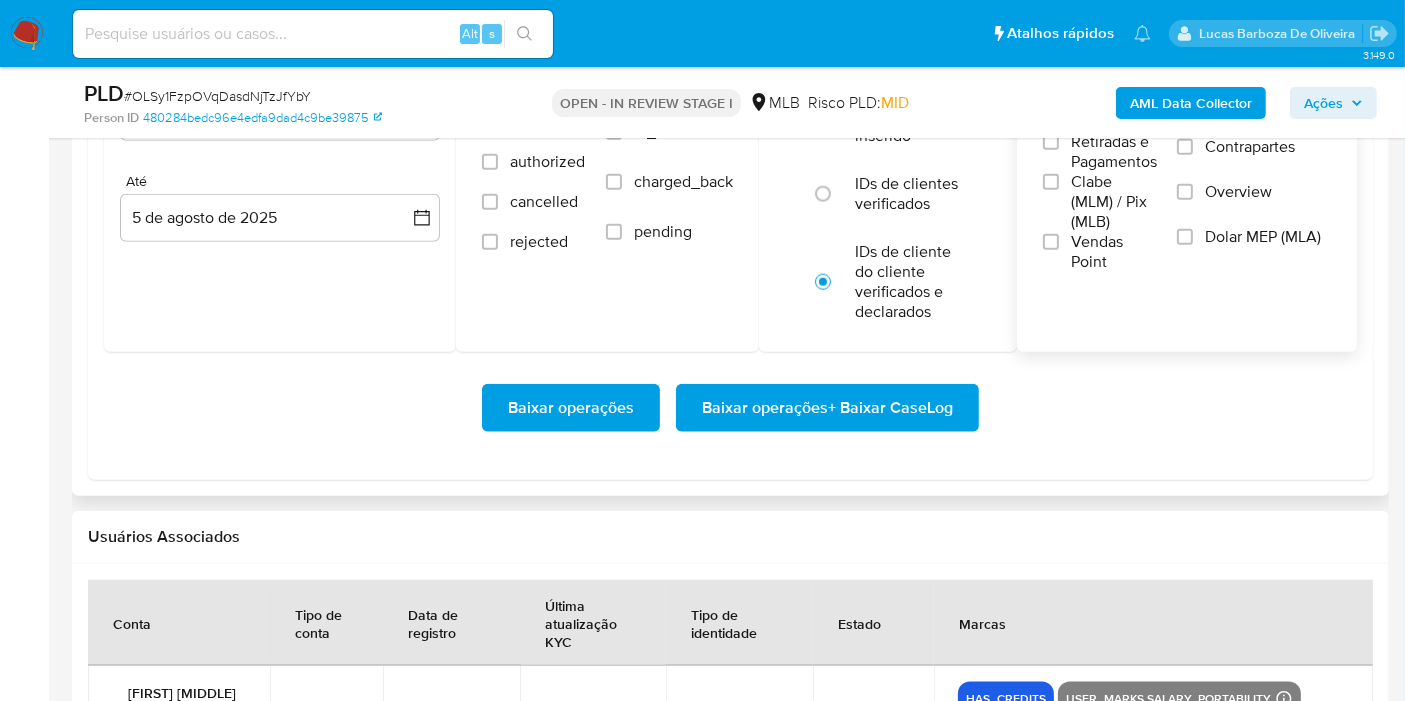 click on "Baixar operações  +   Baixar CaseLog" at bounding box center [827, 408] 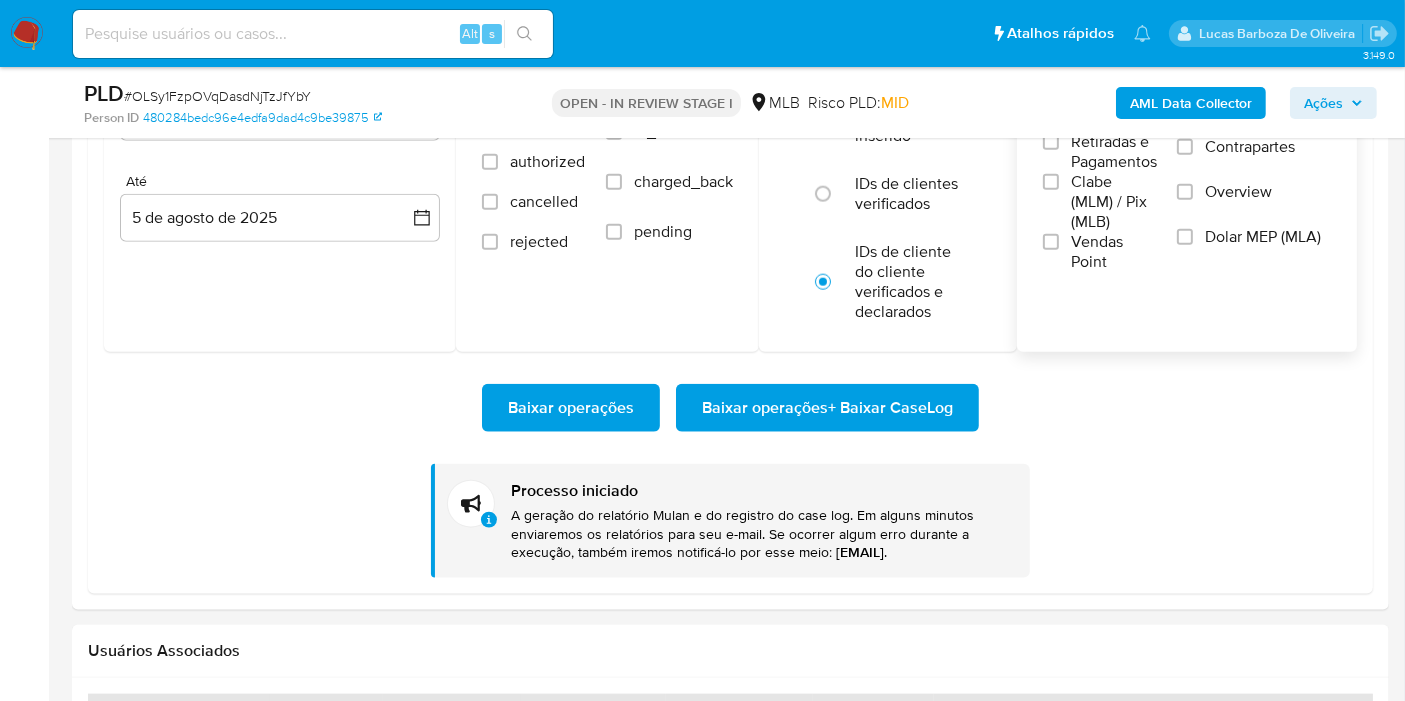 type 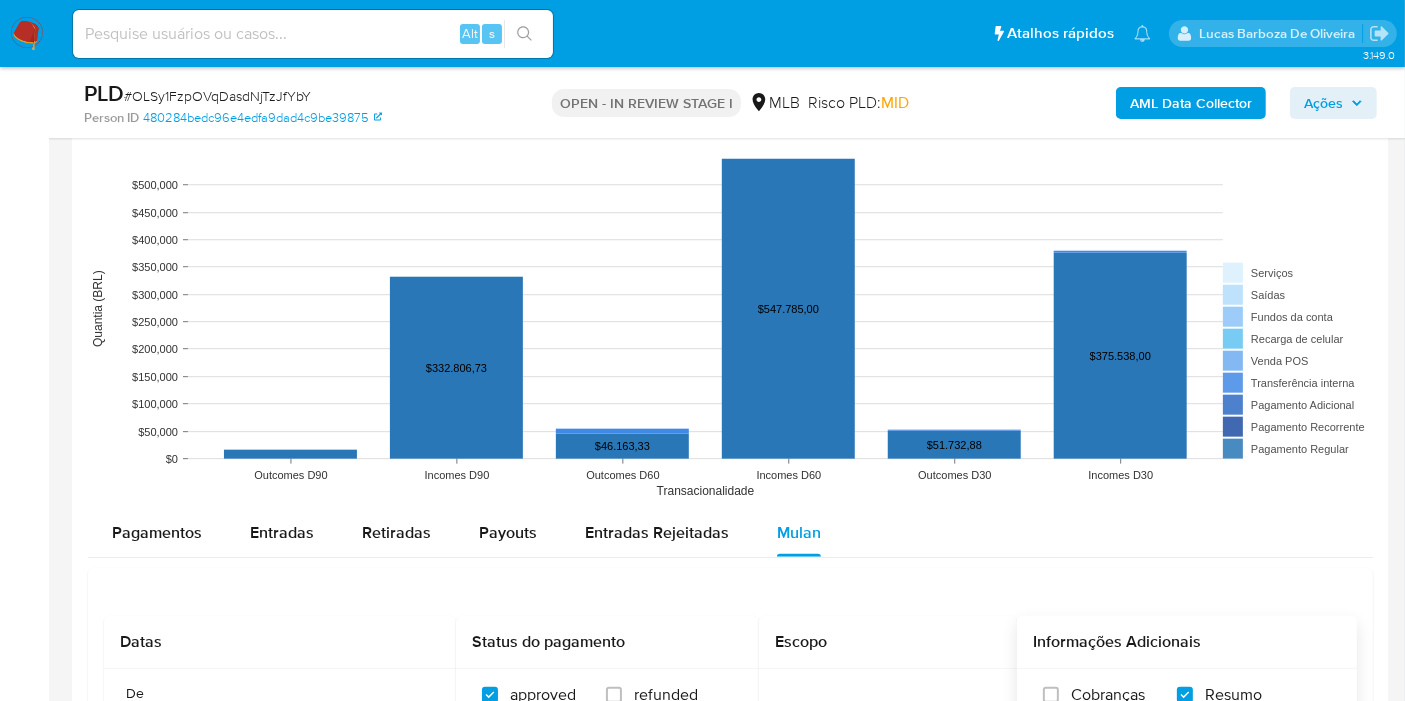 scroll, scrollTop: 82, scrollLeft: 0, axis: vertical 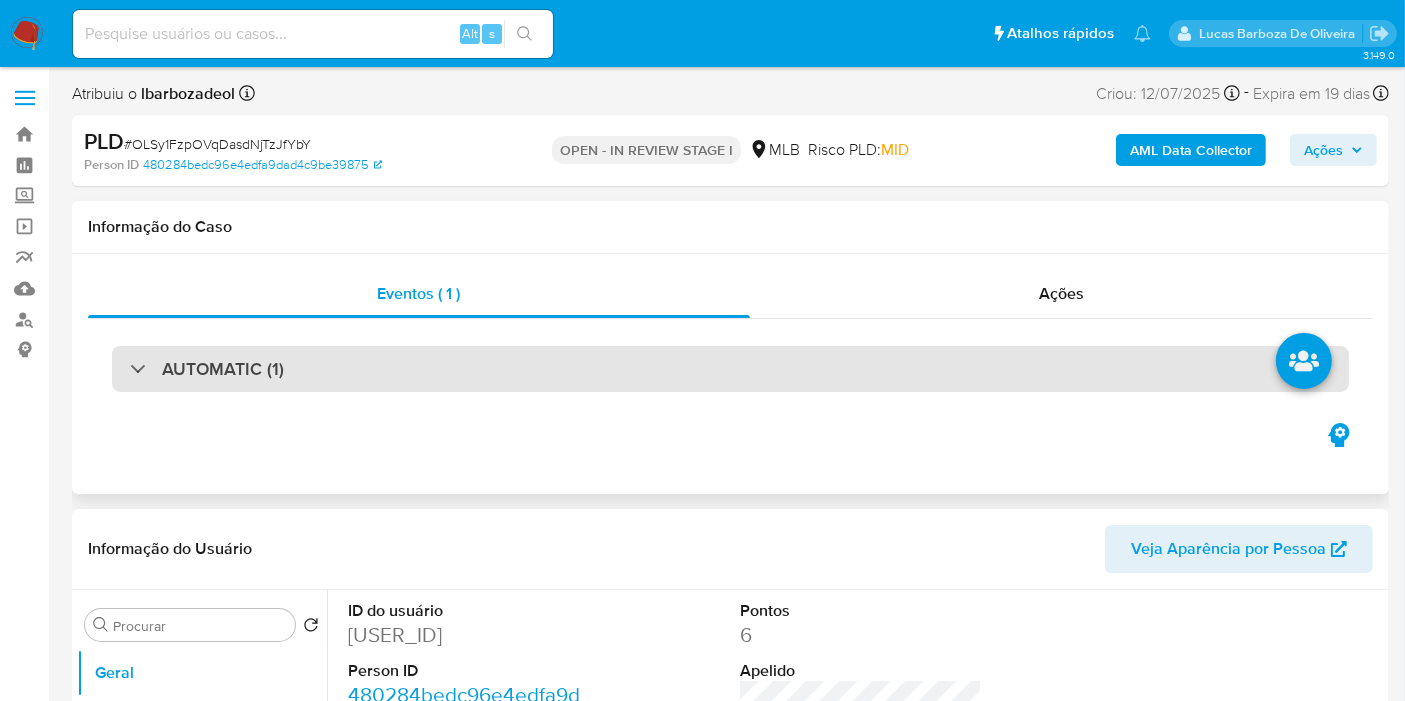 click on "AUTOMATIC (1)" at bounding box center (730, 369) 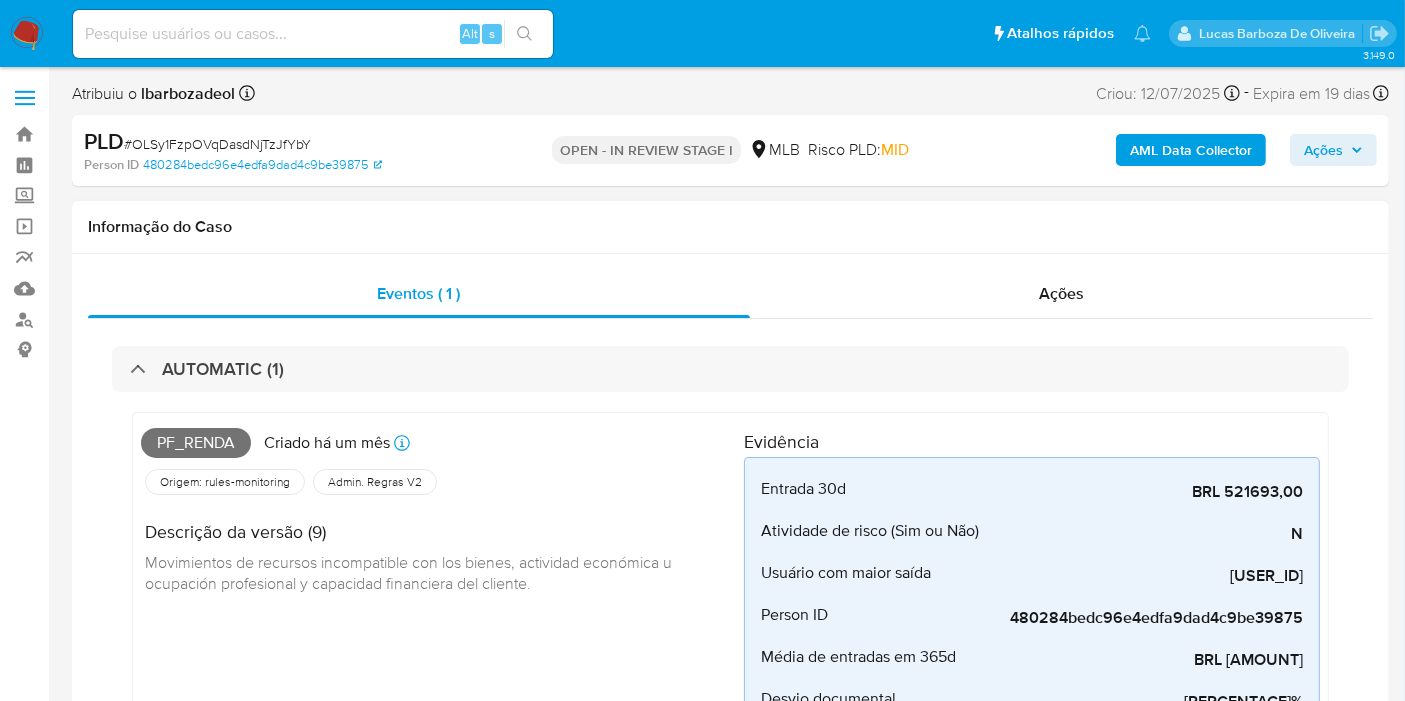 click on "Pf_renda" at bounding box center [196, 443] 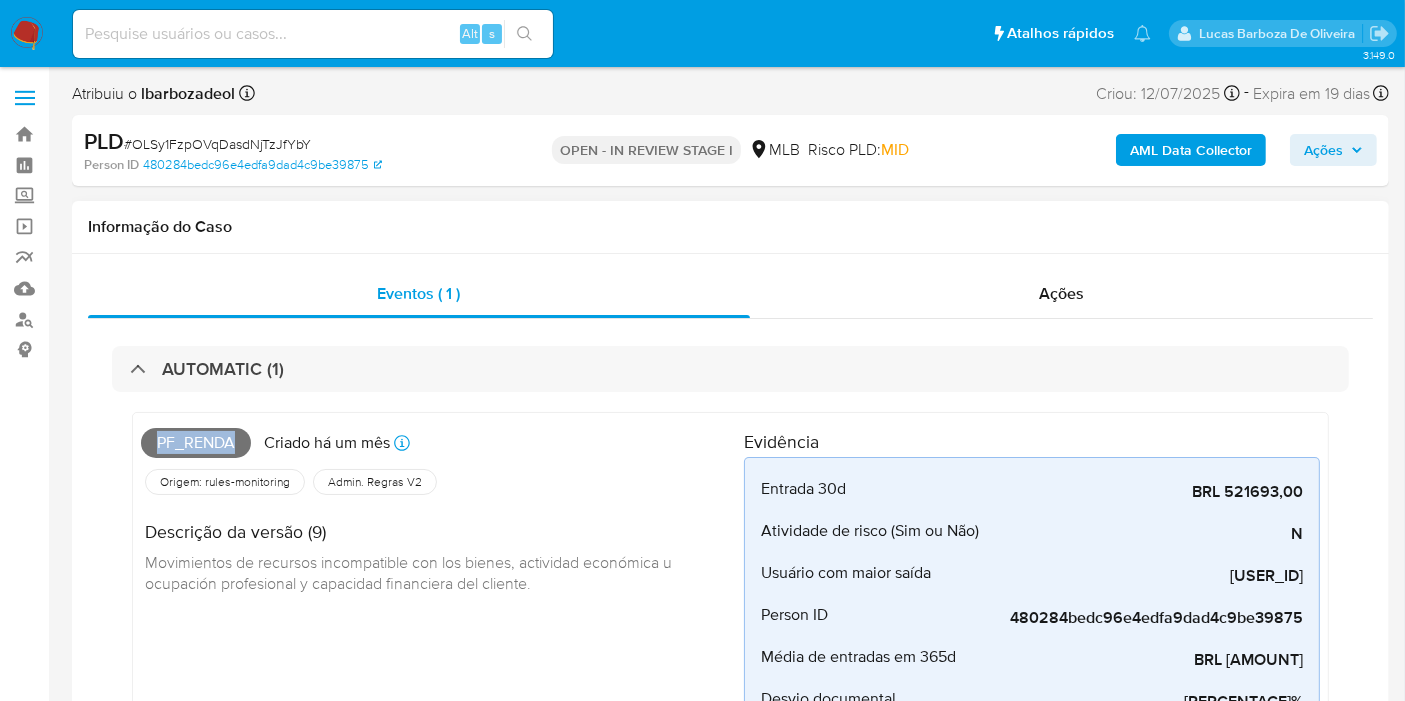 click on "Pf_renda" at bounding box center [196, 443] 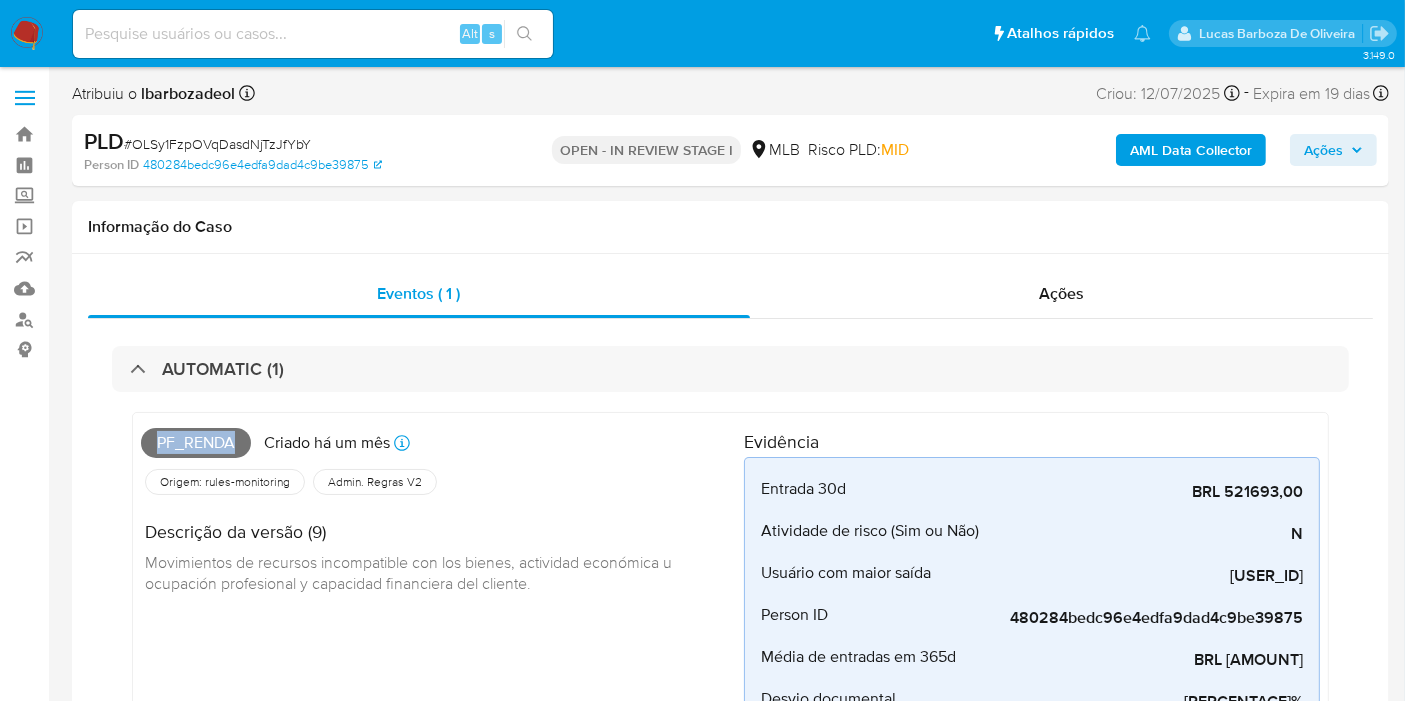 click on "Ações" at bounding box center [1323, 150] 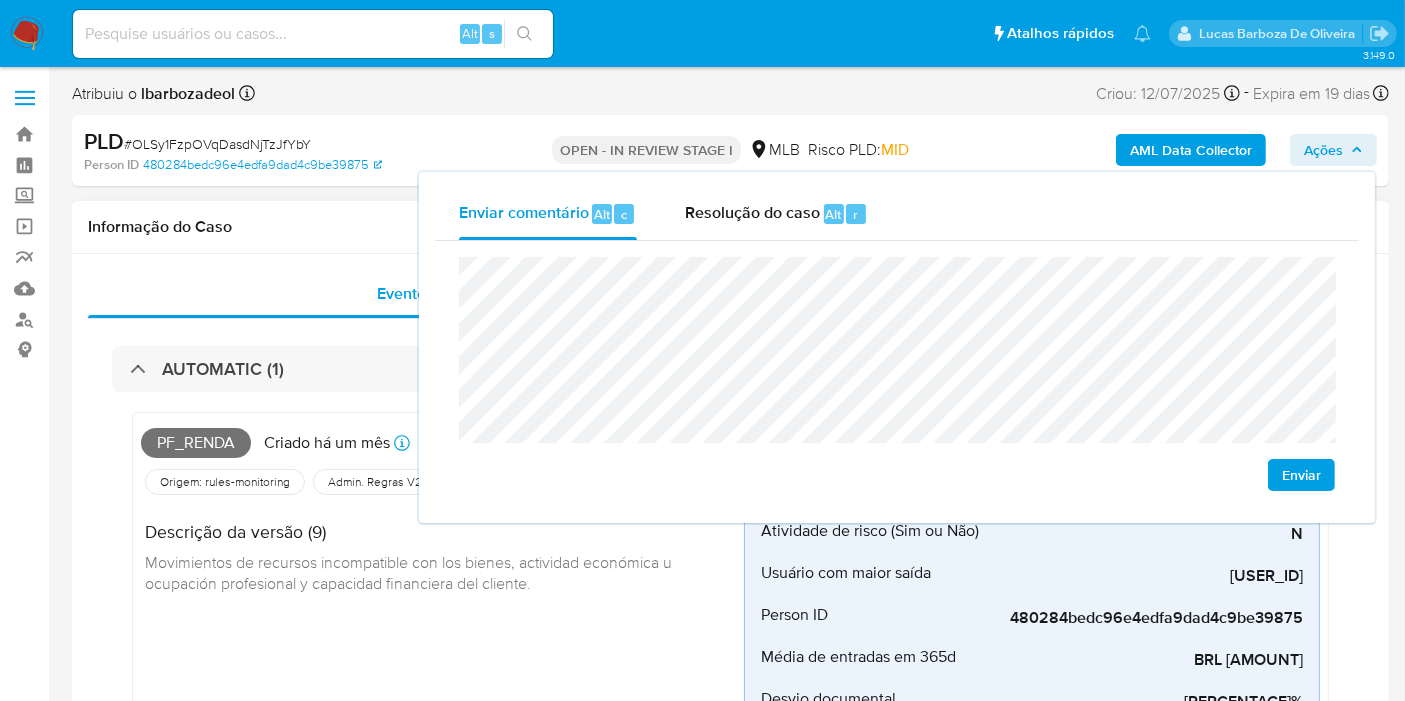 drag, startPoint x: 272, startPoint y: 230, endPoint x: 370, endPoint y: 215, distance: 99.14131 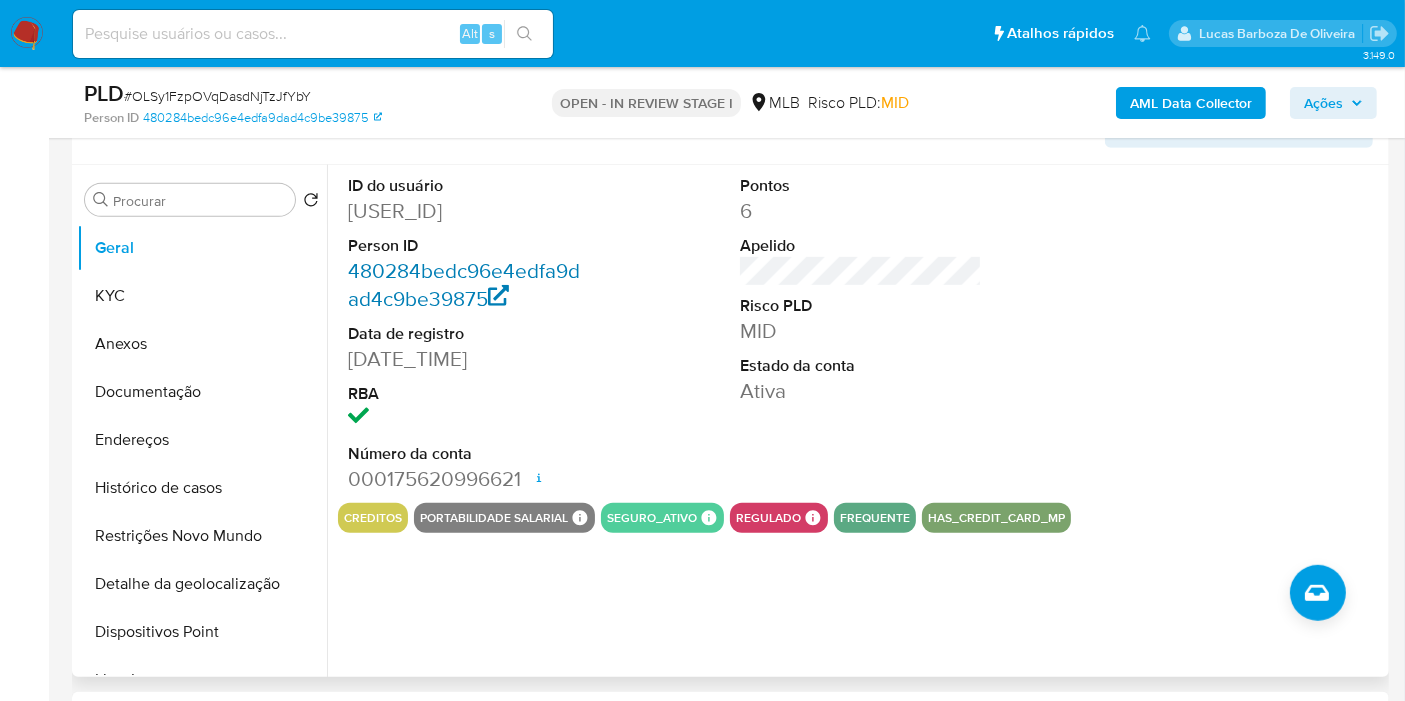 scroll, scrollTop: 888, scrollLeft: 0, axis: vertical 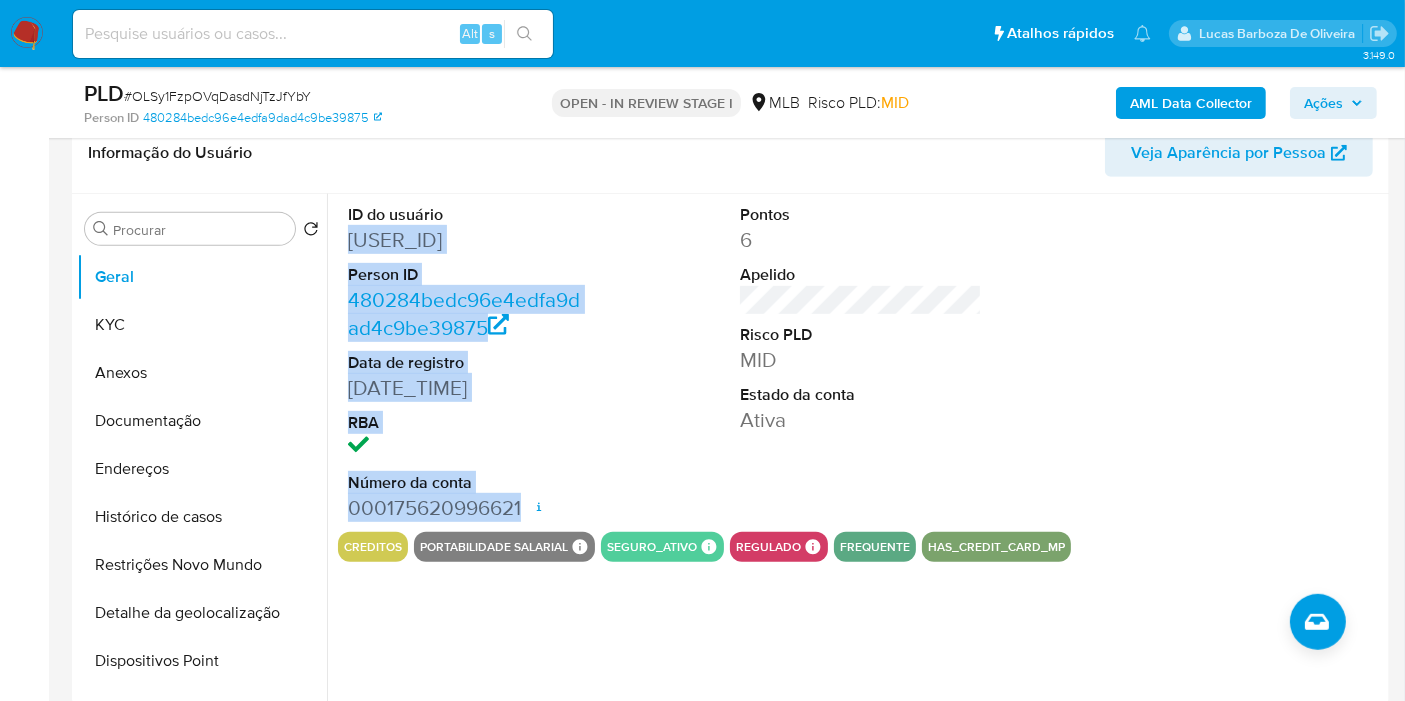 drag, startPoint x: 345, startPoint y: 236, endPoint x: 525, endPoint y: 514, distance: 331.18576 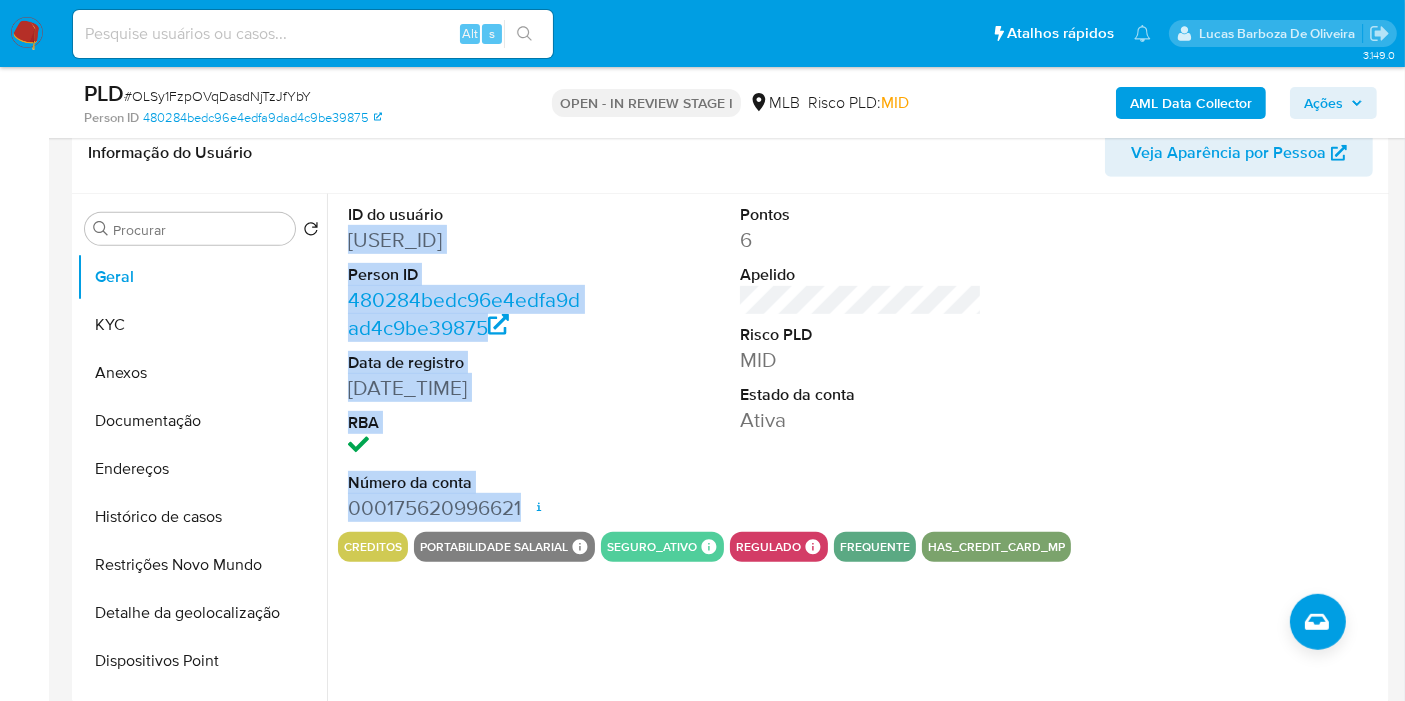 click on "Ações" at bounding box center [1323, 103] 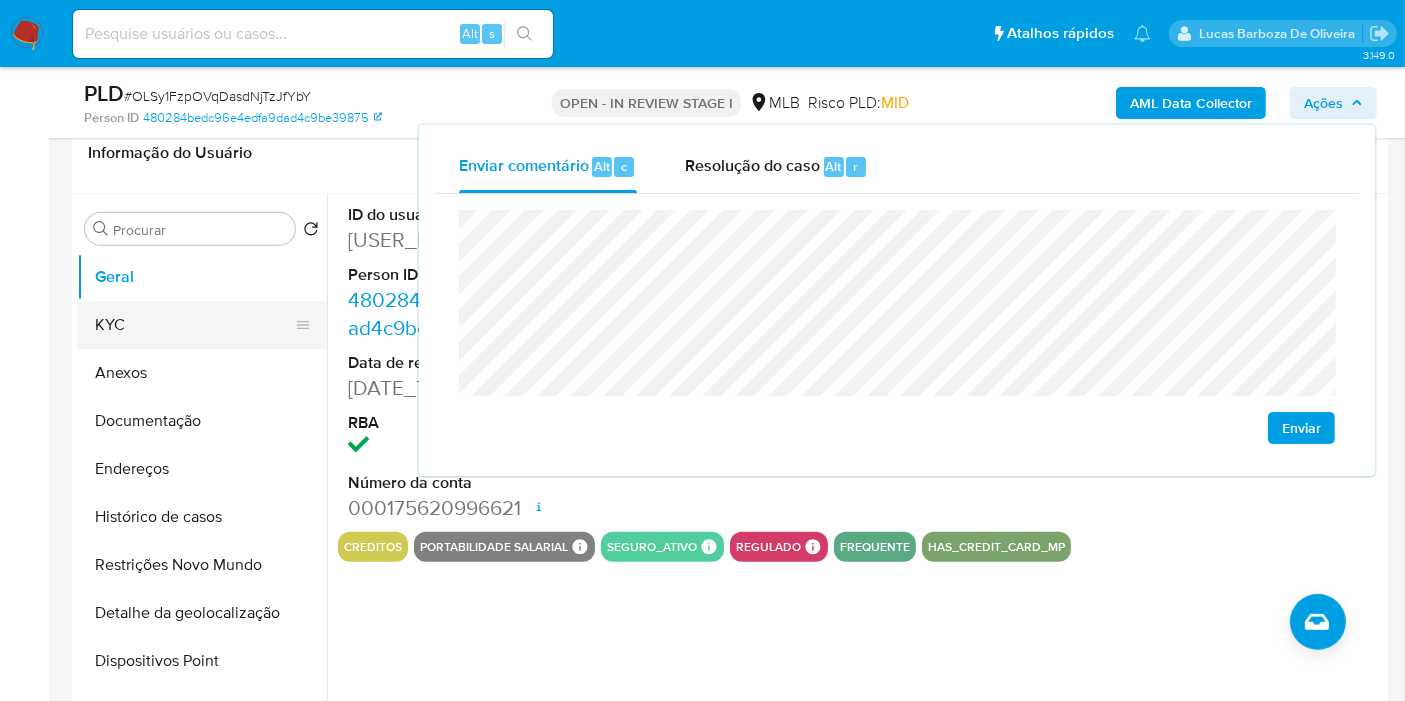 click on "KYC" at bounding box center [194, 325] 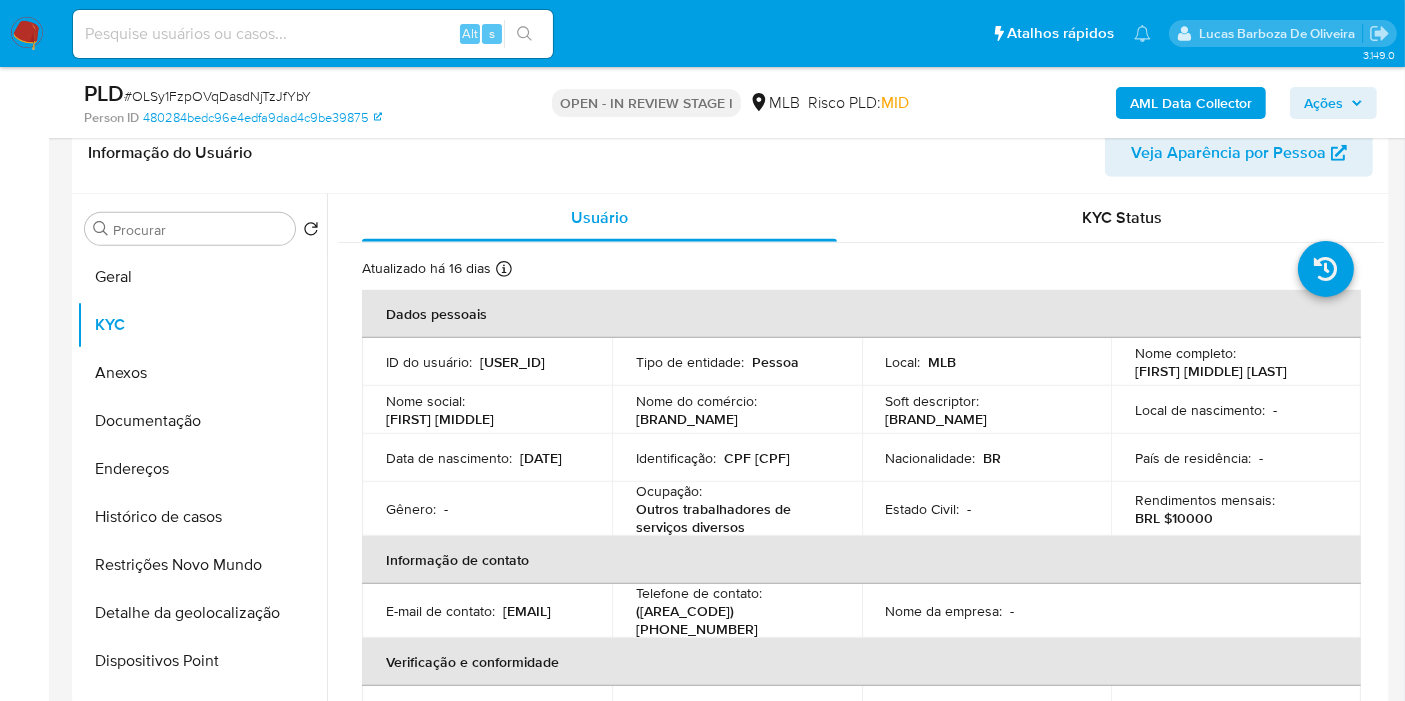 click on "CPF 10154277908" at bounding box center (757, 458) 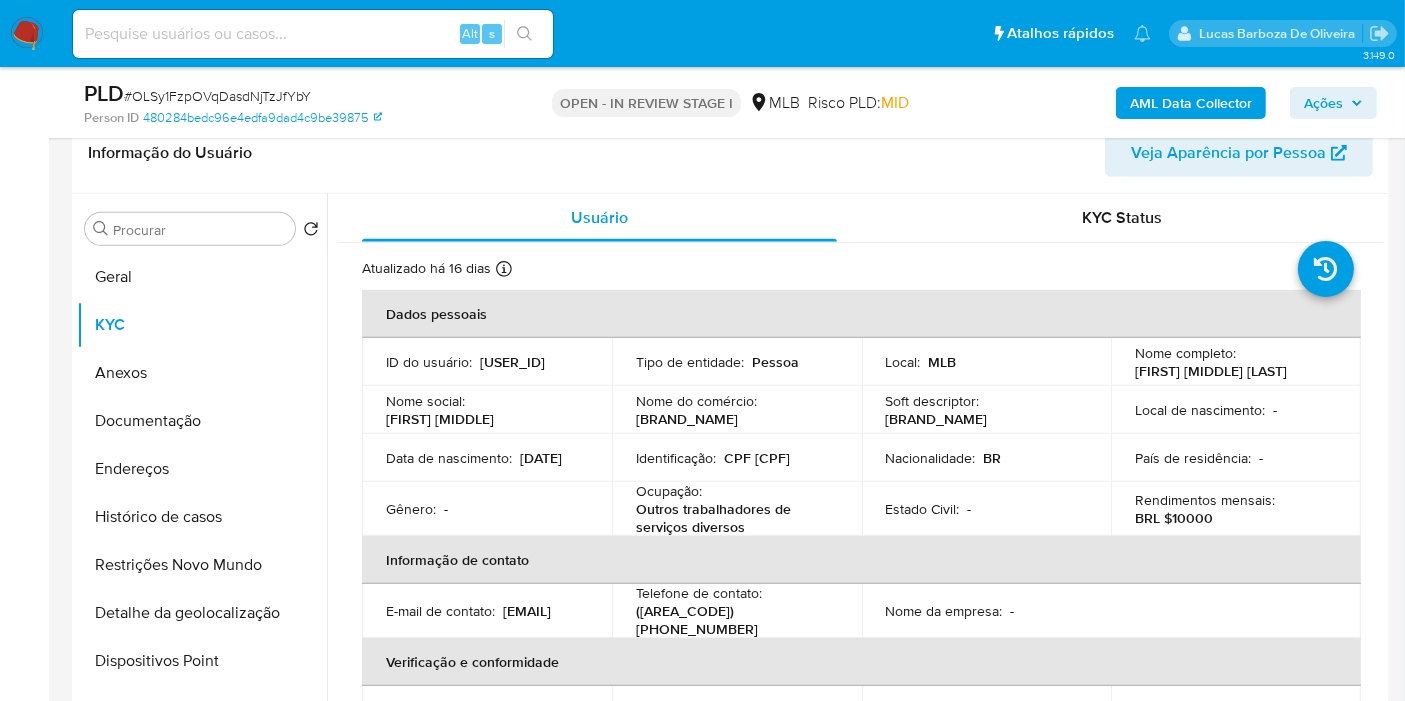 copy on "10154277908" 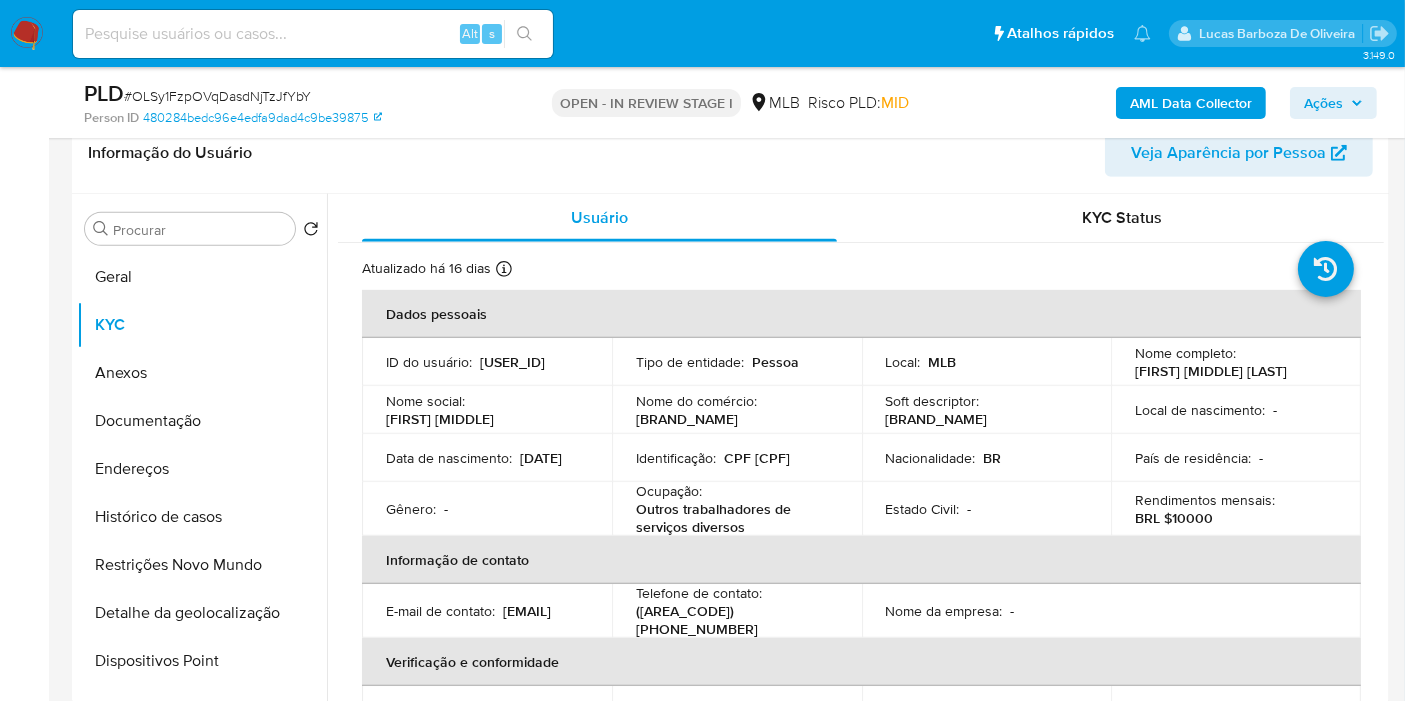 click on "Ações" at bounding box center [1323, 103] 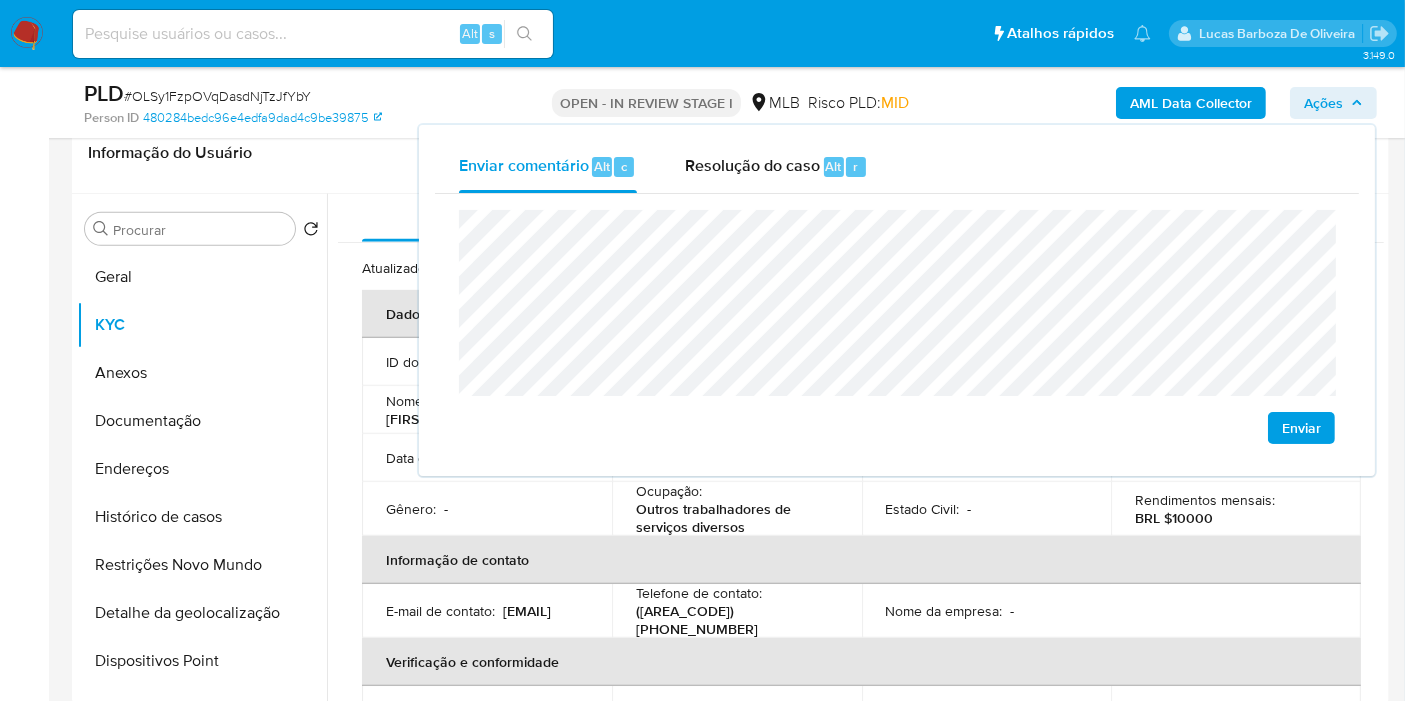 click on "Outros trabalhadores de serviços diversos" at bounding box center (733, 518) 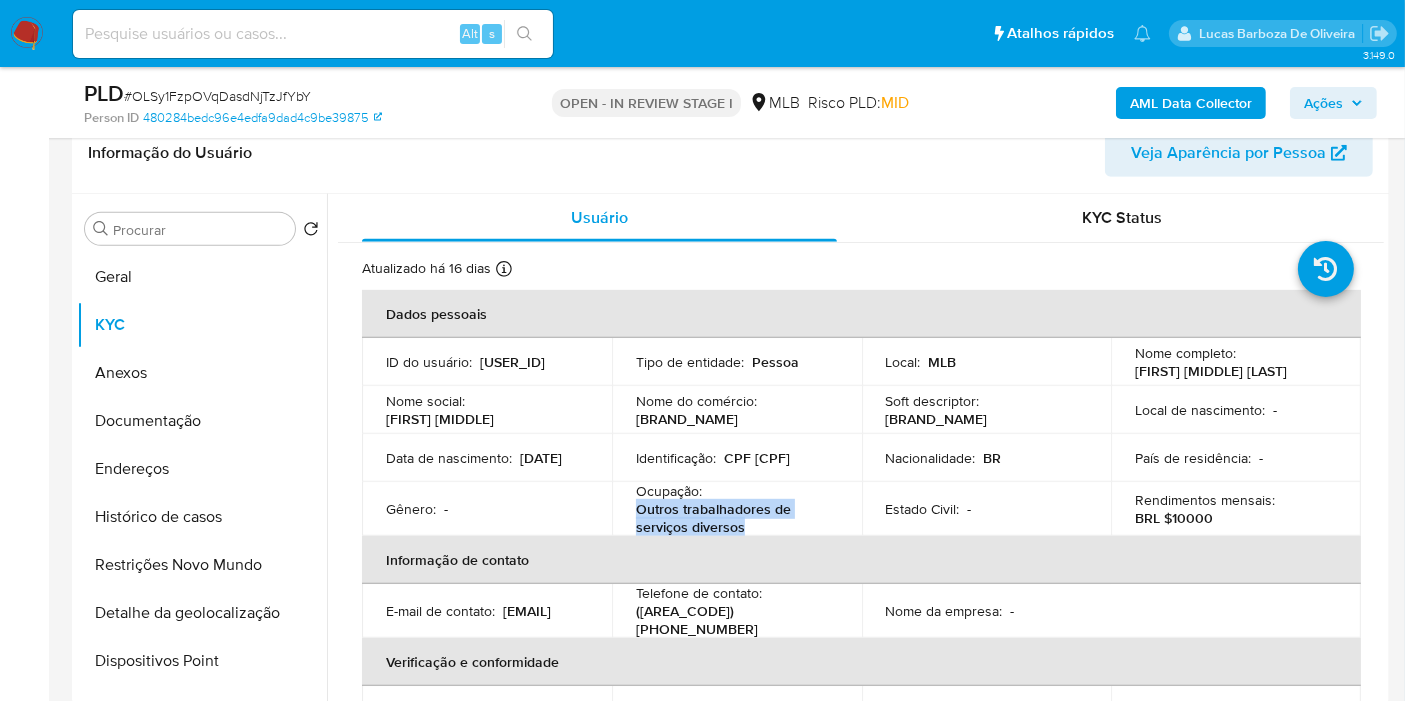 drag, startPoint x: 639, startPoint y: 512, endPoint x: 984, endPoint y: 486, distance: 345.97833 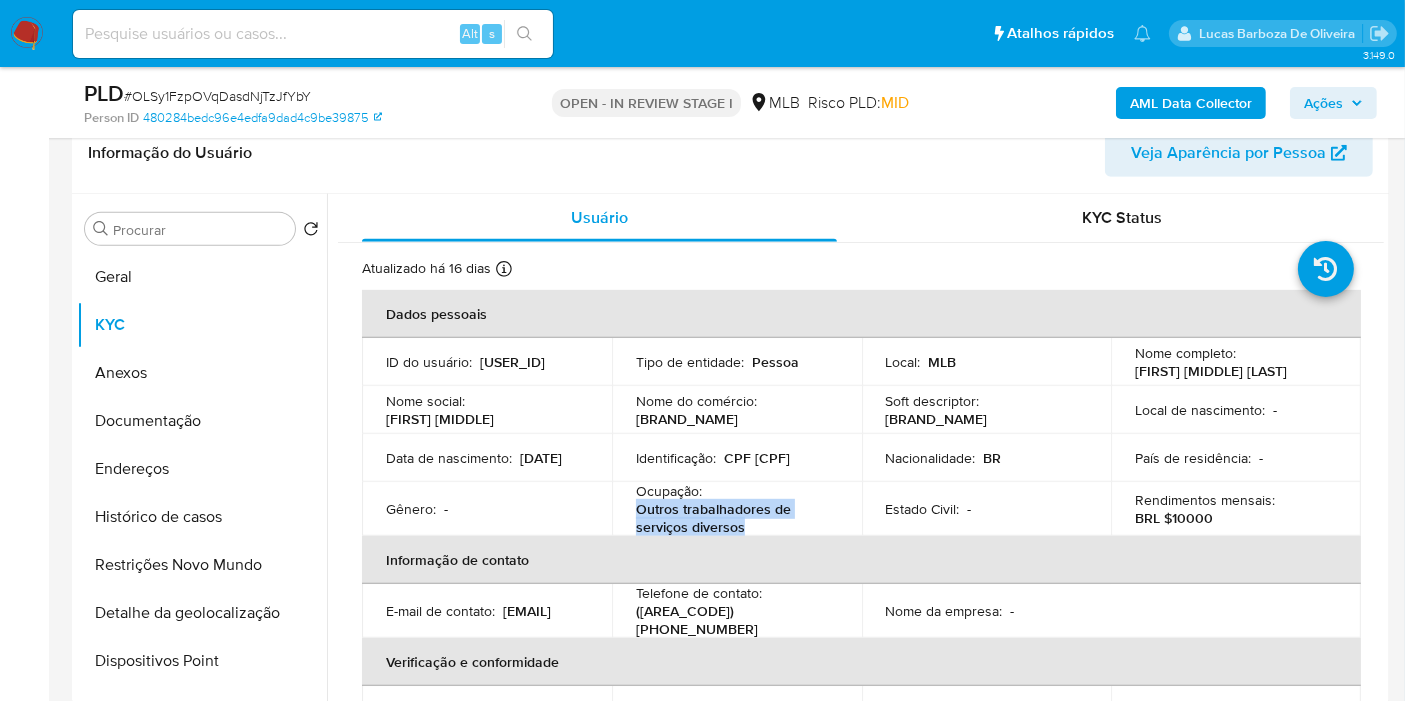 click on "Ações" at bounding box center (1333, 103) 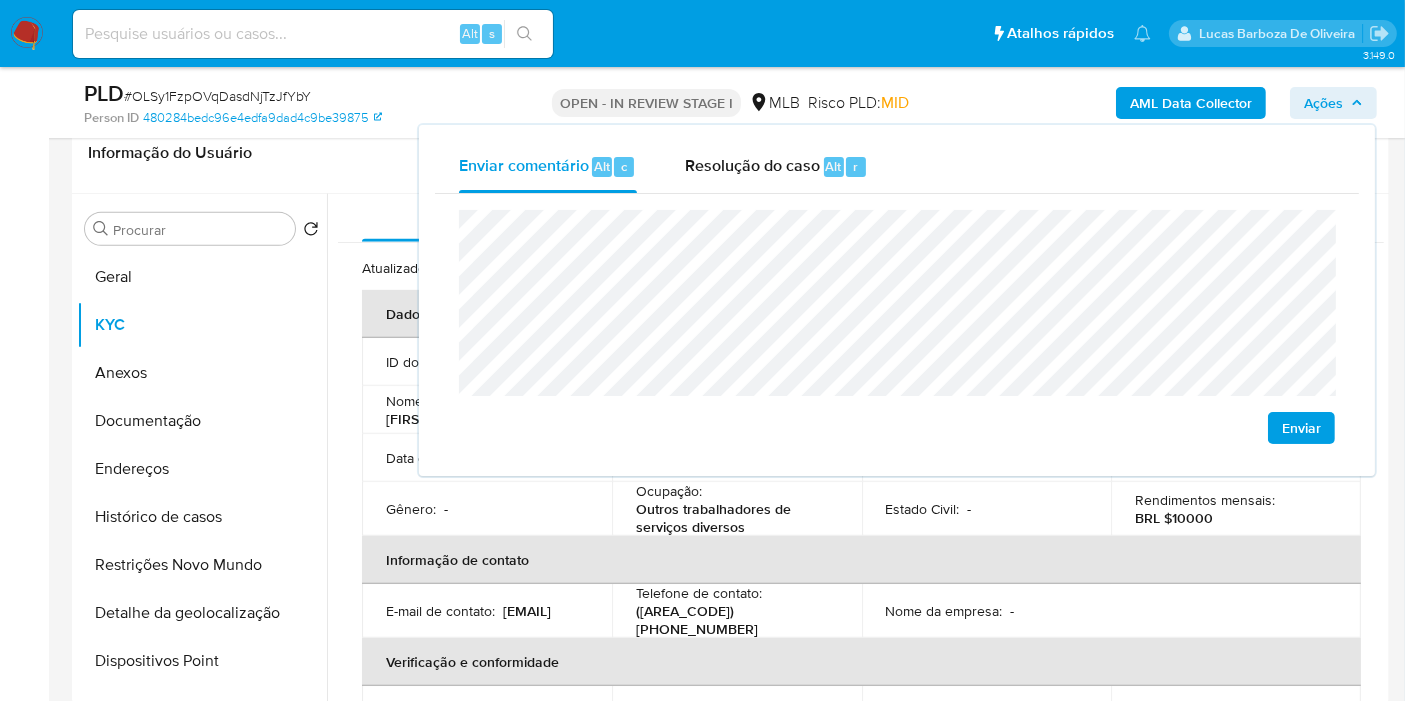 click on "Informação de contato" at bounding box center [861, 560] 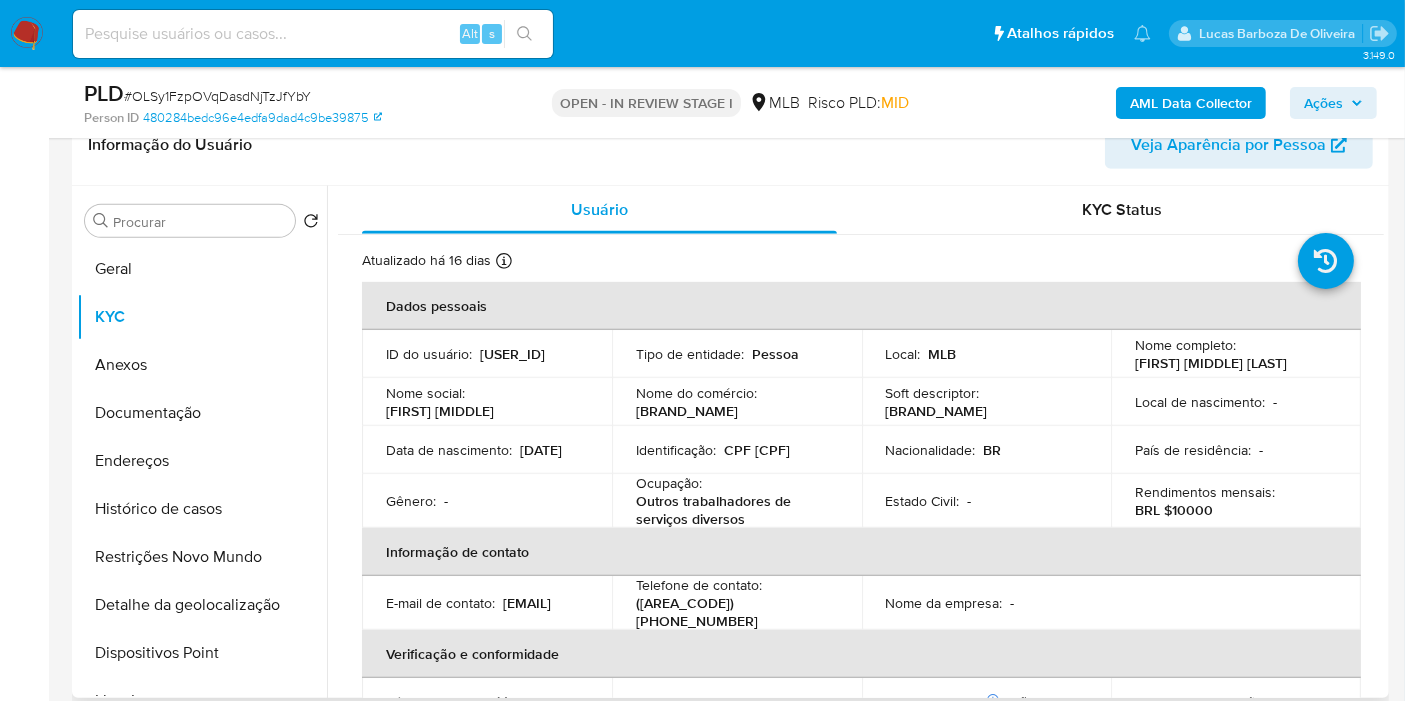 scroll, scrollTop: 888, scrollLeft: 0, axis: vertical 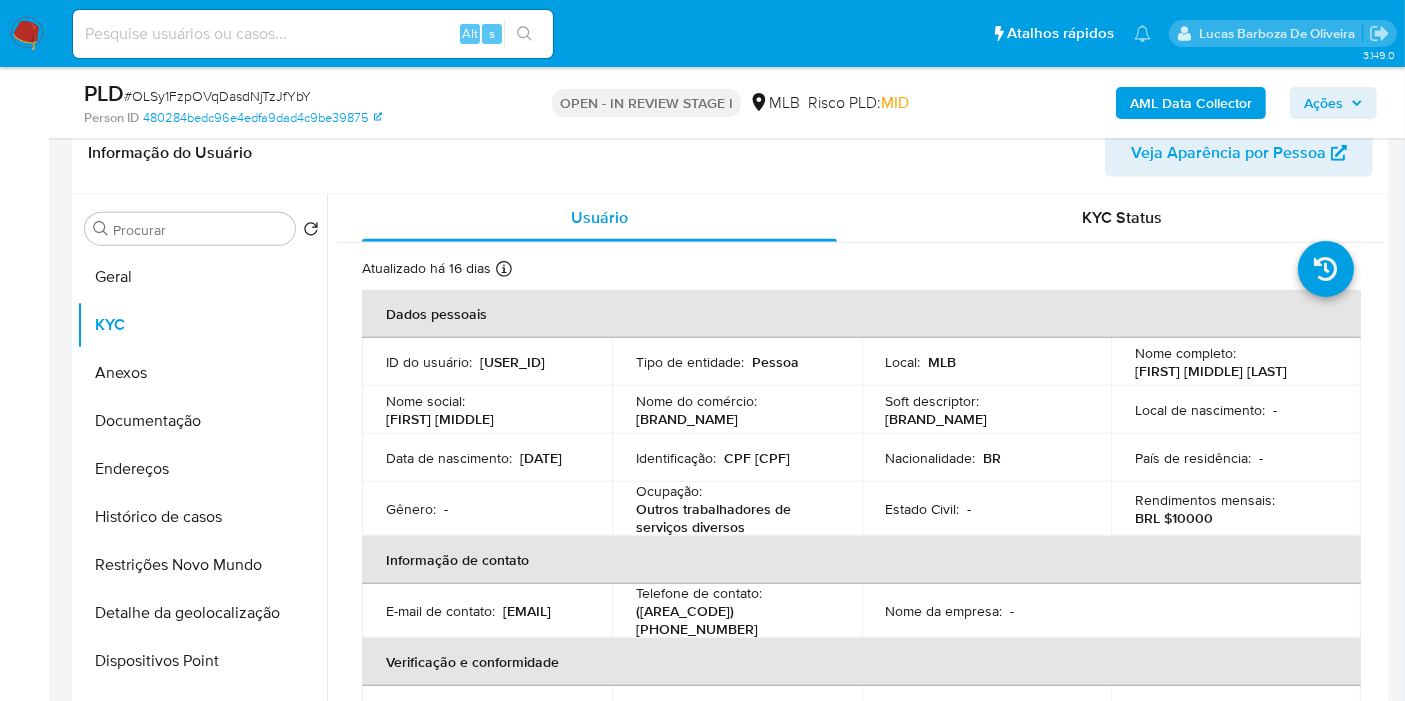 click on "Identificação :    CPF 10154277908" at bounding box center (737, 458) 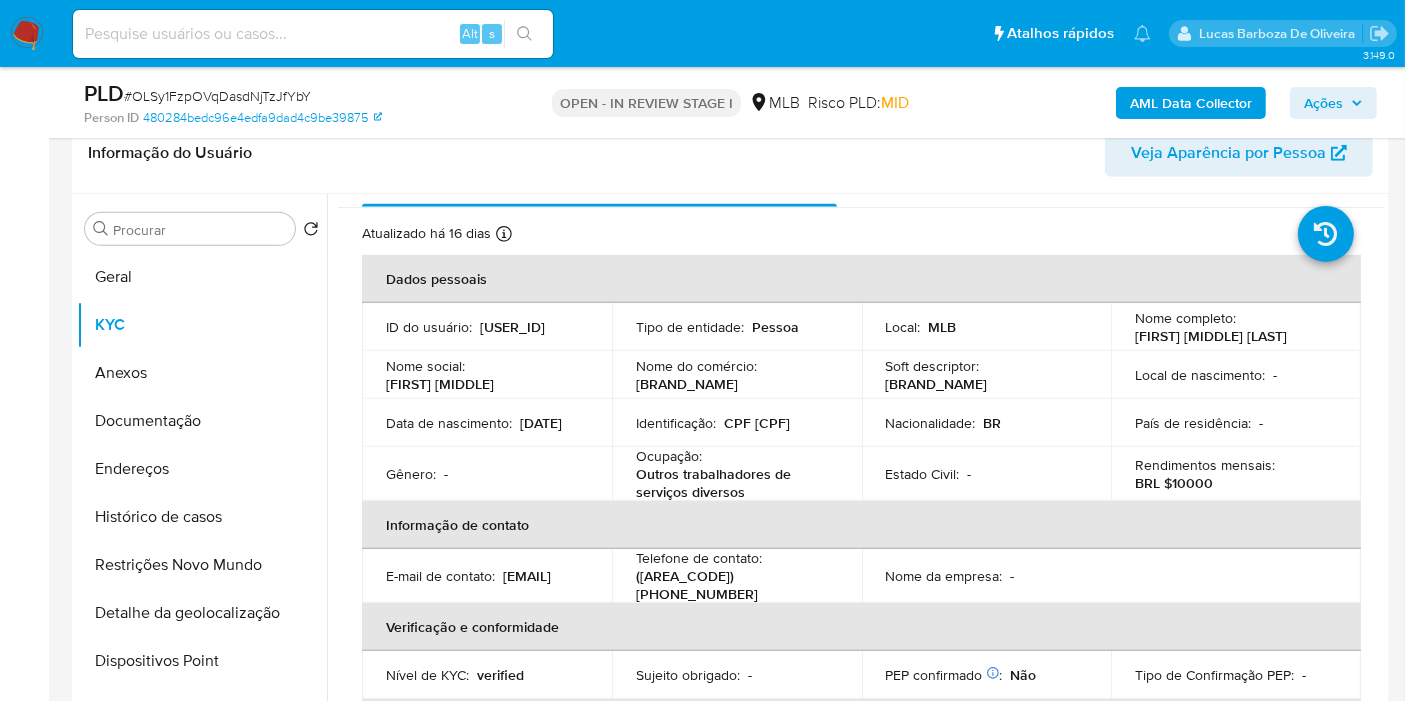 scroll, scrollTop: 111, scrollLeft: 0, axis: vertical 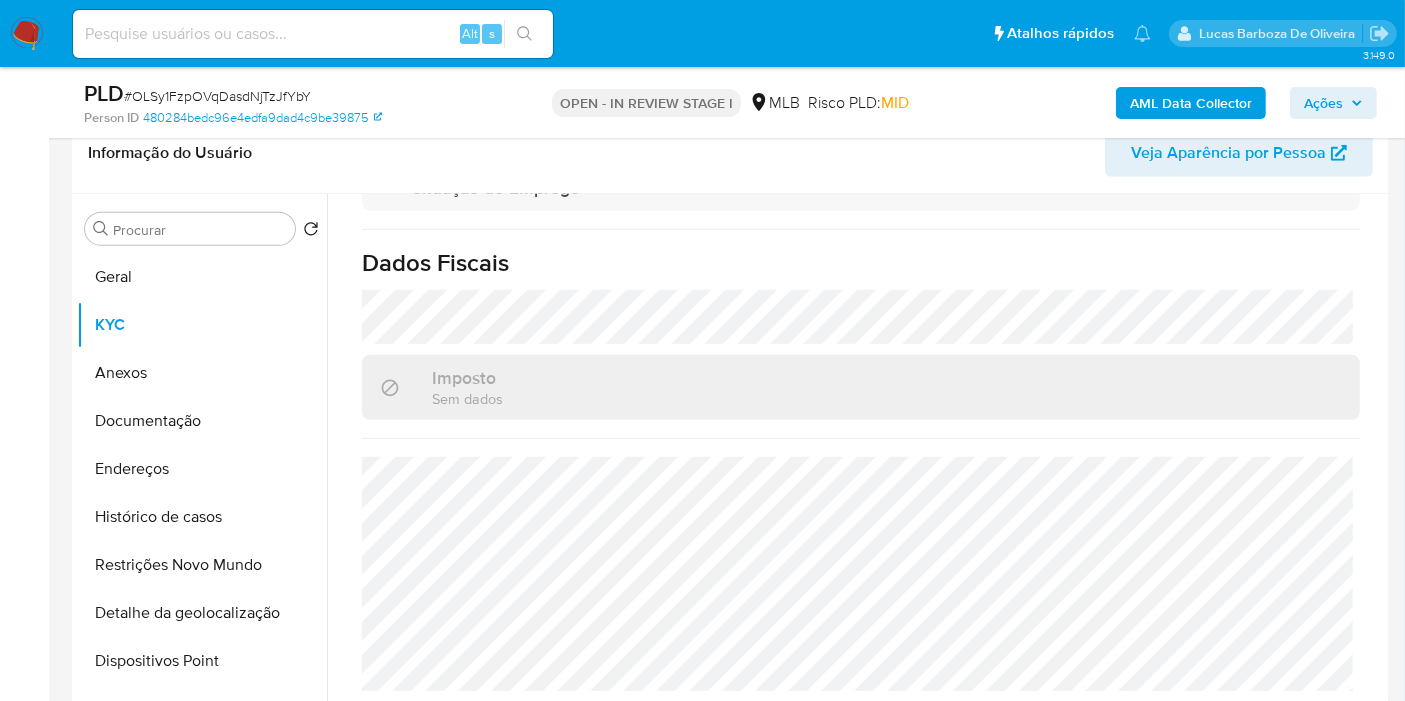 drag, startPoint x: 1315, startPoint y: 102, endPoint x: 1300, endPoint y: 113, distance: 18.601076 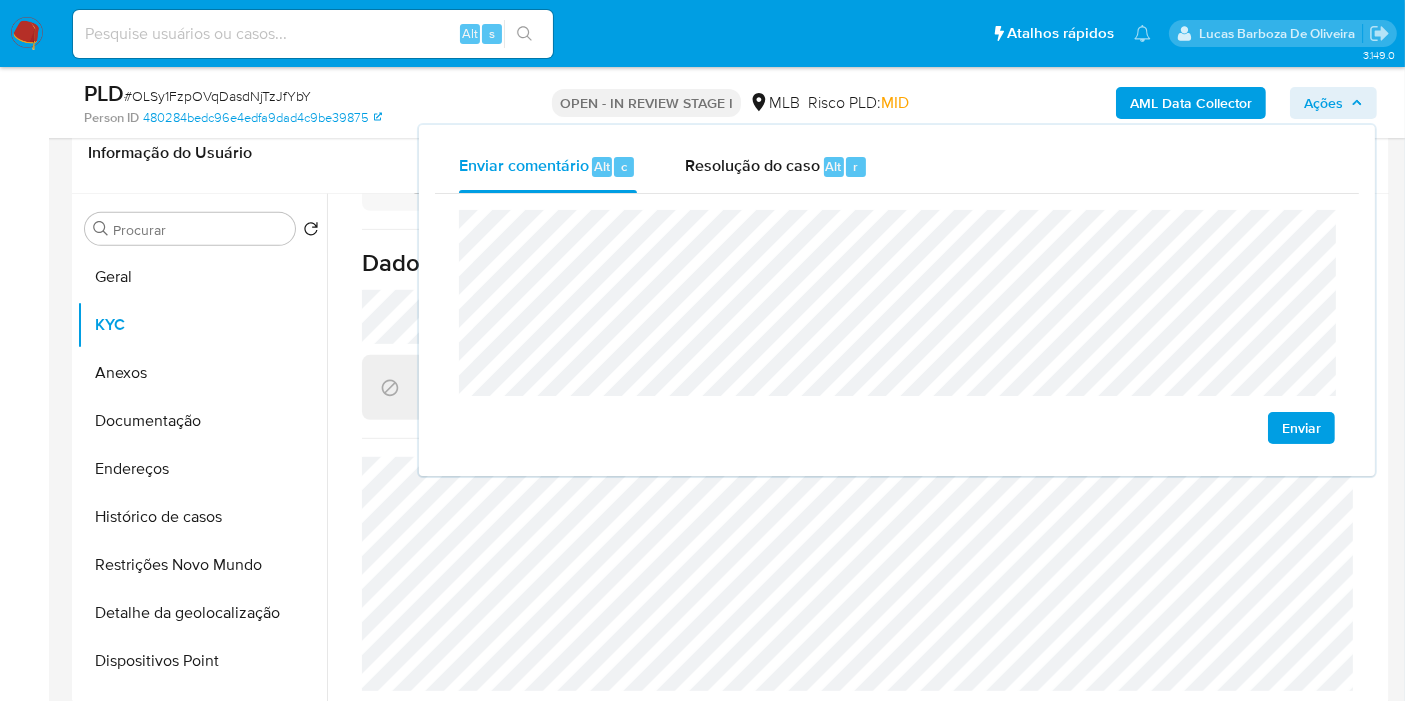 click on "Ações" at bounding box center [1323, 103] 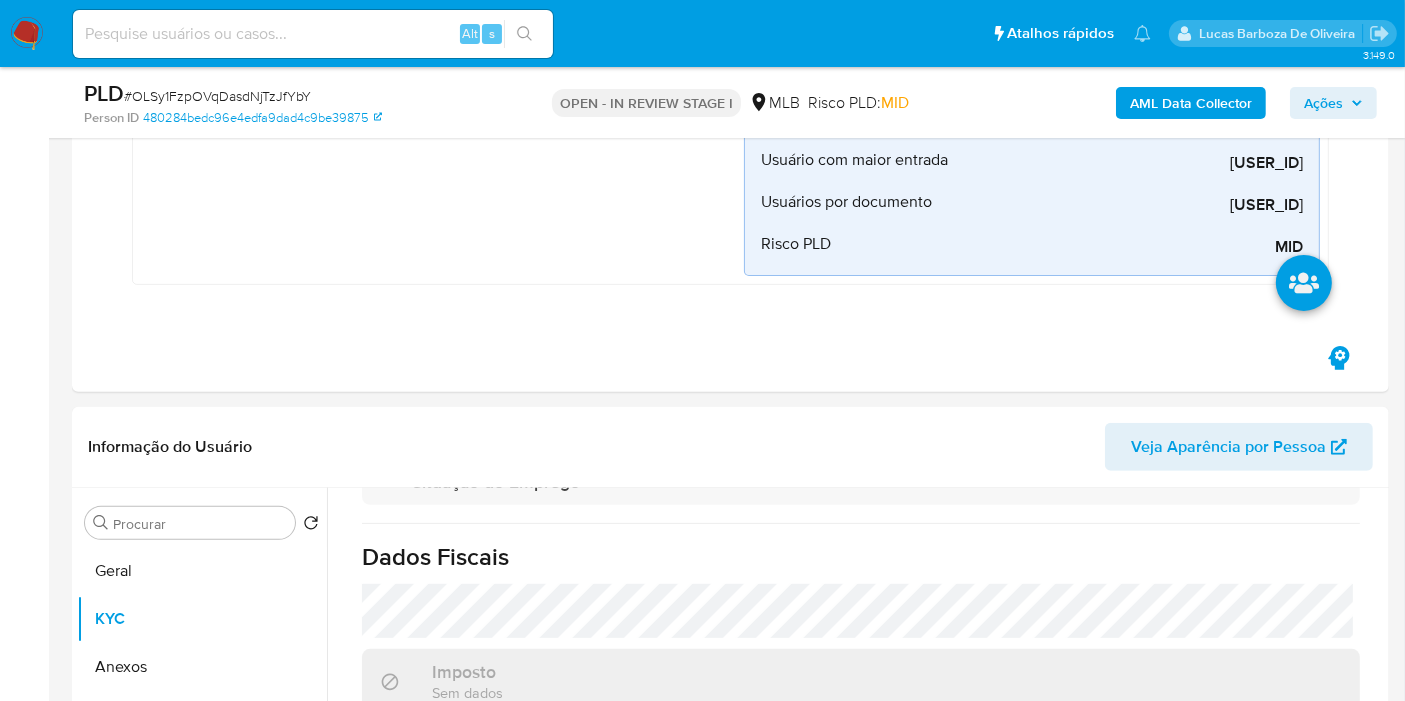 scroll, scrollTop: 0, scrollLeft: 0, axis: both 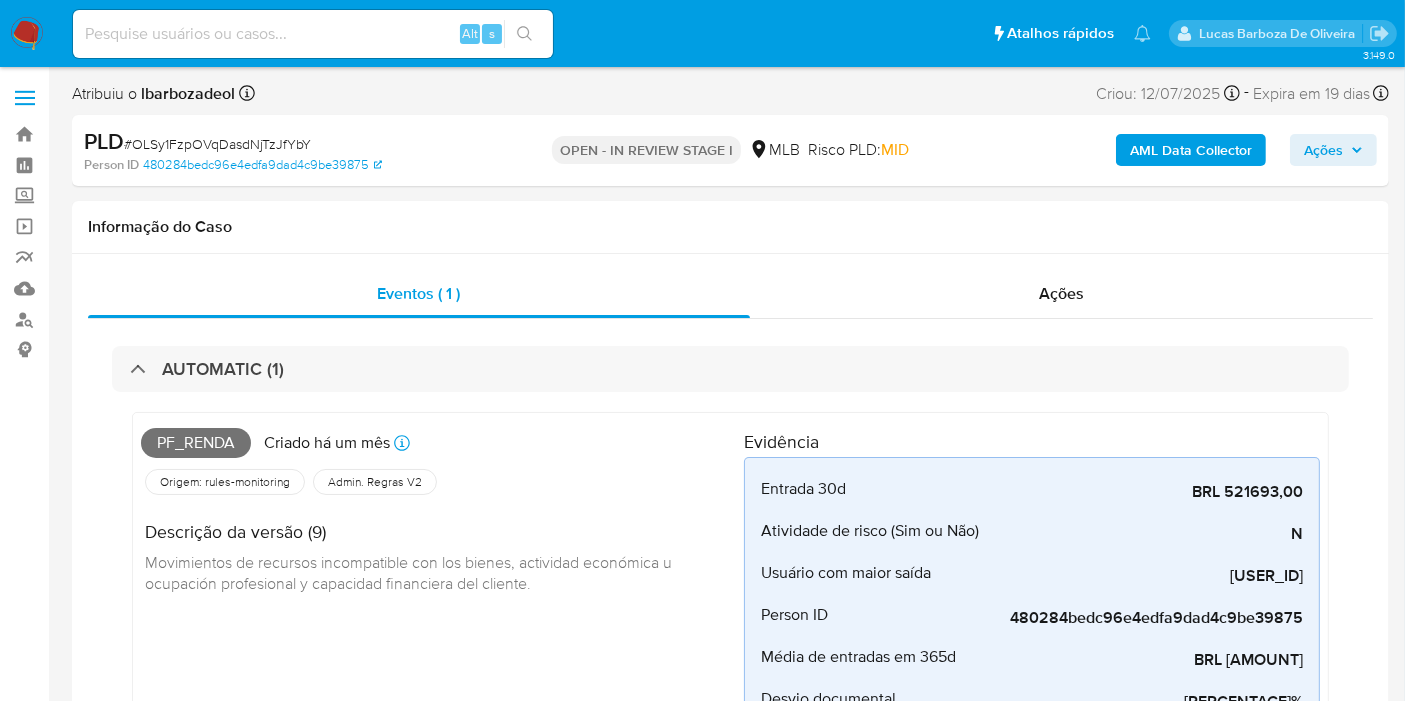 click 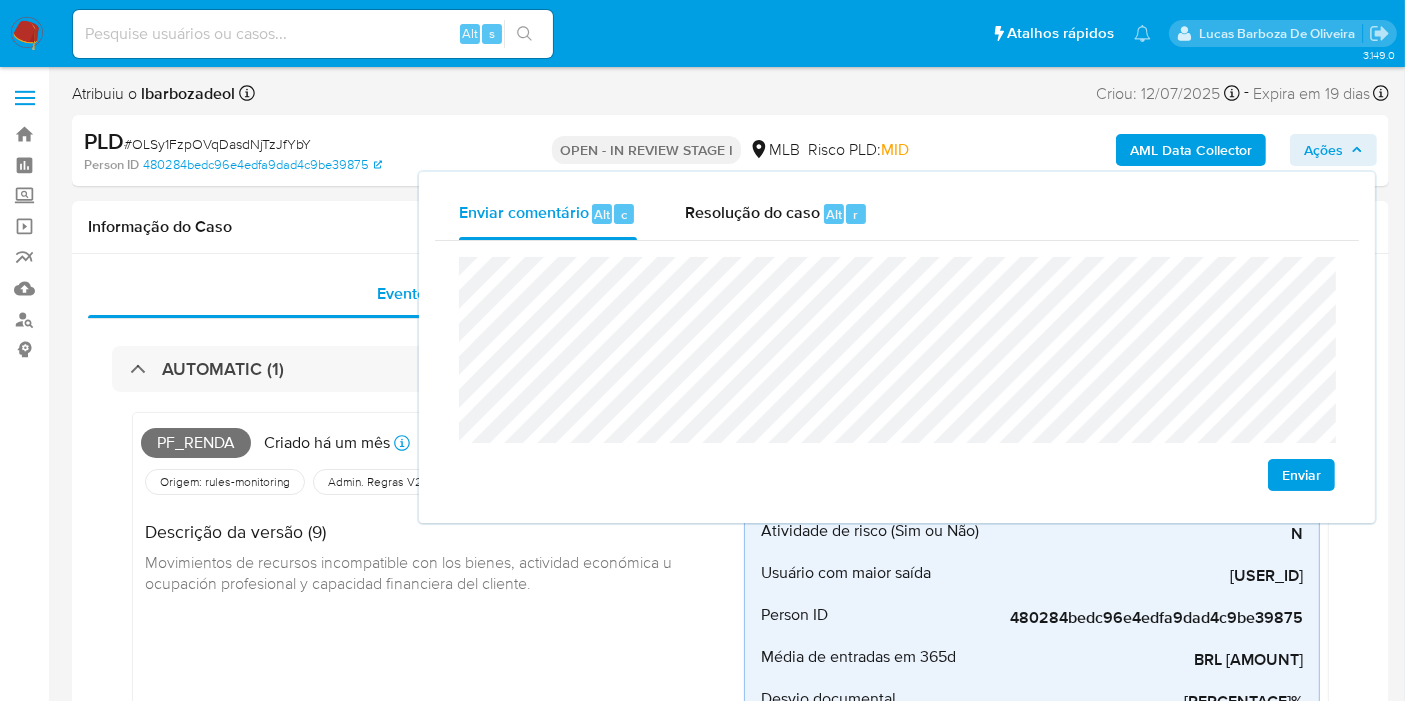 click 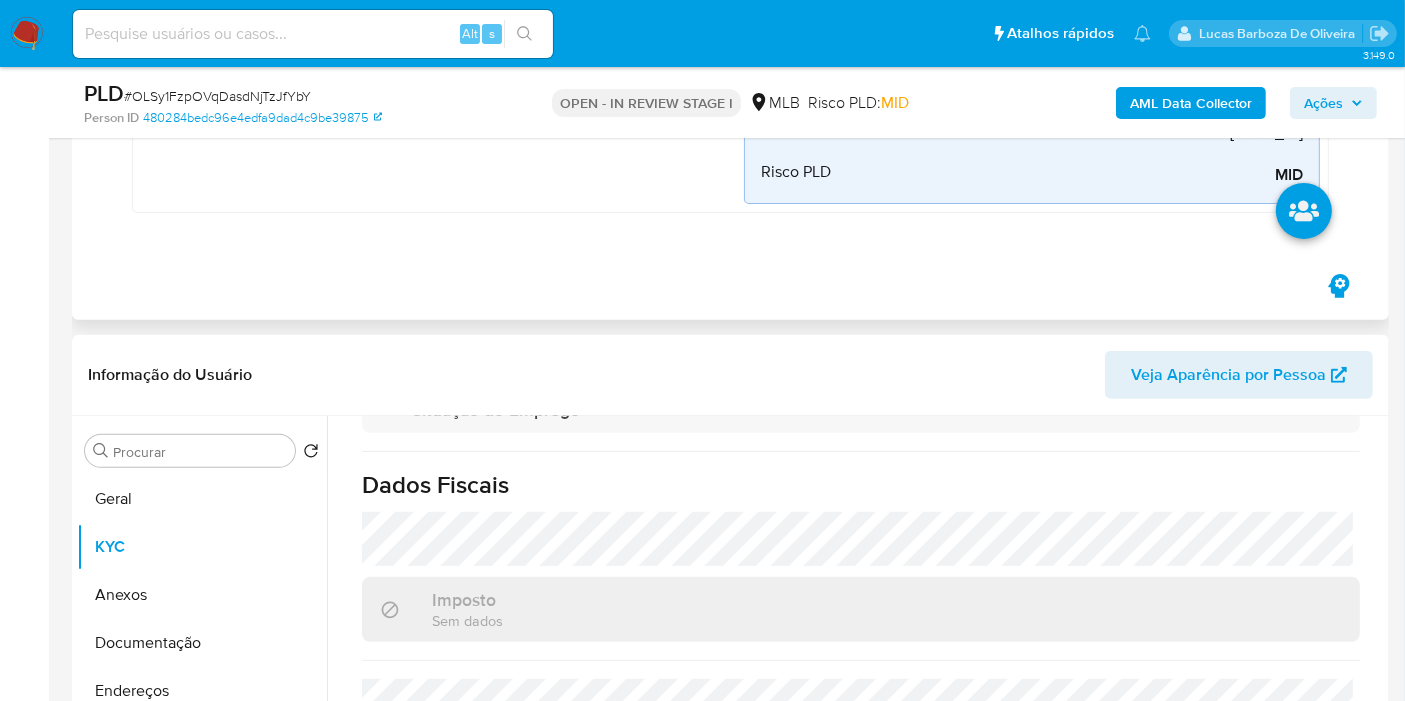 scroll, scrollTop: 888, scrollLeft: 0, axis: vertical 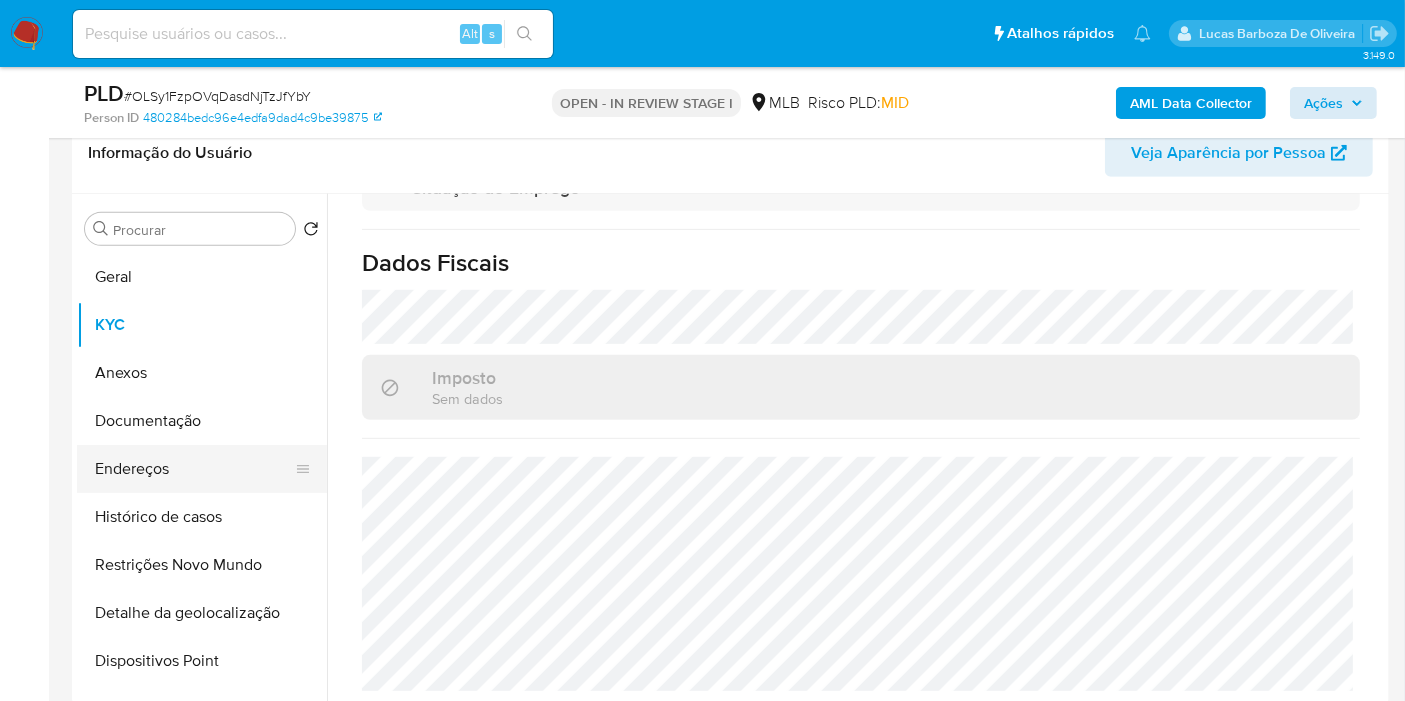 click on "Endereços" at bounding box center [194, 469] 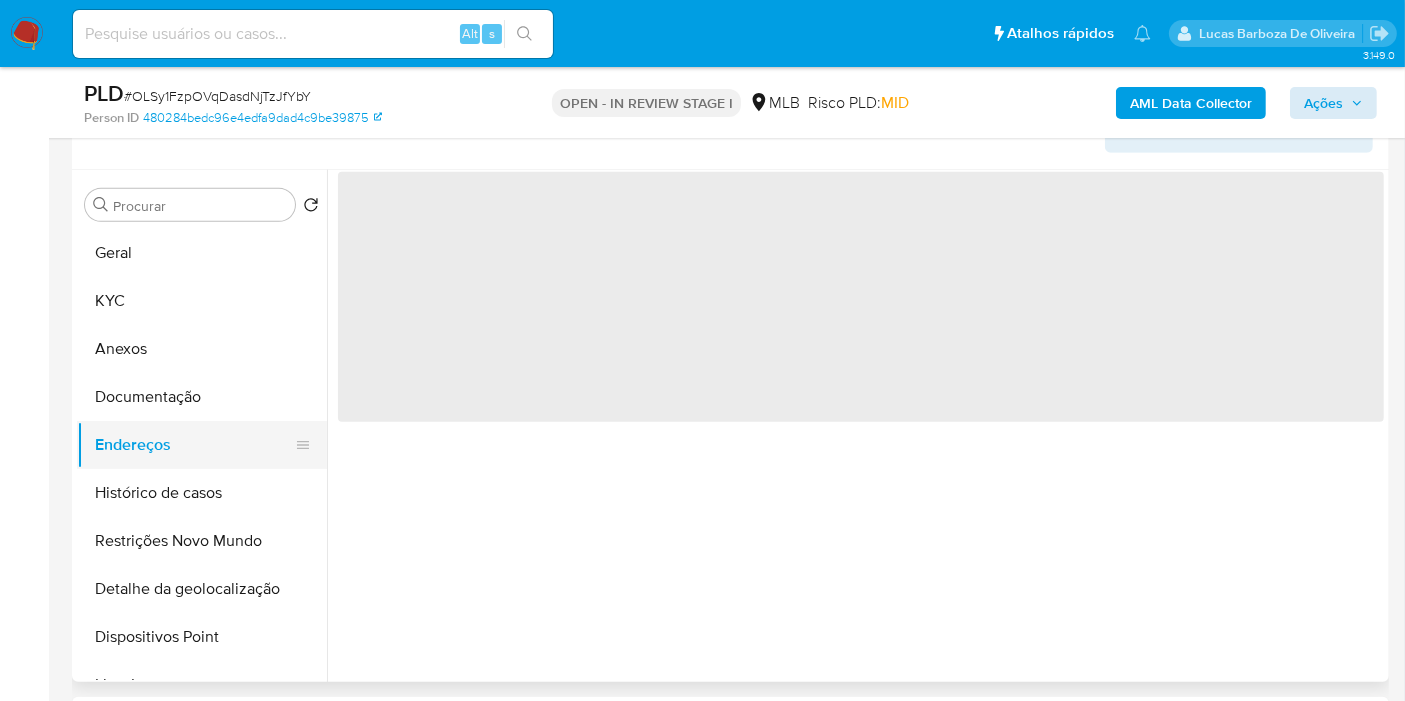scroll, scrollTop: 0, scrollLeft: 0, axis: both 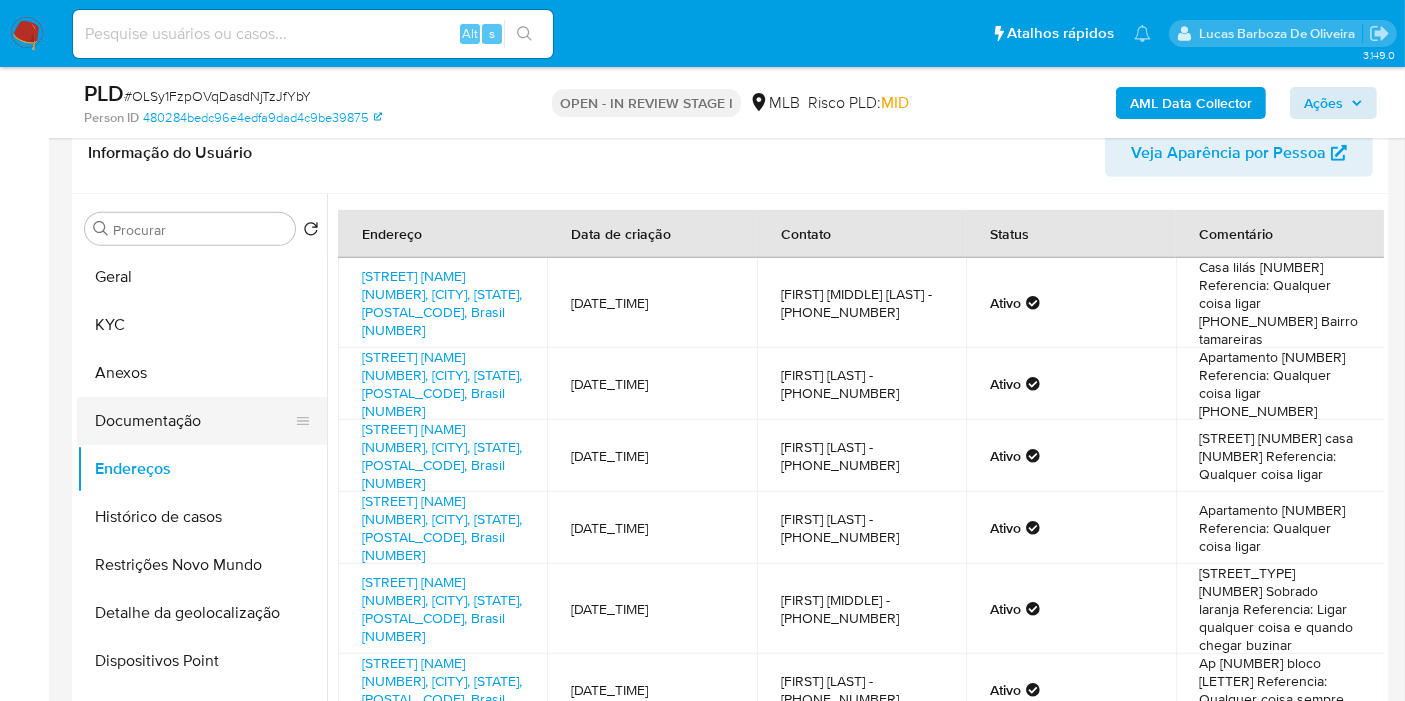 click on "Documentação" at bounding box center [194, 421] 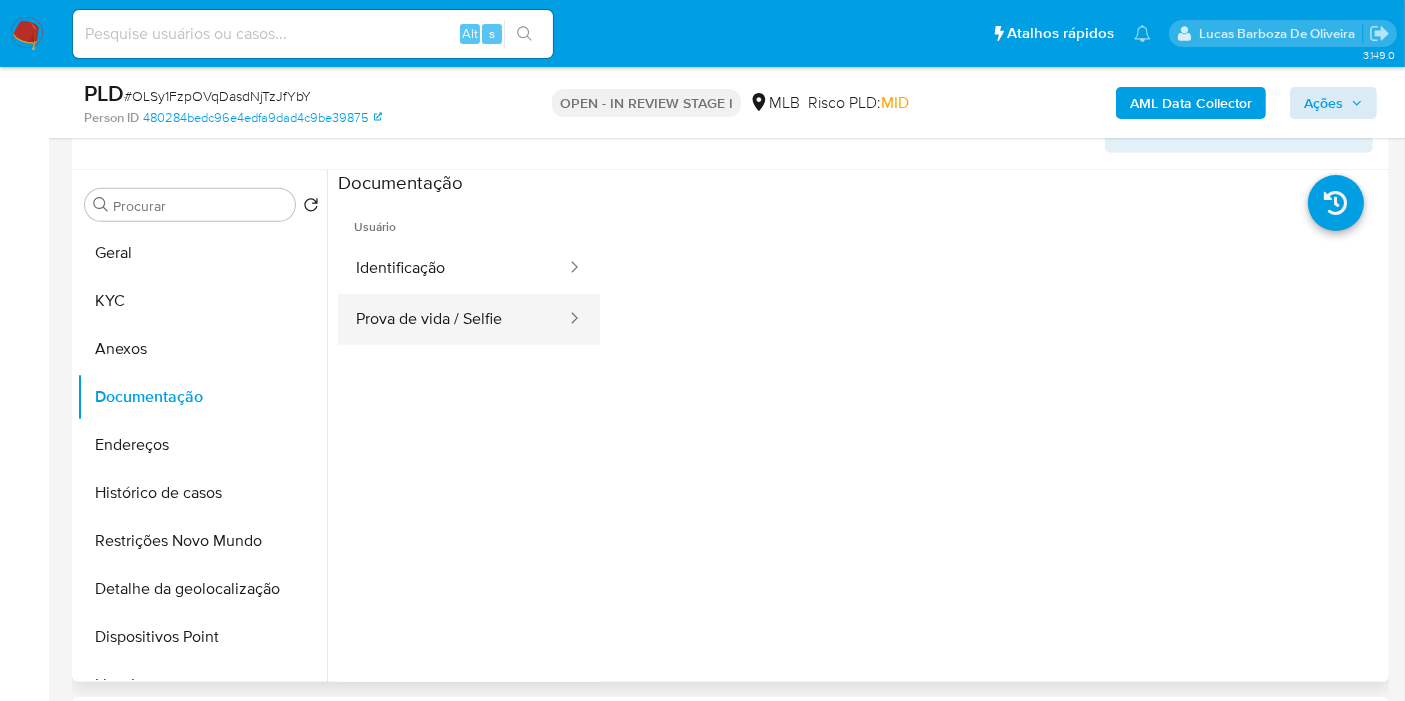 click on "Prova de vida / Selfie" at bounding box center (453, 319) 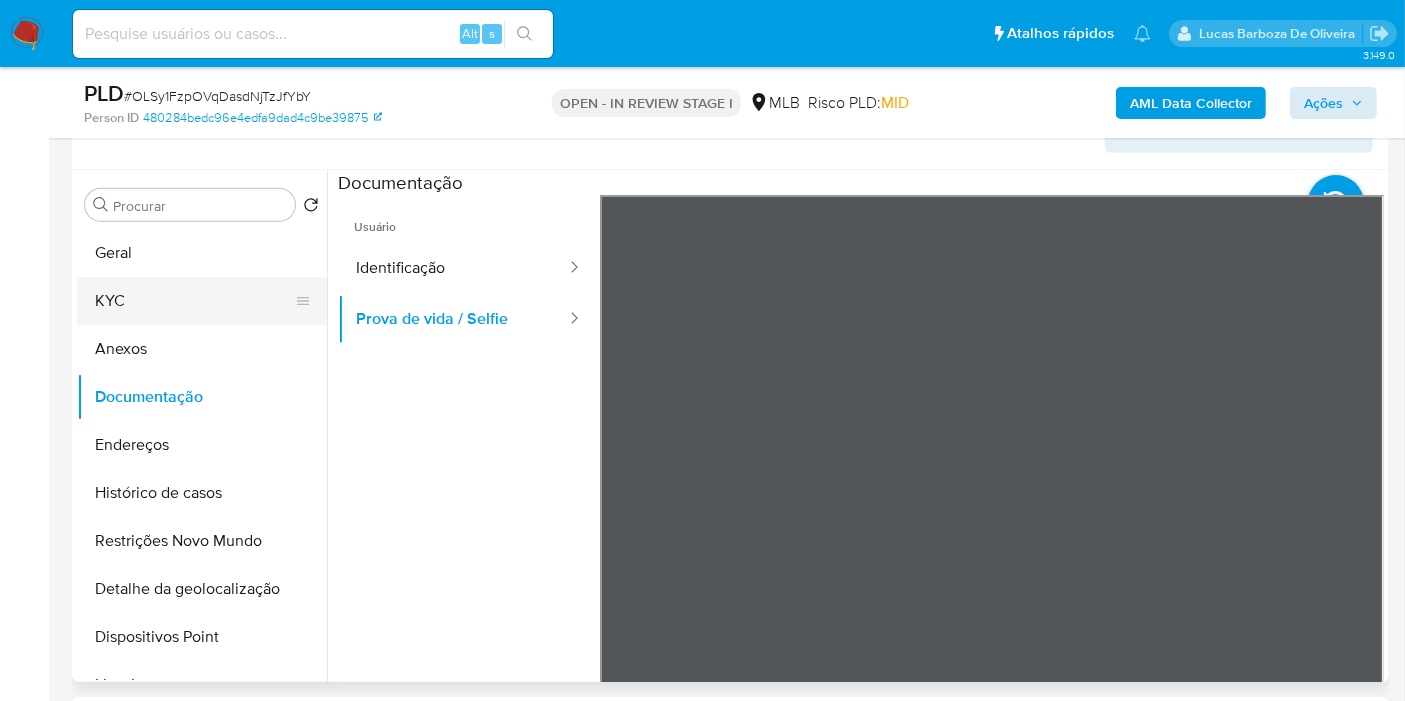 click on "KYC" at bounding box center [194, 301] 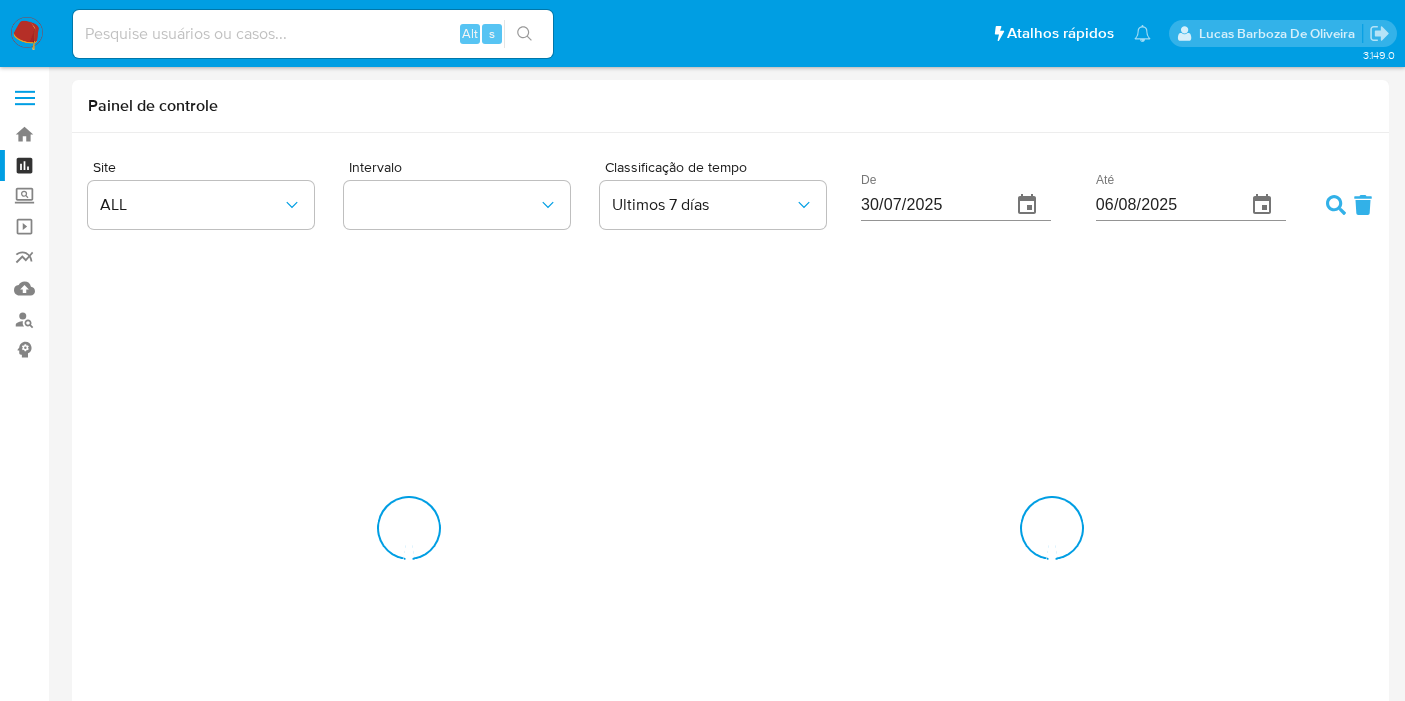 scroll, scrollTop: 0, scrollLeft: 0, axis: both 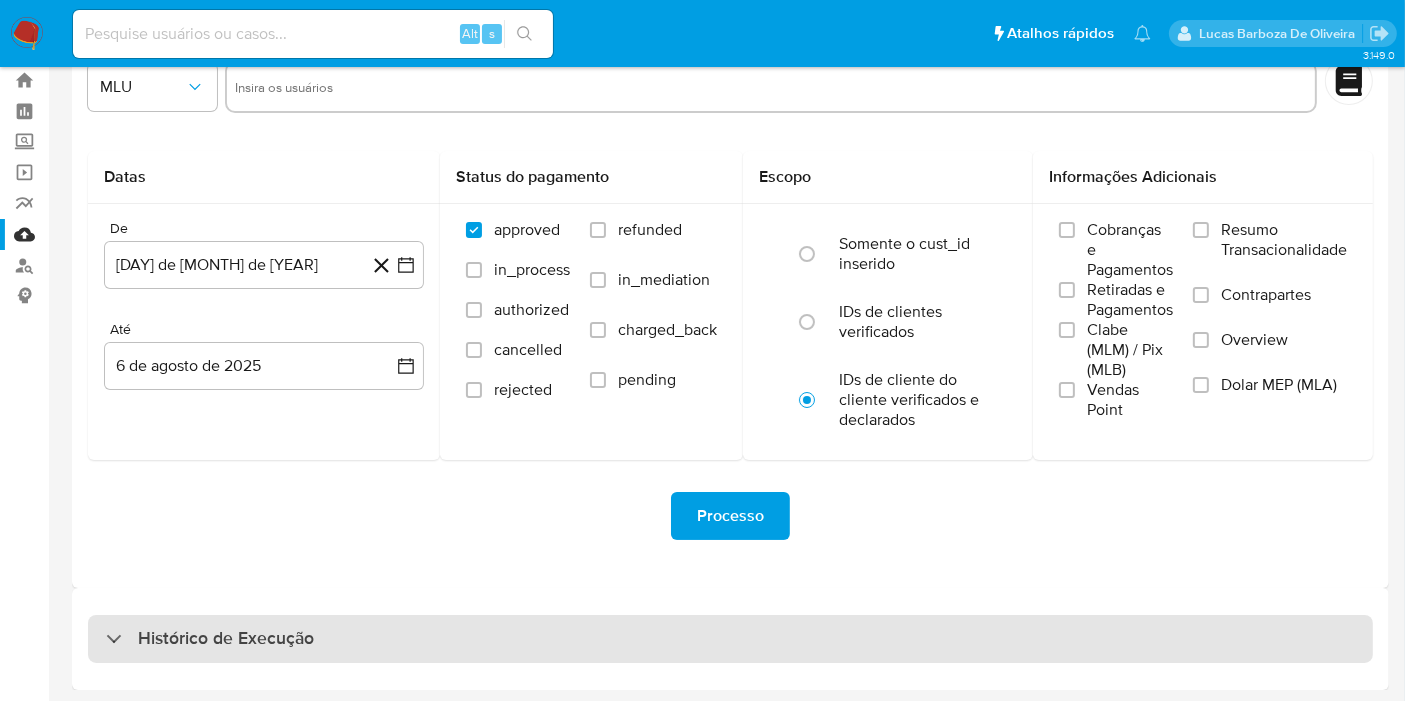 click on "Histórico de Execução" at bounding box center (730, 639) 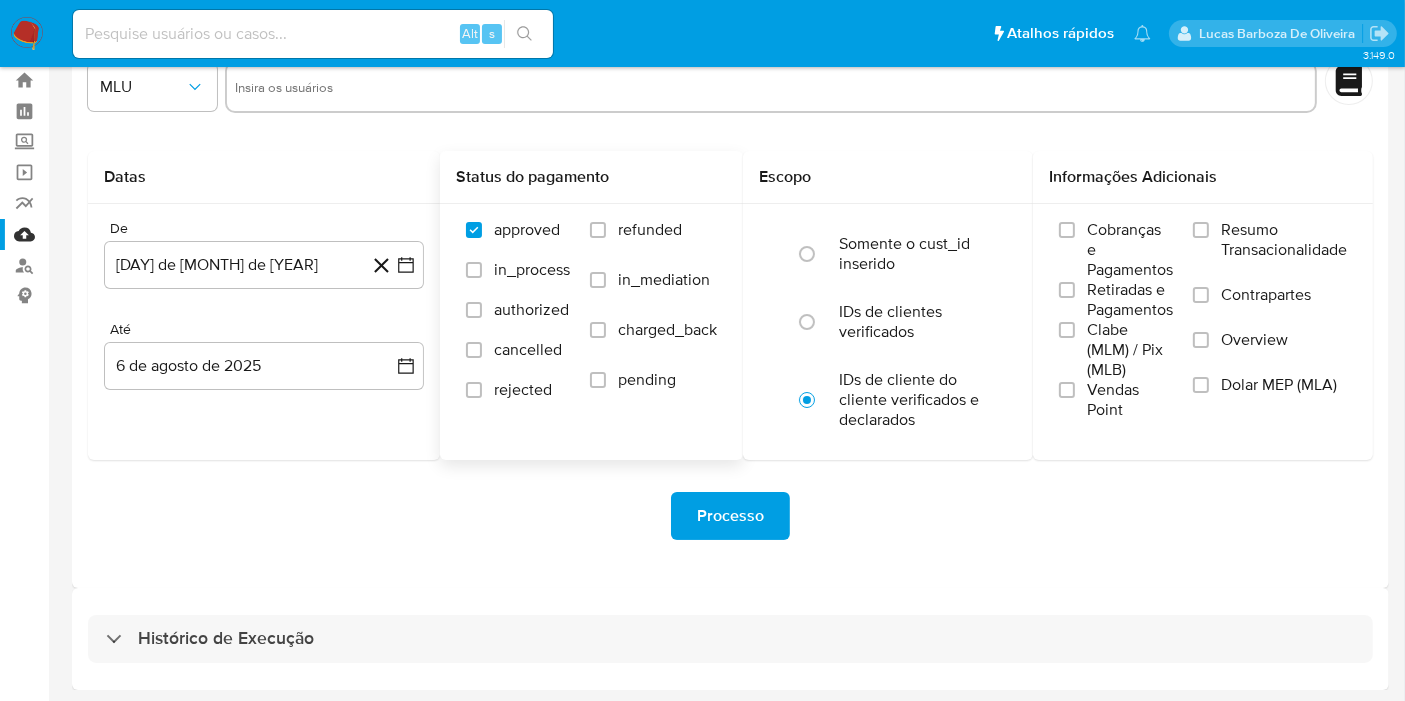 select on "10" 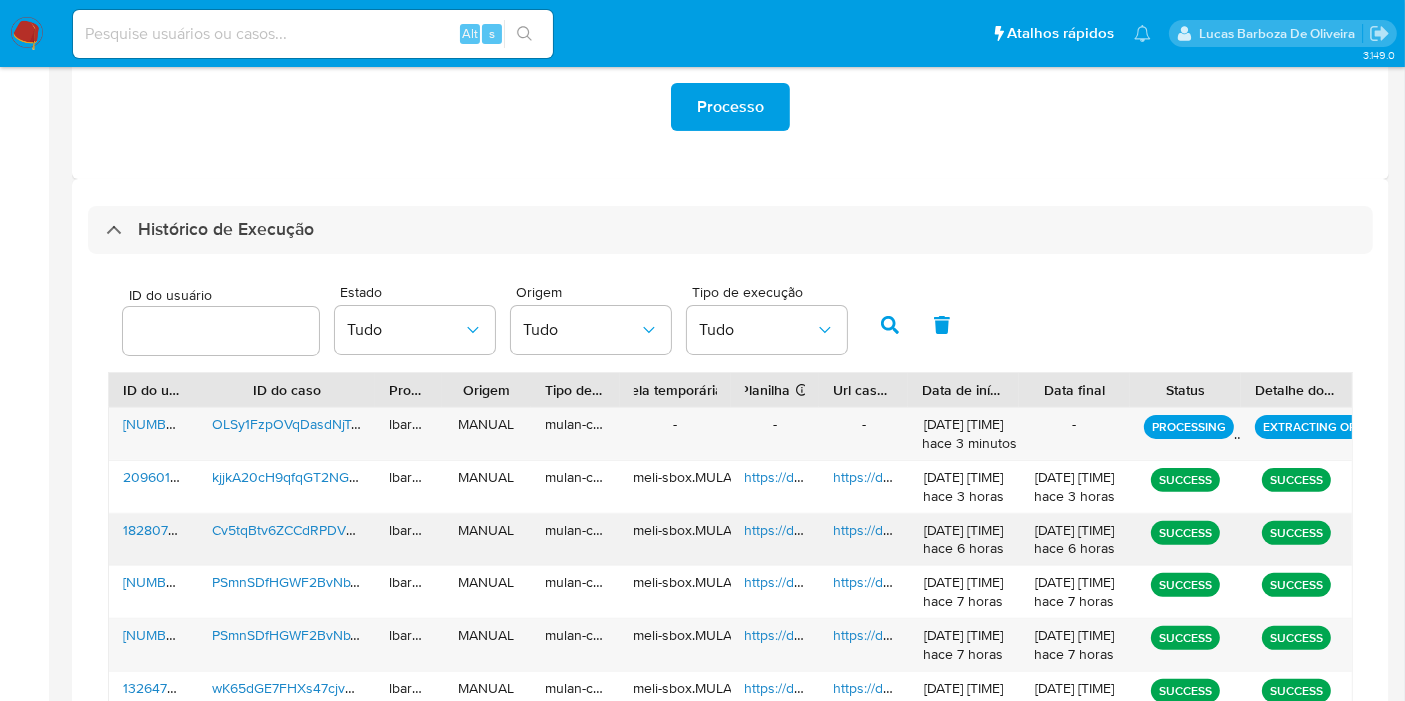 scroll, scrollTop: 610, scrollLeft: 0, axis: vertical 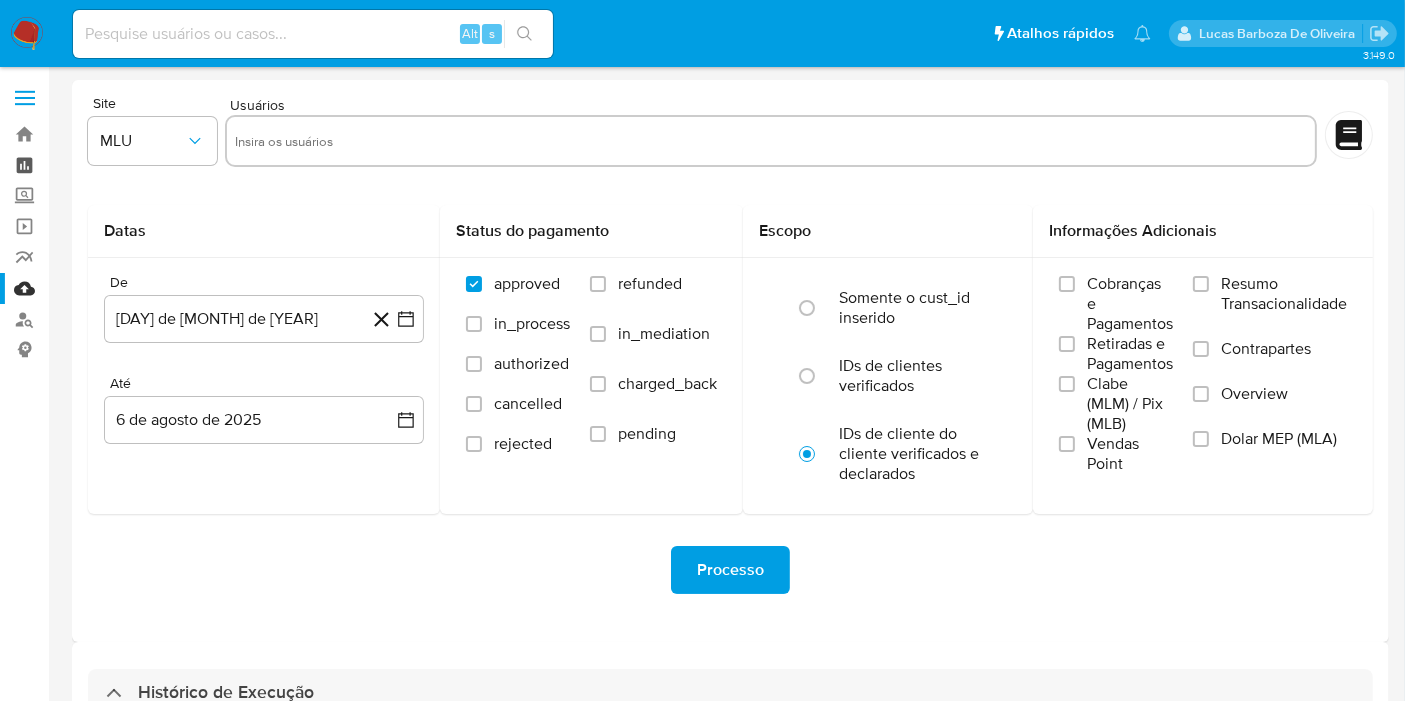 click on "Painel" at bounding box center (119, 165) 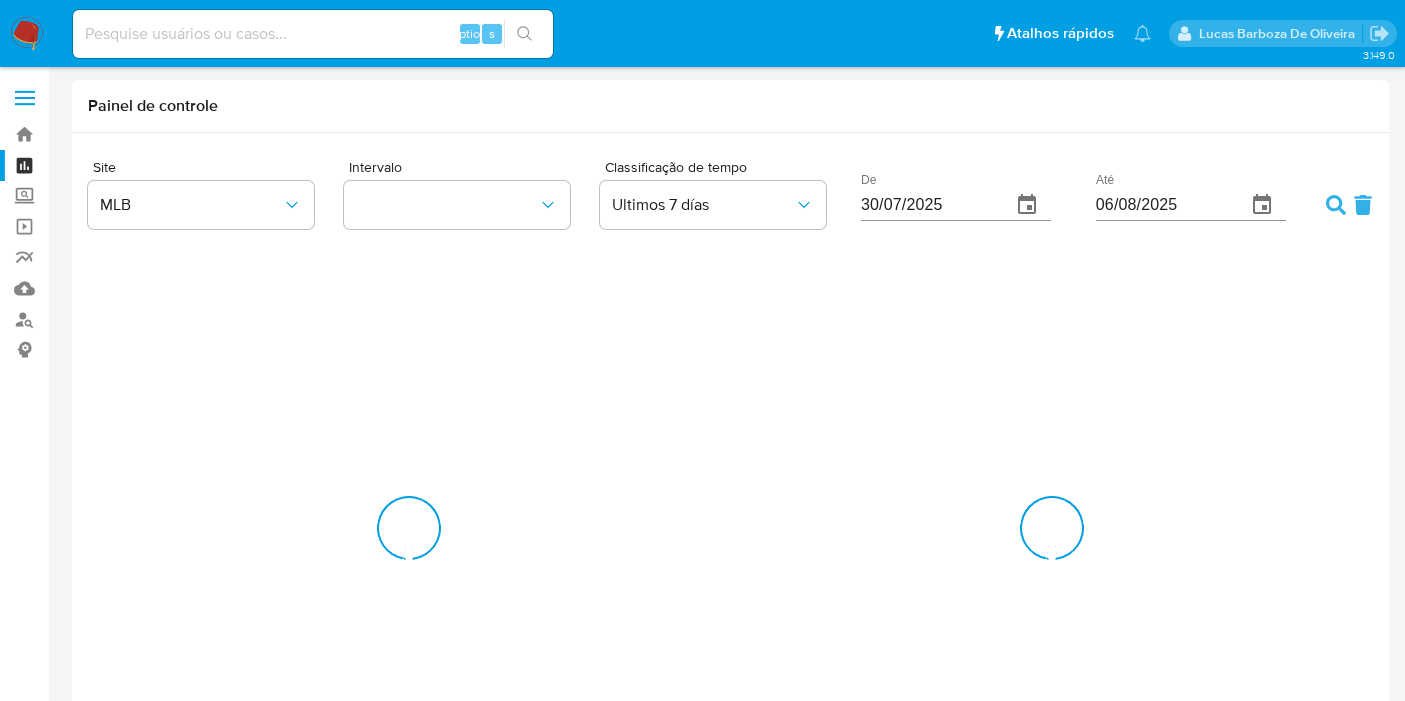 scroll, scrollTop: 0, scrollLeft: 0, axis: both 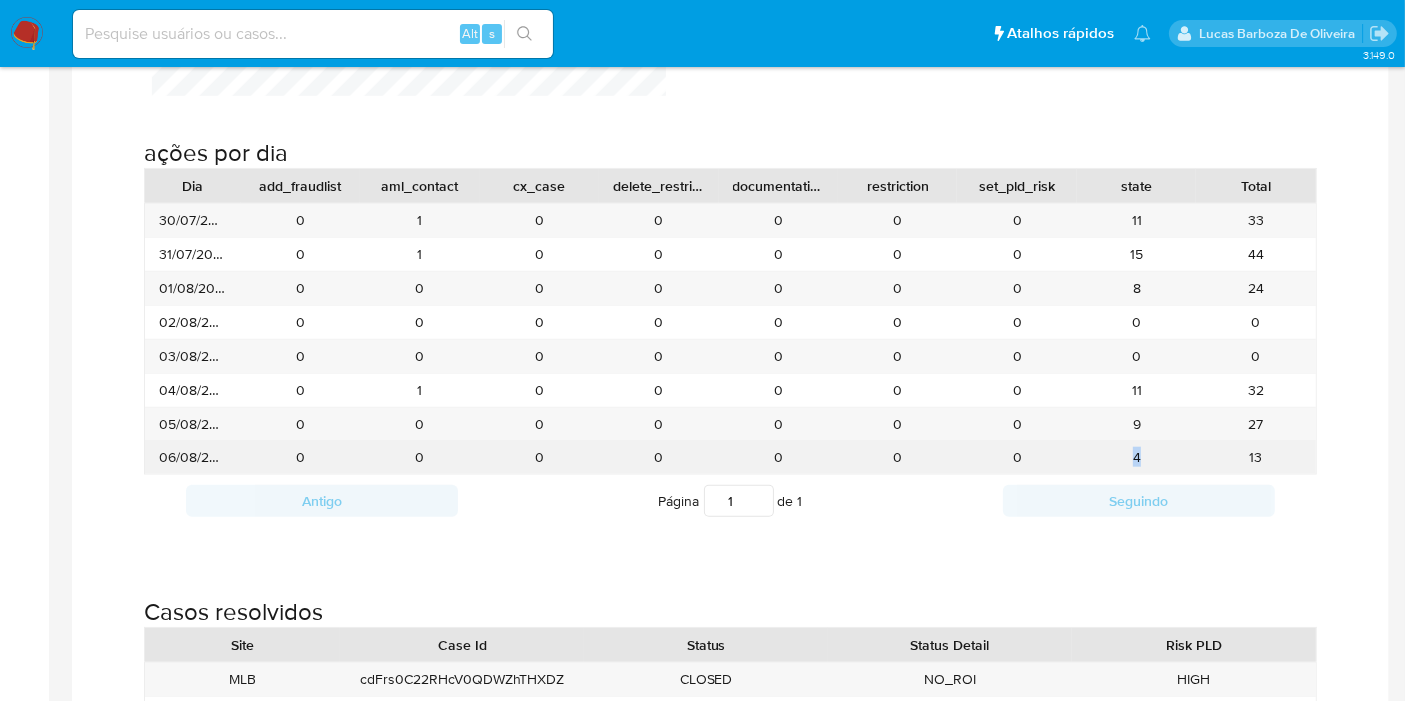 drag, startPoint x: 1131, startPoint y: 451, endPoint x: 1213, endPoint y: 455, distance: 82.0975 